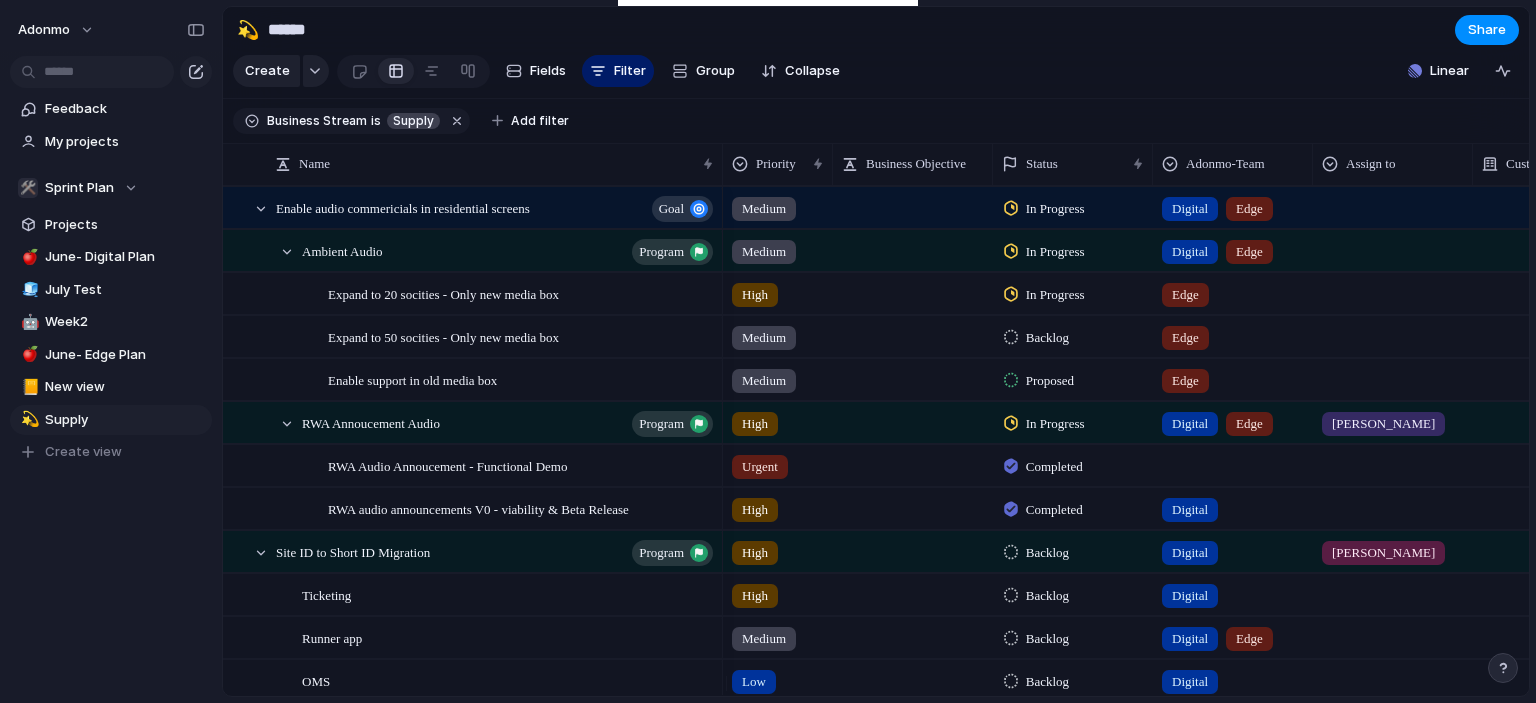 scroll, scrollTop: 0, scrollLeft: 0, axis: both 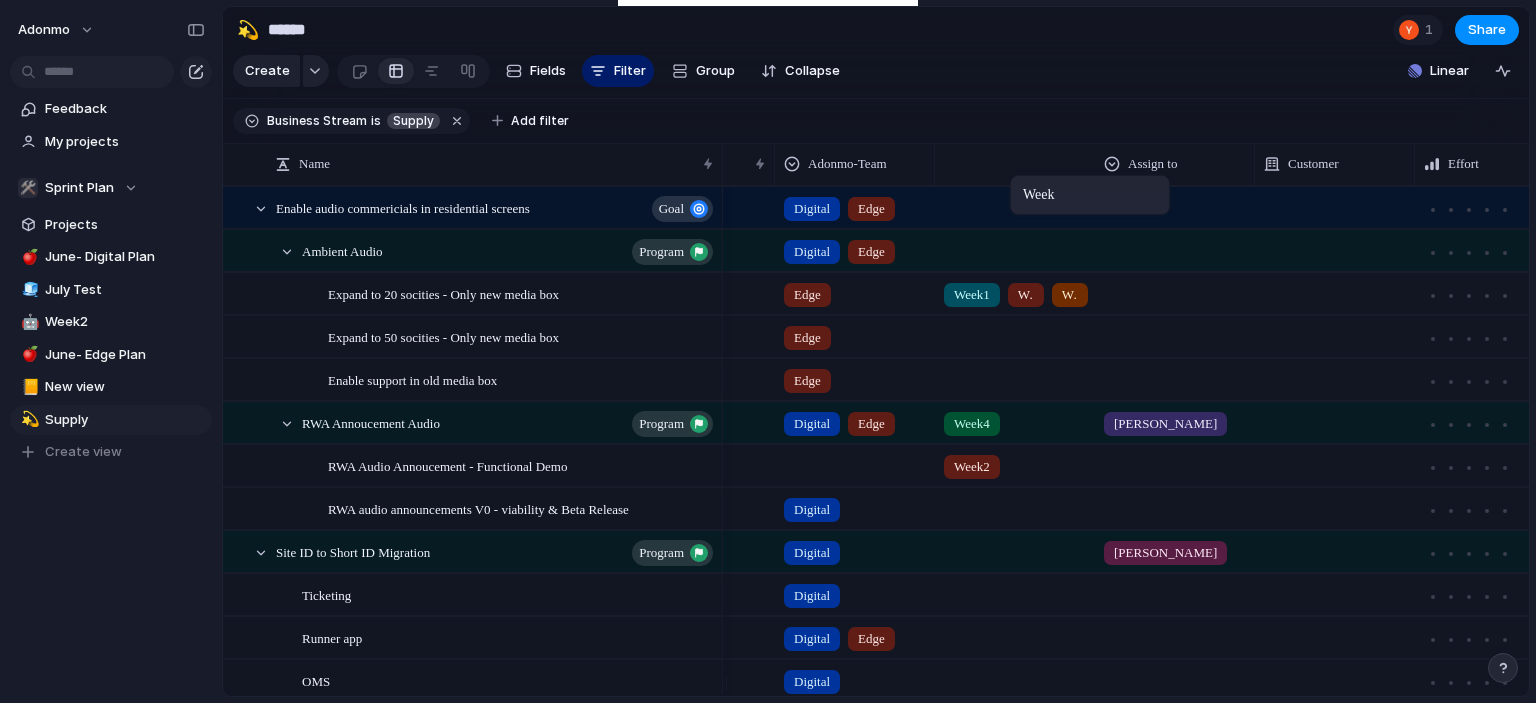 drag, startPoint x: 1344, startPoint y: 180, endPoint x: 1020, endPoint y: 179, distance: 324.00156 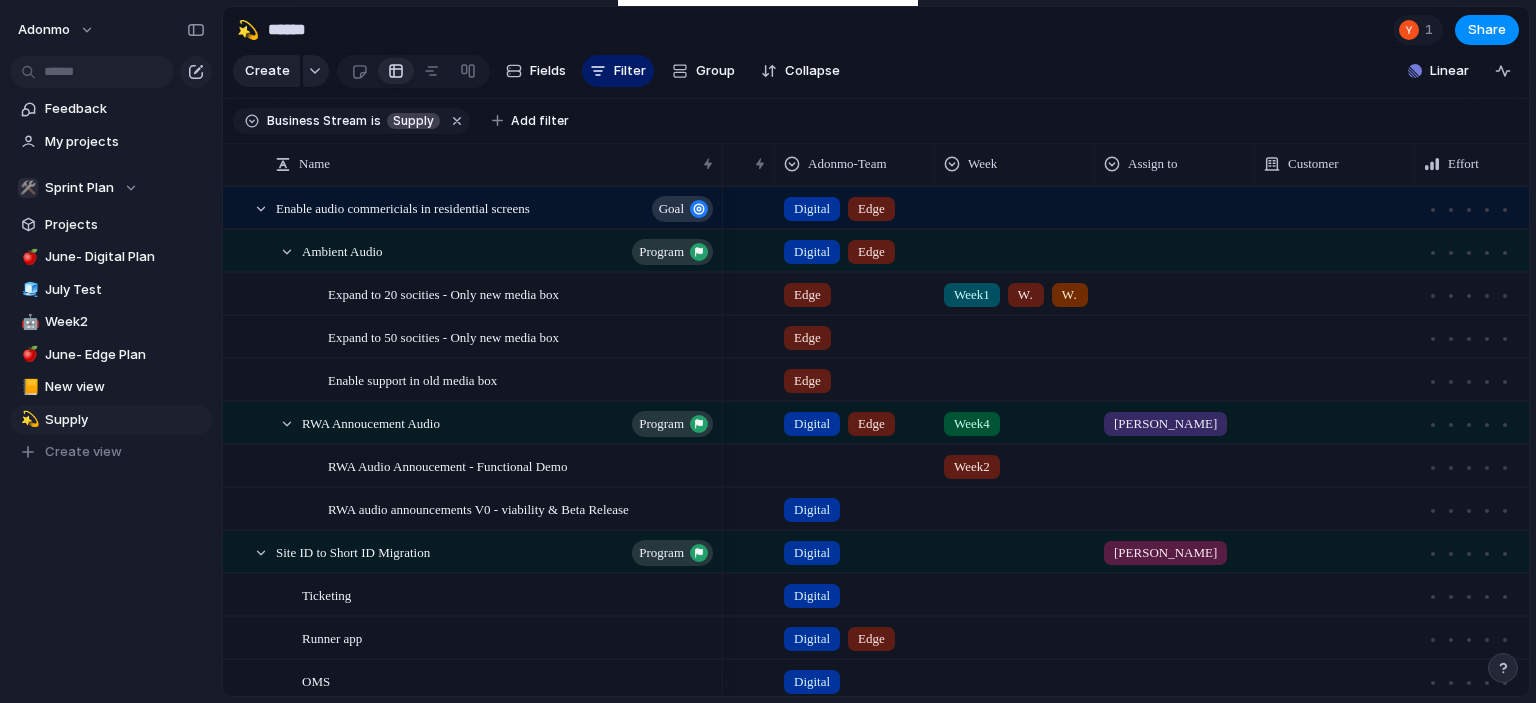 scroll, scrollTop: 0, scrollLeft: 176, axis: horizontal 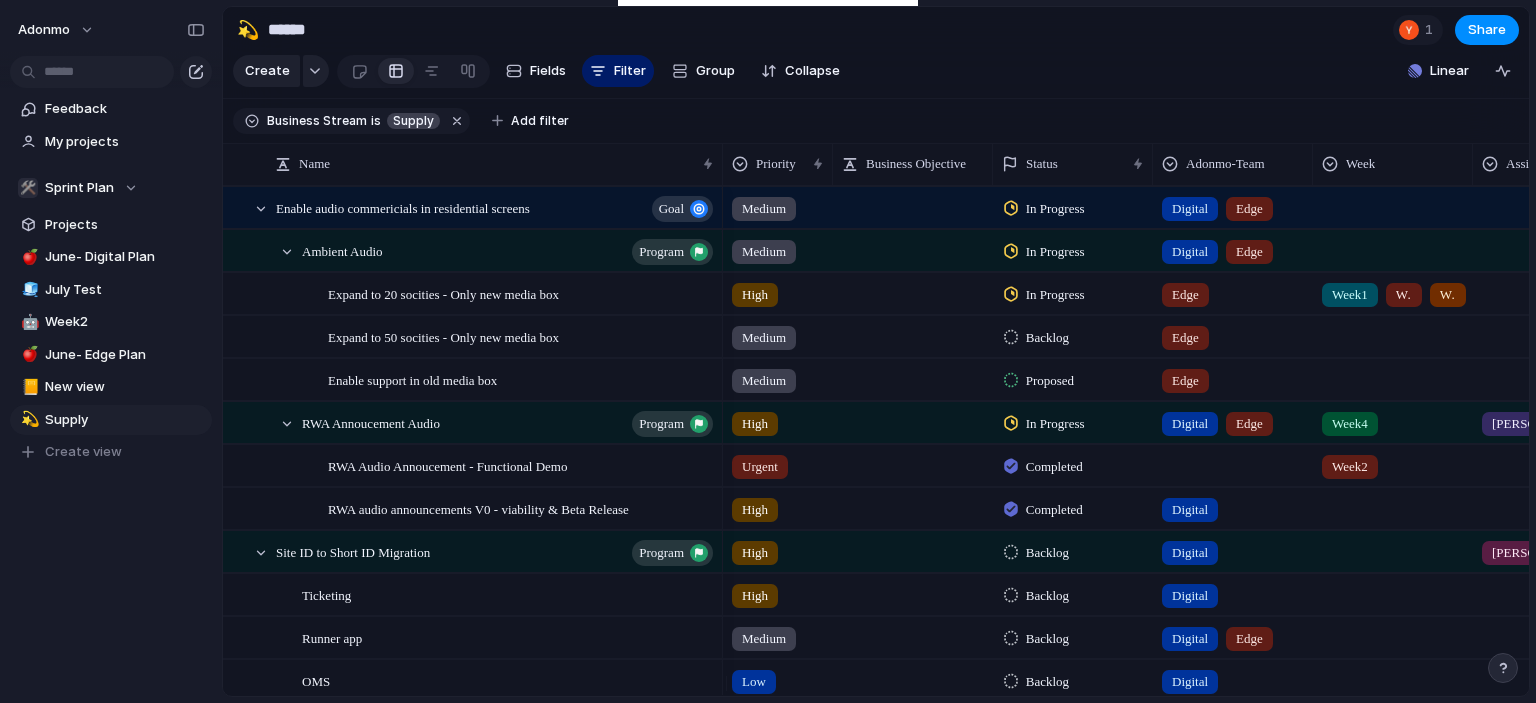 click at bounding box center [1393, 376] 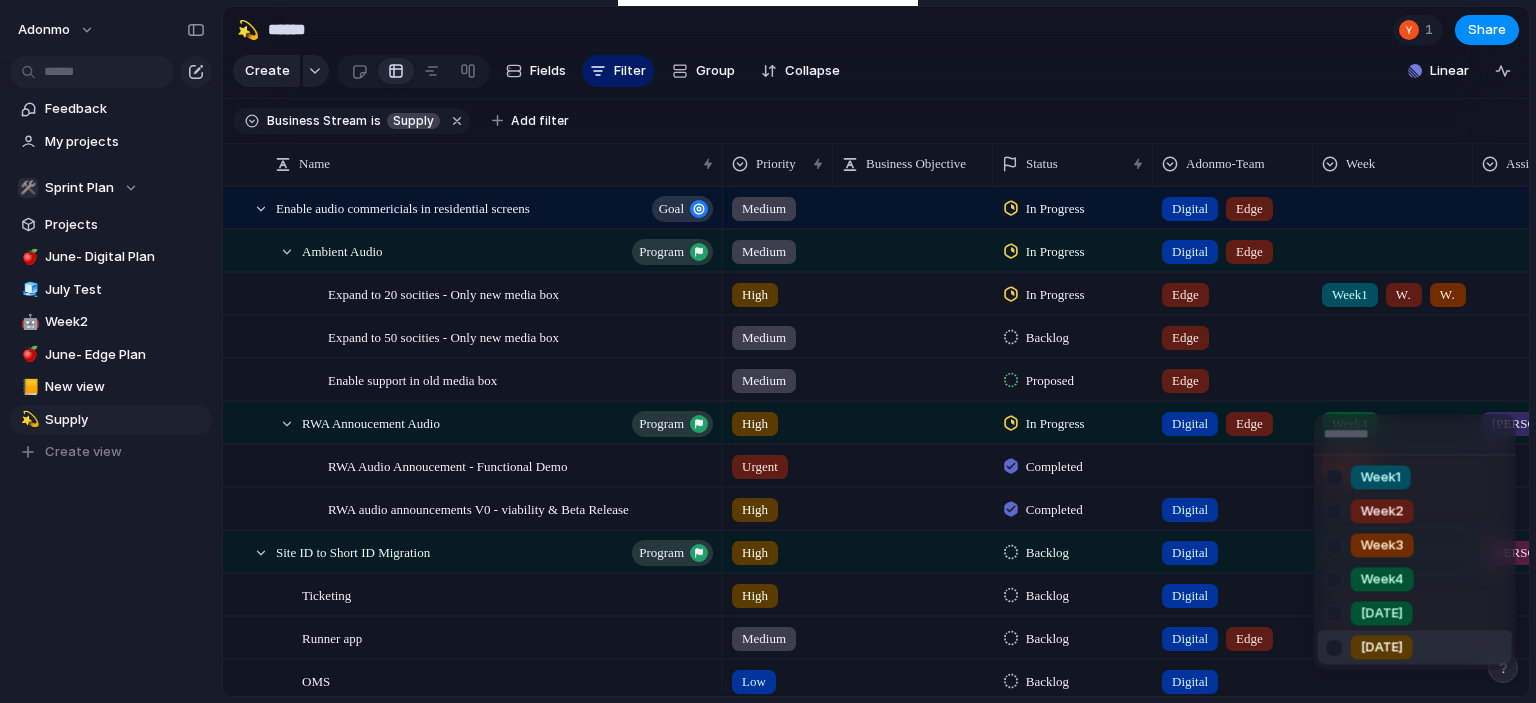 click on "[DATE]" at bounding box center [1382, 648] 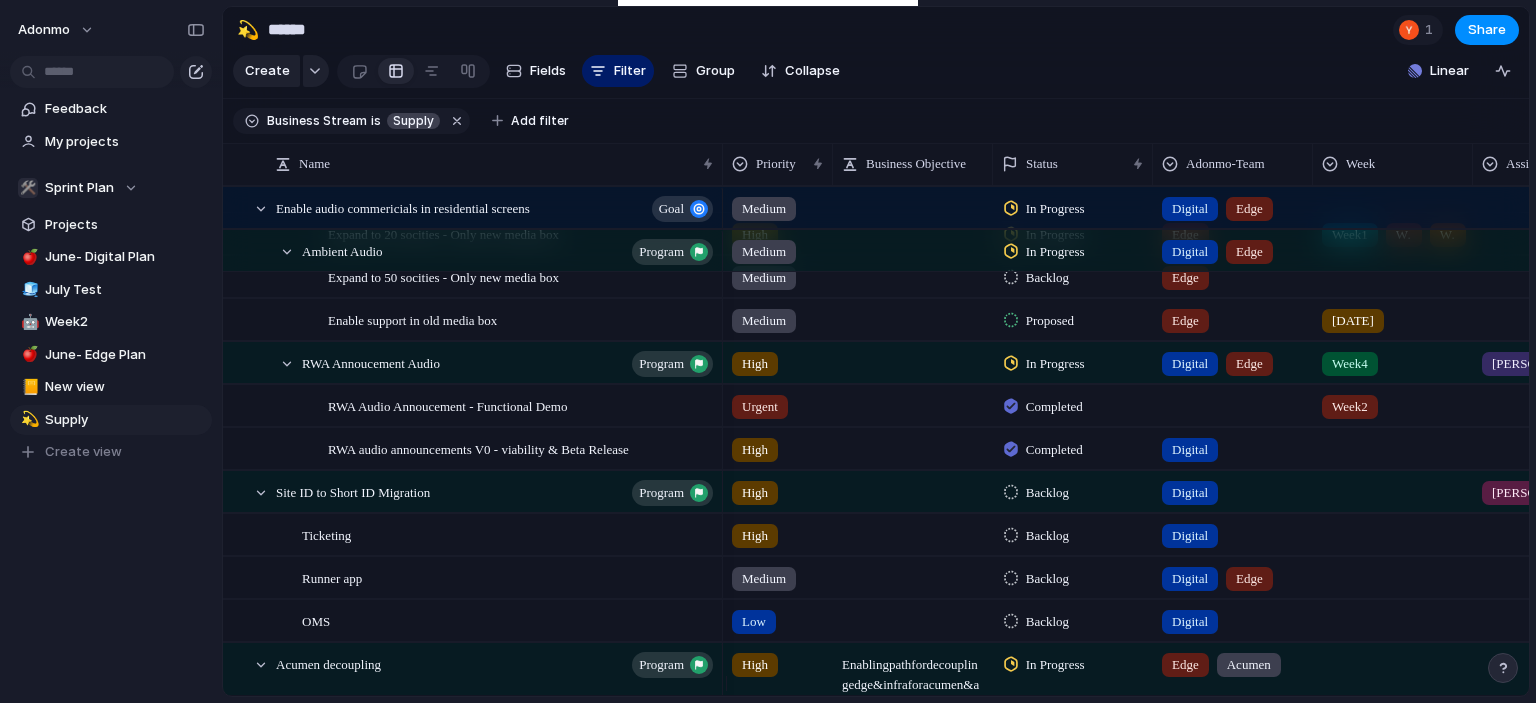 click on "Week4" at bounding box center [1393, 359] 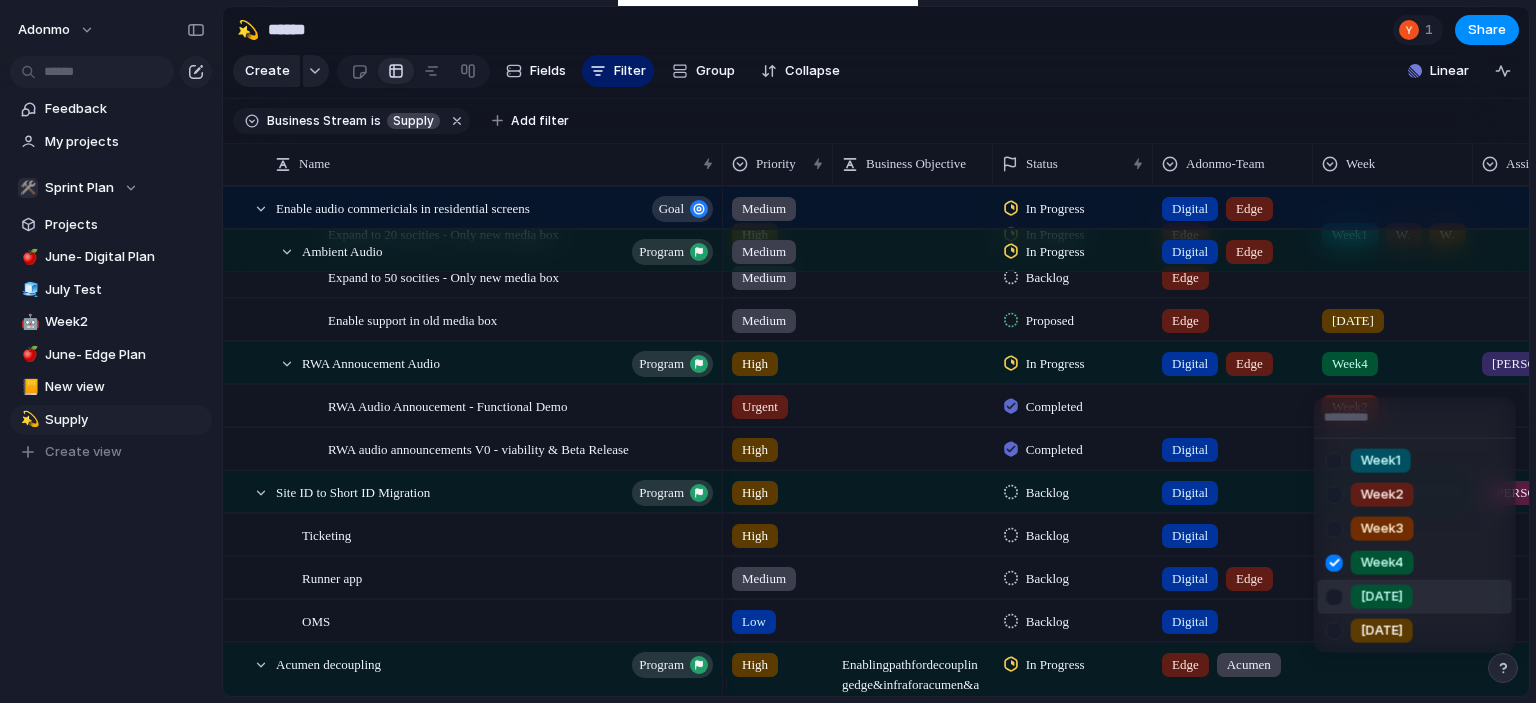 click on "[DATE]" at bounding box center (1382, 597) 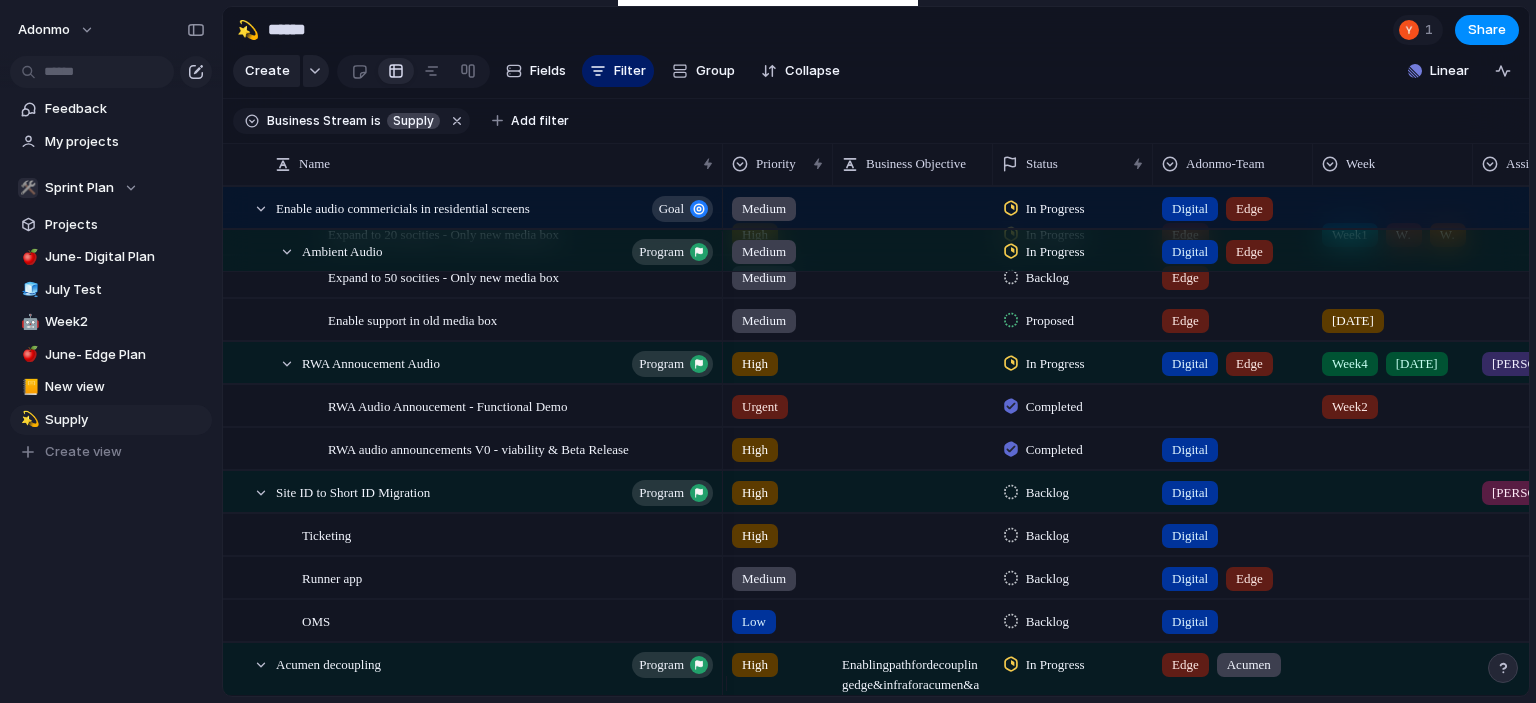 click on "Week2" at bounding box center [1393, 402] 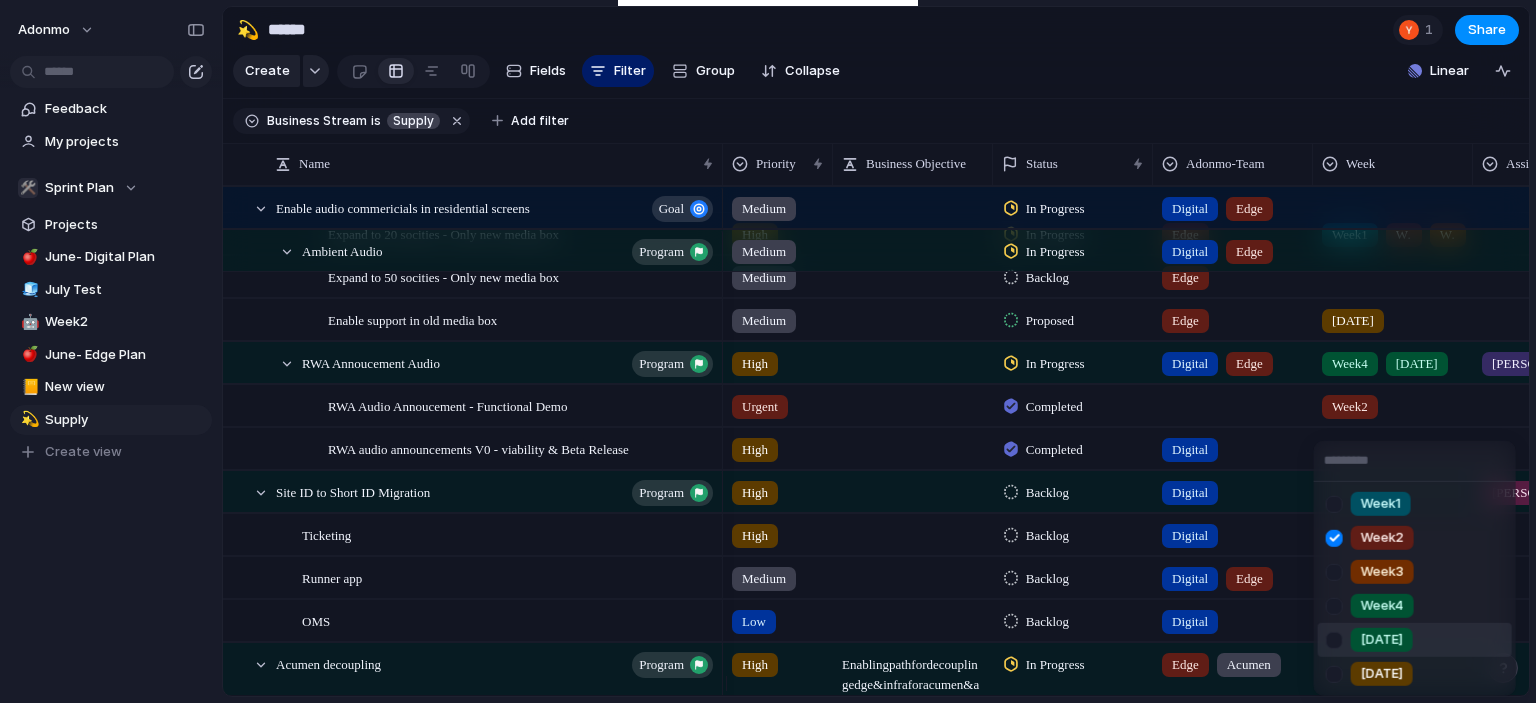 click on "[DATE]" at bounding box center (1415, 640) 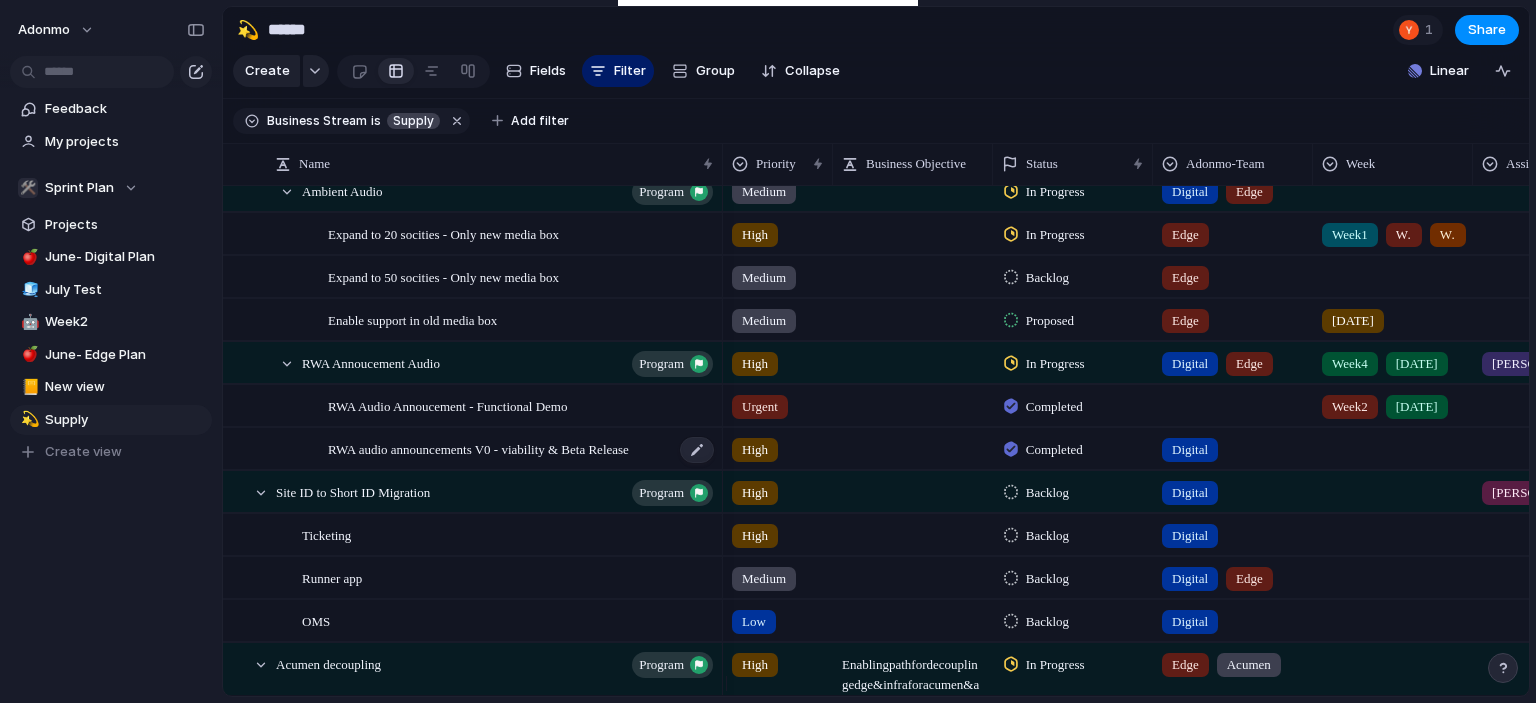 scroll, scrollTop: 0, scrollLeft: 0, axis: both 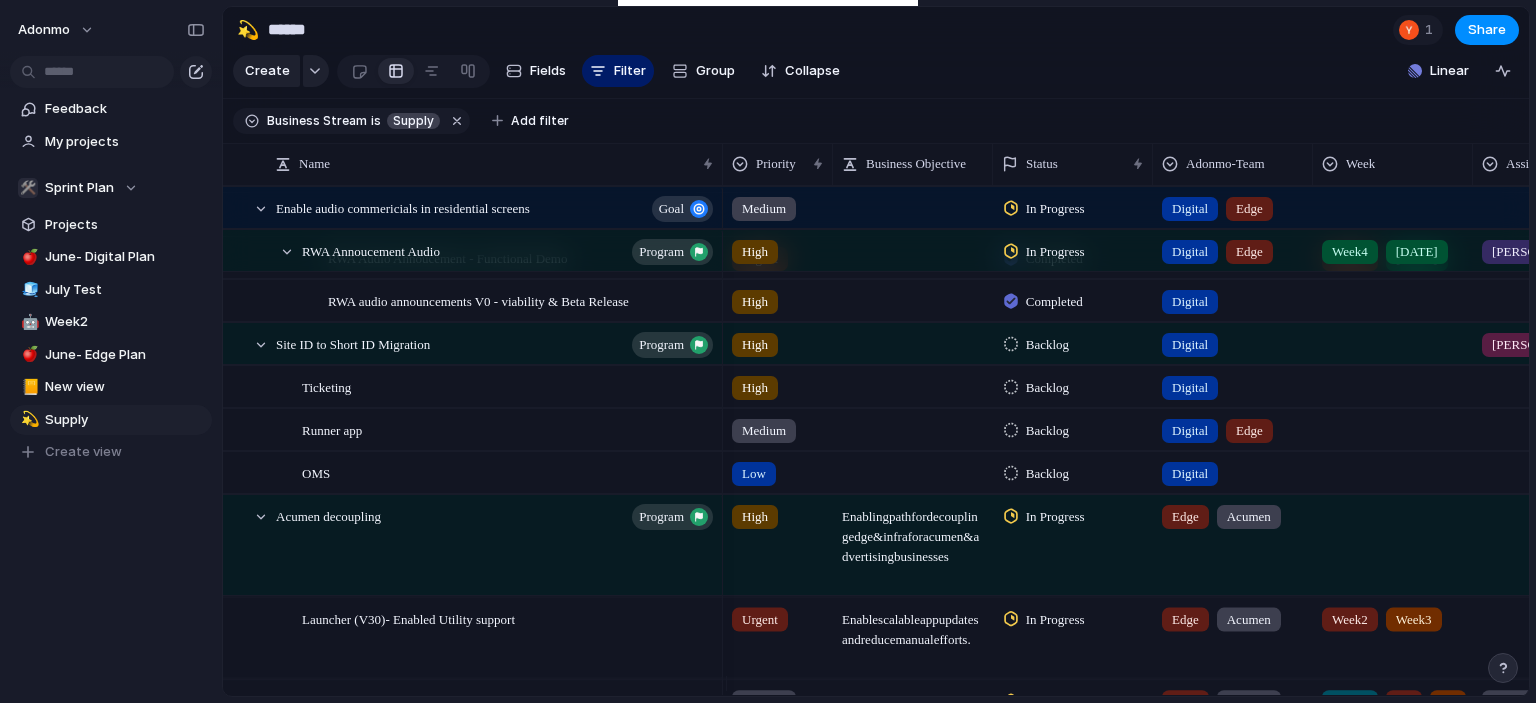 click on "Completed" at bounding box center (1054, 302) 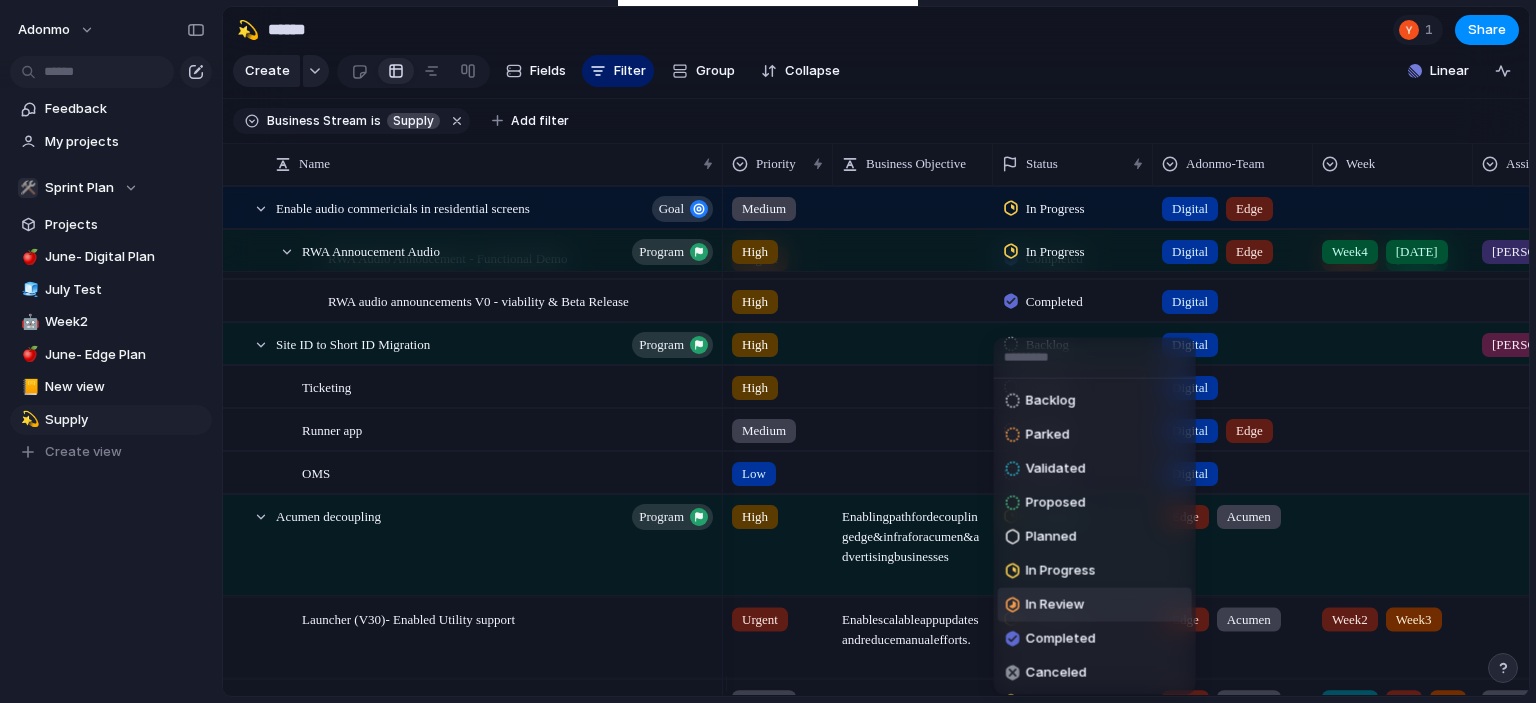 click on "In Review" at bounding box center [1095, 605] 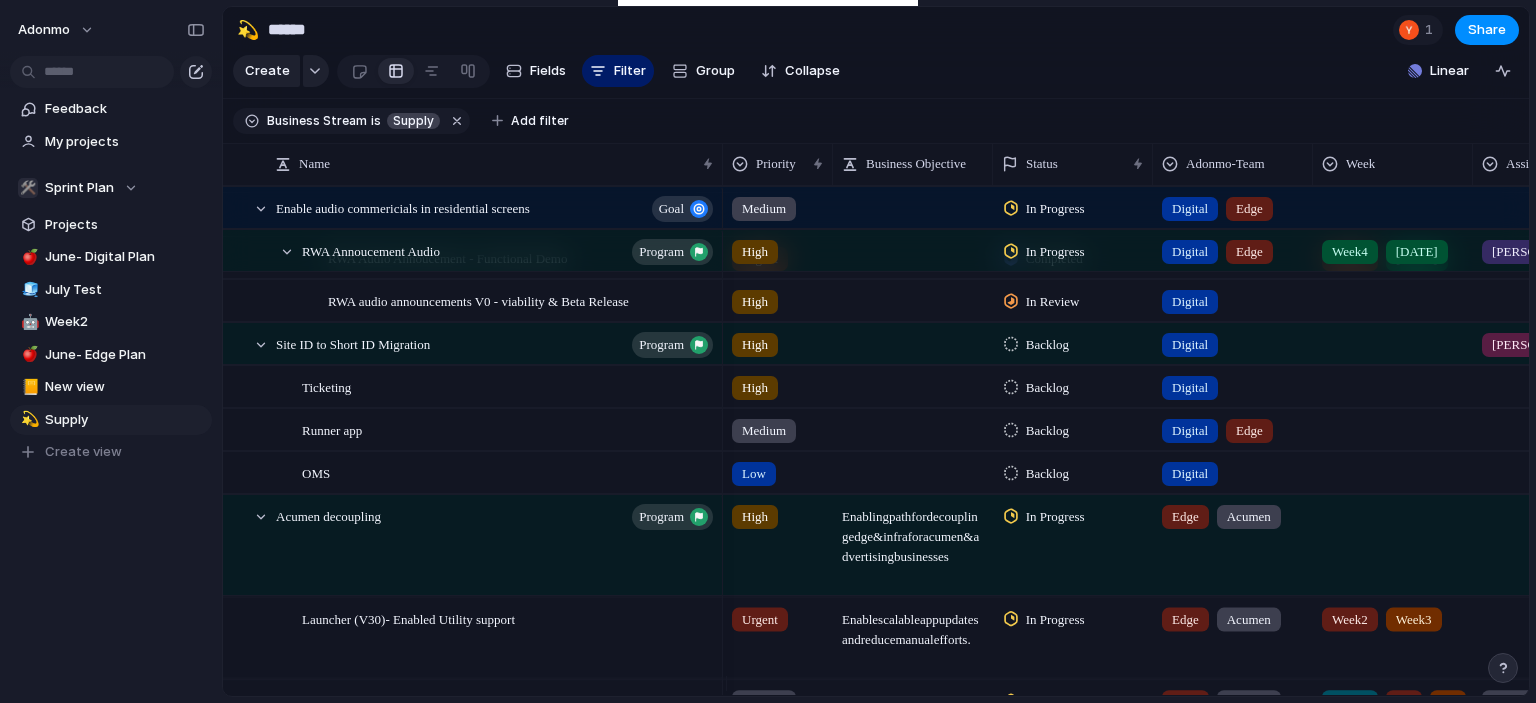 scroll, scrollTop: 143, scrollLeft: 0, axis: vertical 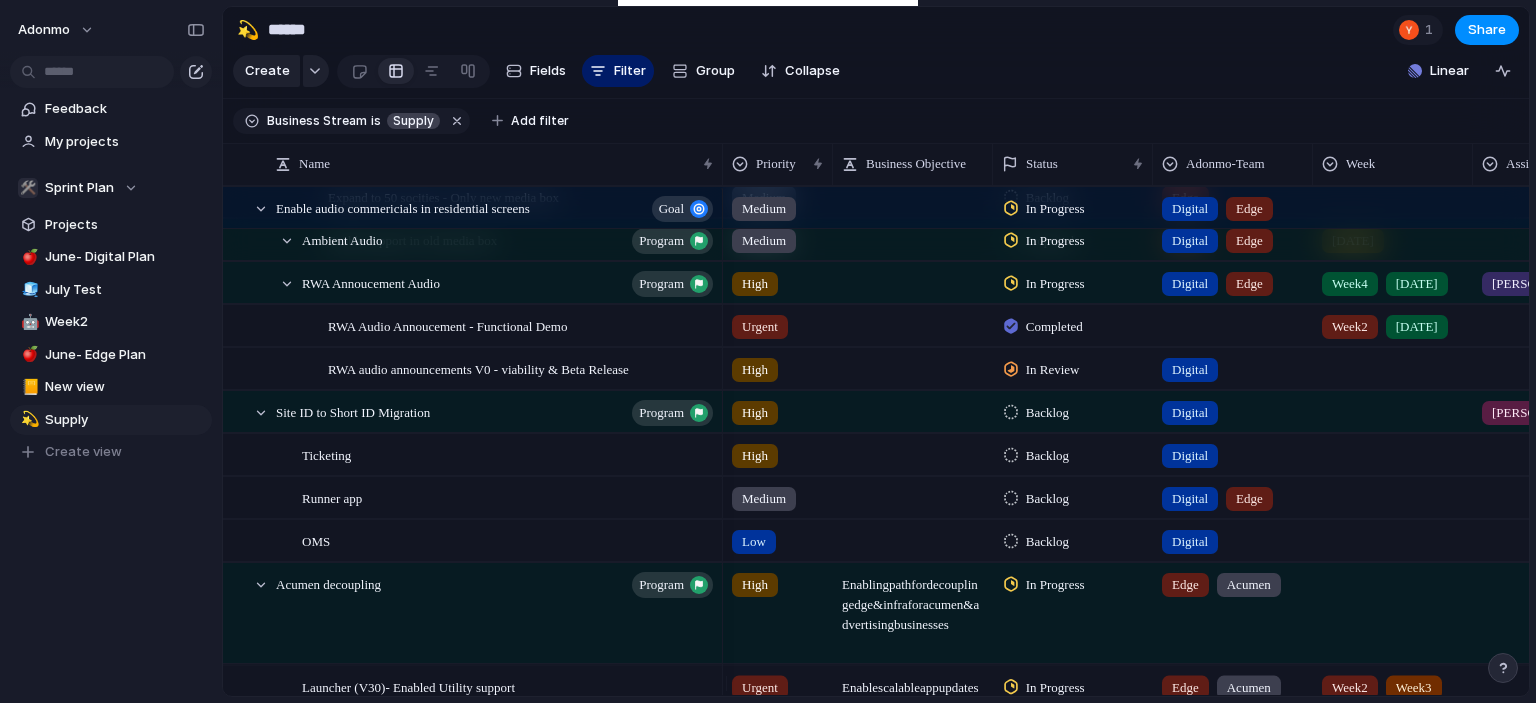 click on "Digital" at bounding box center [1233, 365] 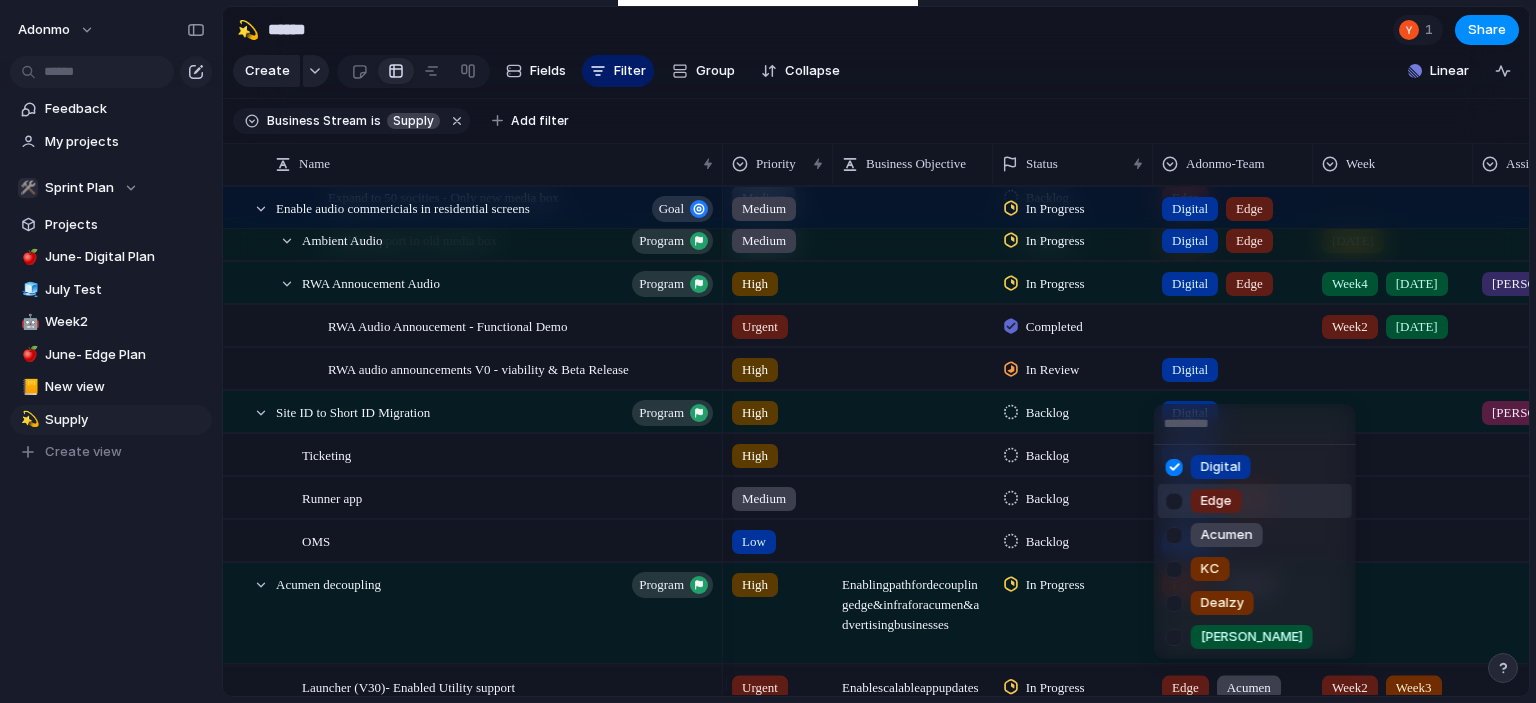 click on "Edge" at bounding box center (1255, 501) 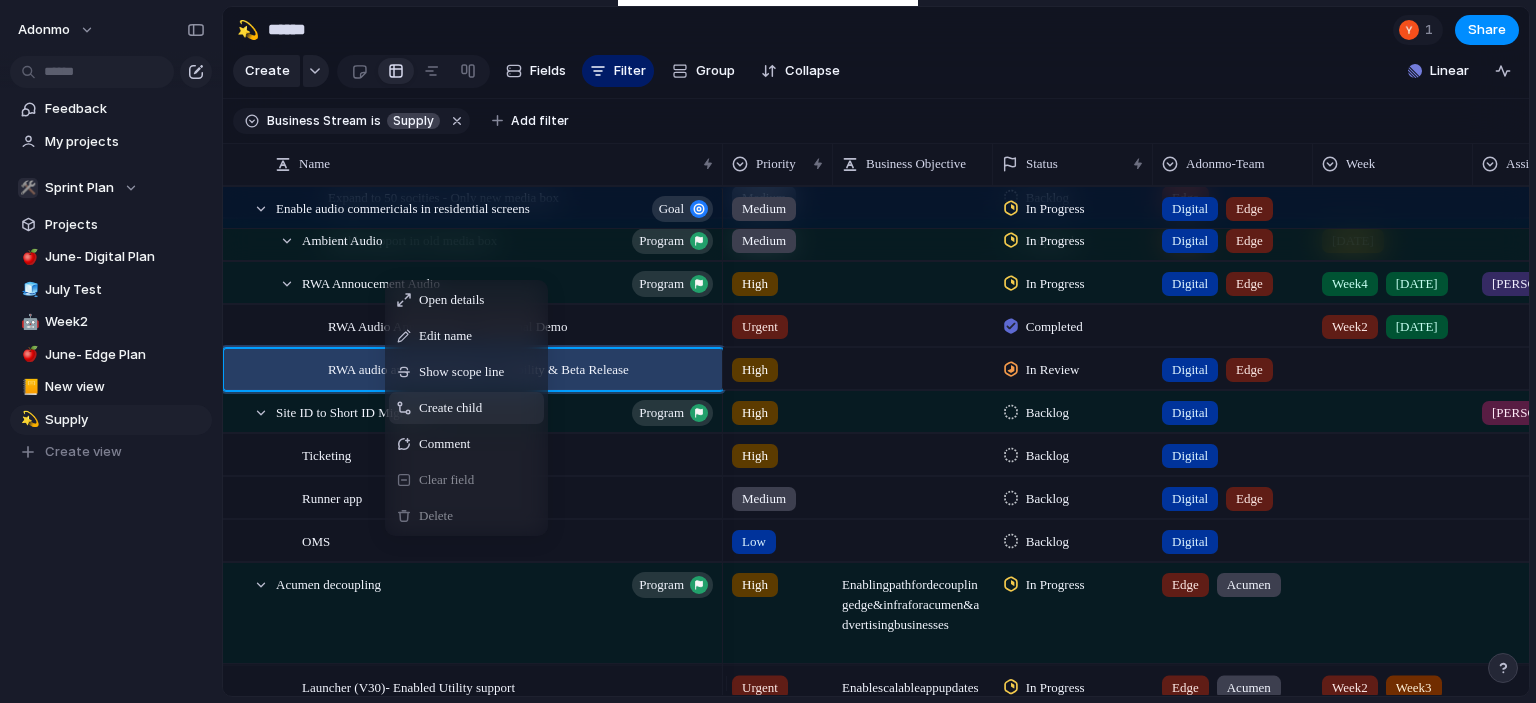 click on "Create child" at bounding box center [466, 408] 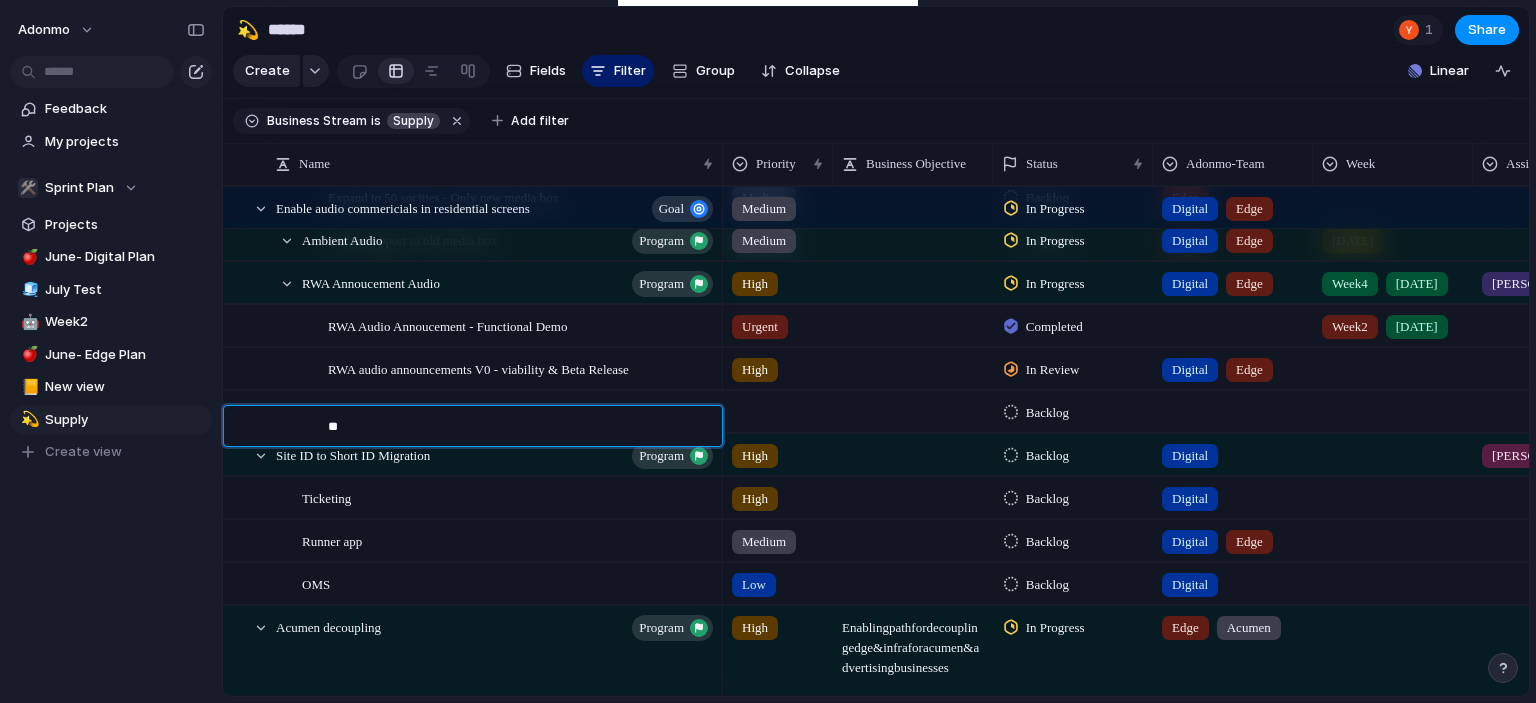 type on "*" 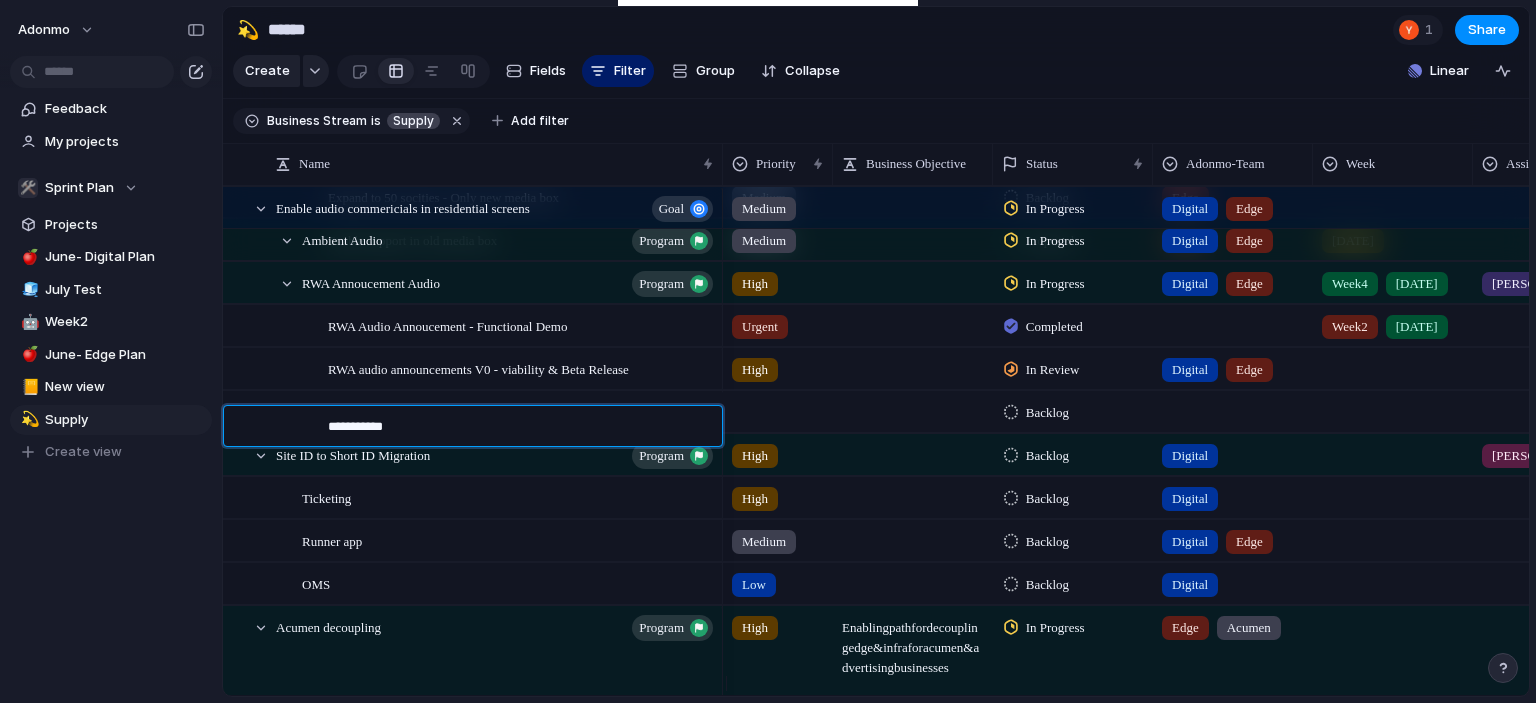 type on "**********" 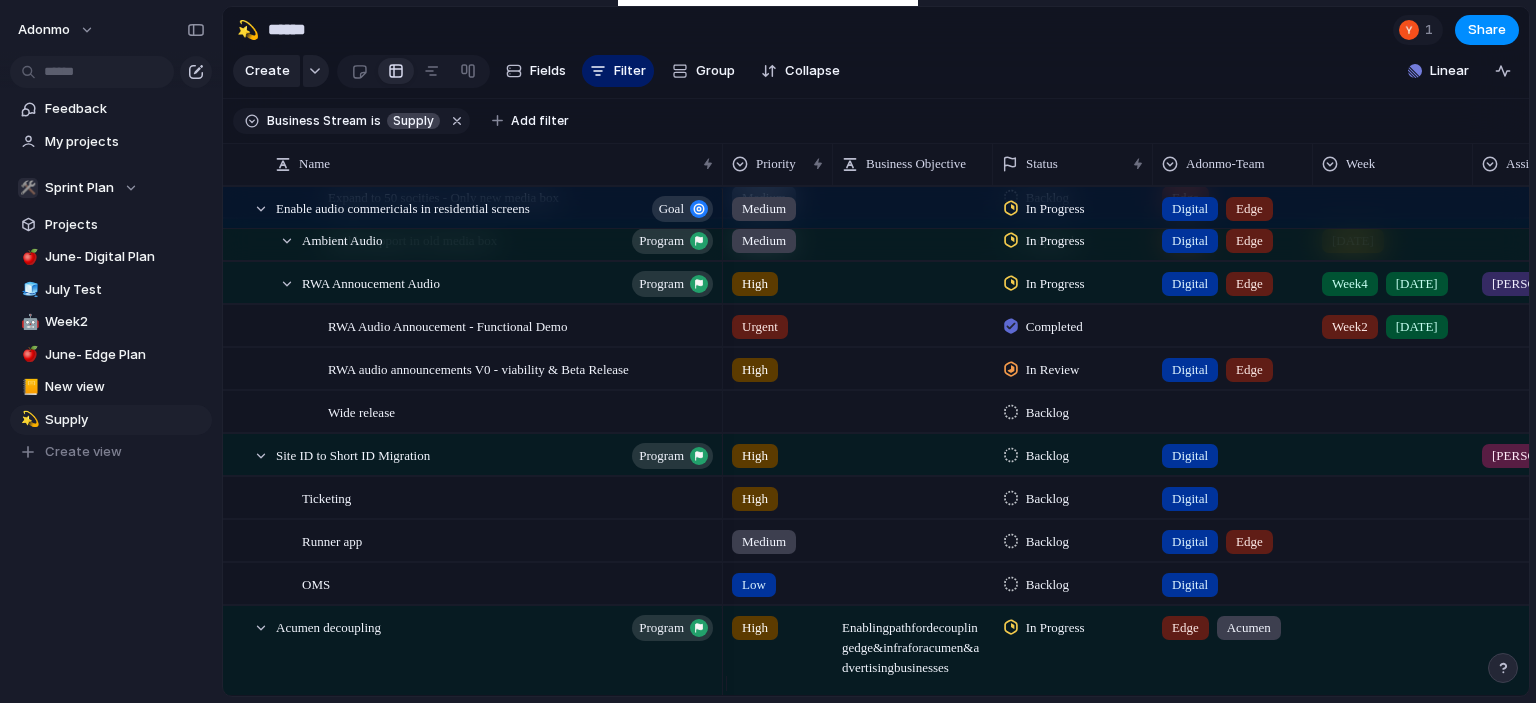 click at bounding box center [778, 408] 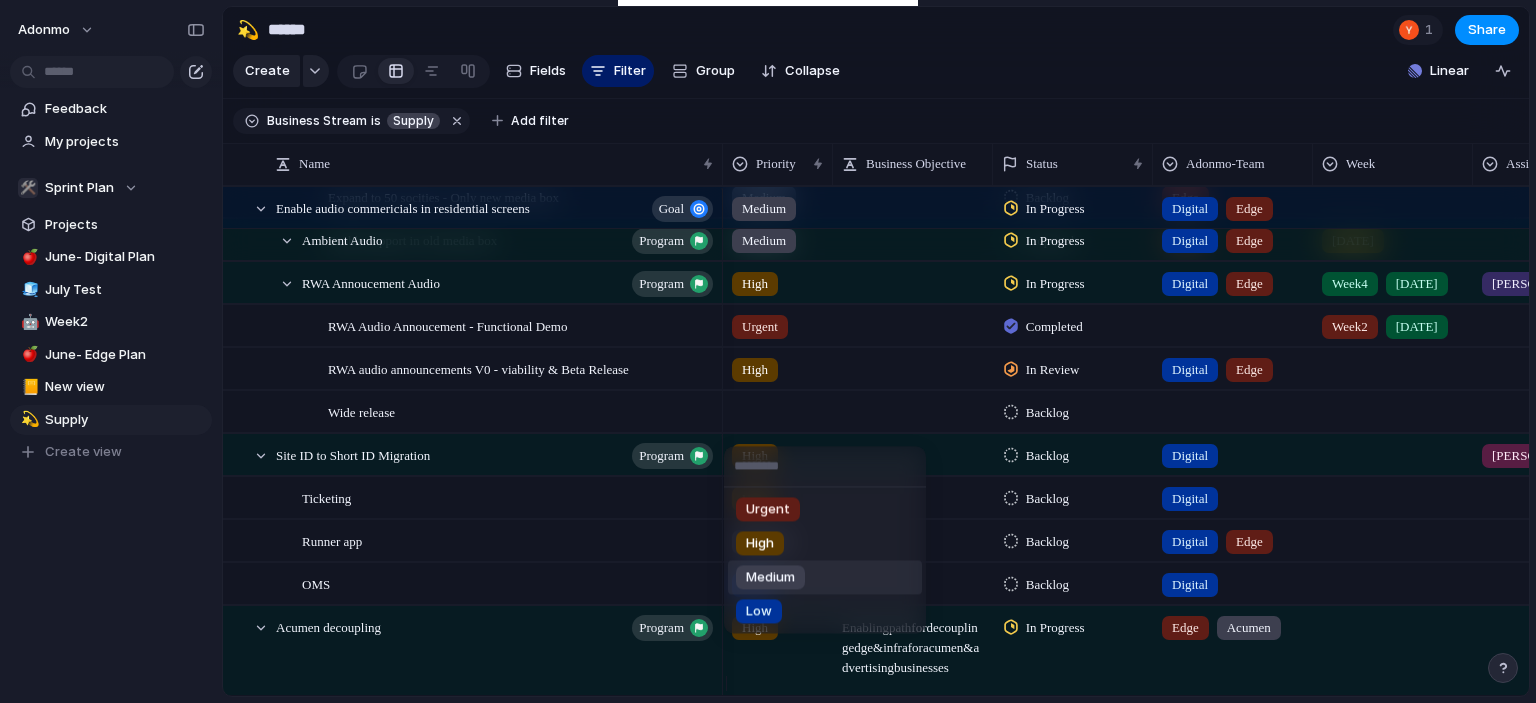 click on "Medium" at bounding box center [770, 578] 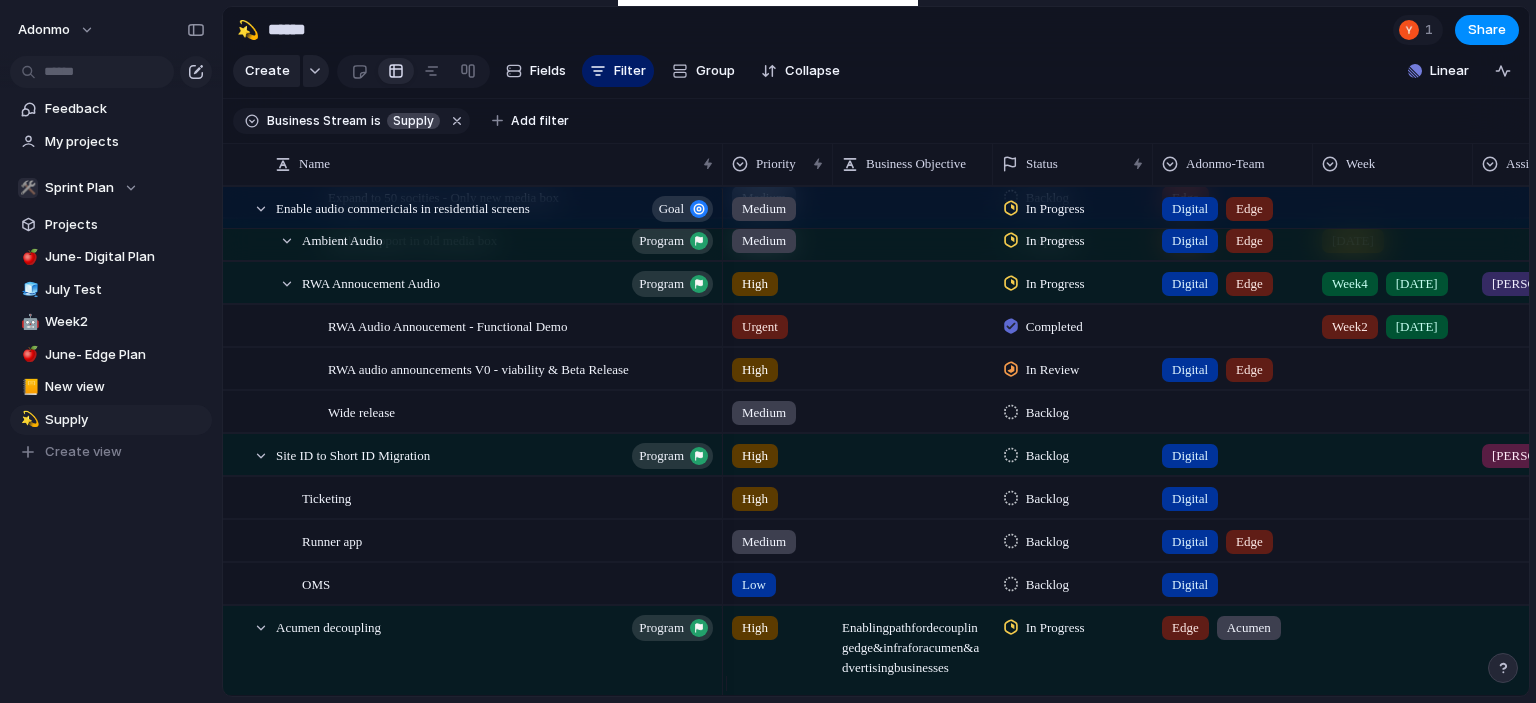 click on "Backlog" at bounding box center [1047, 413] 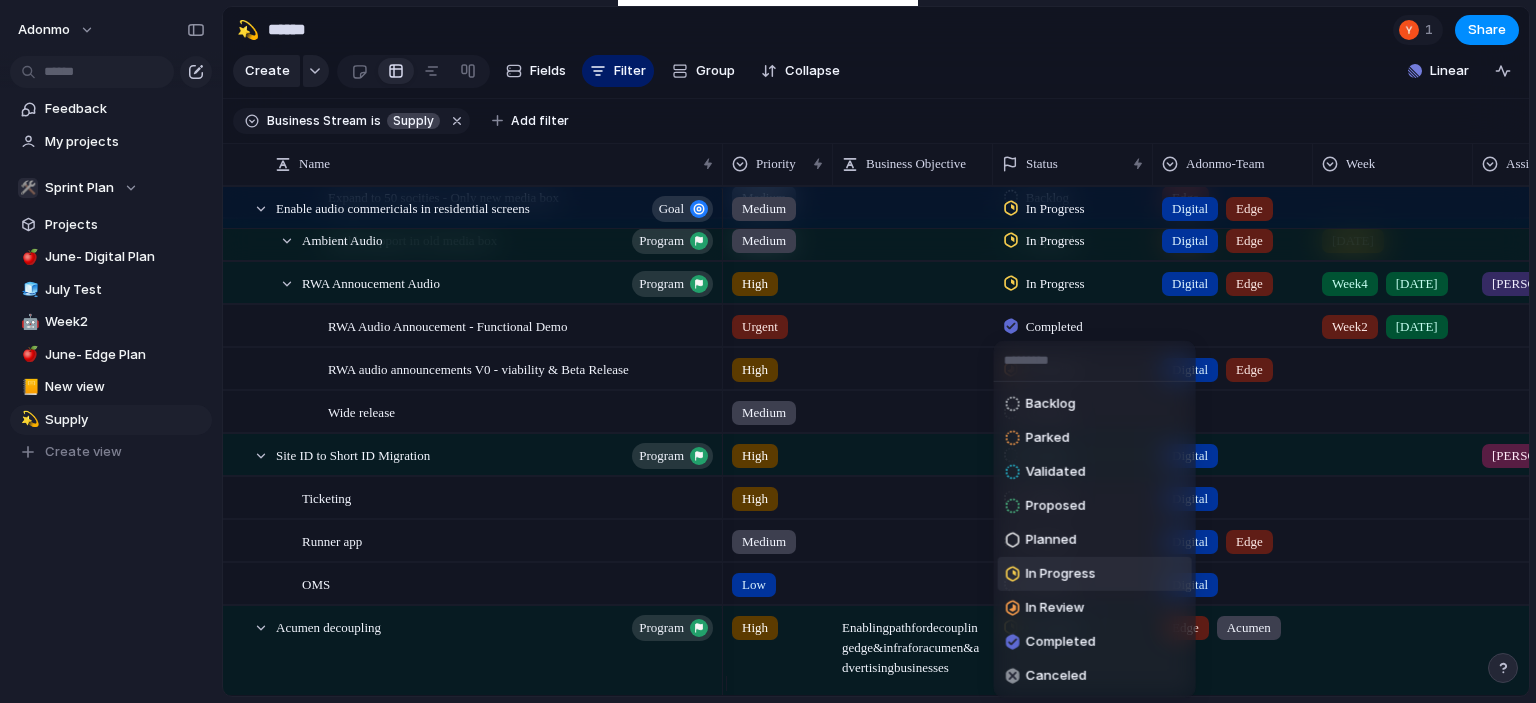 click on "In Progress" at bounding box center (1061, 574) 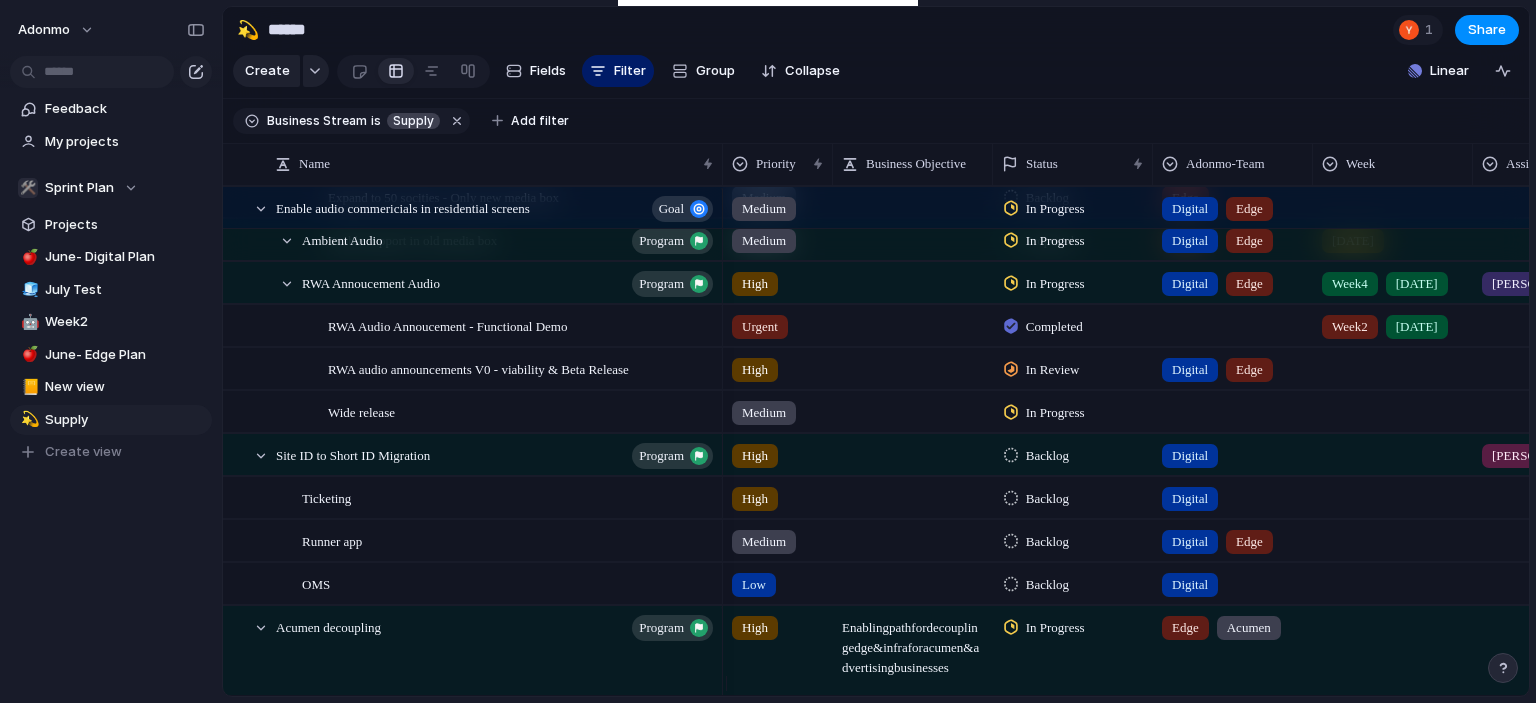 click at bounding box center [1233, 322] 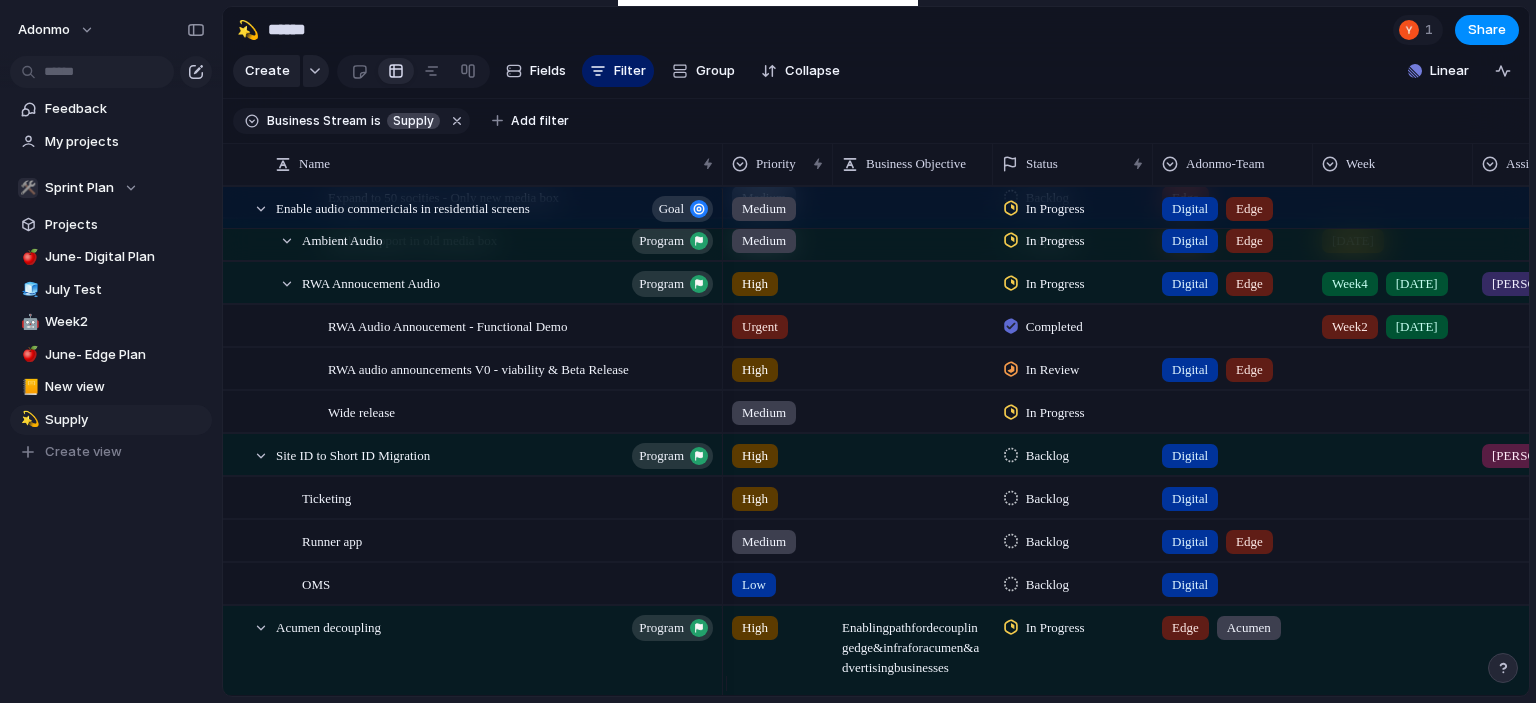 click at bounding box center [1233, 408] 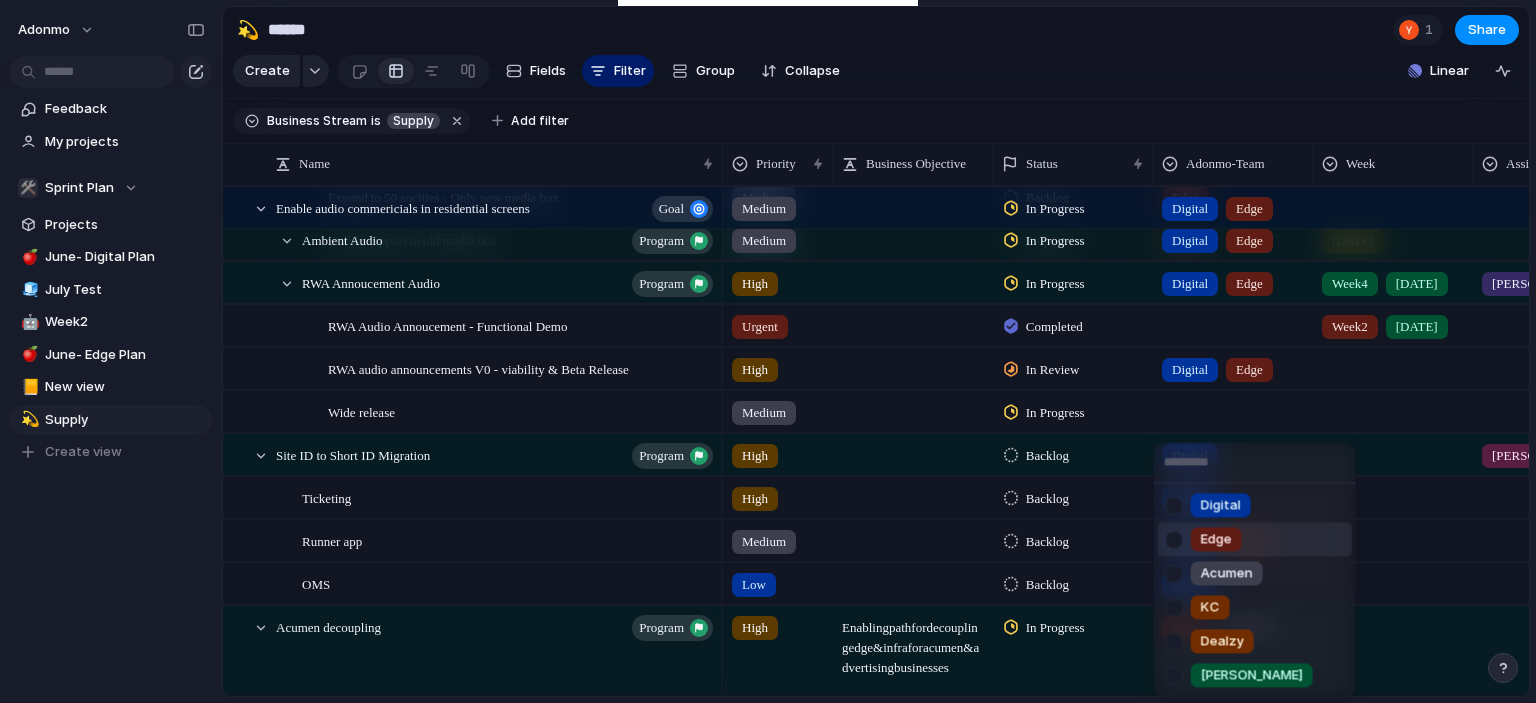 click on "Edge" at bounding box center [1216, 539] 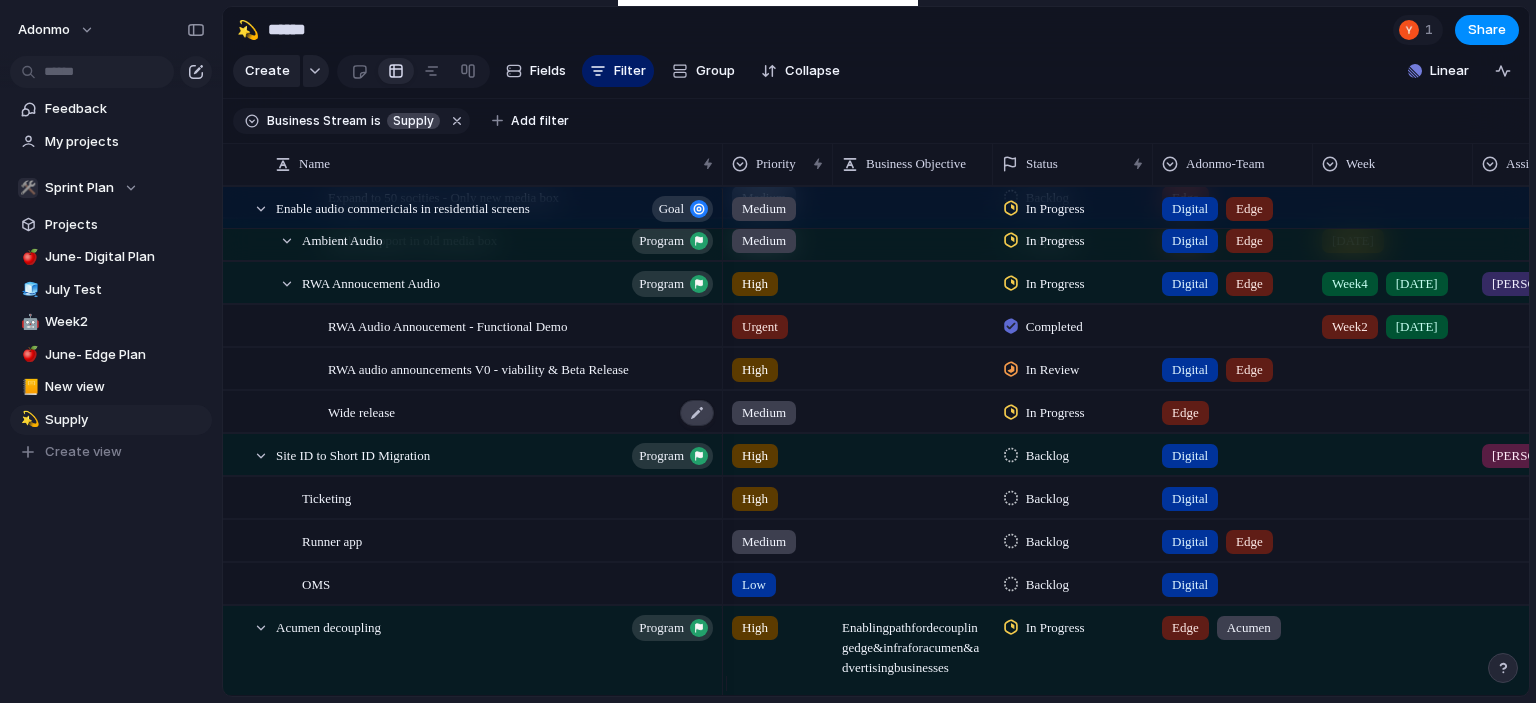 click at bounding box center (697, 413) 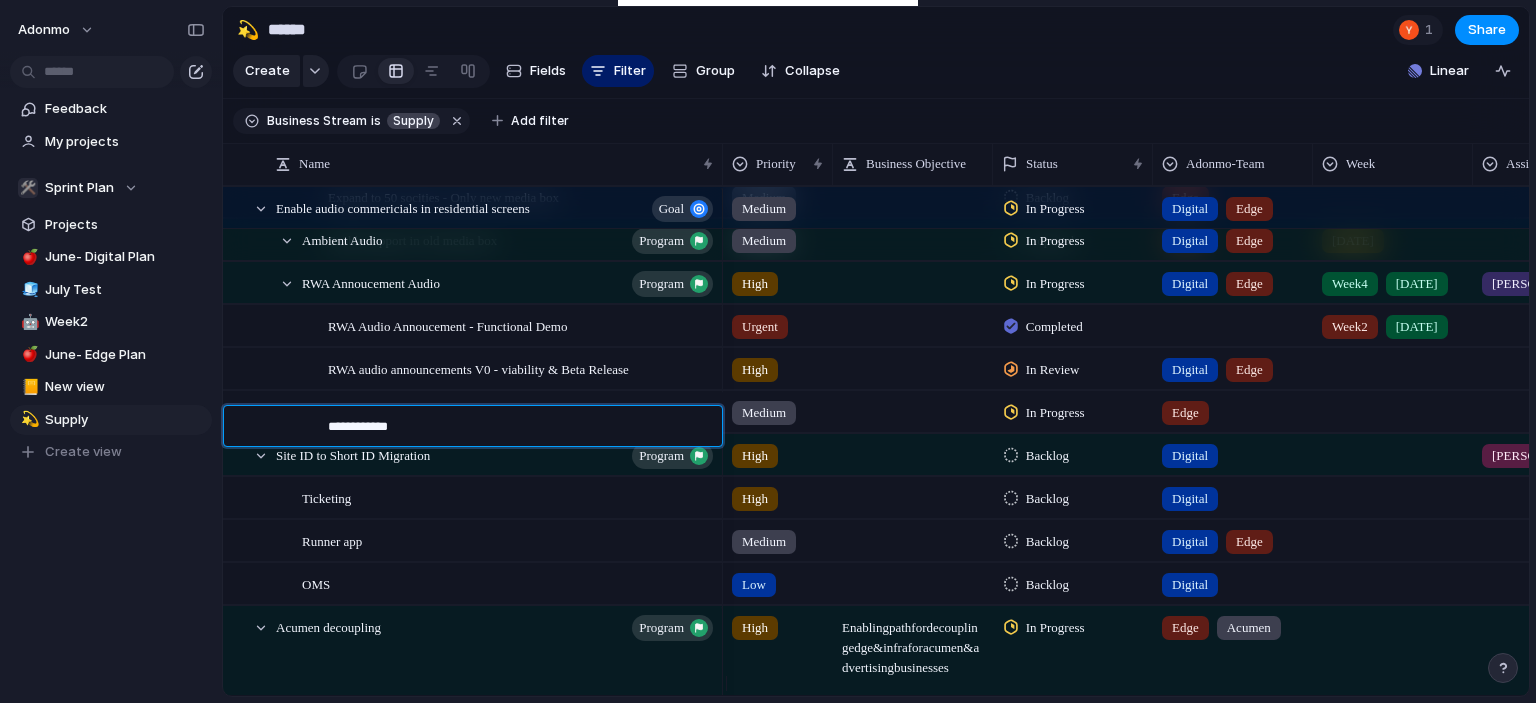click on "**********" at bounding box center (509, 426) 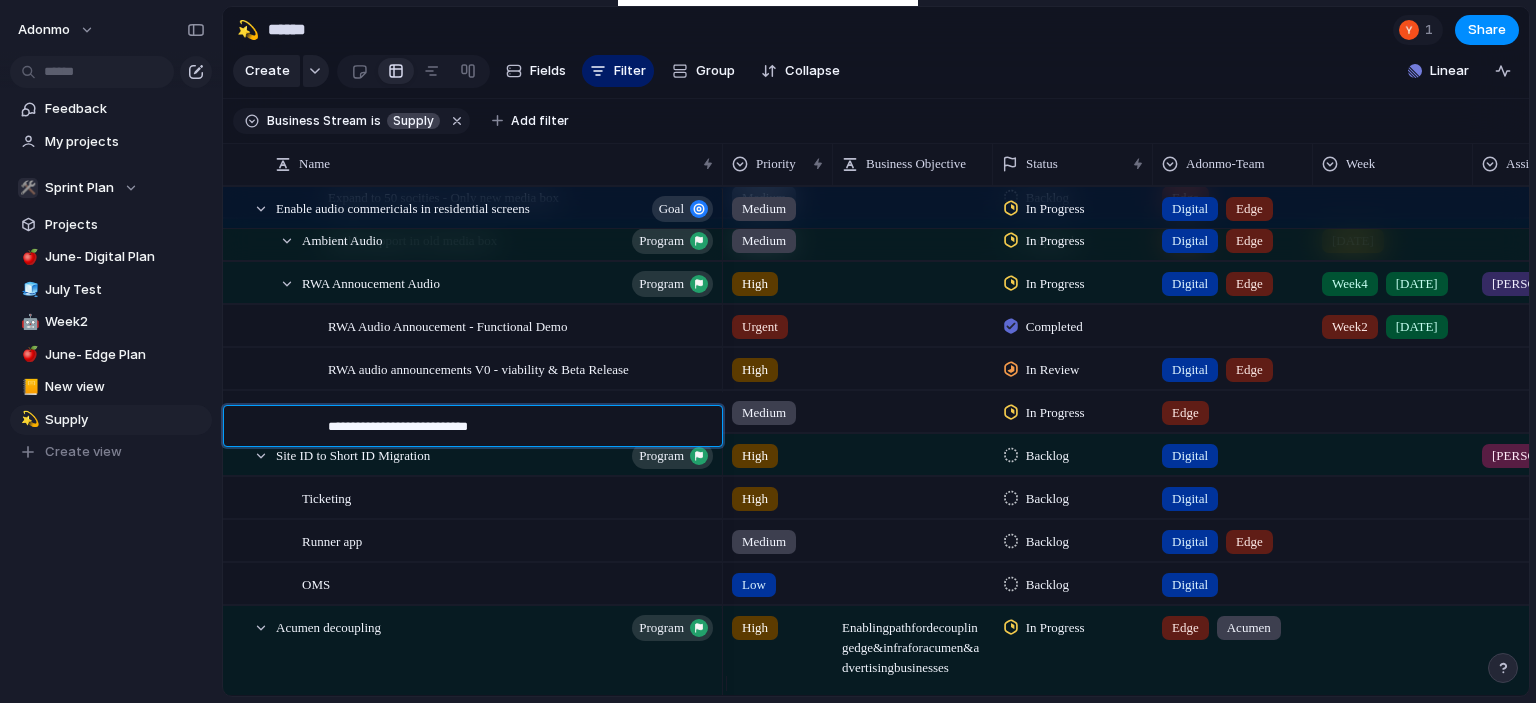 type on "**********" 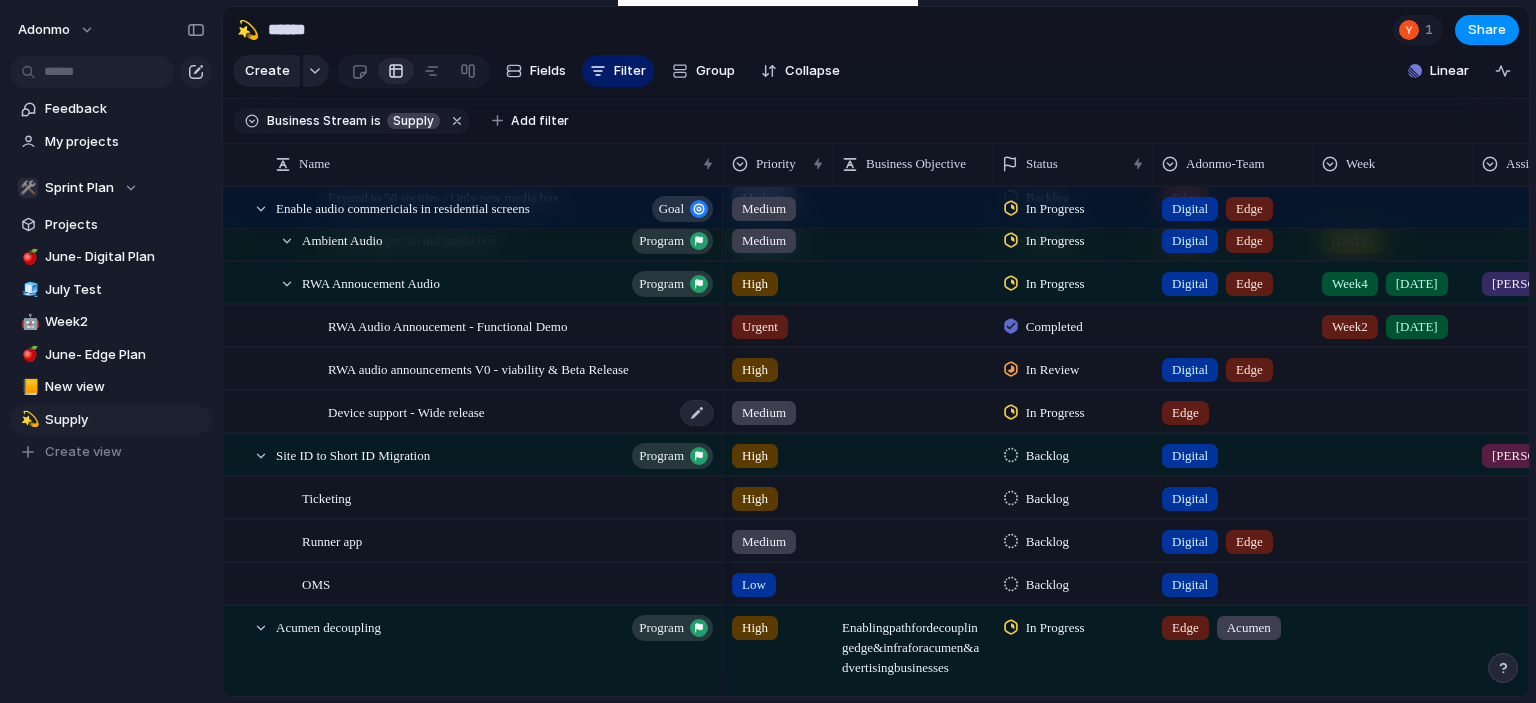 click on "Device support - Wide release" at bounding box center (522, 412) 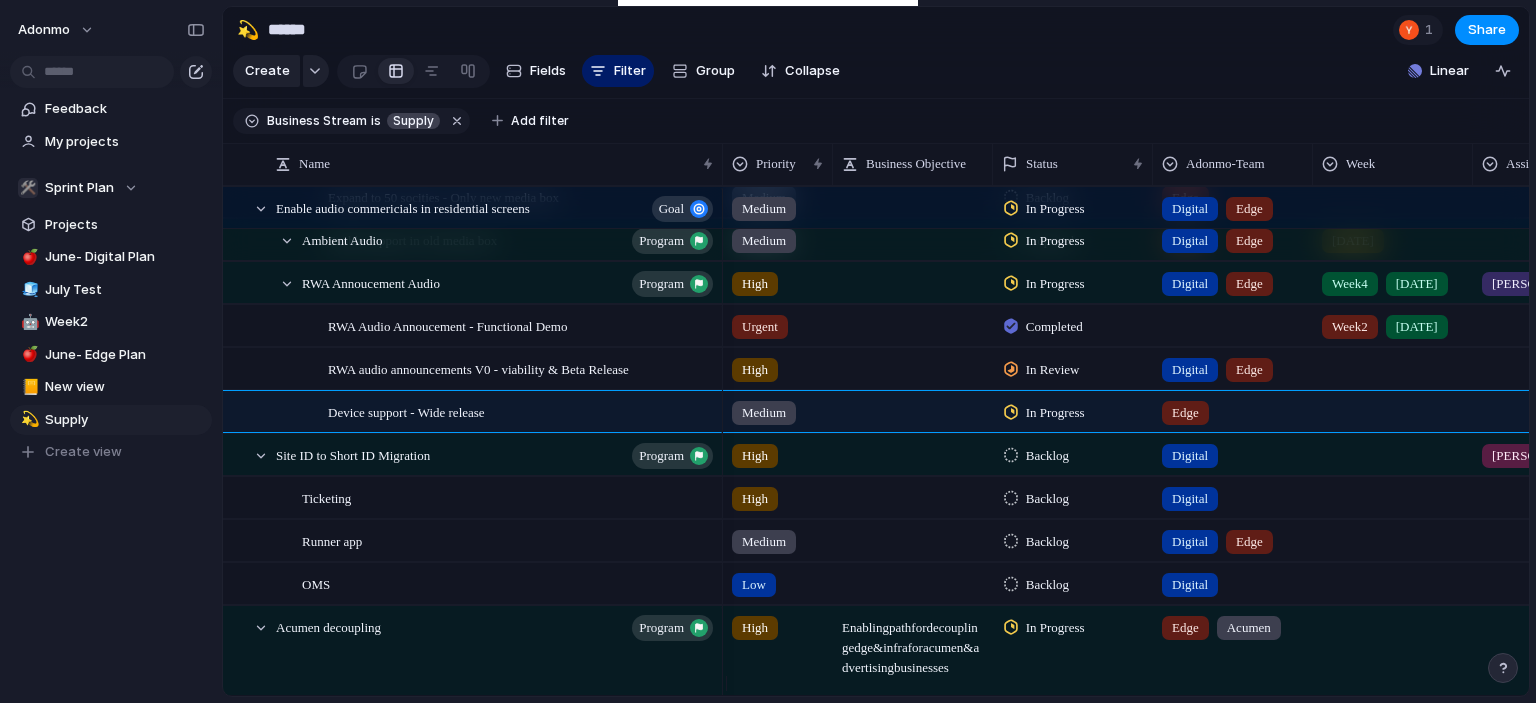 click on "Keep using Index You're approaching the free limit of 300 work items Upgrade plan" at bounding box center (111, 618) 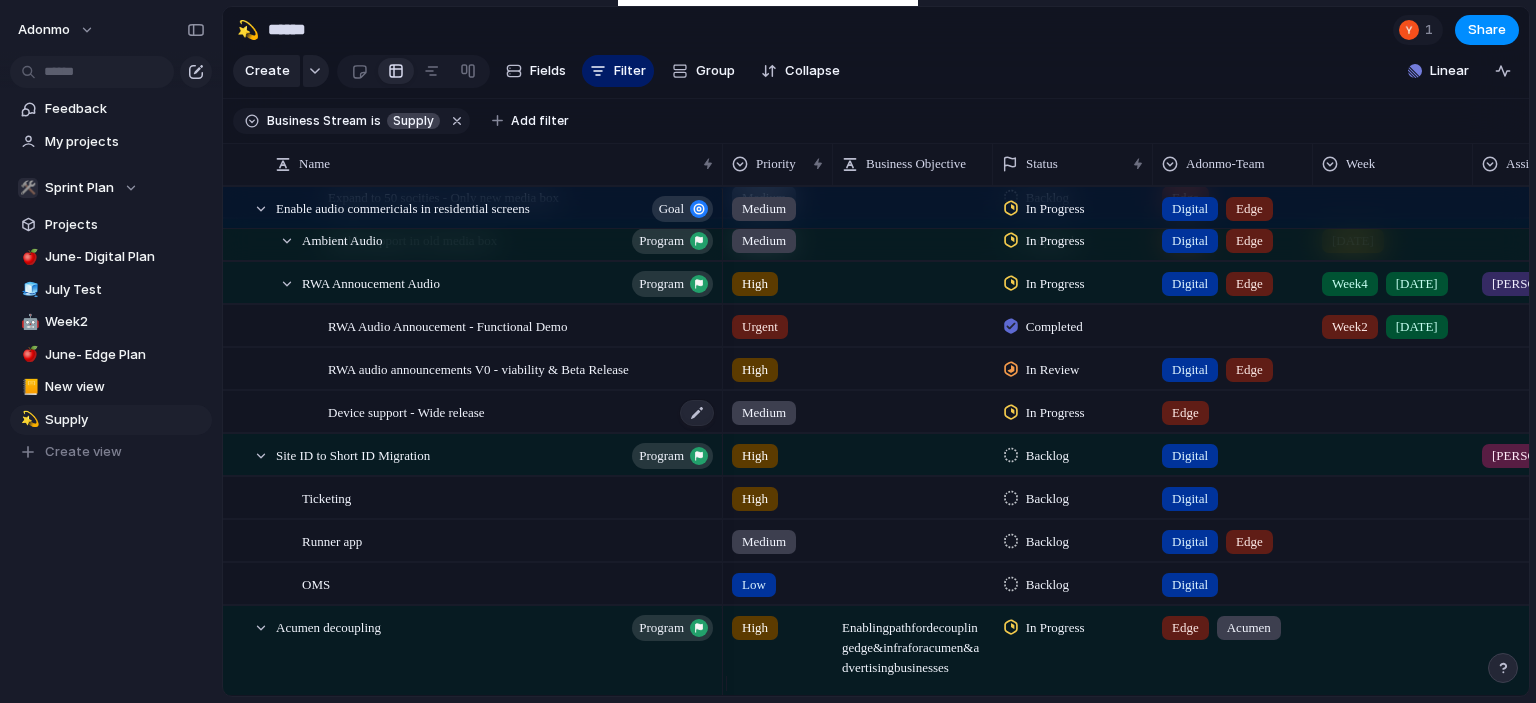 click on "Device support - Wide release" at bounding box center (406, 411) 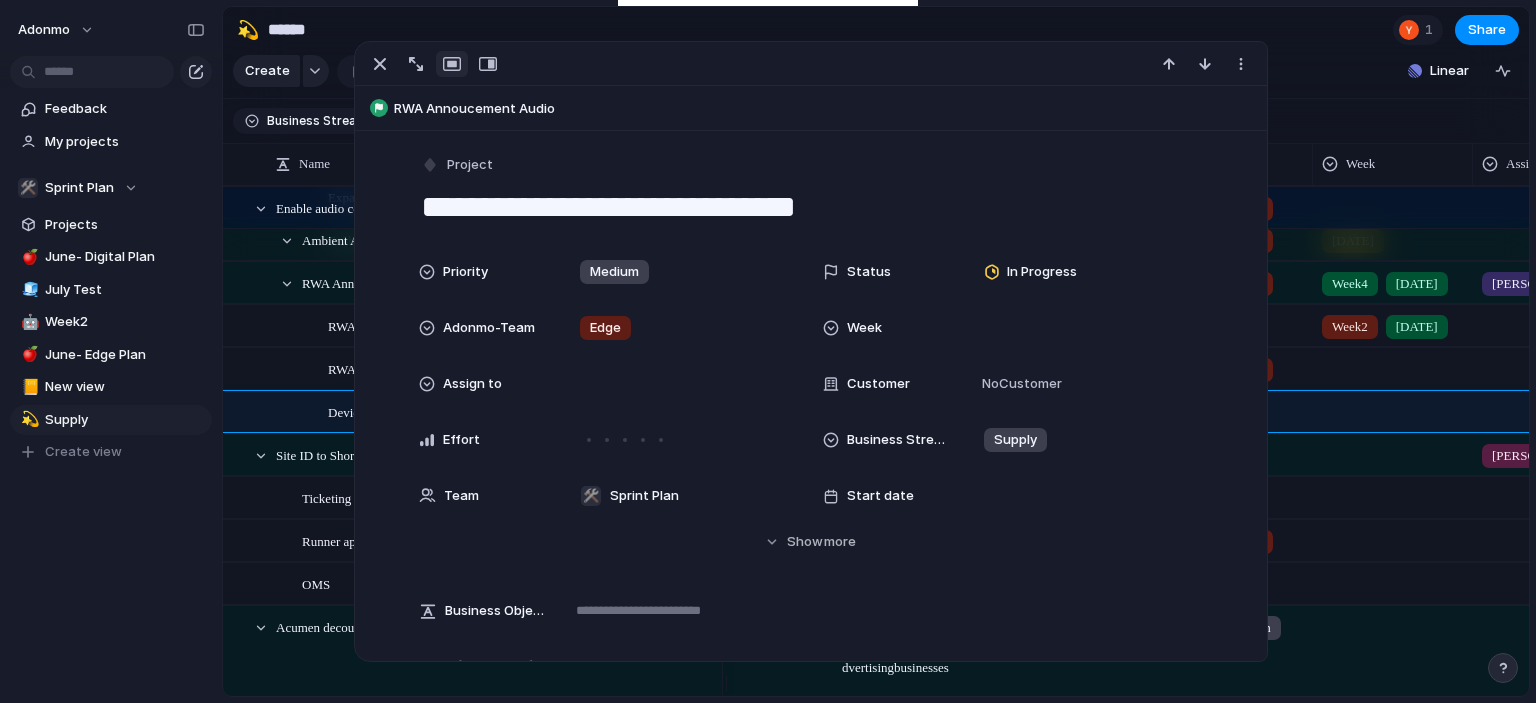 click on "**********" at bounding box center (811, 207) 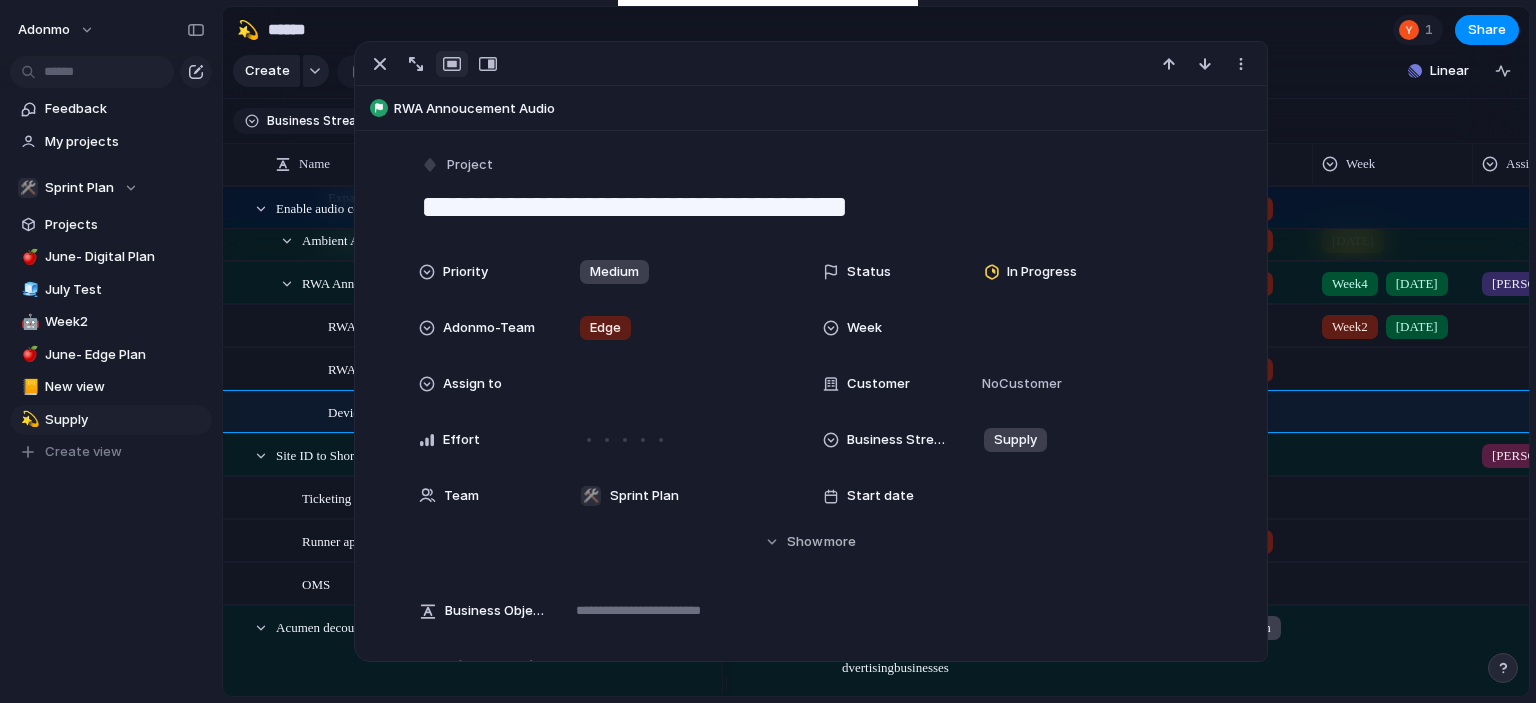 type on "**********" 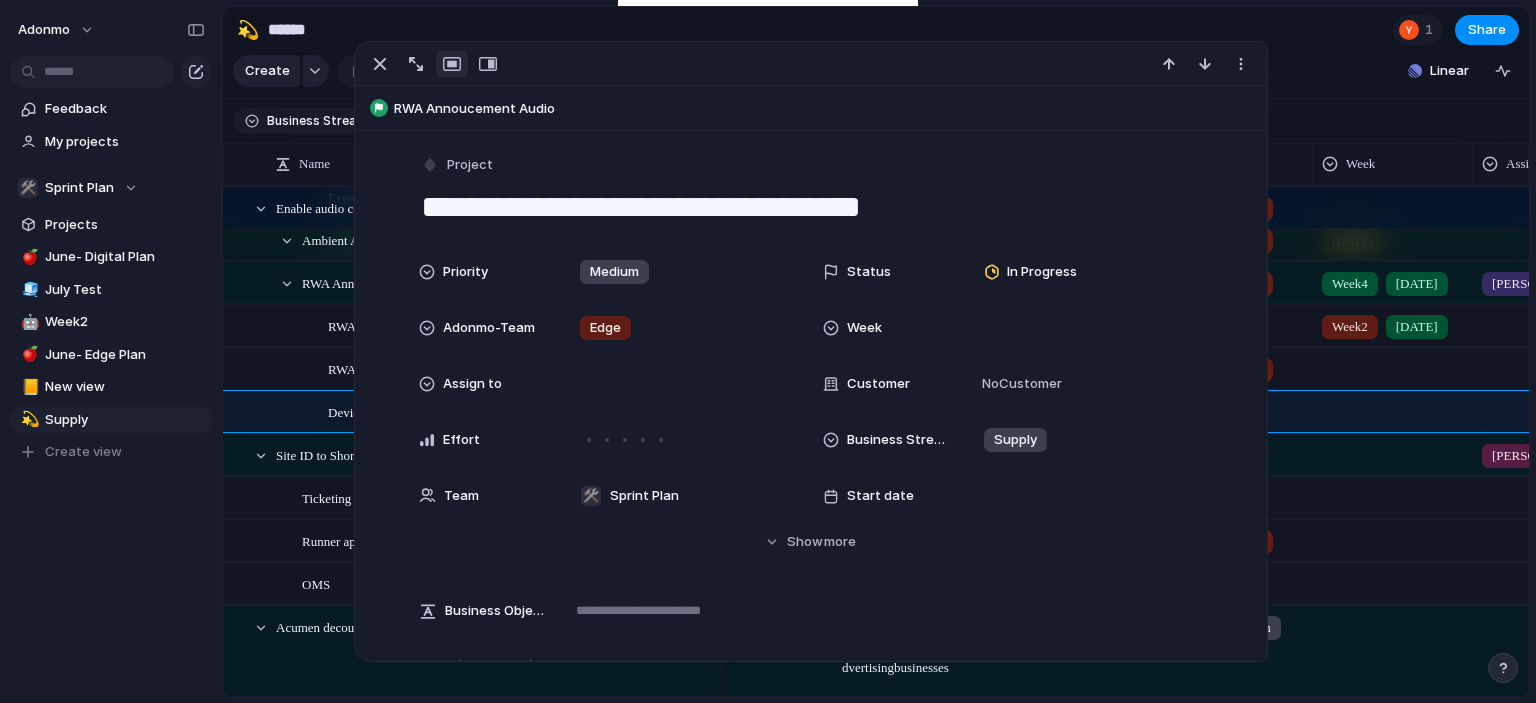 click on "Keep using Index You're approaching the free limit of 300 work items Upgrade plan" at bounding box center (111, 618) 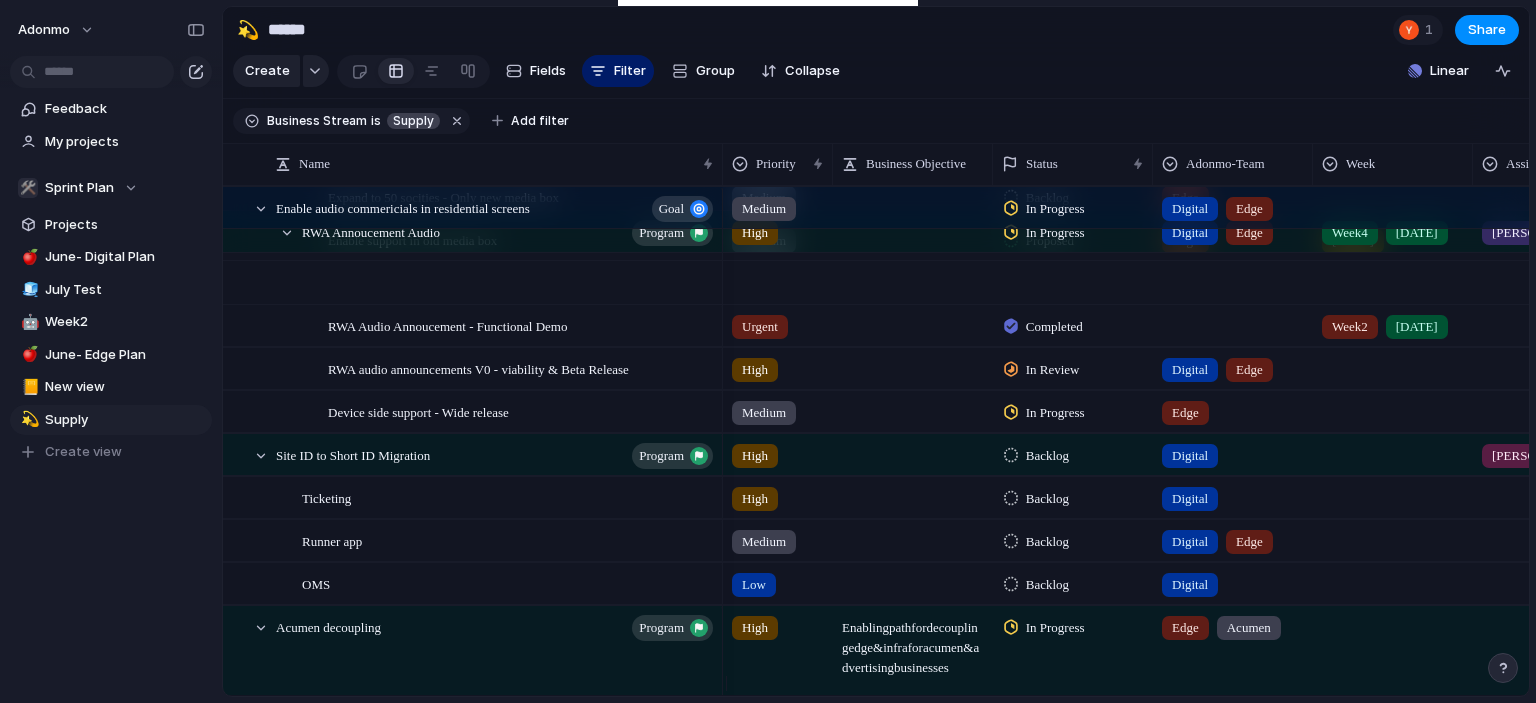 scroll, scrollTop: 328, scrollLeft: 0, axis: vertical 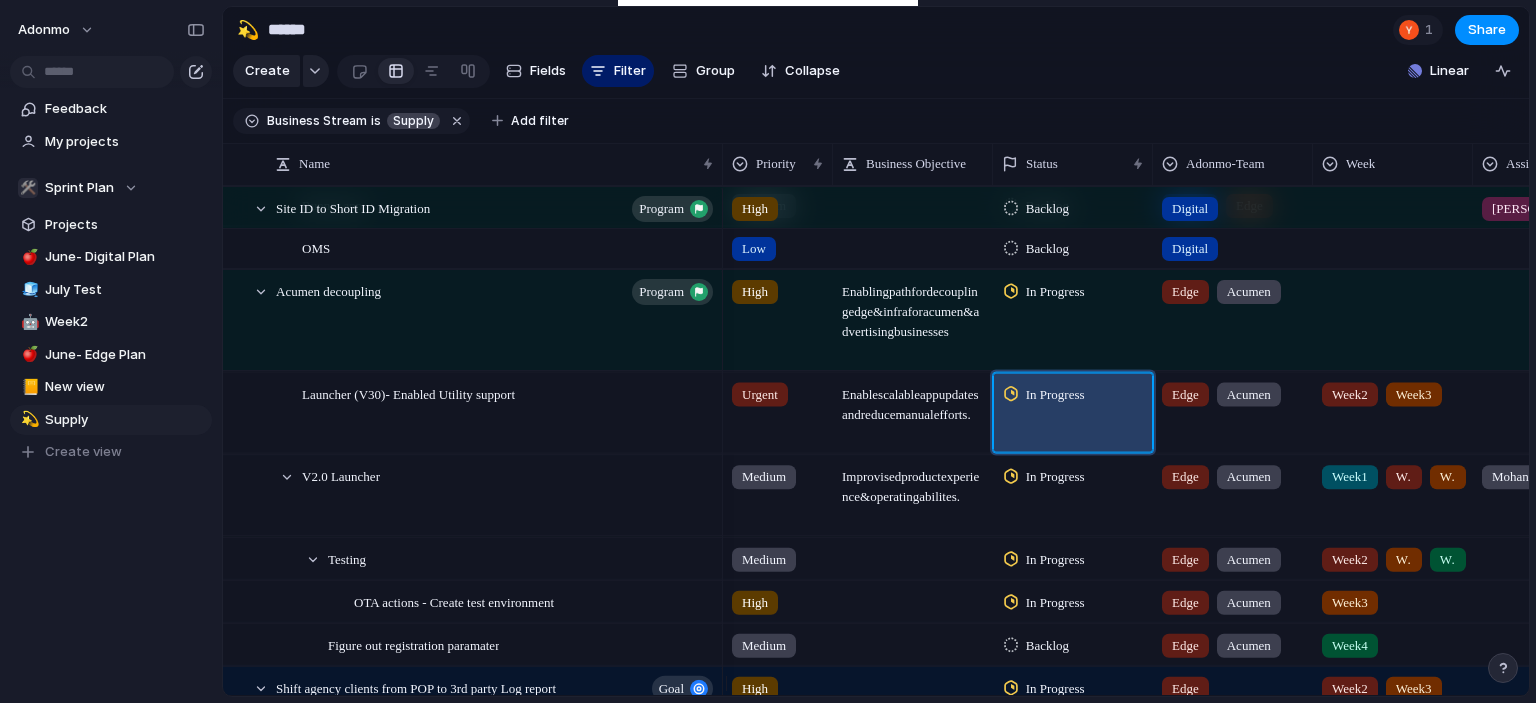 click on "In Progress" at bounding box center (1047, 394) 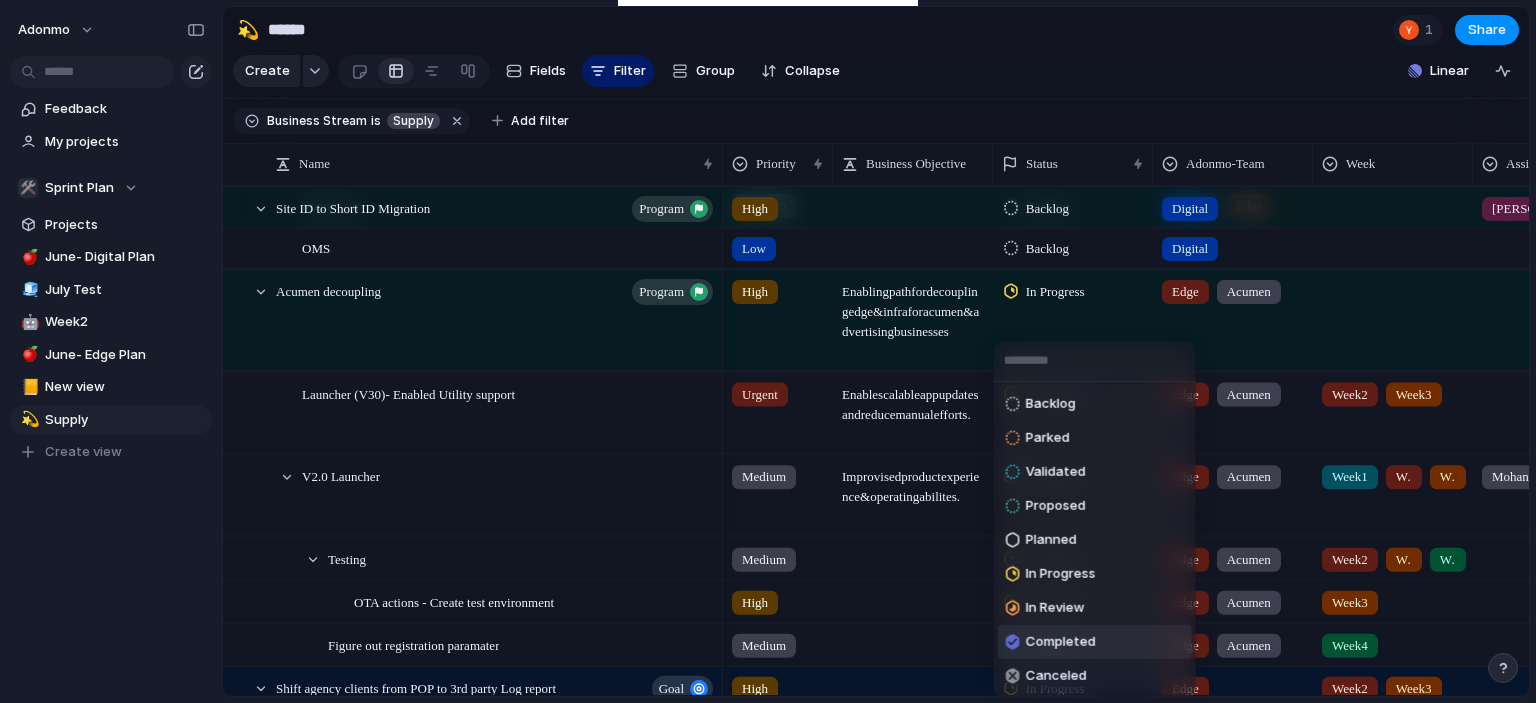 click on "Completed" at bounding box center [1095, 642] 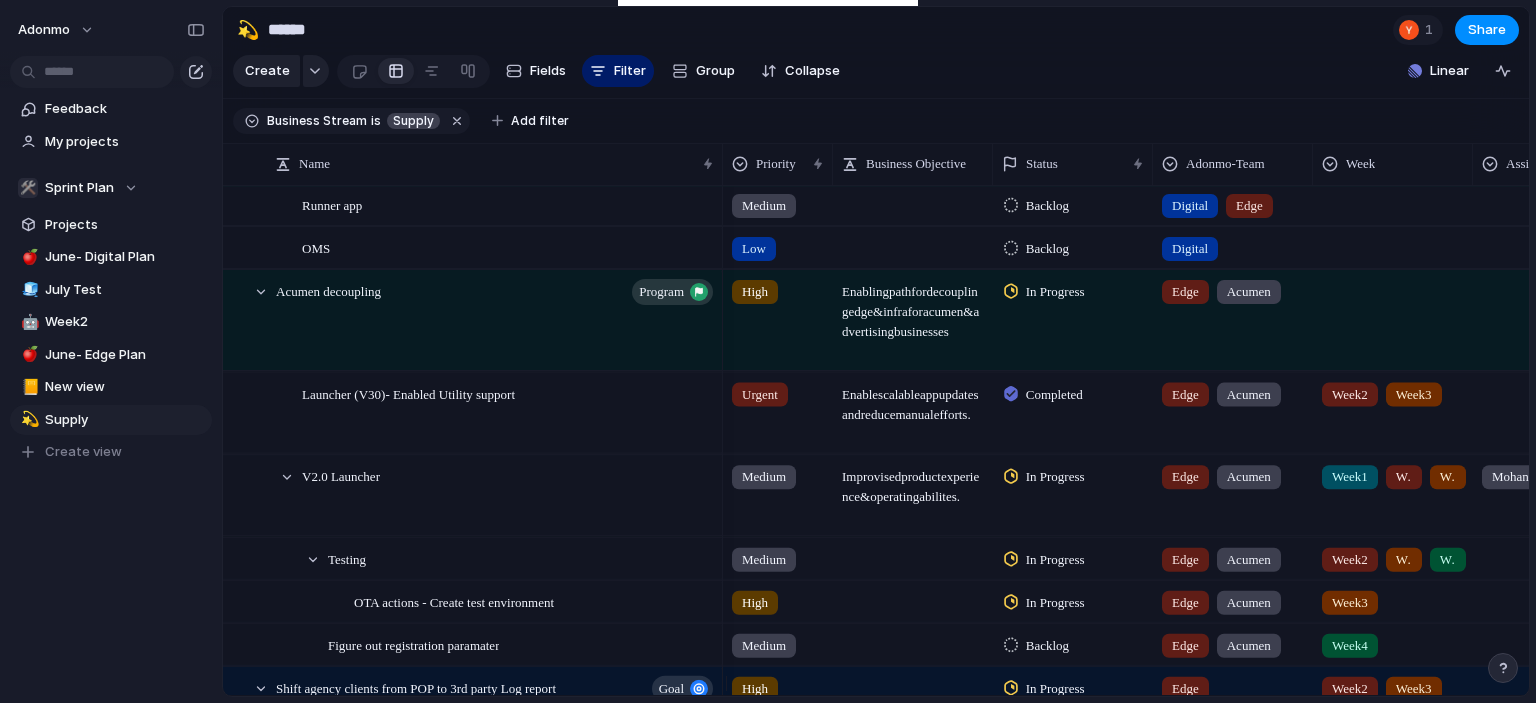 scroll, scrollTop: 558, scrollLeft: 0, axis: vertical 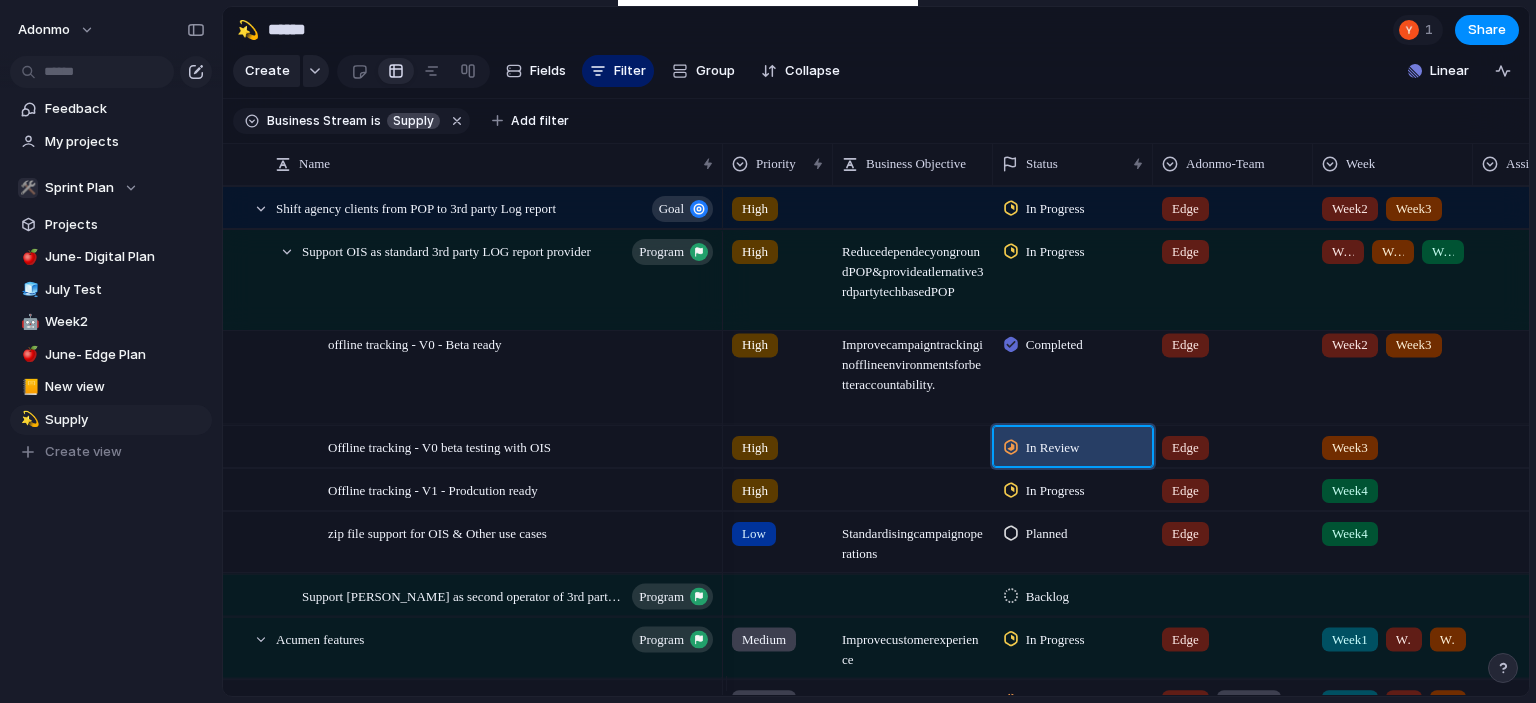 click on "In Review" at bounding box center (1053, 448) 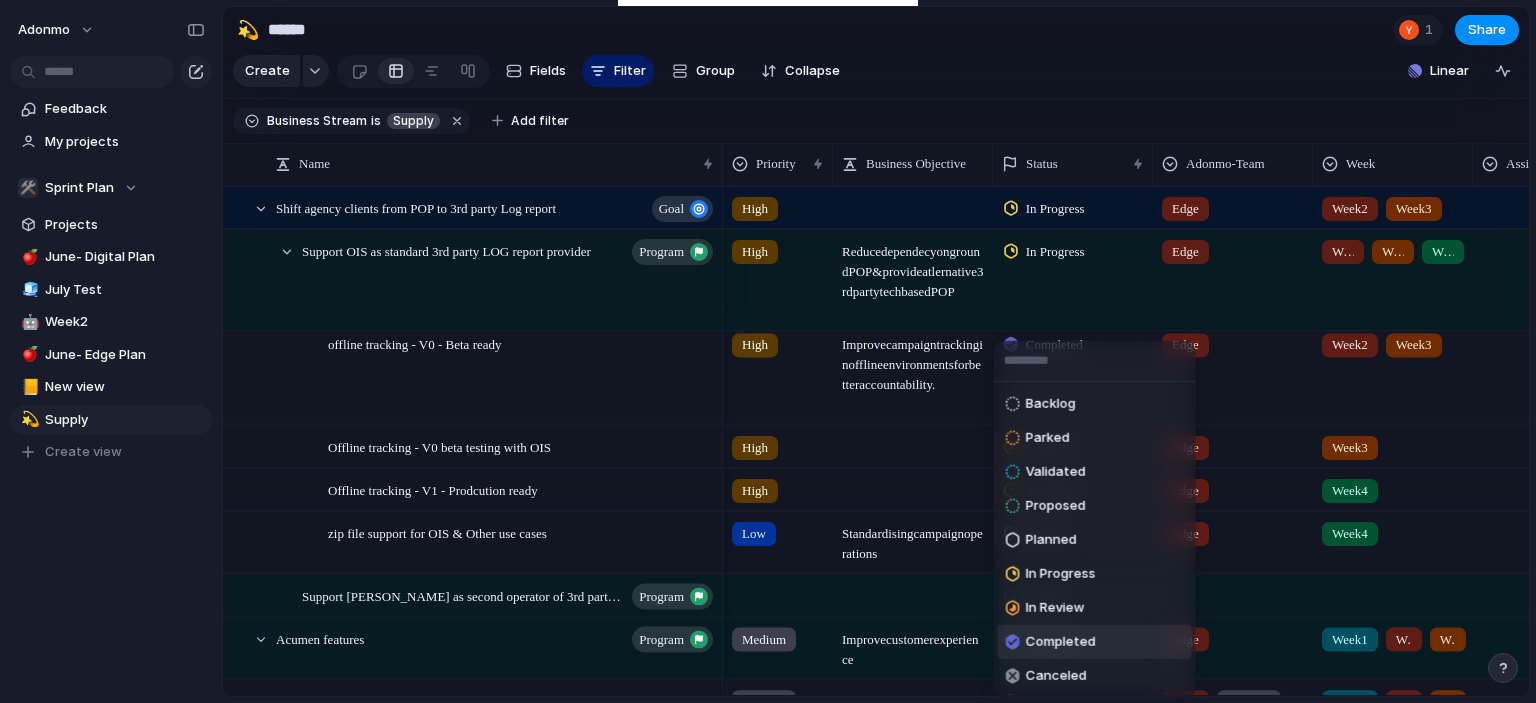 click on "Completed" at bounding box center [1061, 642] 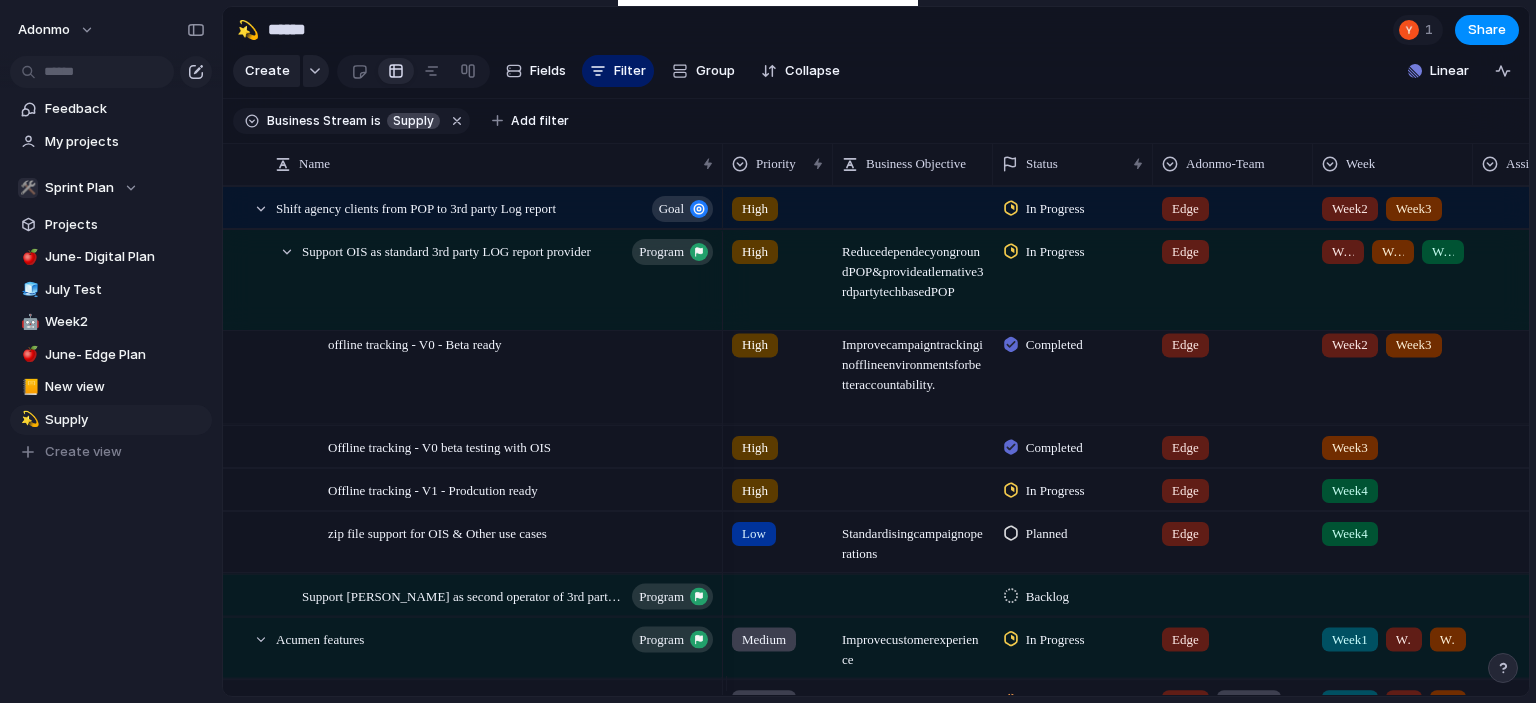 click on "Week3" at bounding box center [1393, 443] 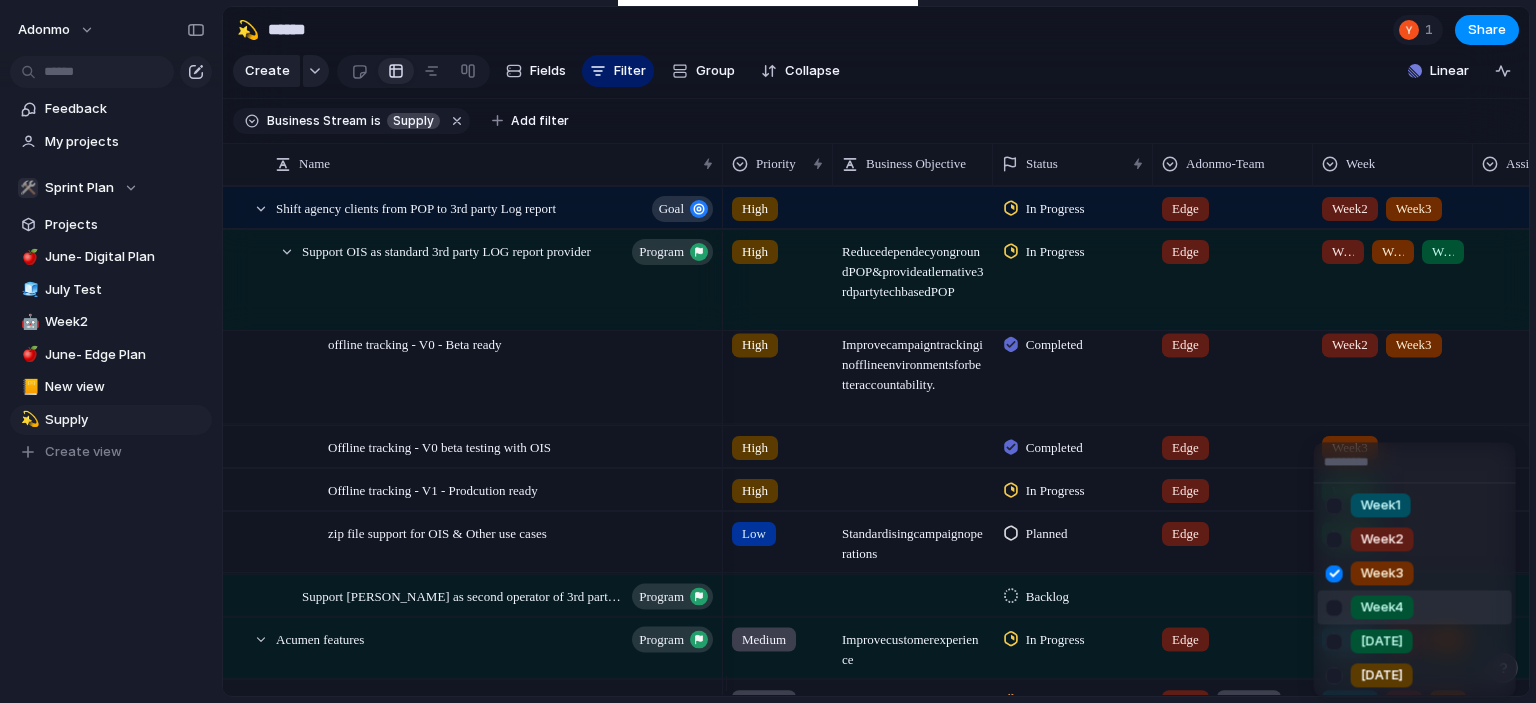 click on "Week4" at bounding box center [1382, 608] 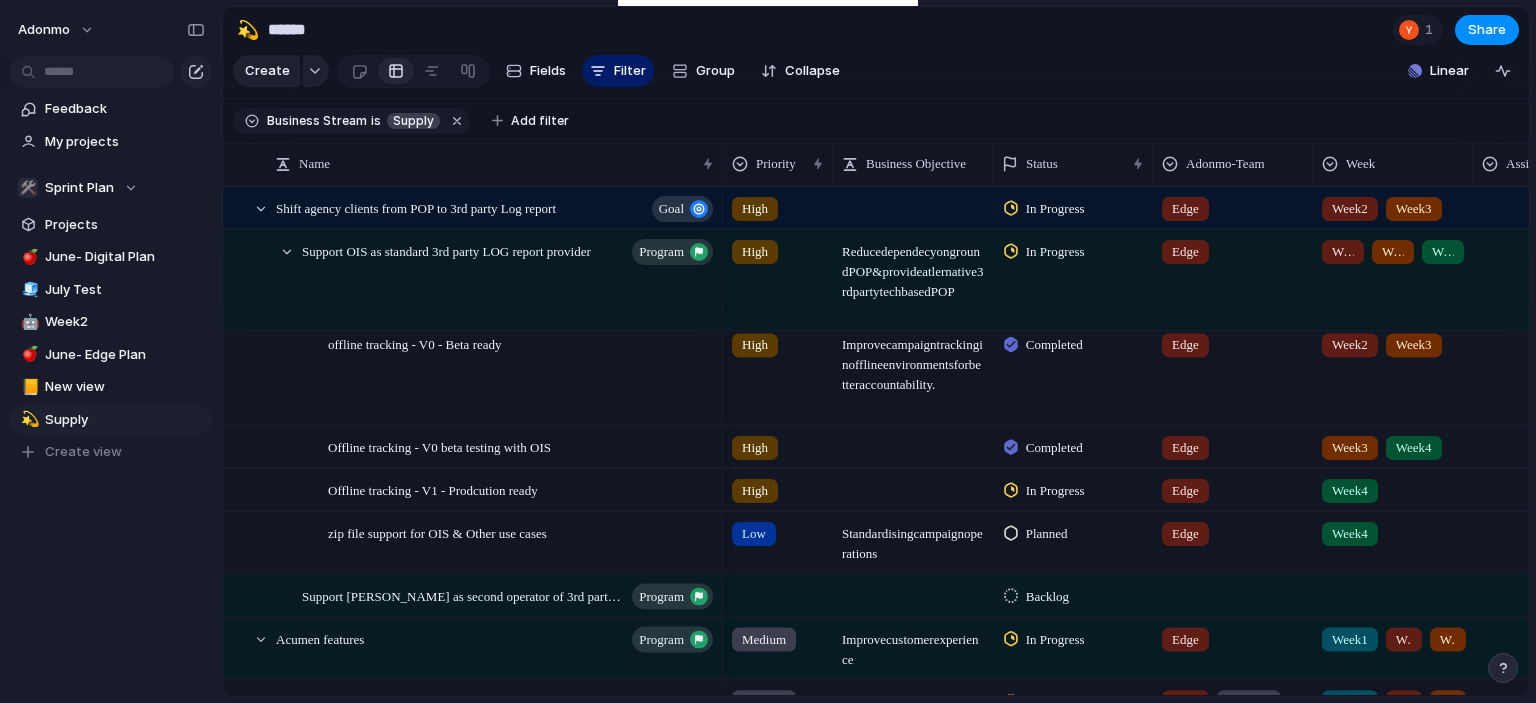 click on "Week4" at bounding box center (1393, 486) 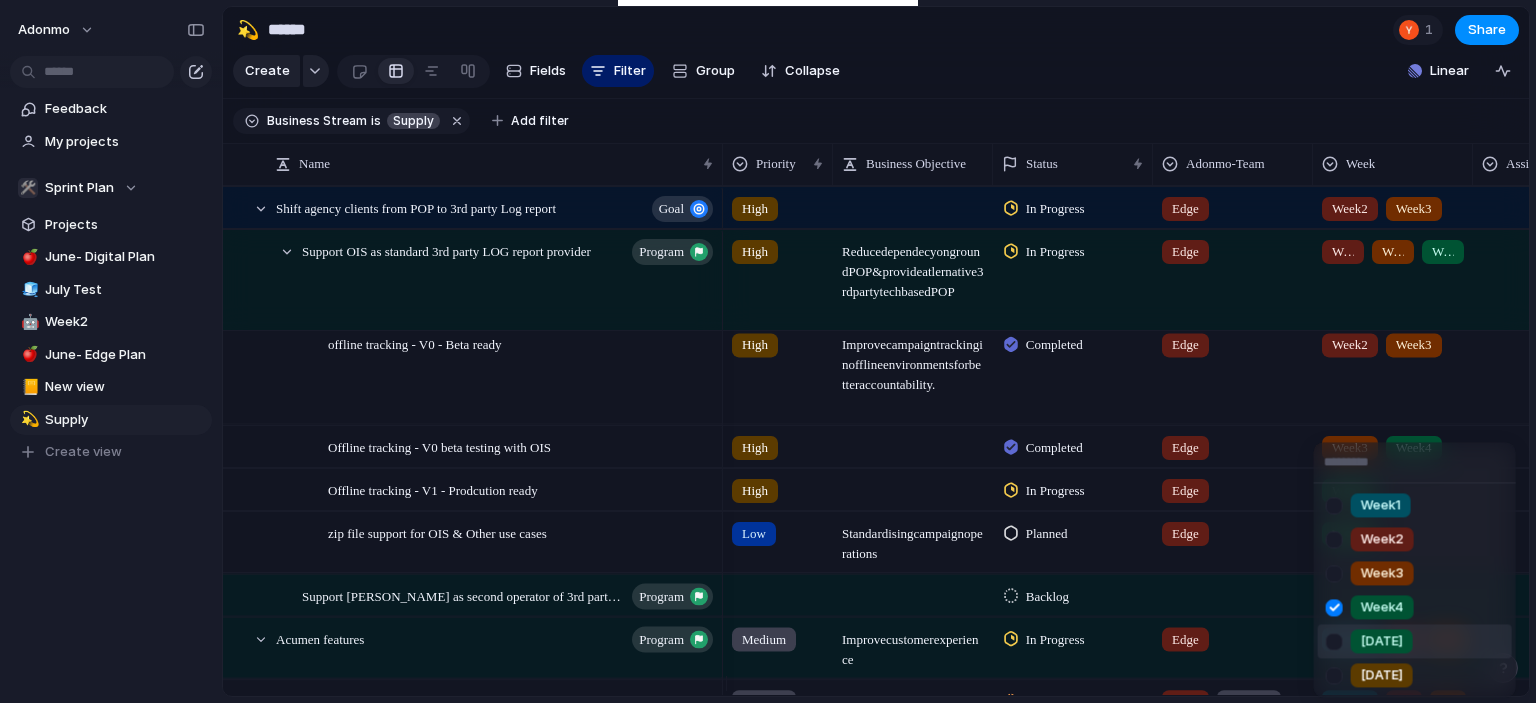click on "[DATE]" at bounding box center (1382, 642) 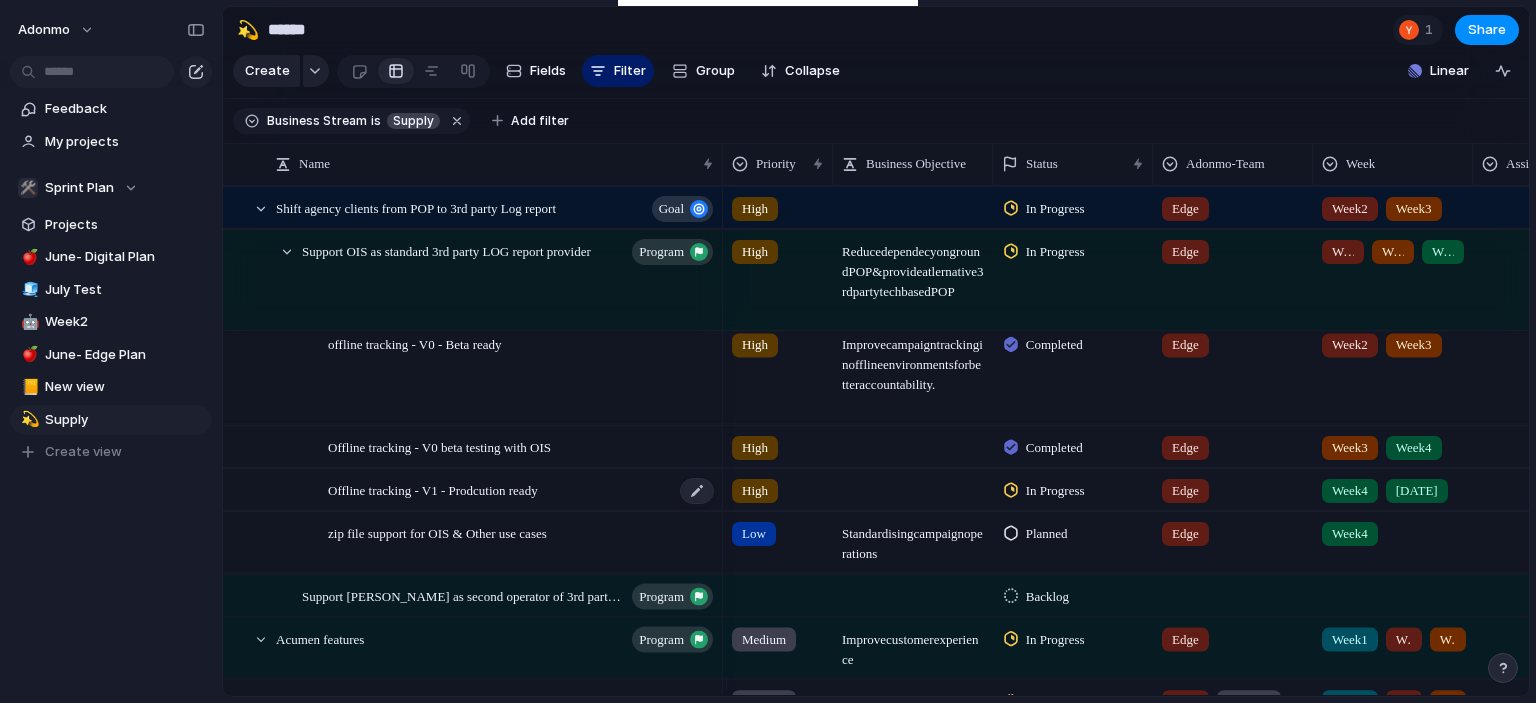 click on "Offline tracking - V1 - Prodcution ready" at bounding box center [522, 490] 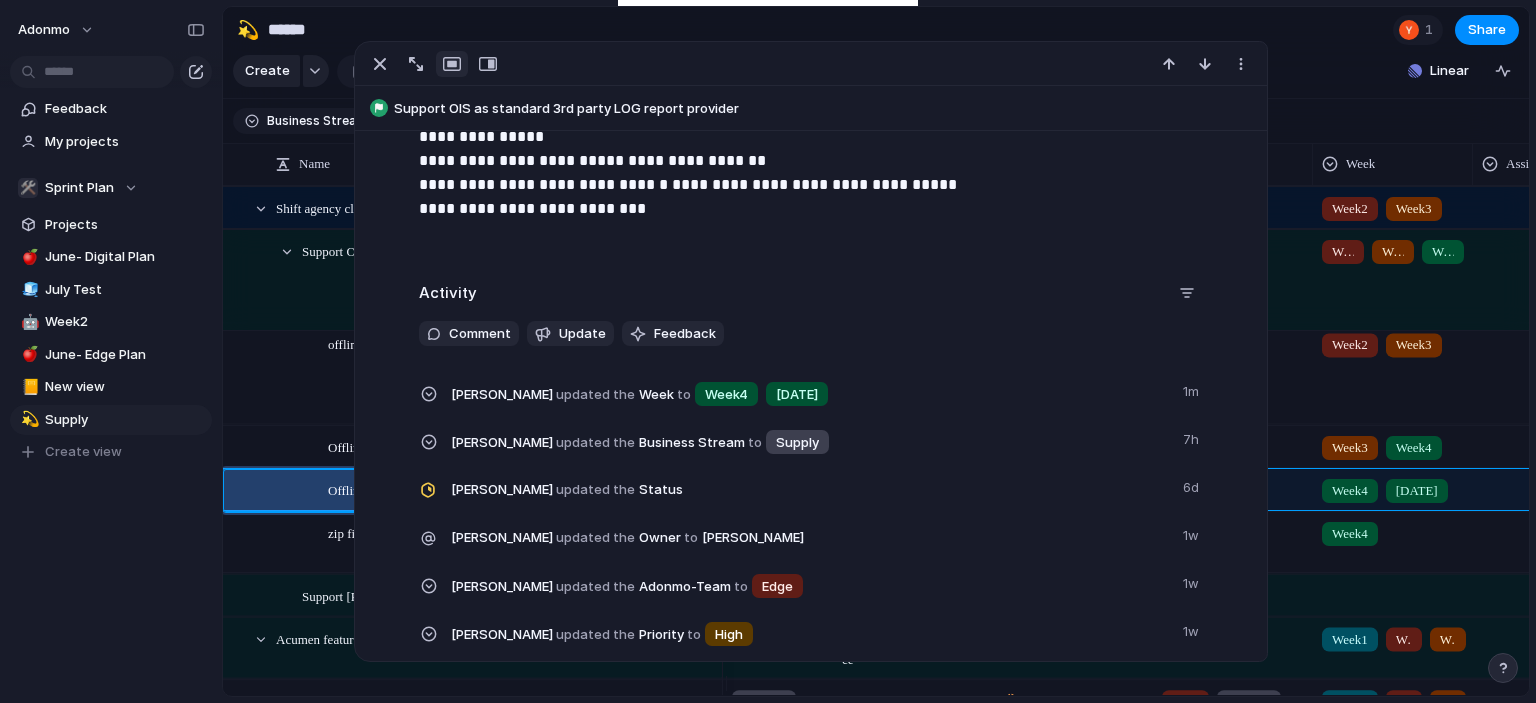 scroll, scrollTop: 444, scrollLeft: 0, axis: vertical 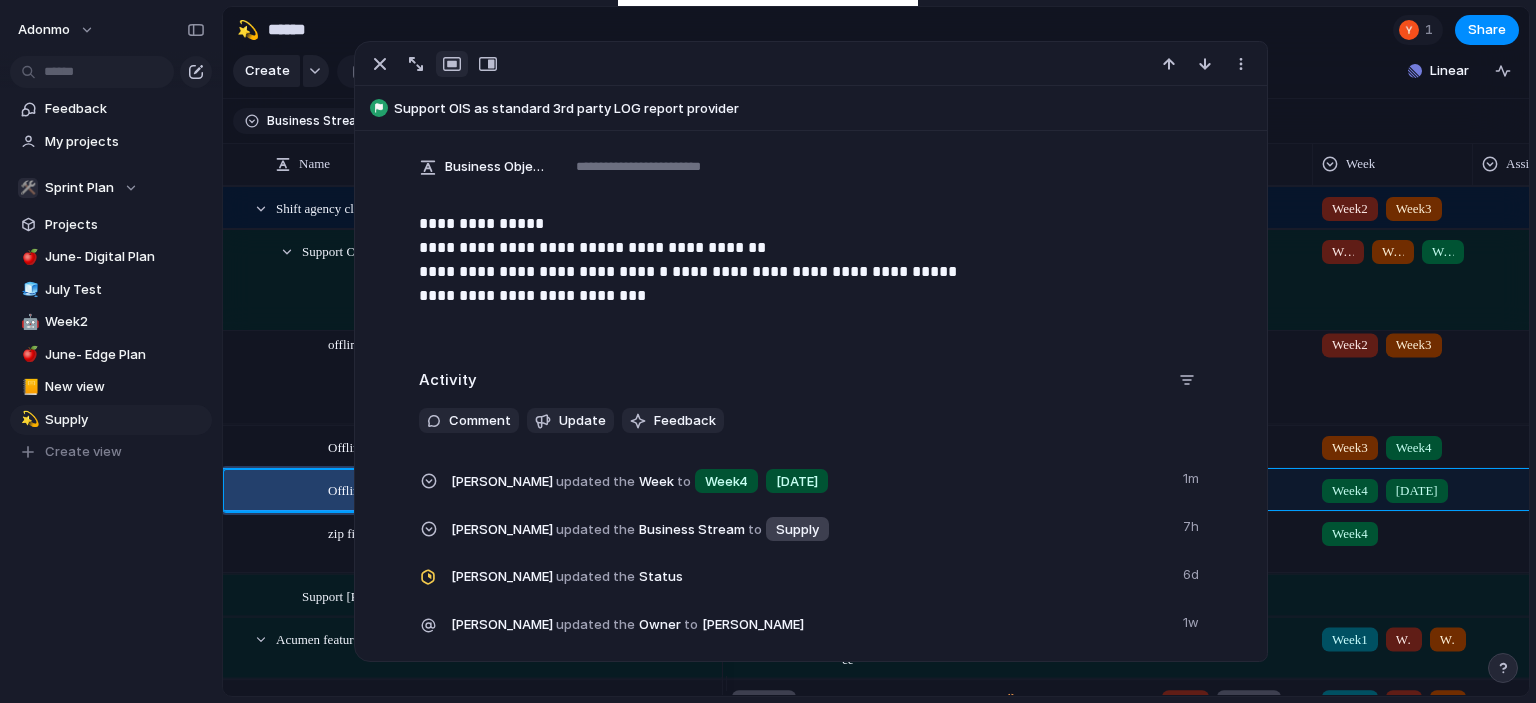 click on "**********" at bounding box center [811, 276] 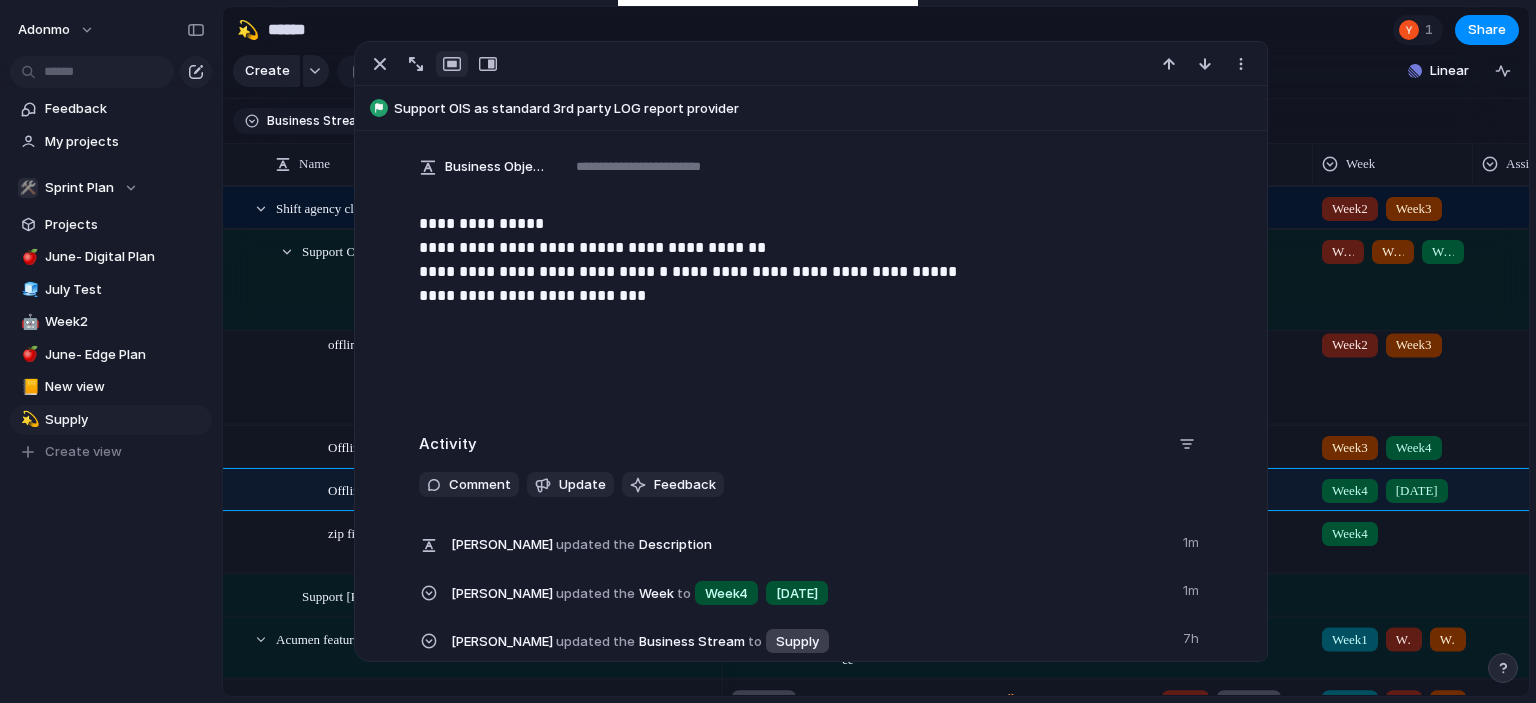 type 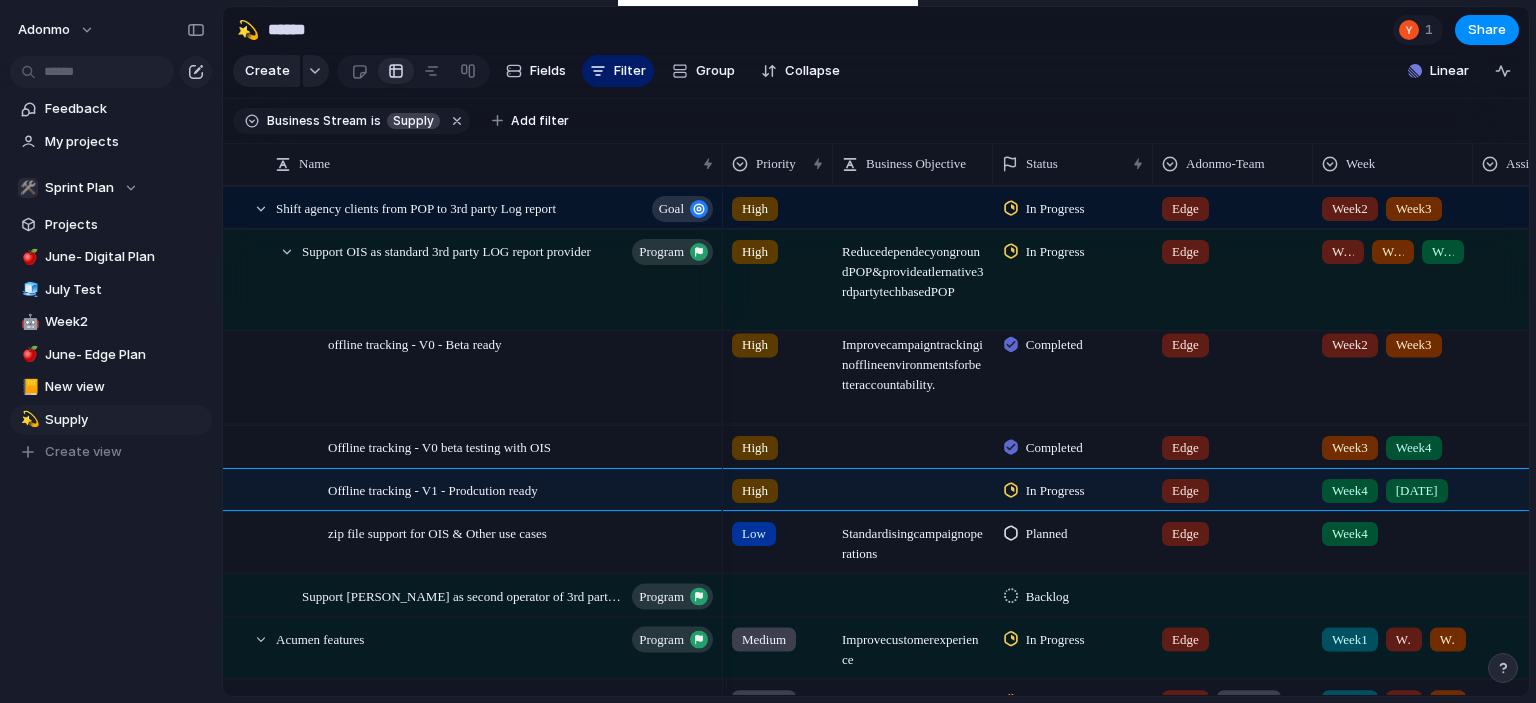 click on "Keep using Index You're approaching the free limit of 300 work items Upgrade plan" at bounding box center [111, 618] 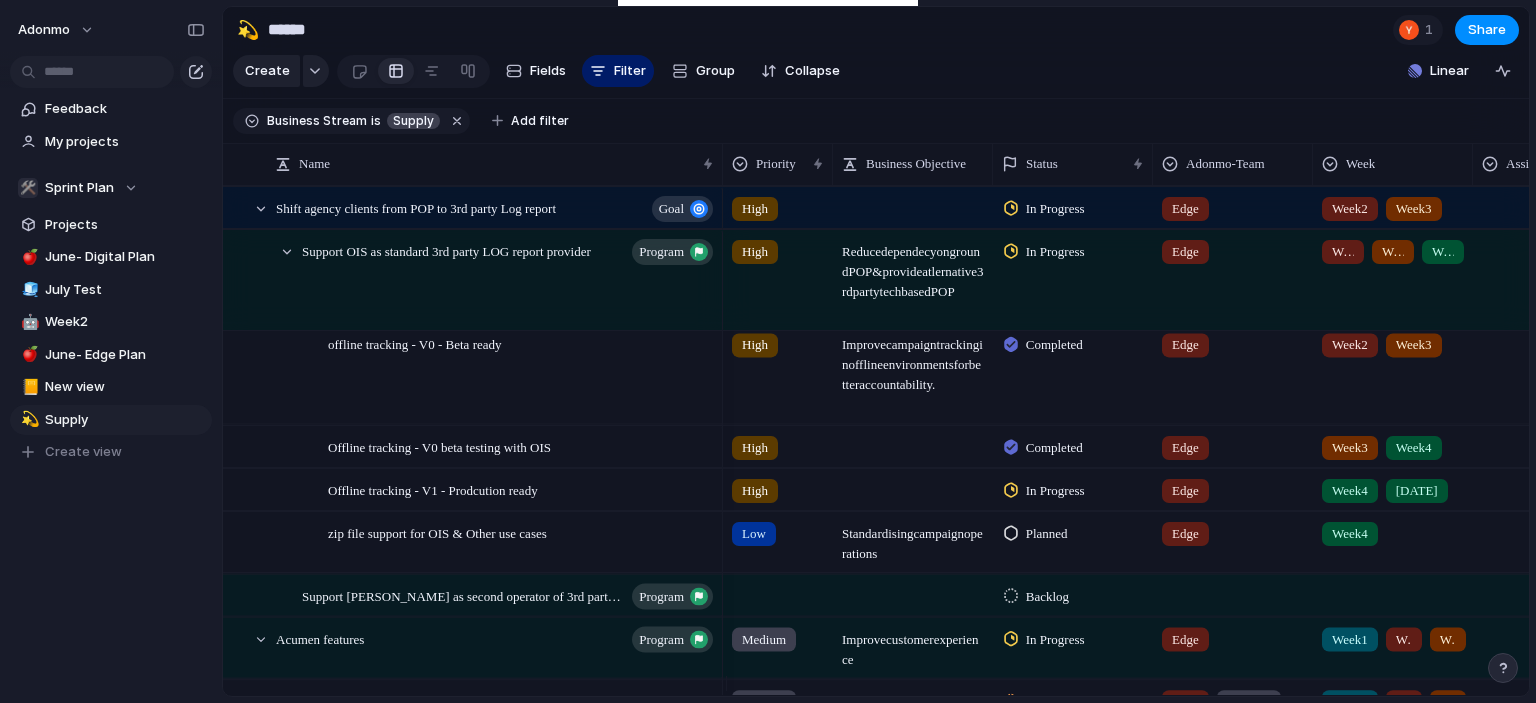 click on "Week4" at bounding box center [1393, 529] 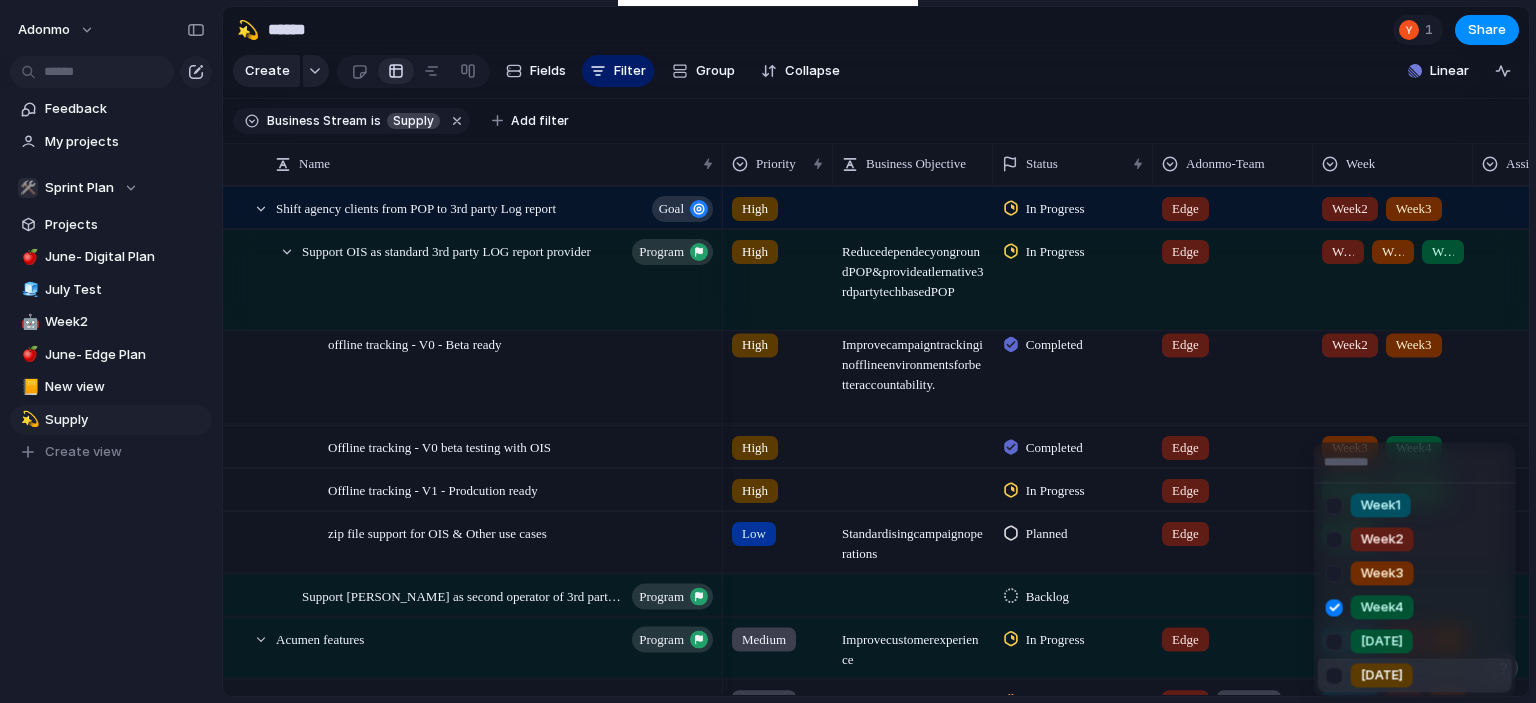 click on "[DATE]" at bounding box center (1382, 675) 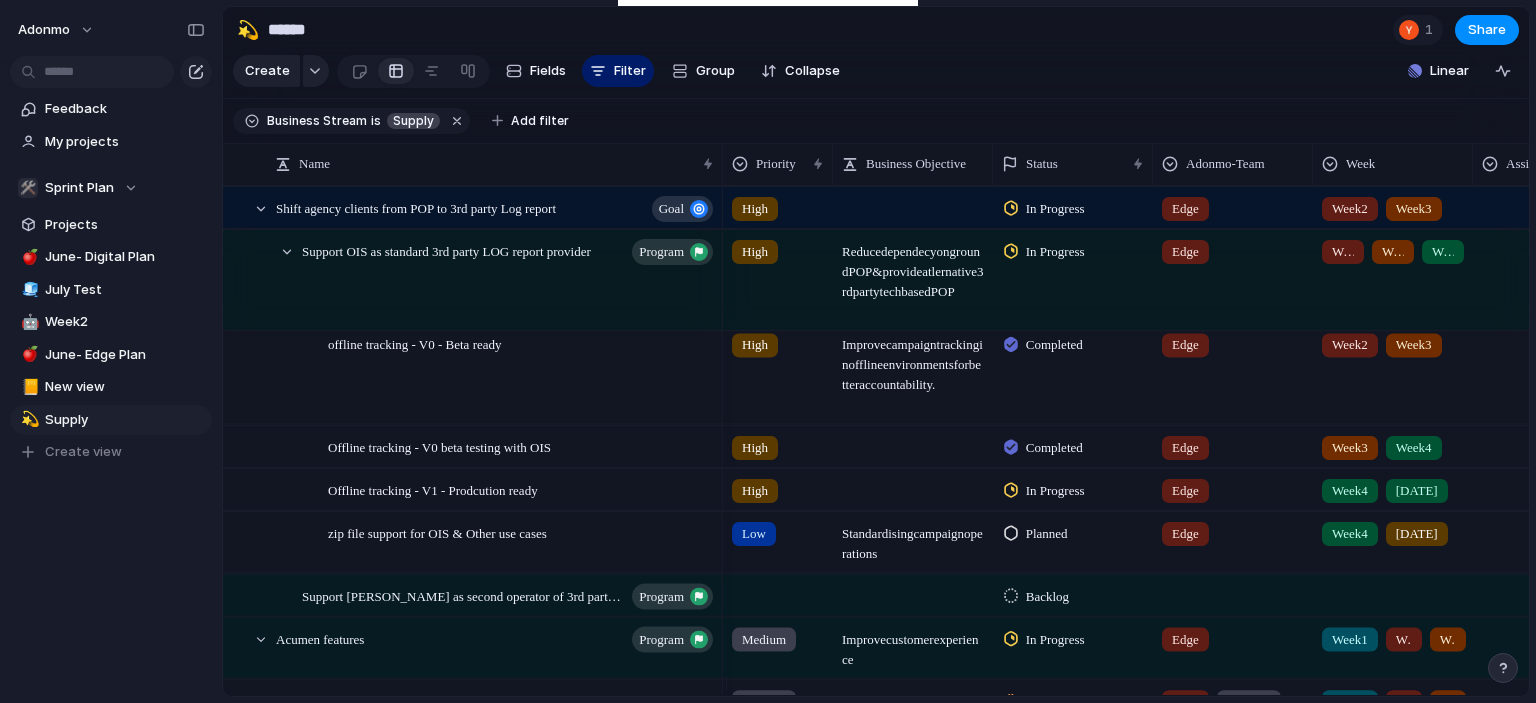 click on "Week4 [DATE]" at bounding box center (1393, 486) 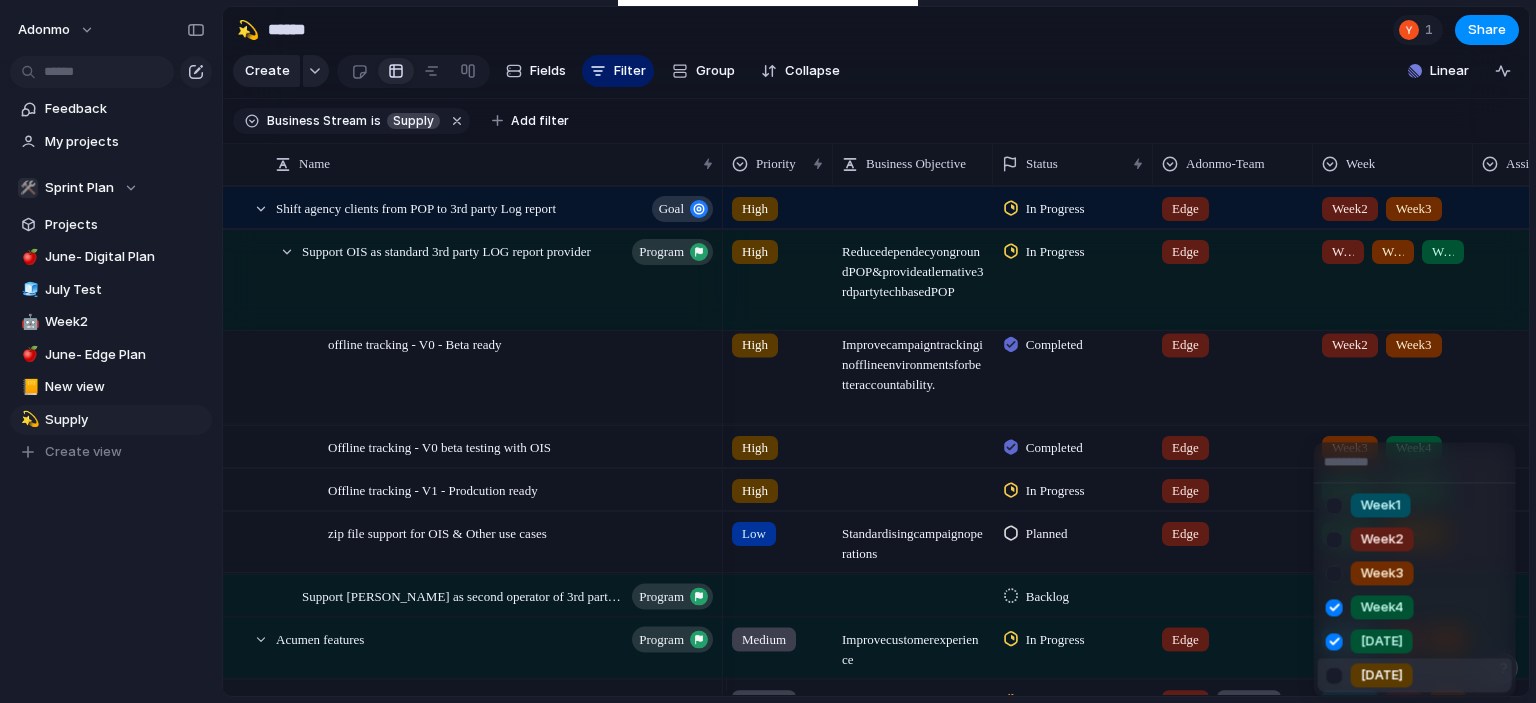 click on "[DATE]" at bounding box center (1382, 676) 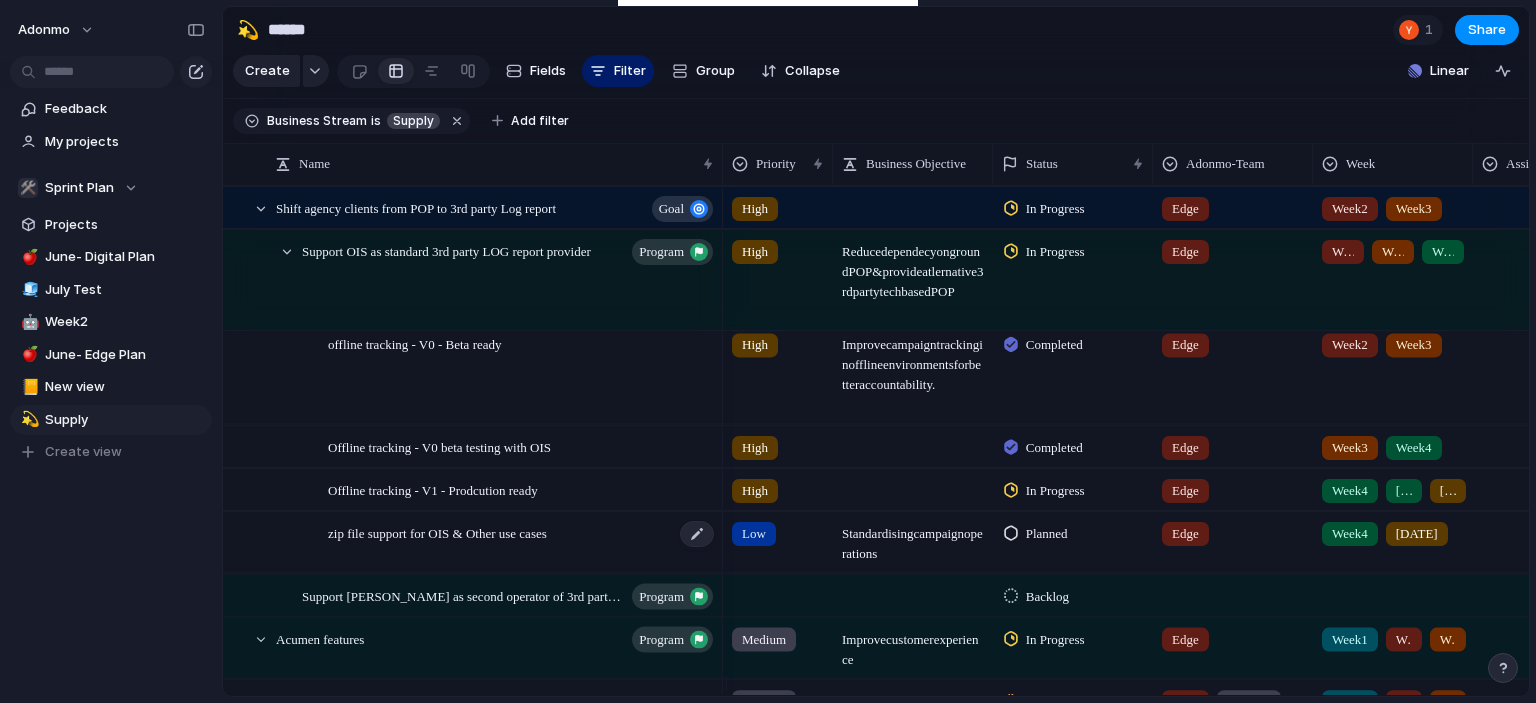 scroll, scrollTop: 1092, scrollLeft: 0, axis: vertical 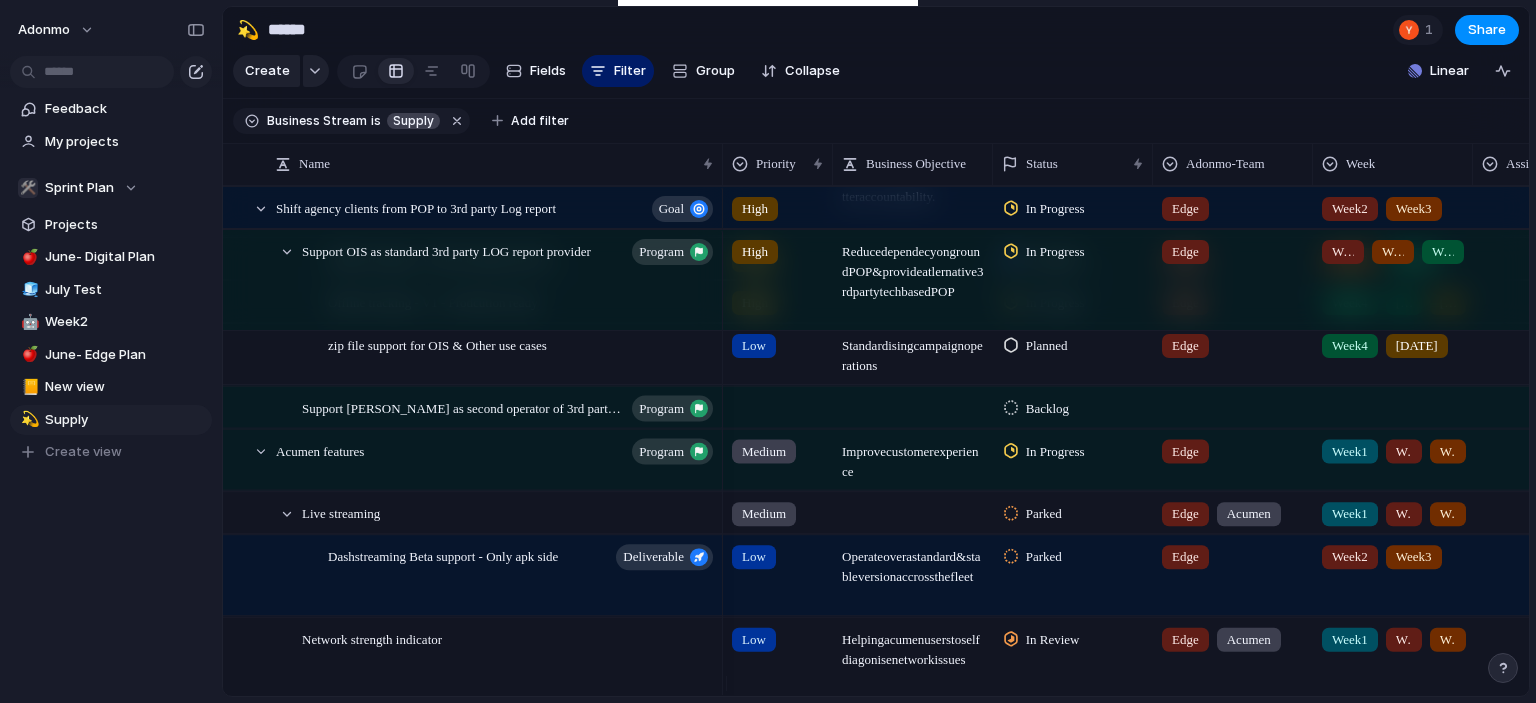click on "Low" at bounding box center (754, 346) 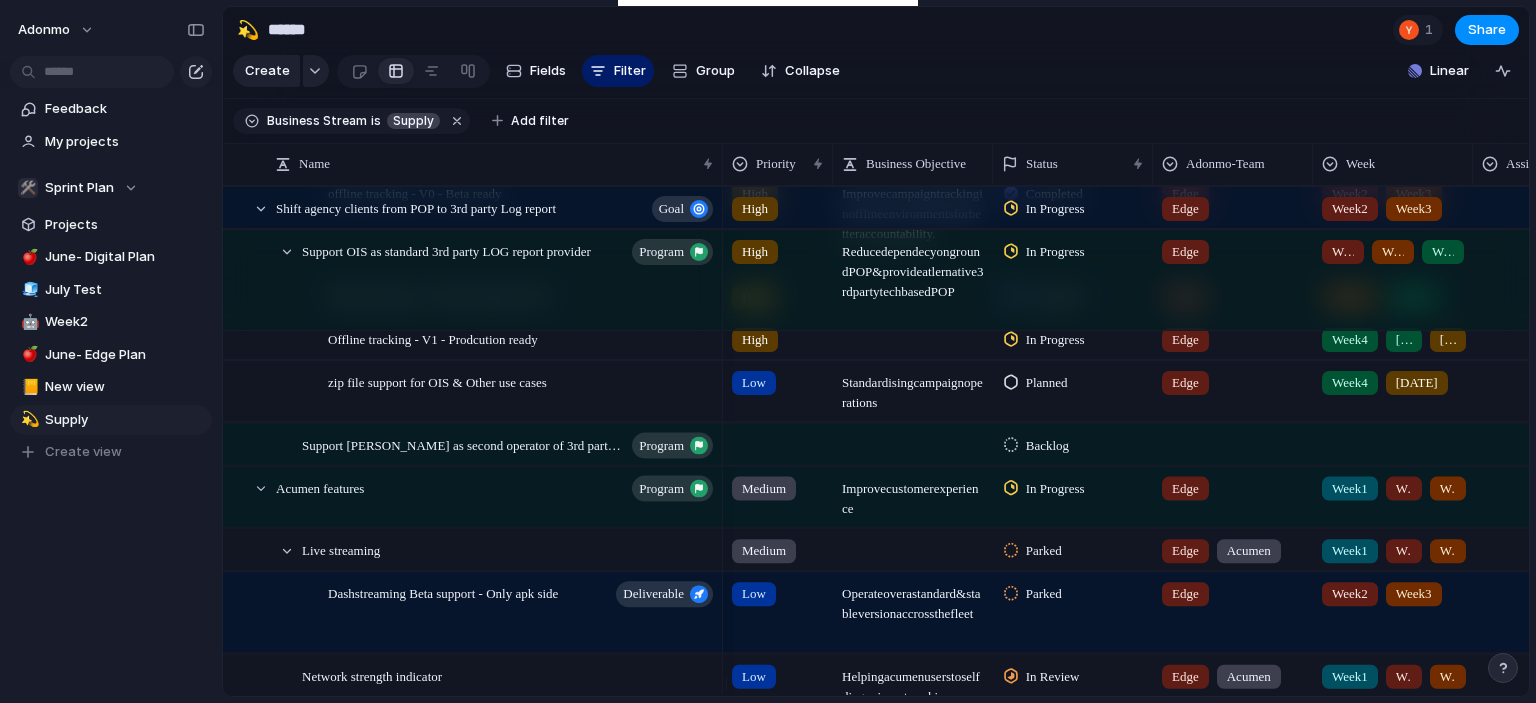 click at bounding box center (1233, 440) 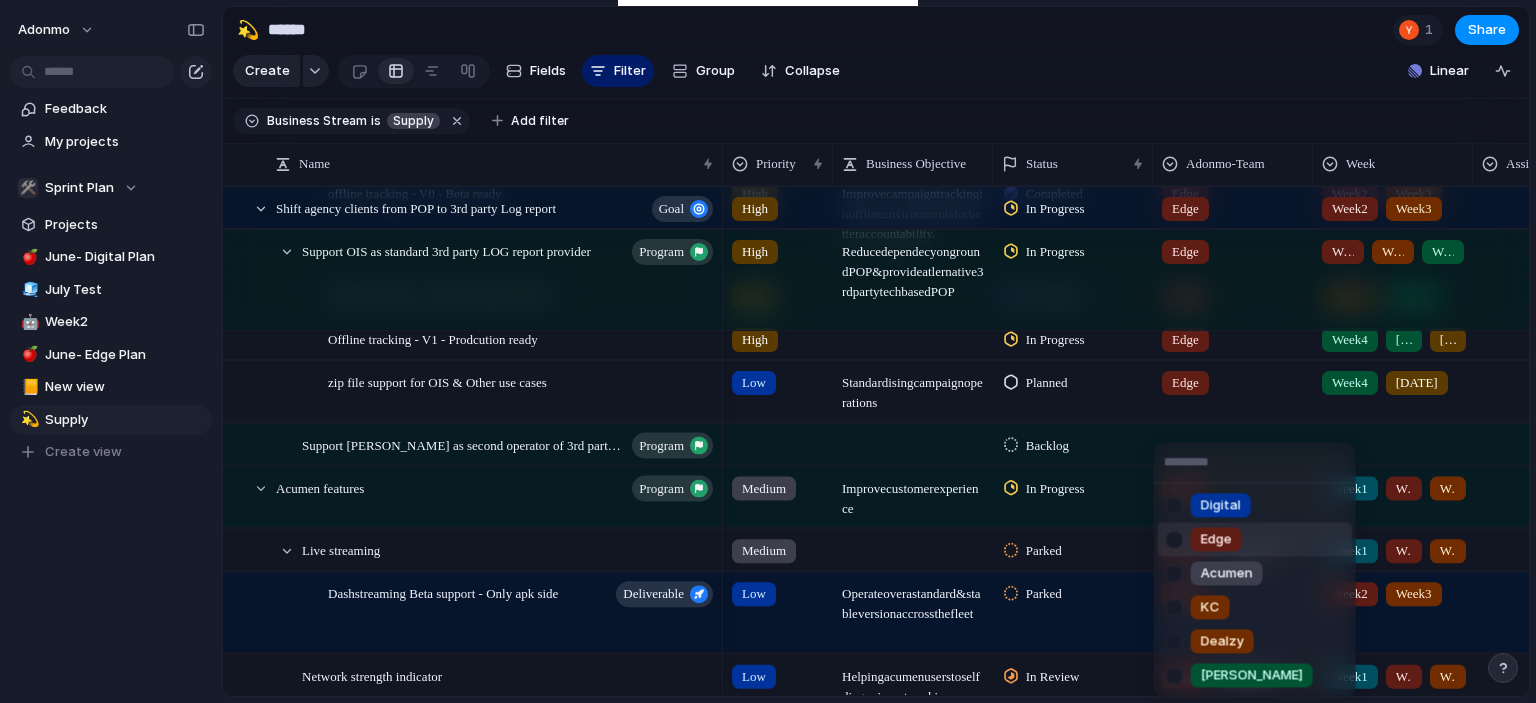 click at bounding box center [1174, 539] 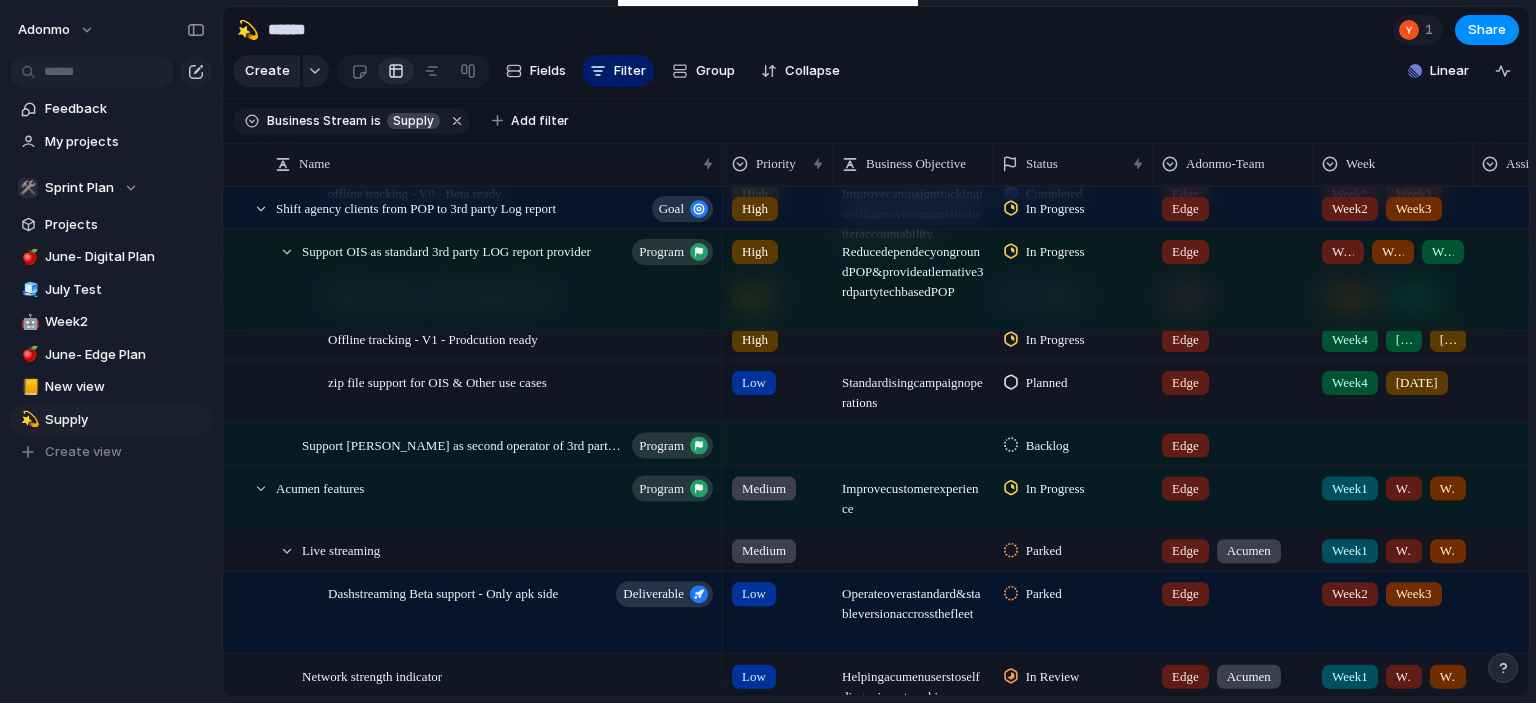 click at bounding box center (1393, 440) 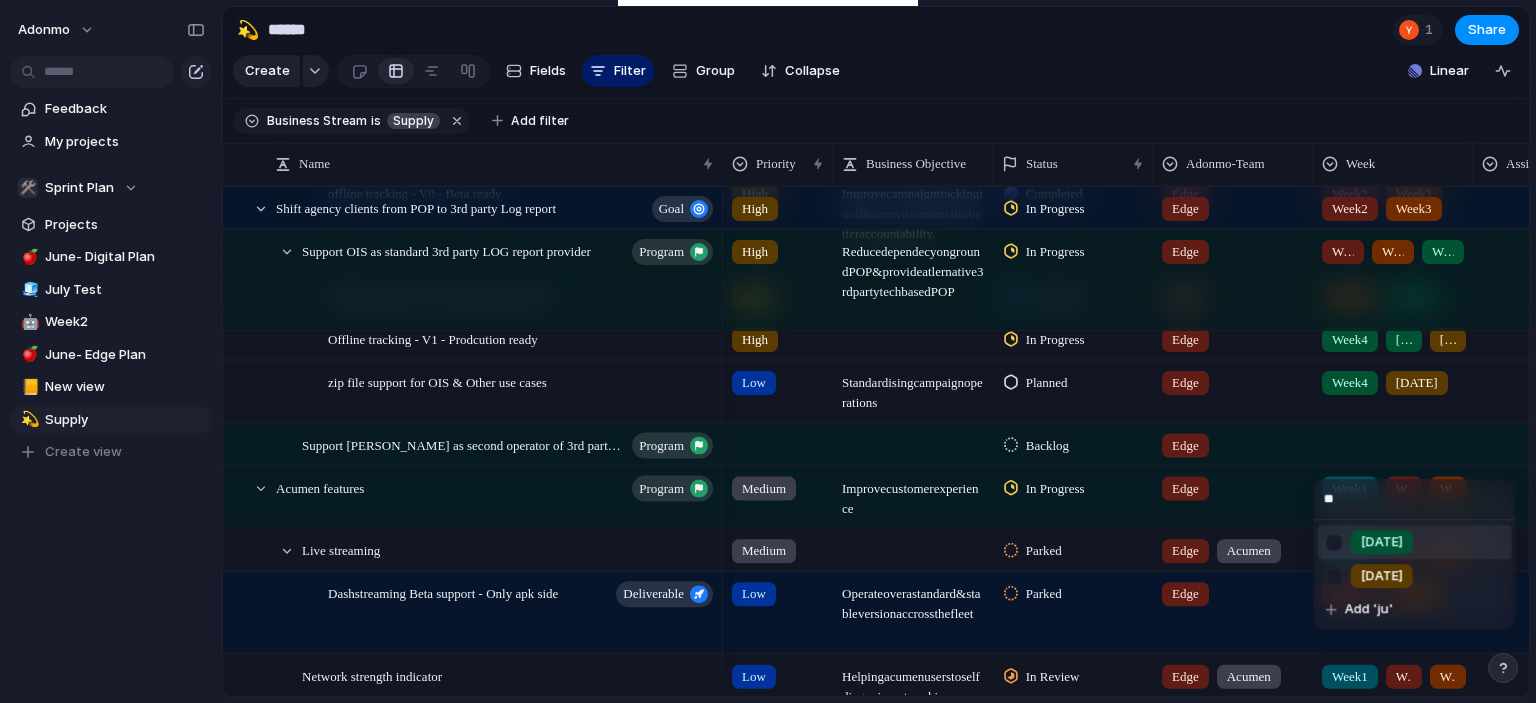type on "*" 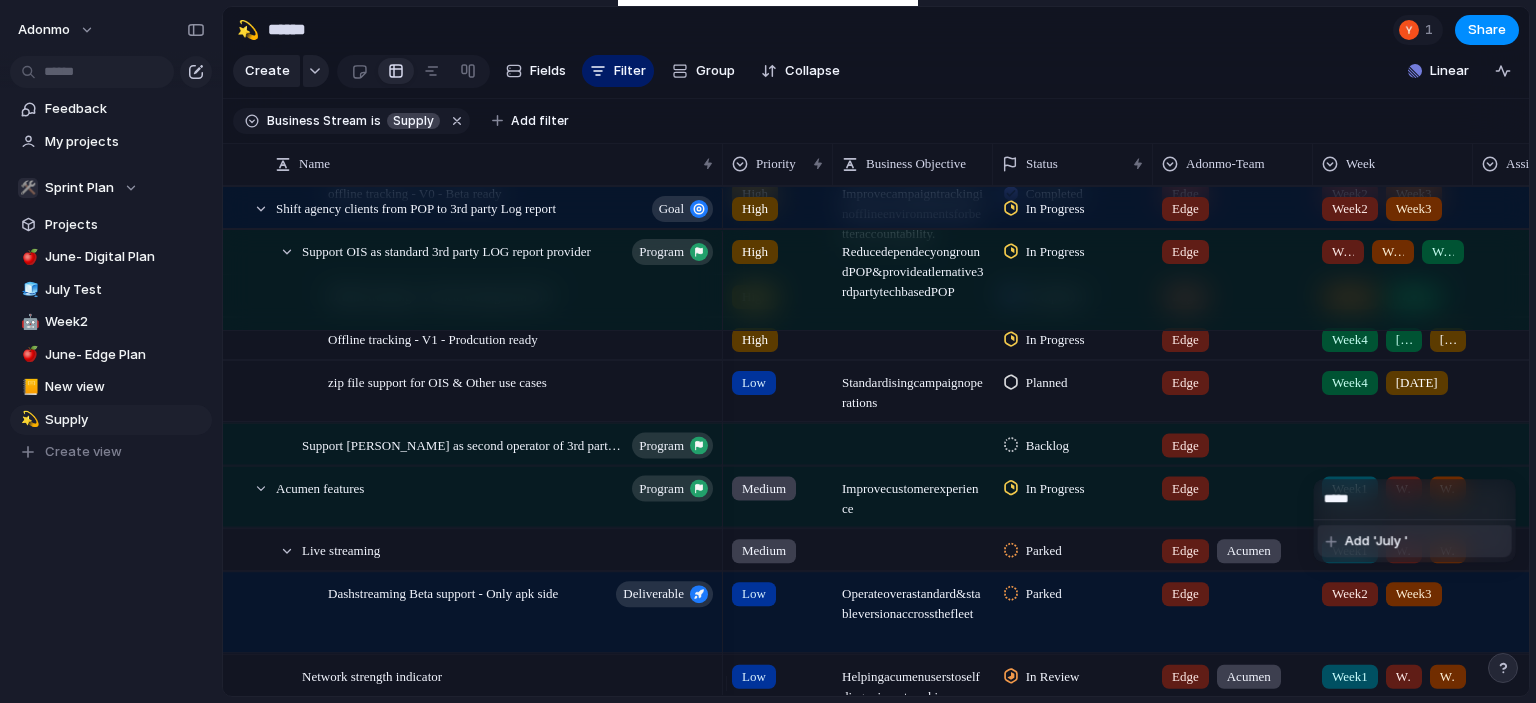 type on "******" 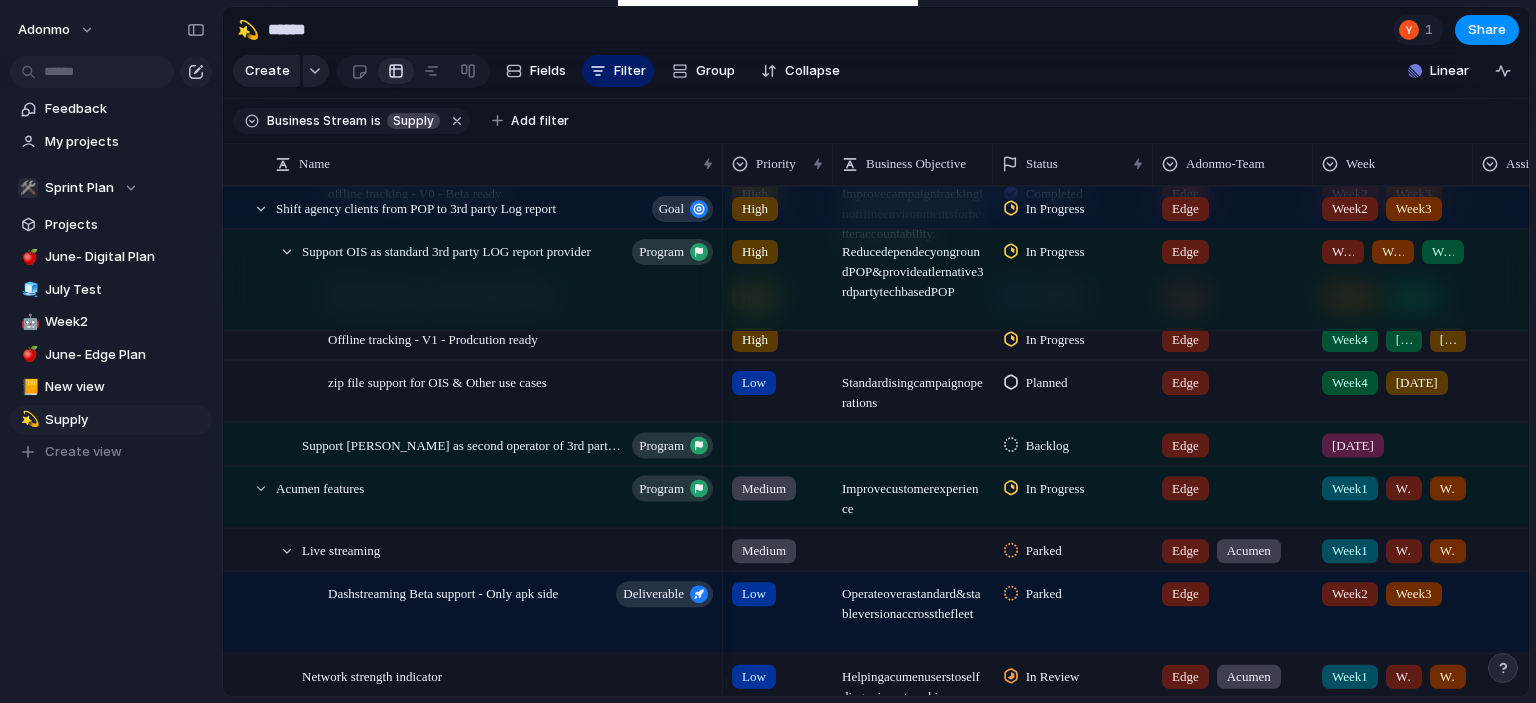 click on "[DATE]" at bounding box center (1353, 445) 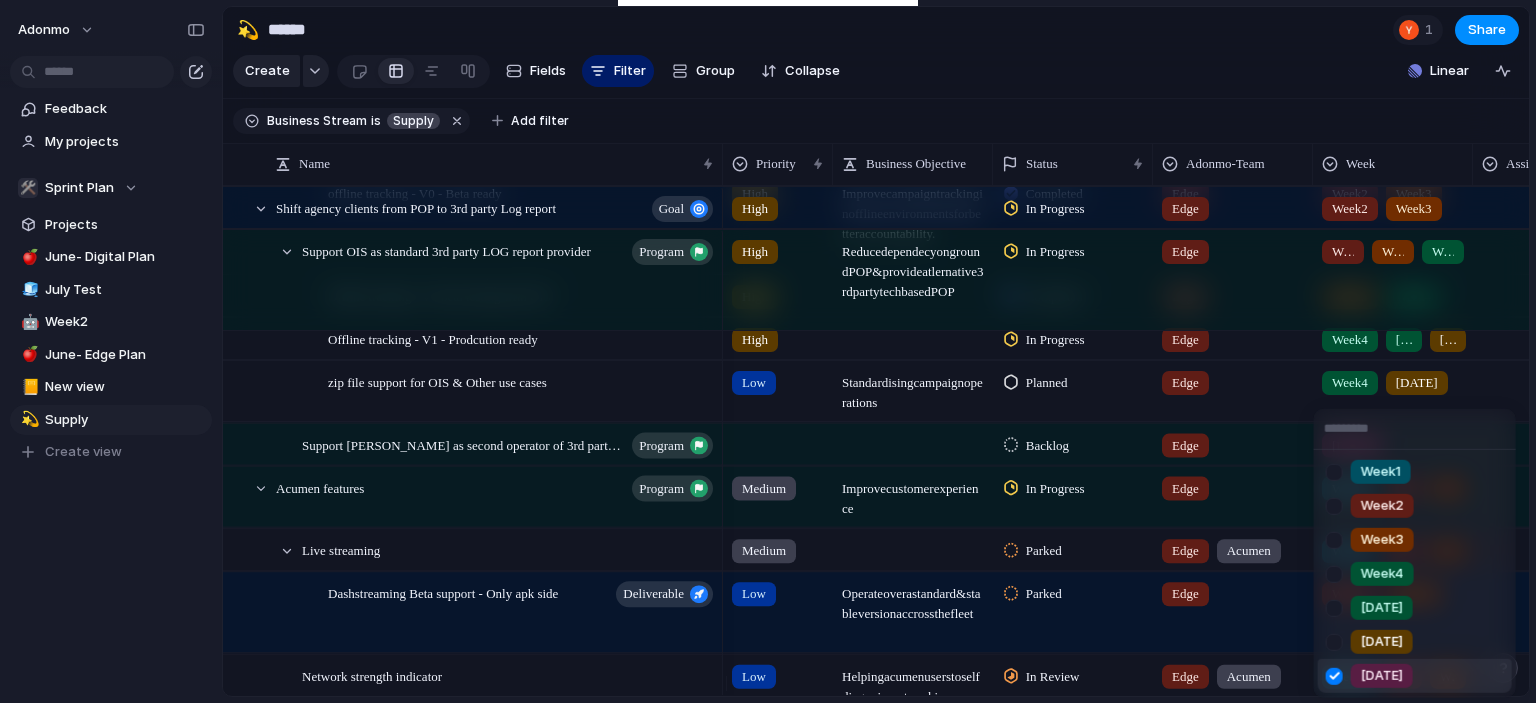 click on "[DATE]" at bounding box center (1382, 676) 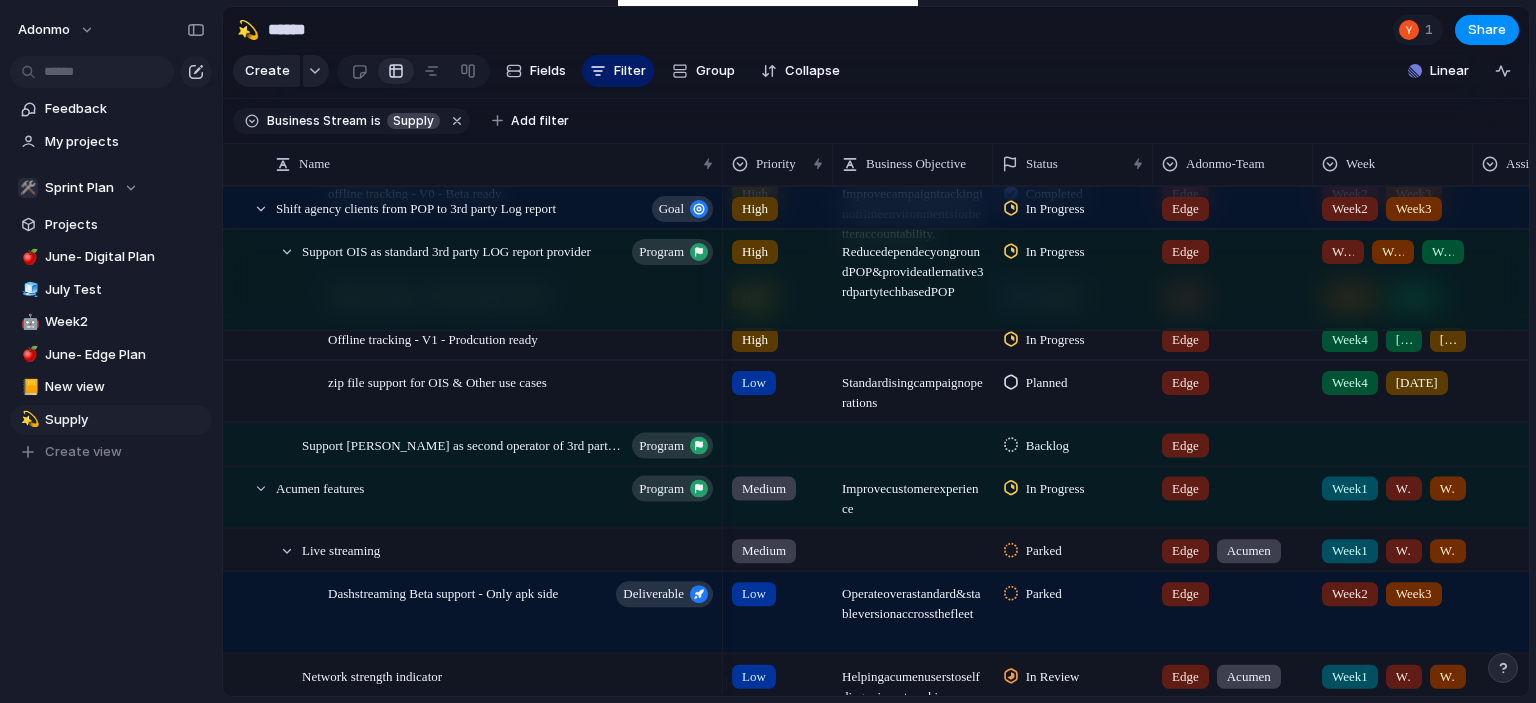 click at bounding box center [778, 440] 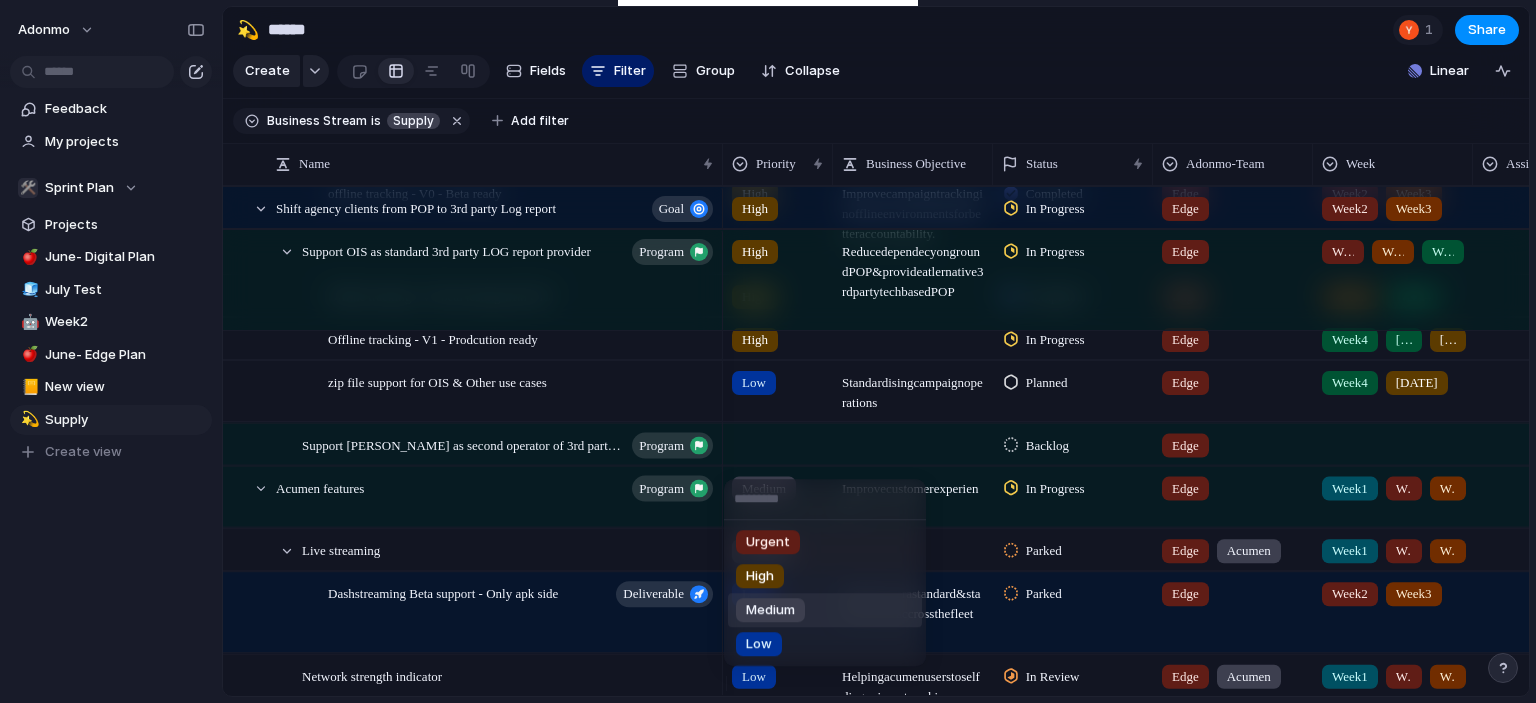 click on "Medium" at bounding box center (825, 610) 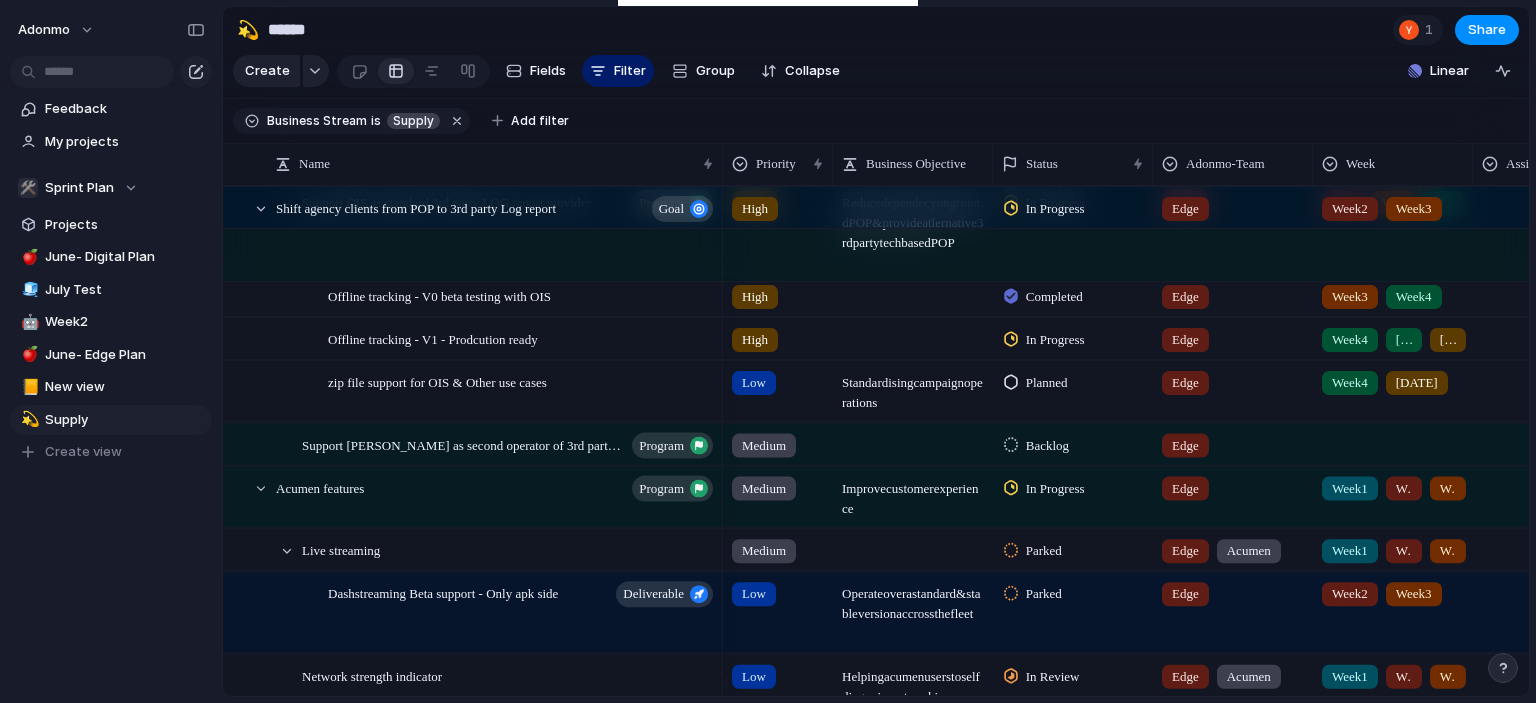 scroll, scrollTop: 1257, scrollLeft: 0, axis: vertical 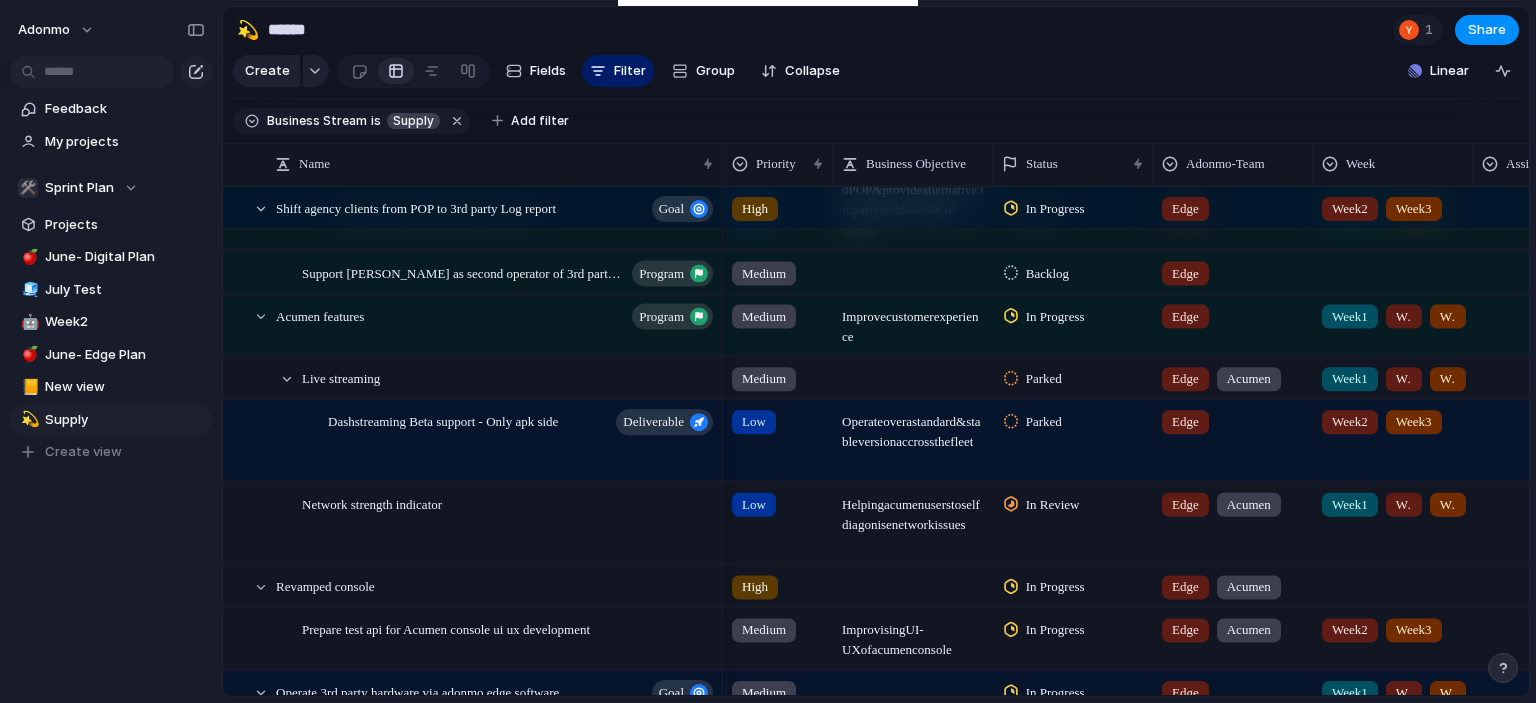 click on "In Review" at bounding box center (1045, 504) 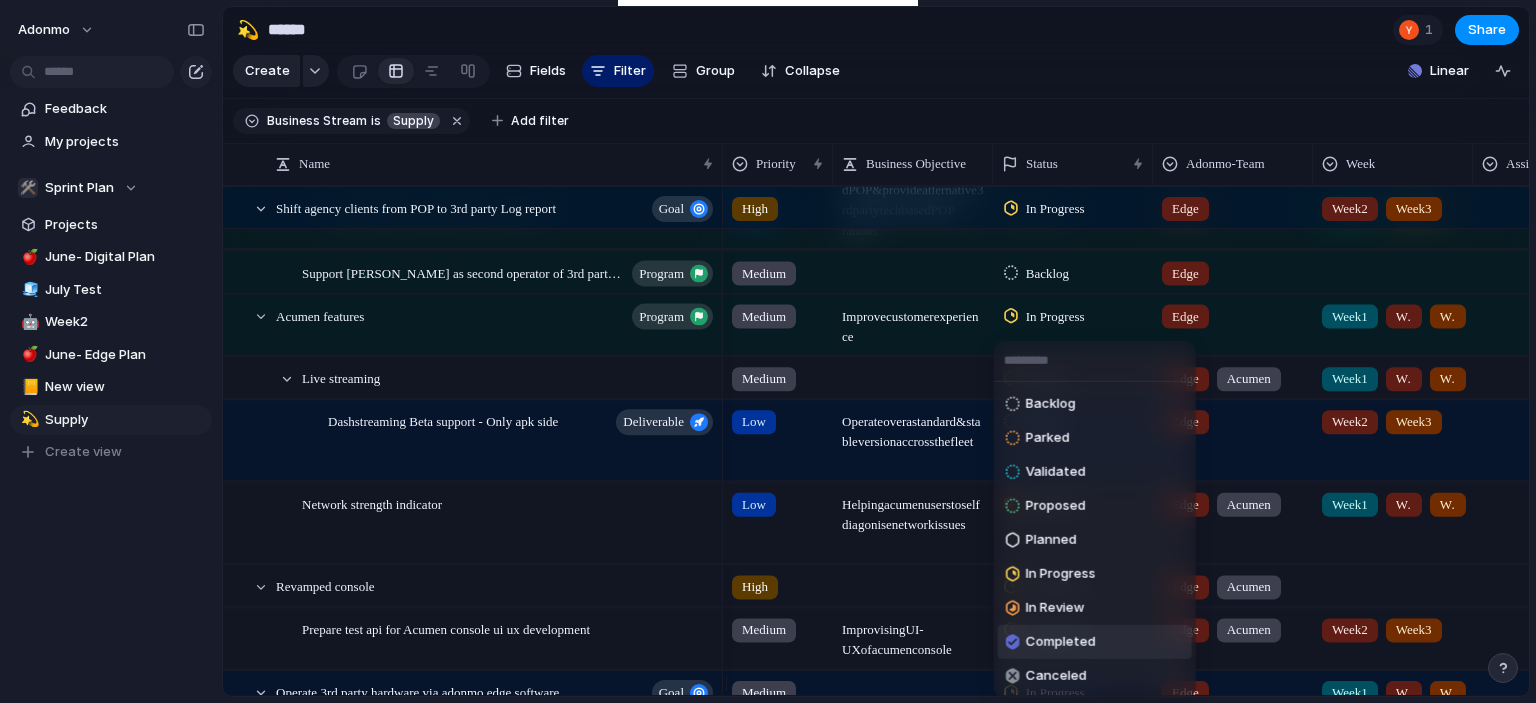 click on "Completed" at bounding box center [1061, 642] 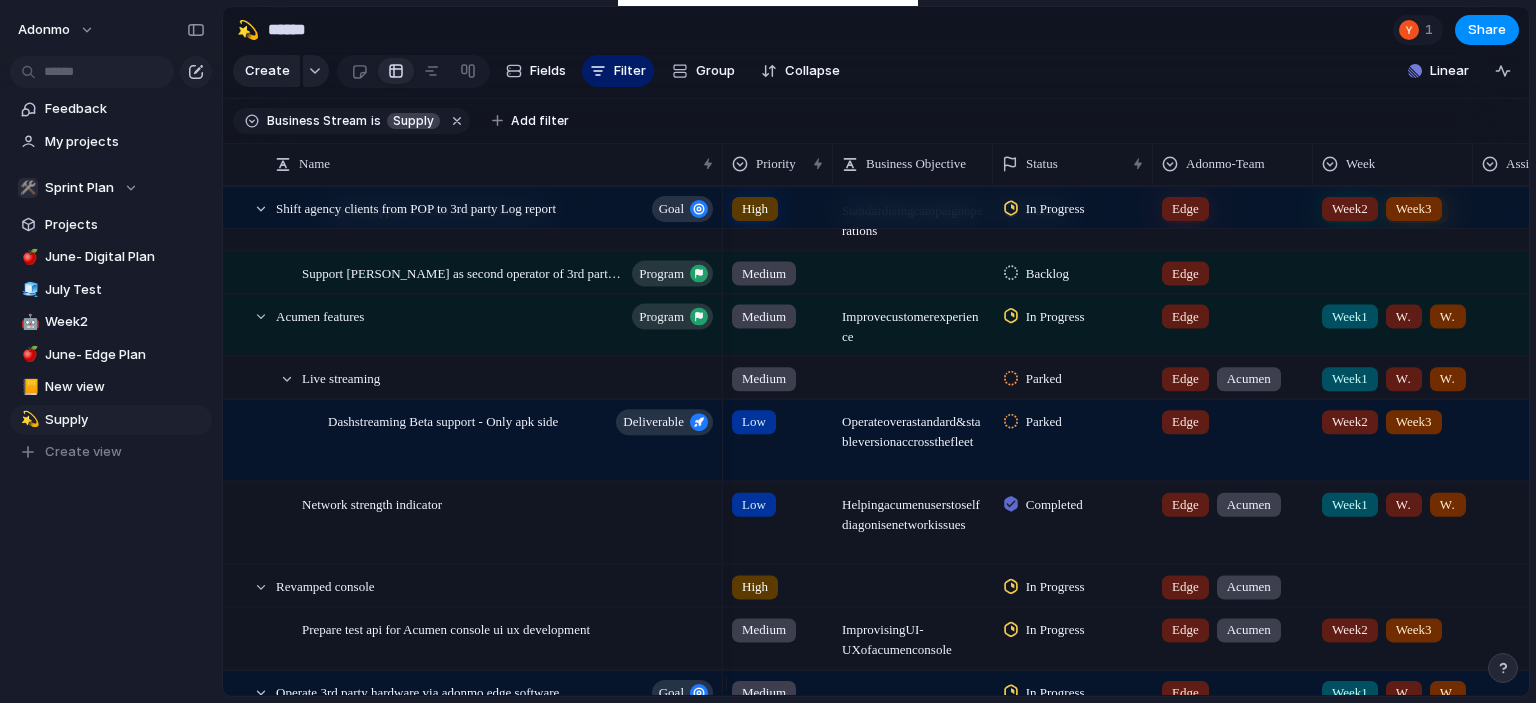 scroll, scrollTop: 1339, scrollLeft: 0, axis: vertical 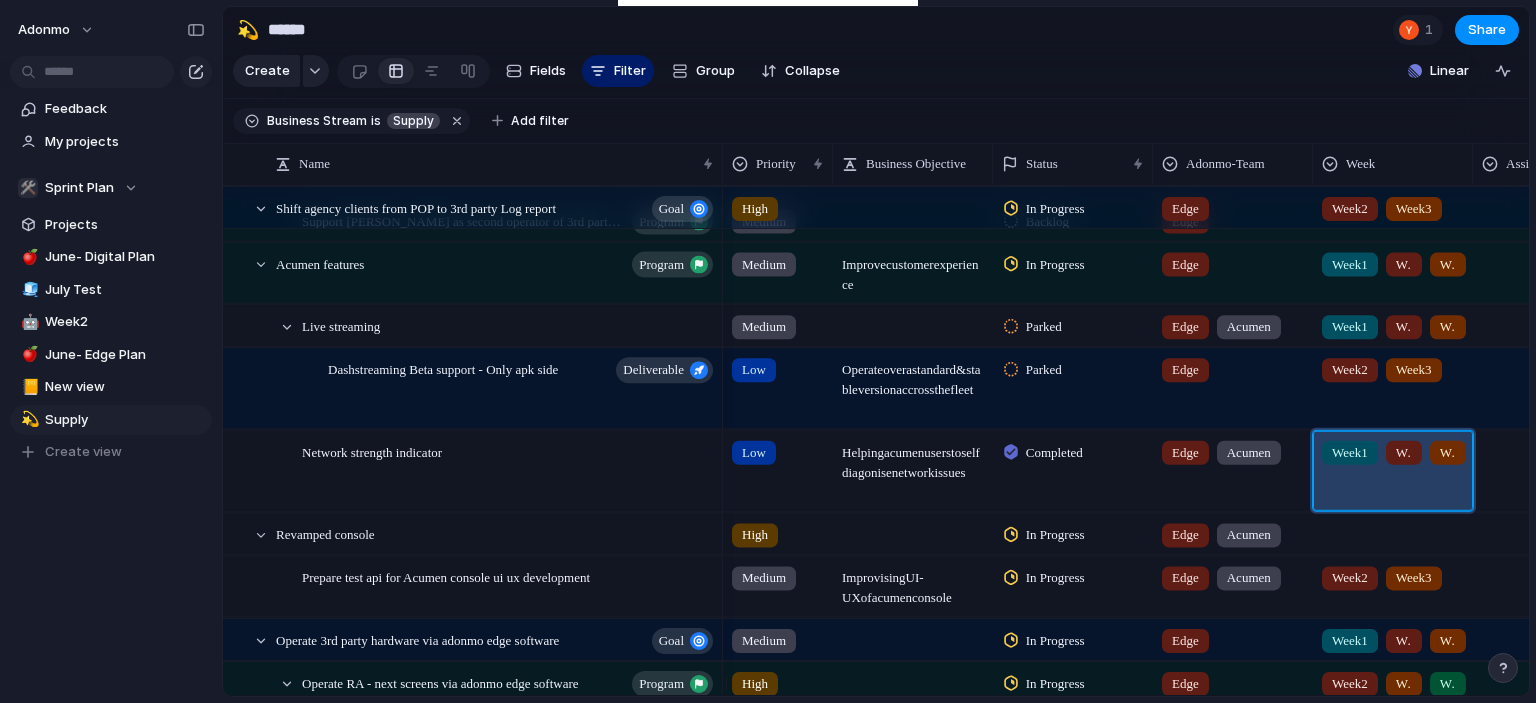 click on "Week1 Week2 Week3" at bounding box center [1393, 470] 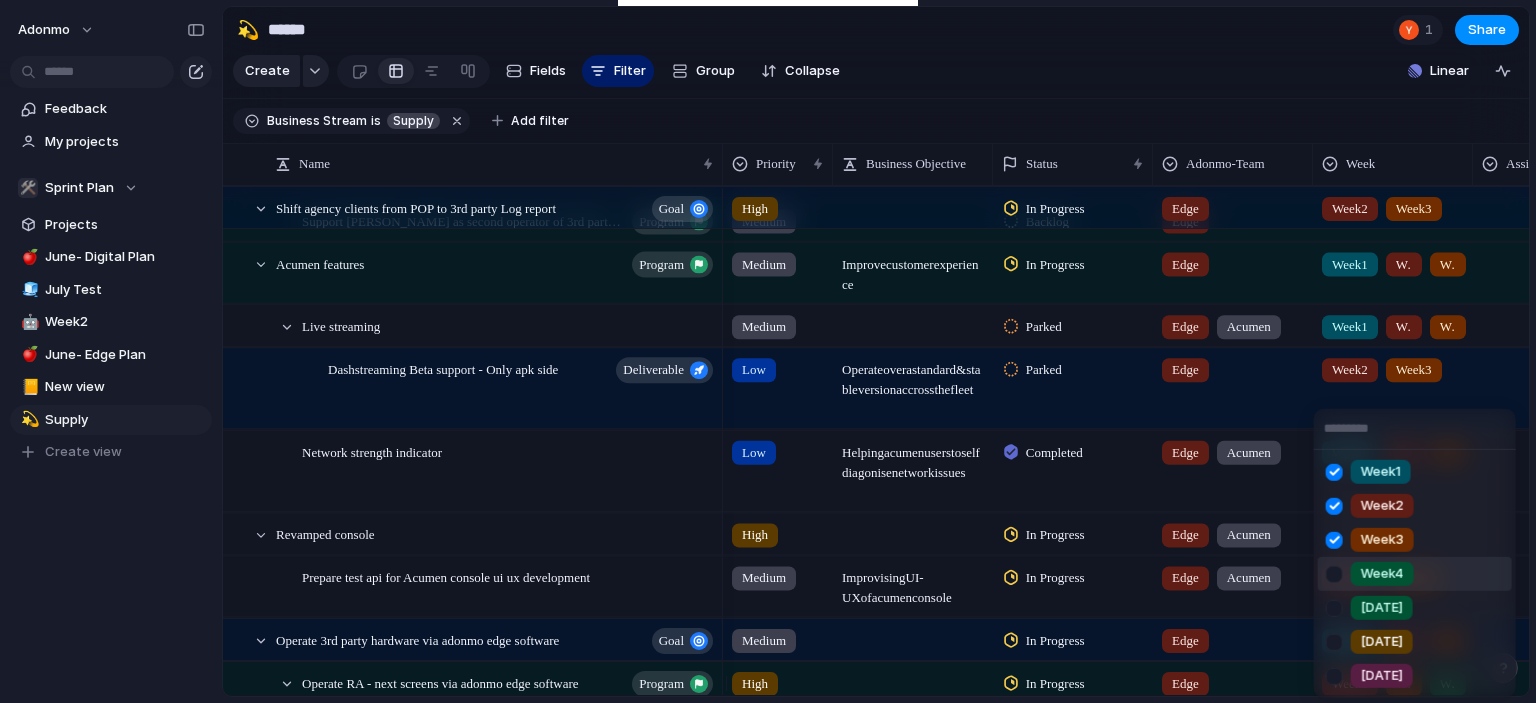 click on "Week4" at bounding box center (1382, 574) 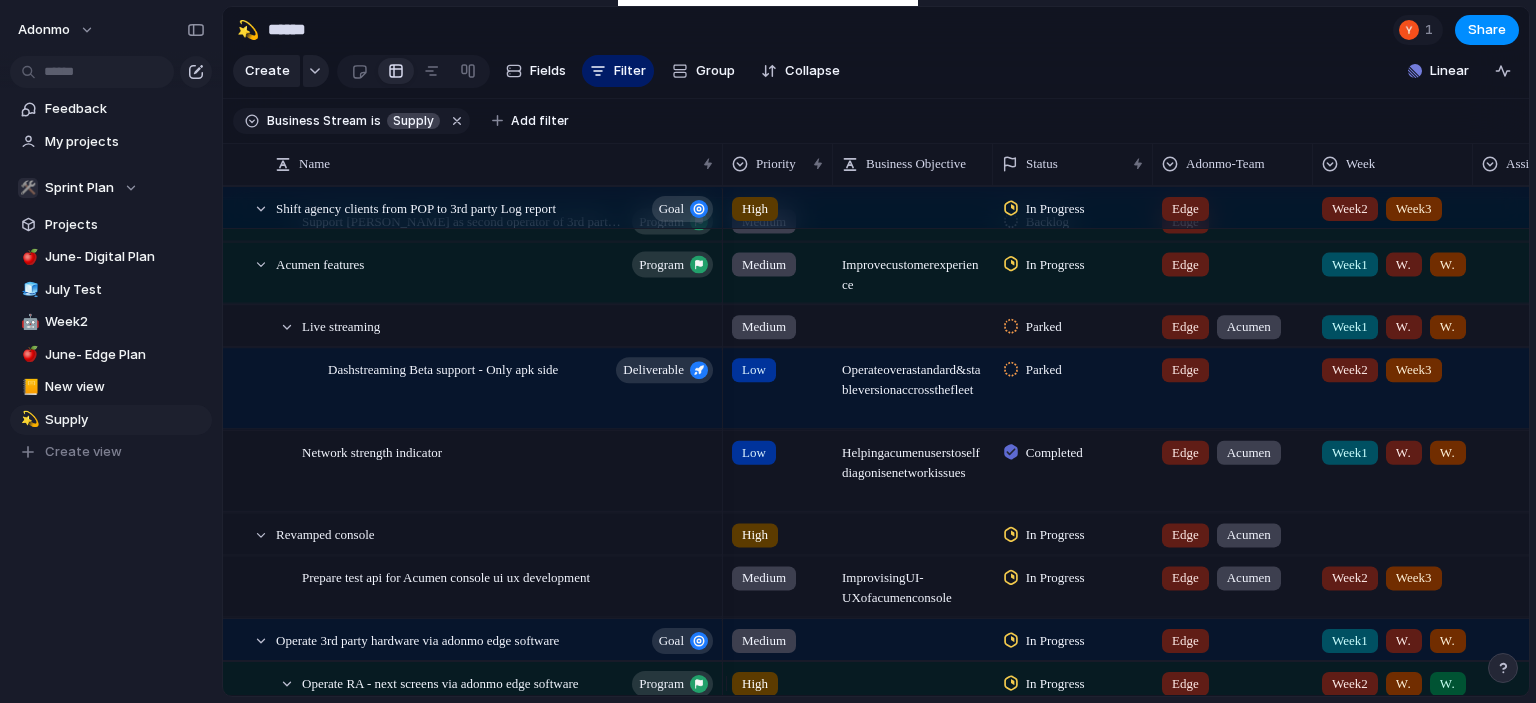 click on "Week1 Week2 Week3 Week4" at bounding box center [1393, 470] 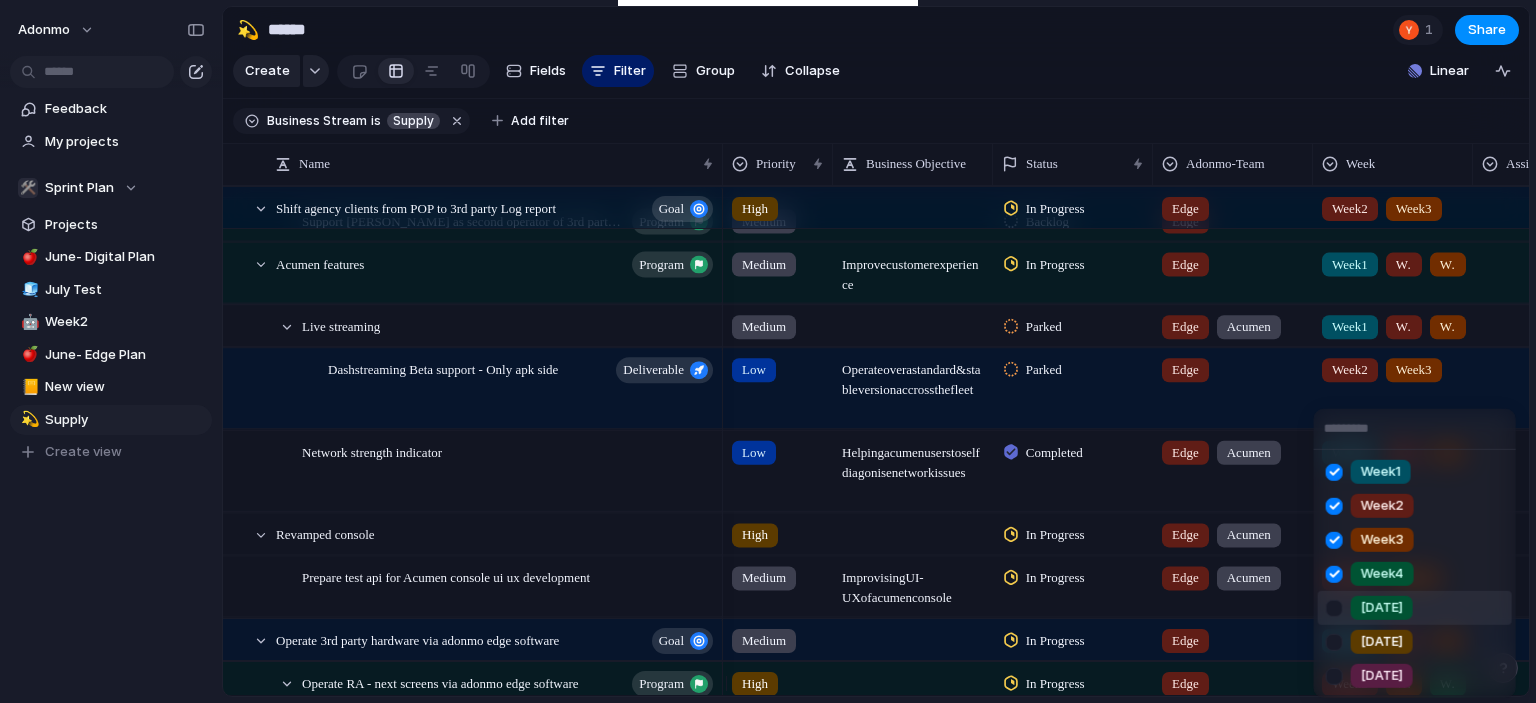 click on "[DATE]" at bounding box center [1382, 608] 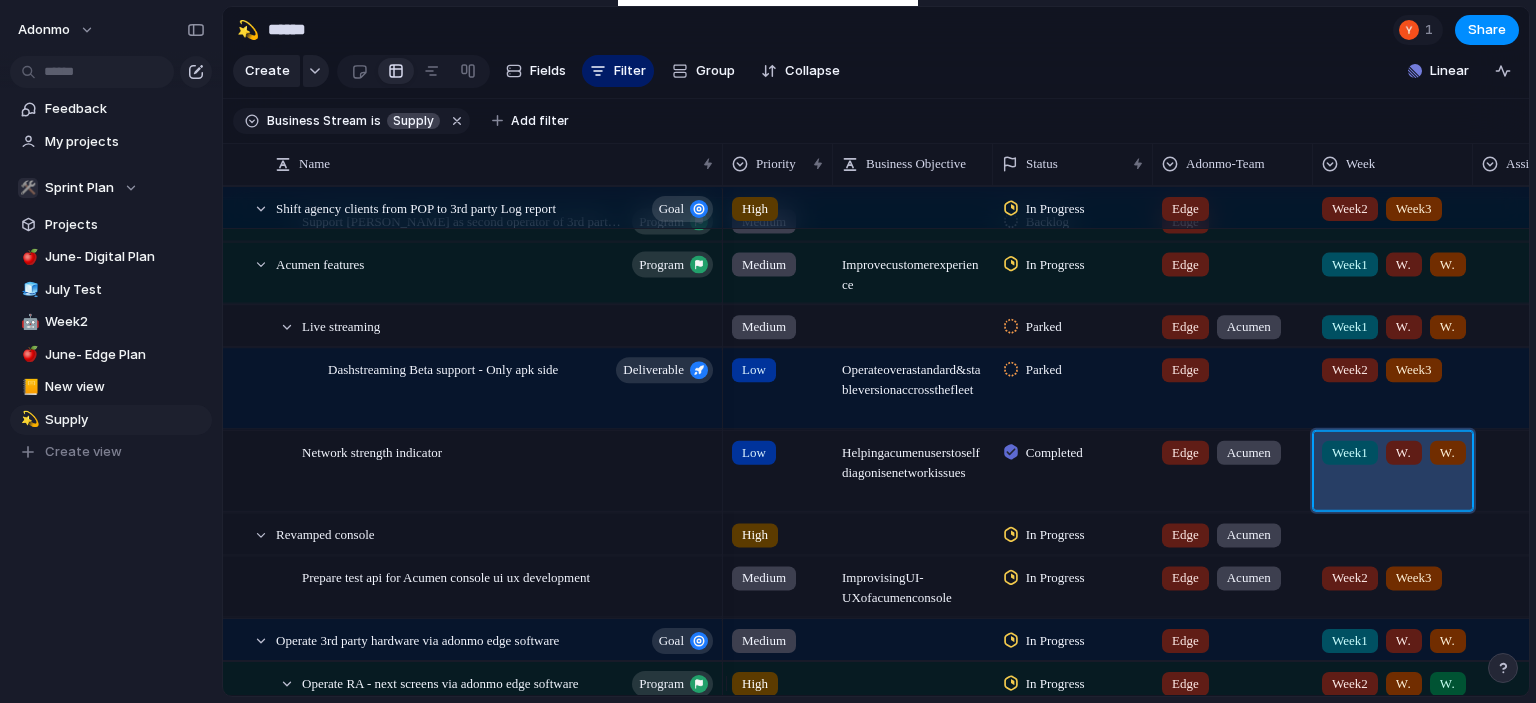 click on "Week1 Week2 Week3 Week4 [DATE]" at bounding box center [1393, 470] 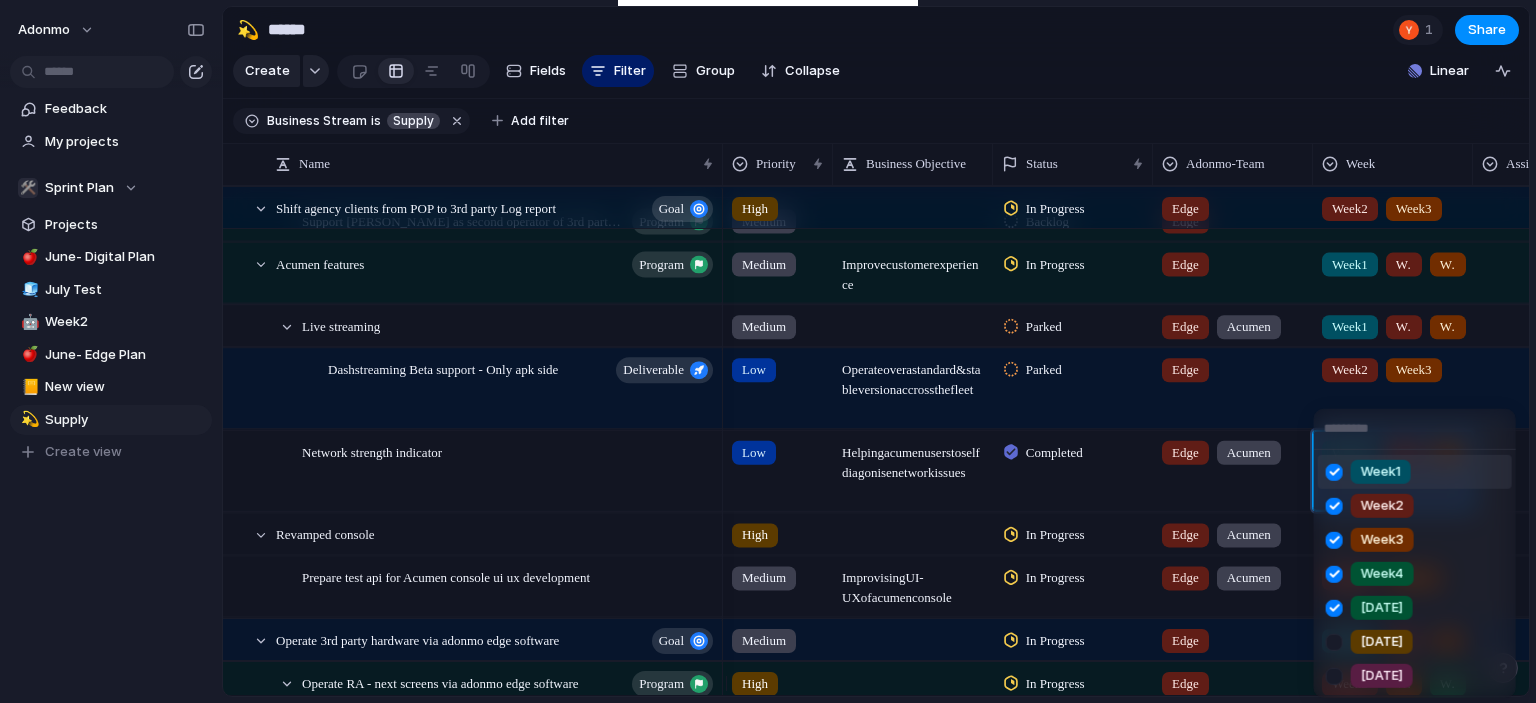 drag, startPoint x: 1330, startPoint y: 473, endPoint x: 1329, endPoint y: 509, distance: 36.013885 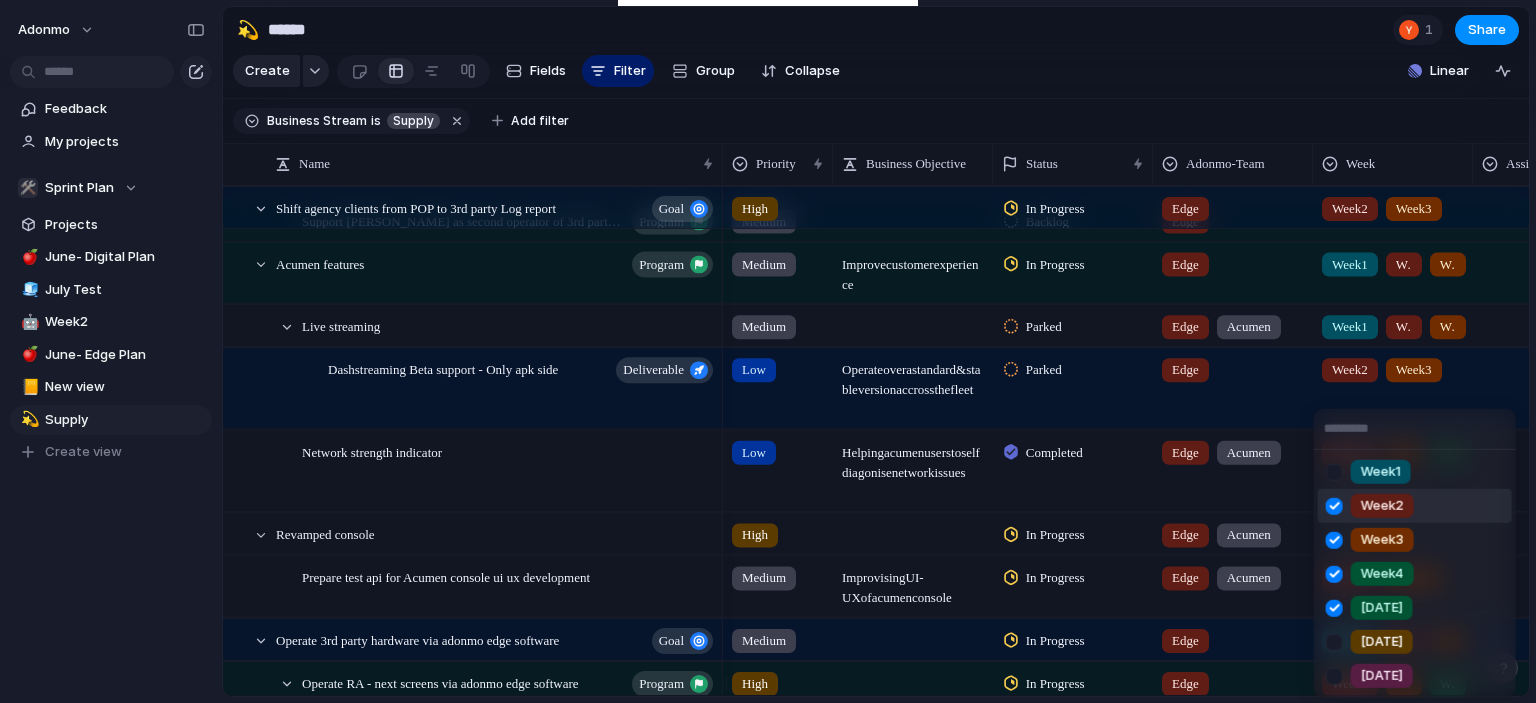 click at bounding box center [1334, 505] 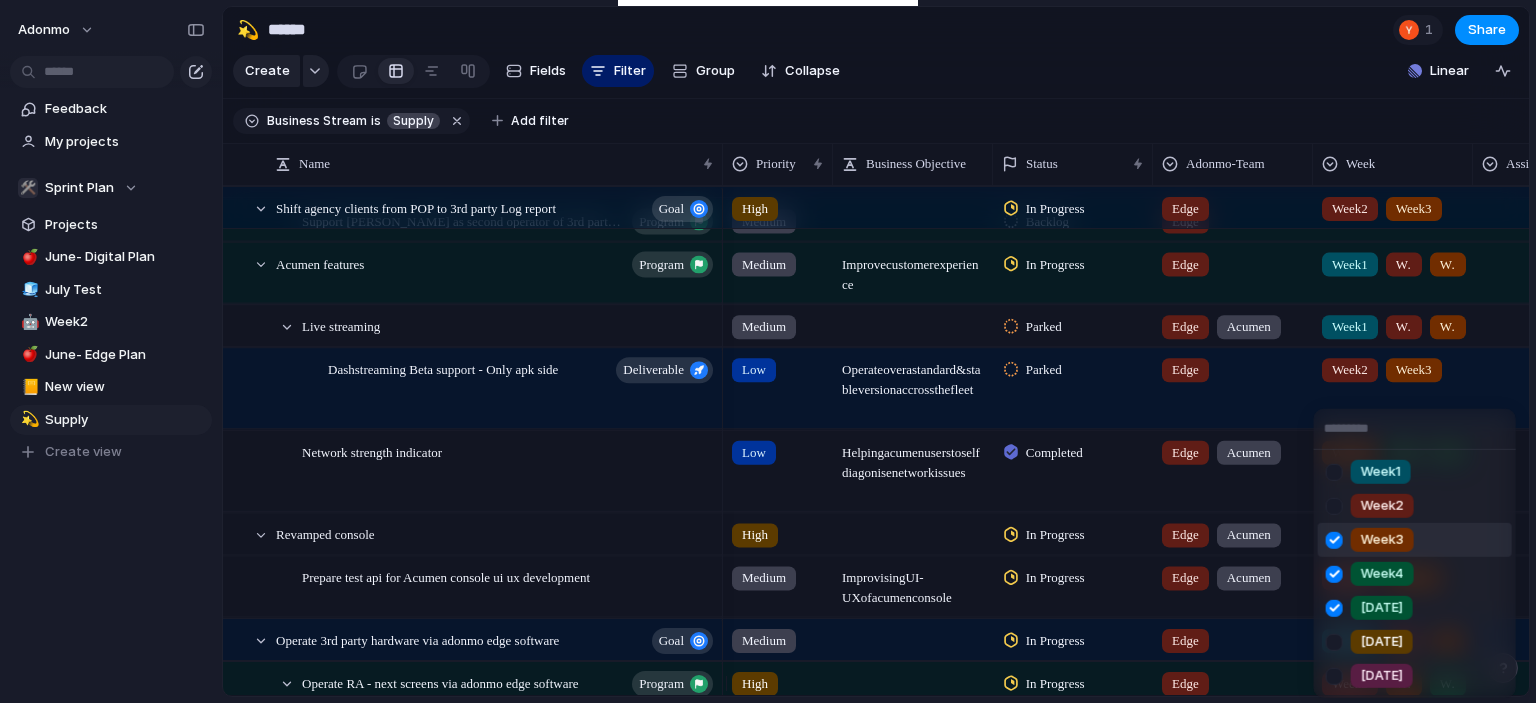 click at bounding box center (1334, 539) 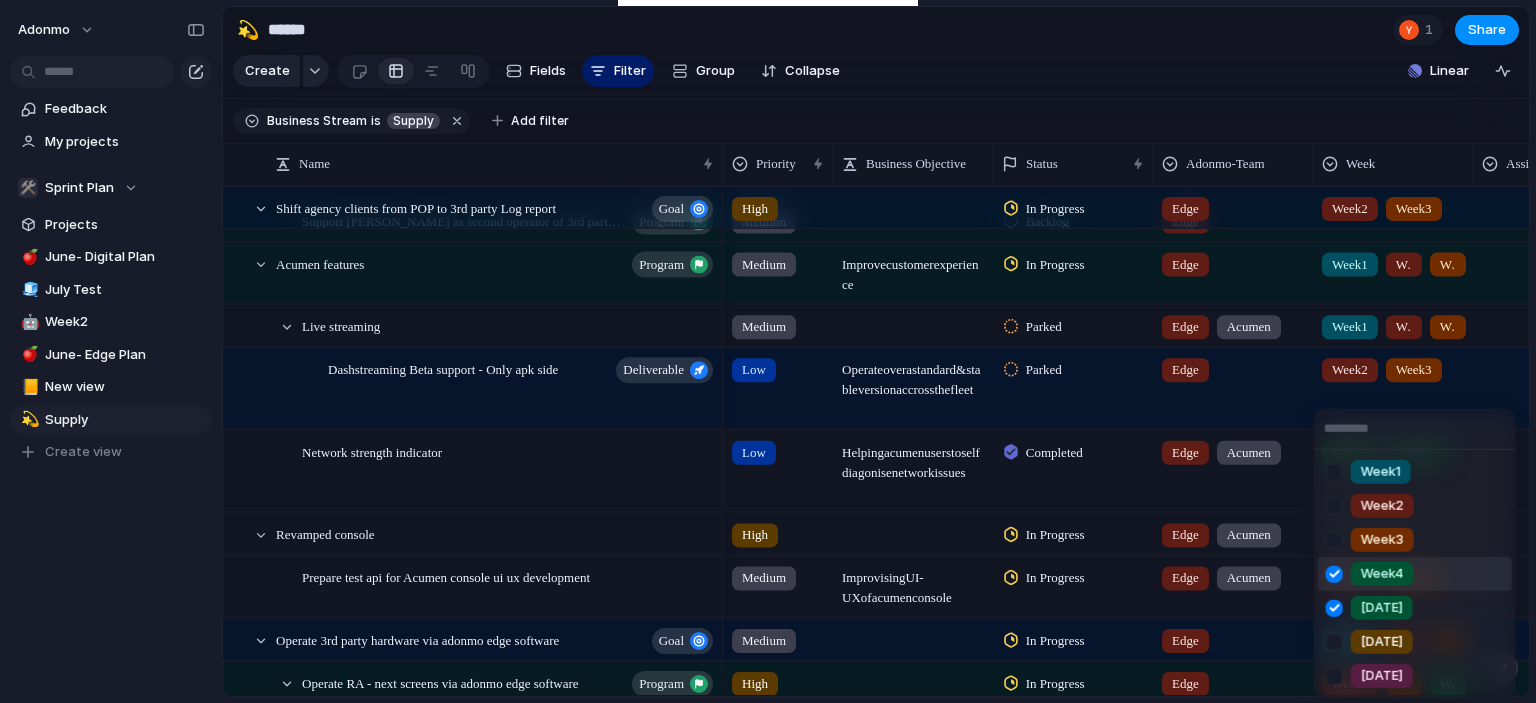 click at bounding box center (1334, 573) 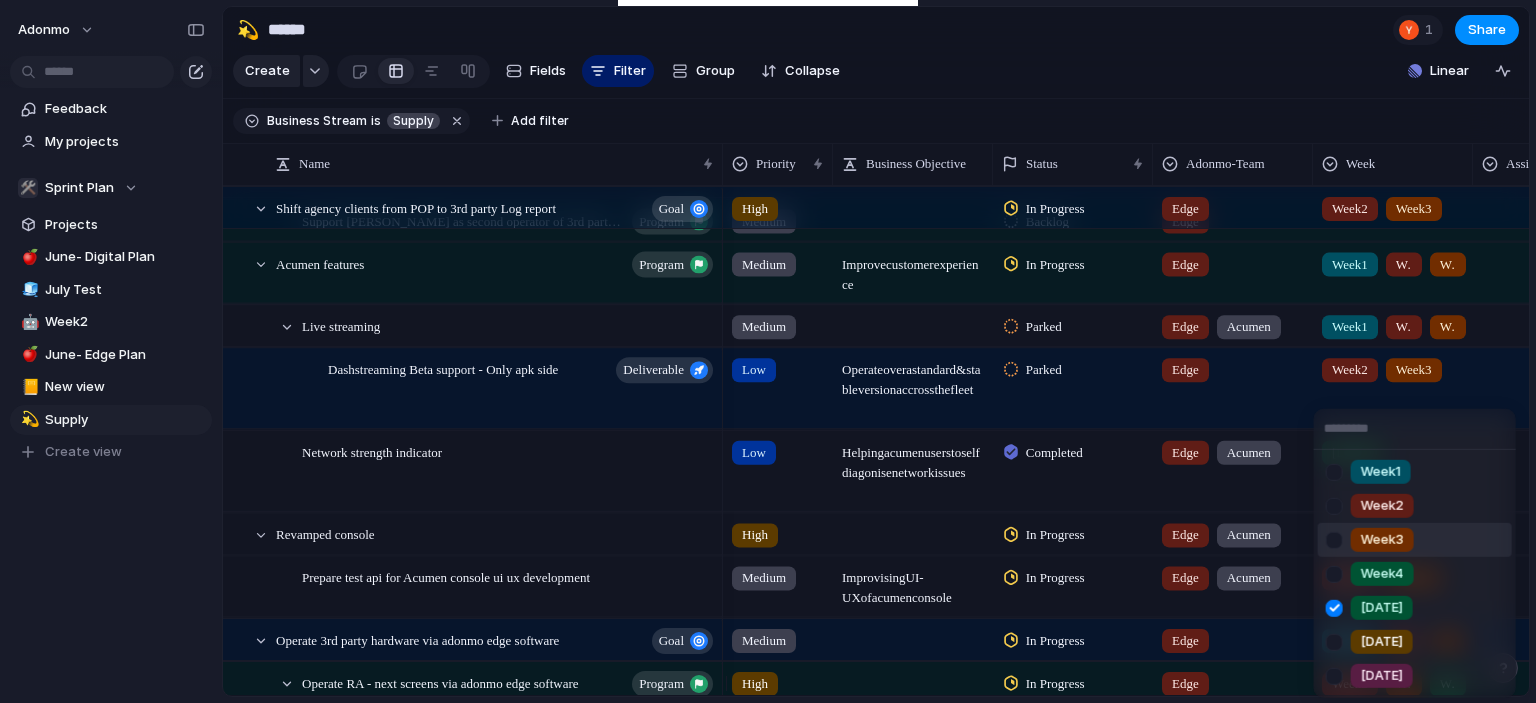 click at bounding box center [1334, 539] 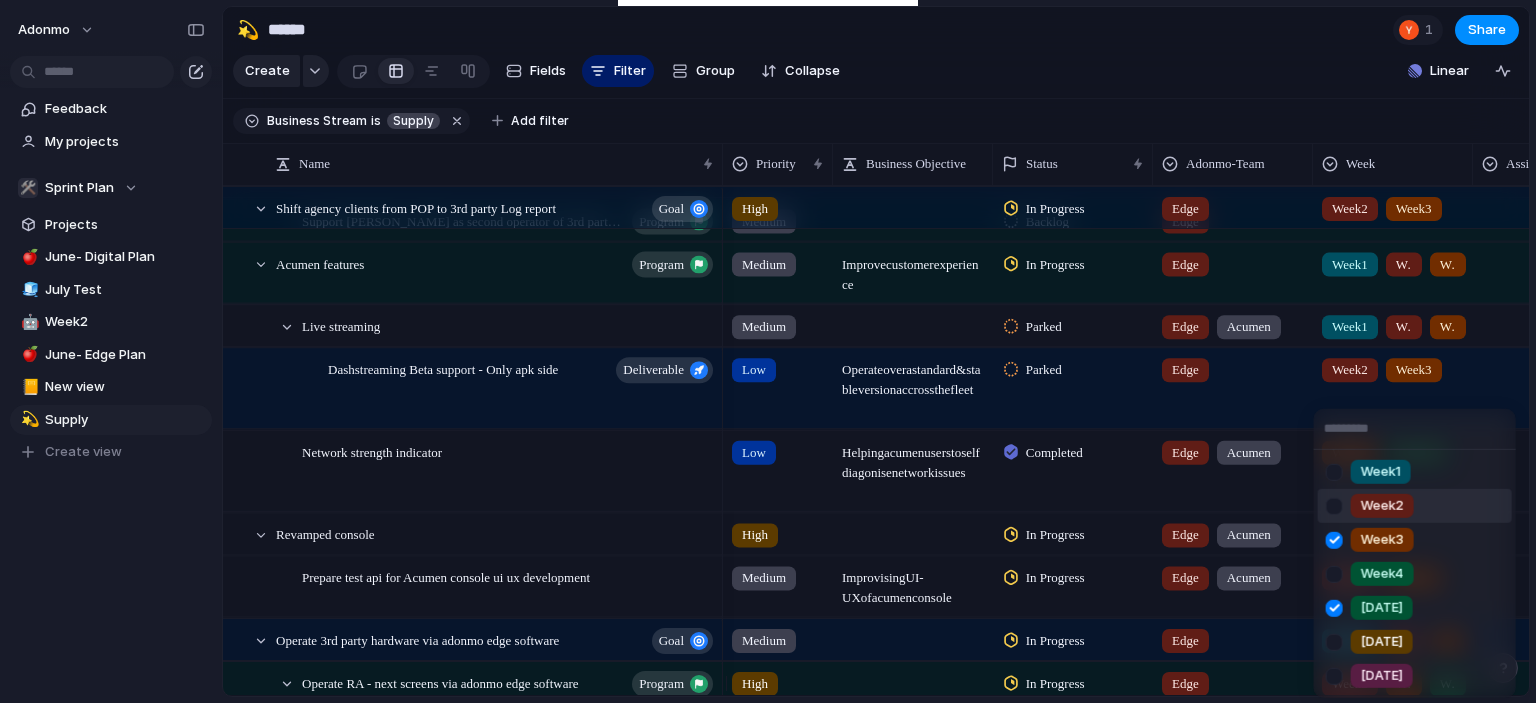 click at bounding box center (1334, 505) 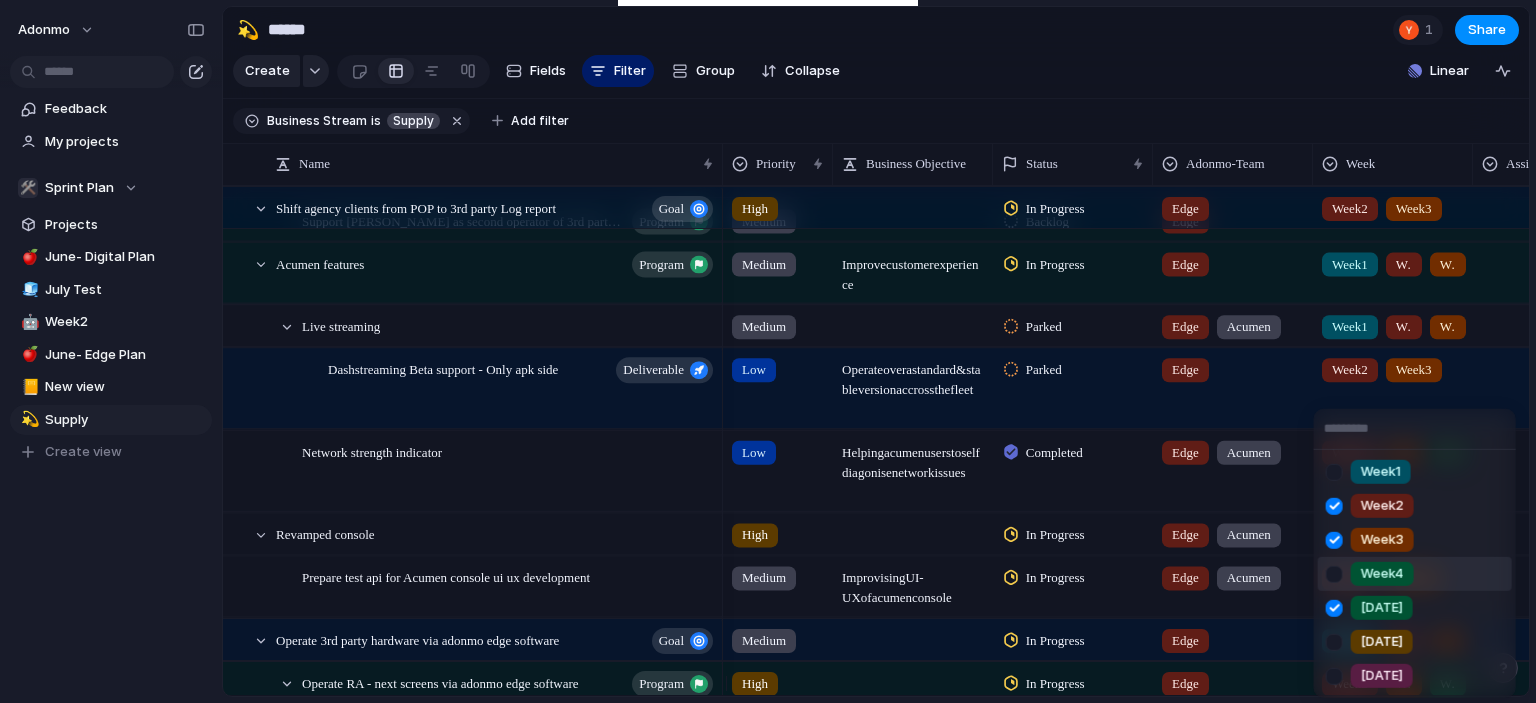 click at bounding box center (1334, 573) 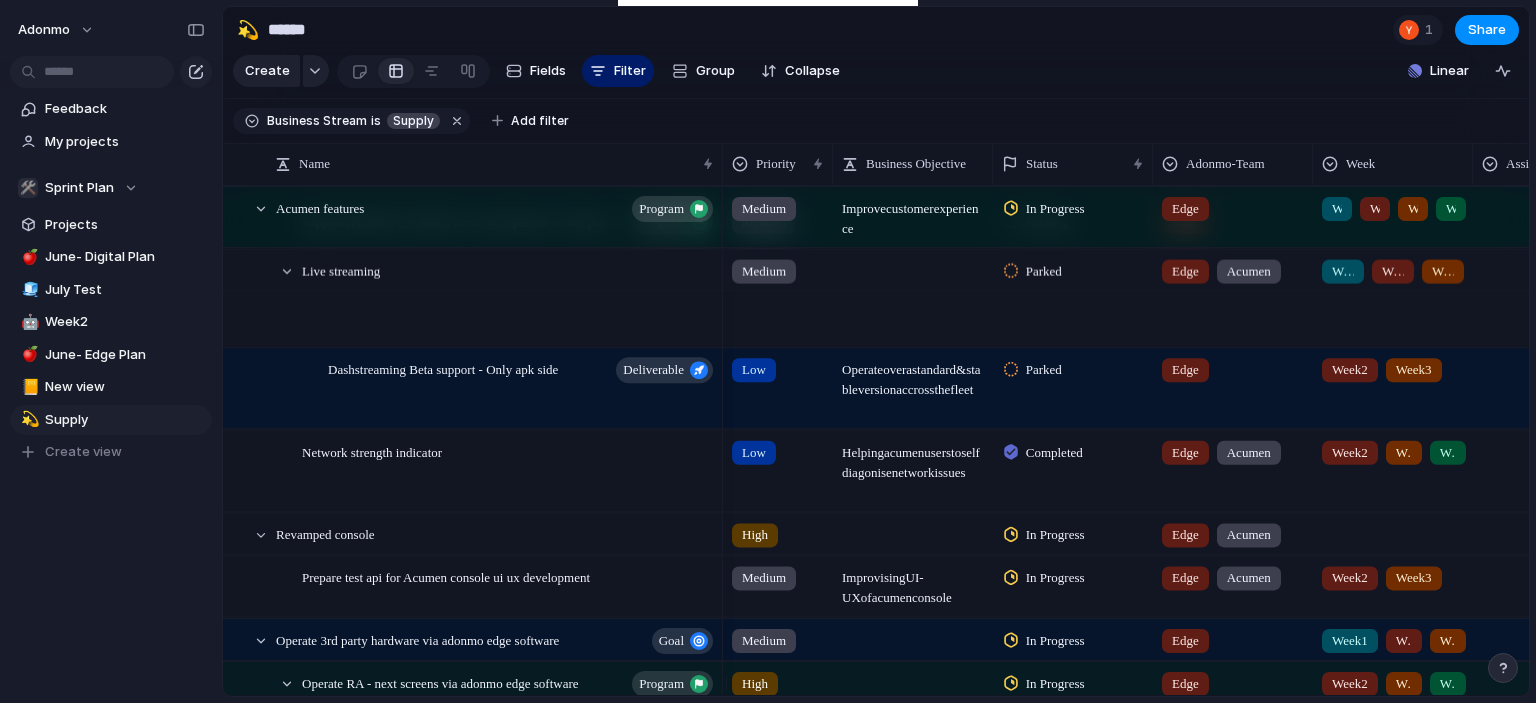scroll, scrollTop: 1455, scrollLeft: 0, axis: vertical 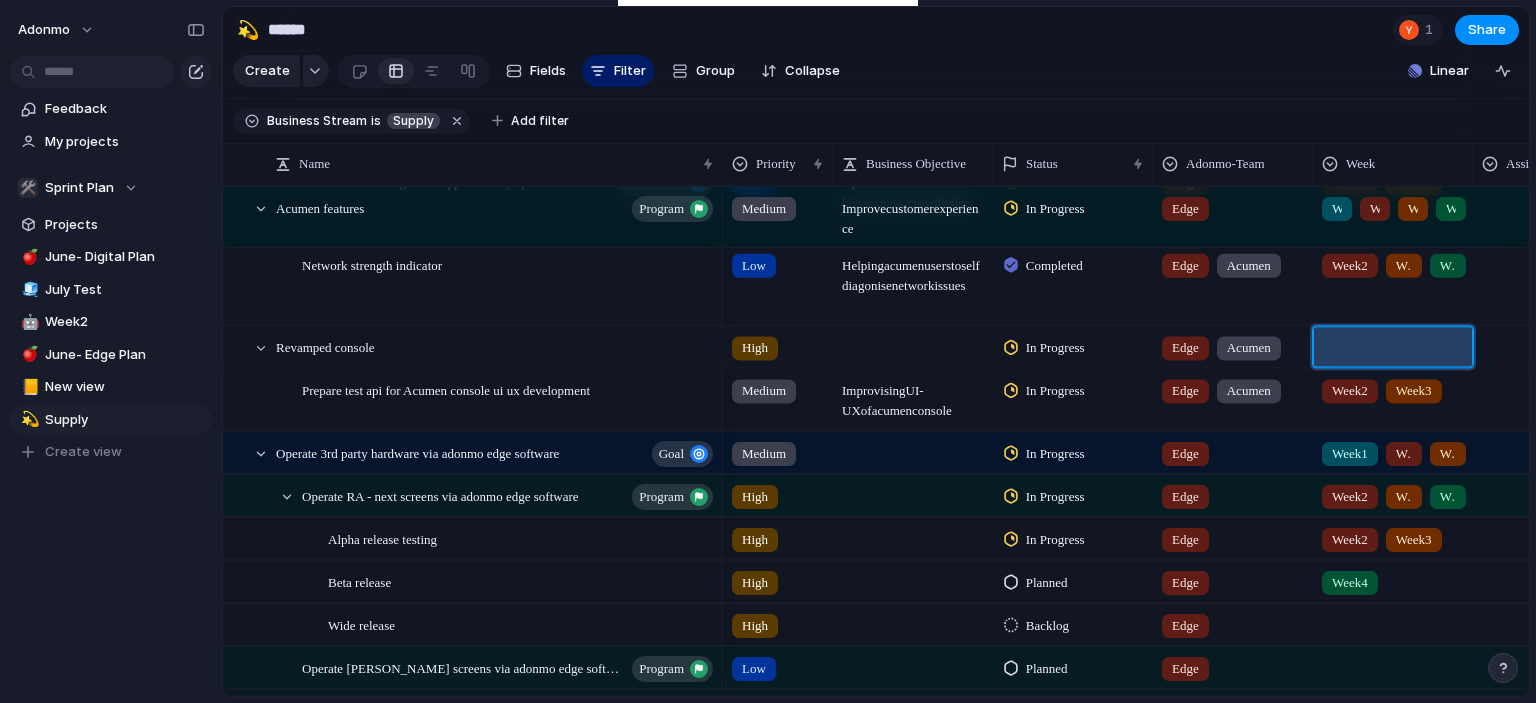 click at bounding box center (1393, 343) 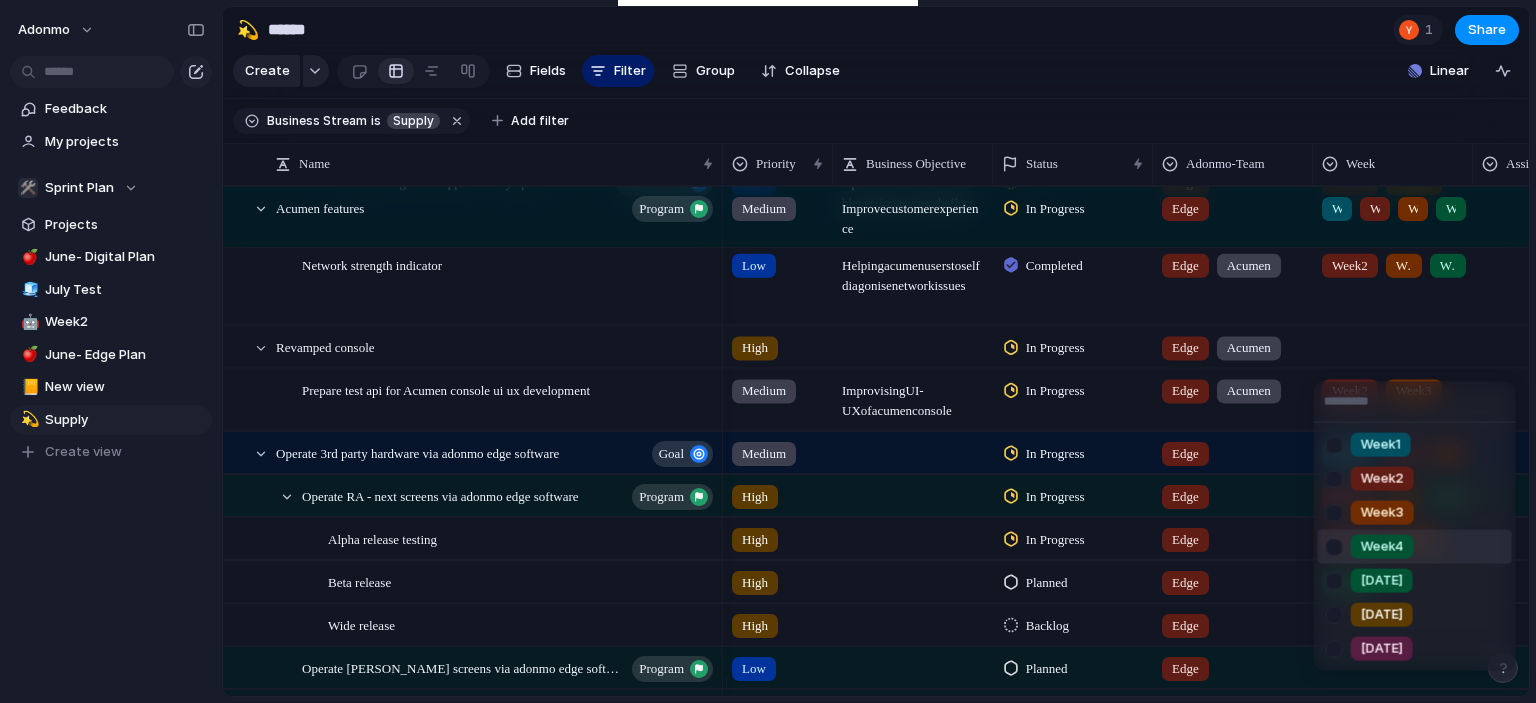 click at bounding box center (1334, 546) 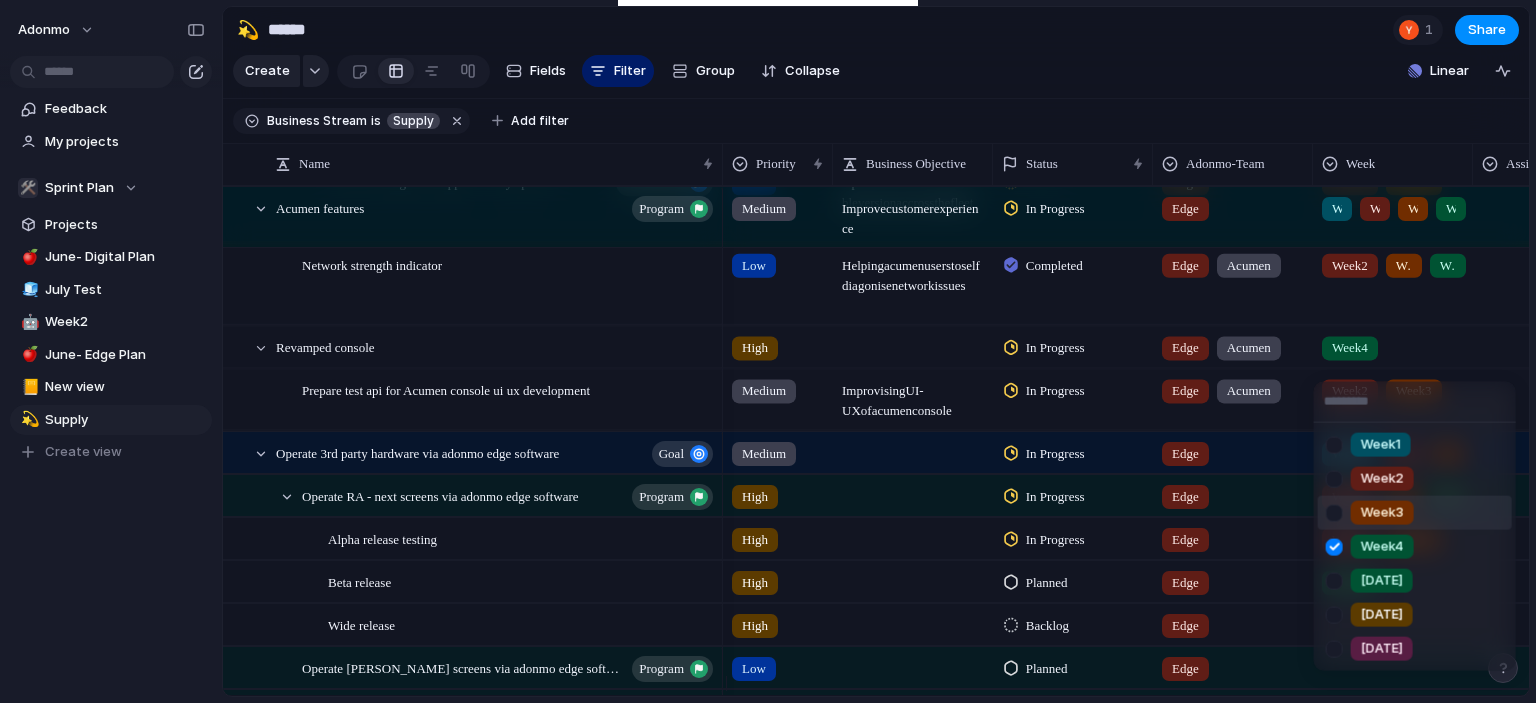 click at bounding box center (1334, 512) 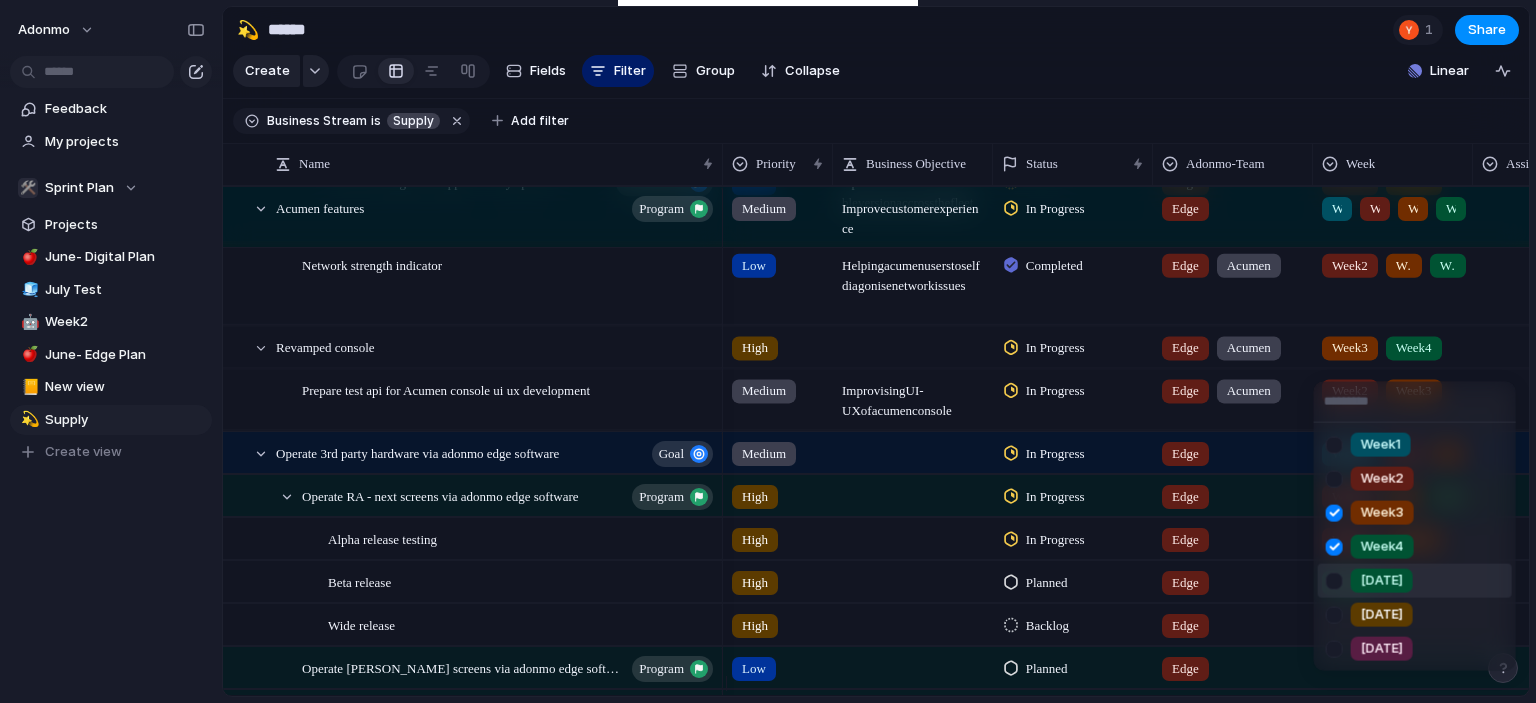 click at bounding box center [1334, 580] 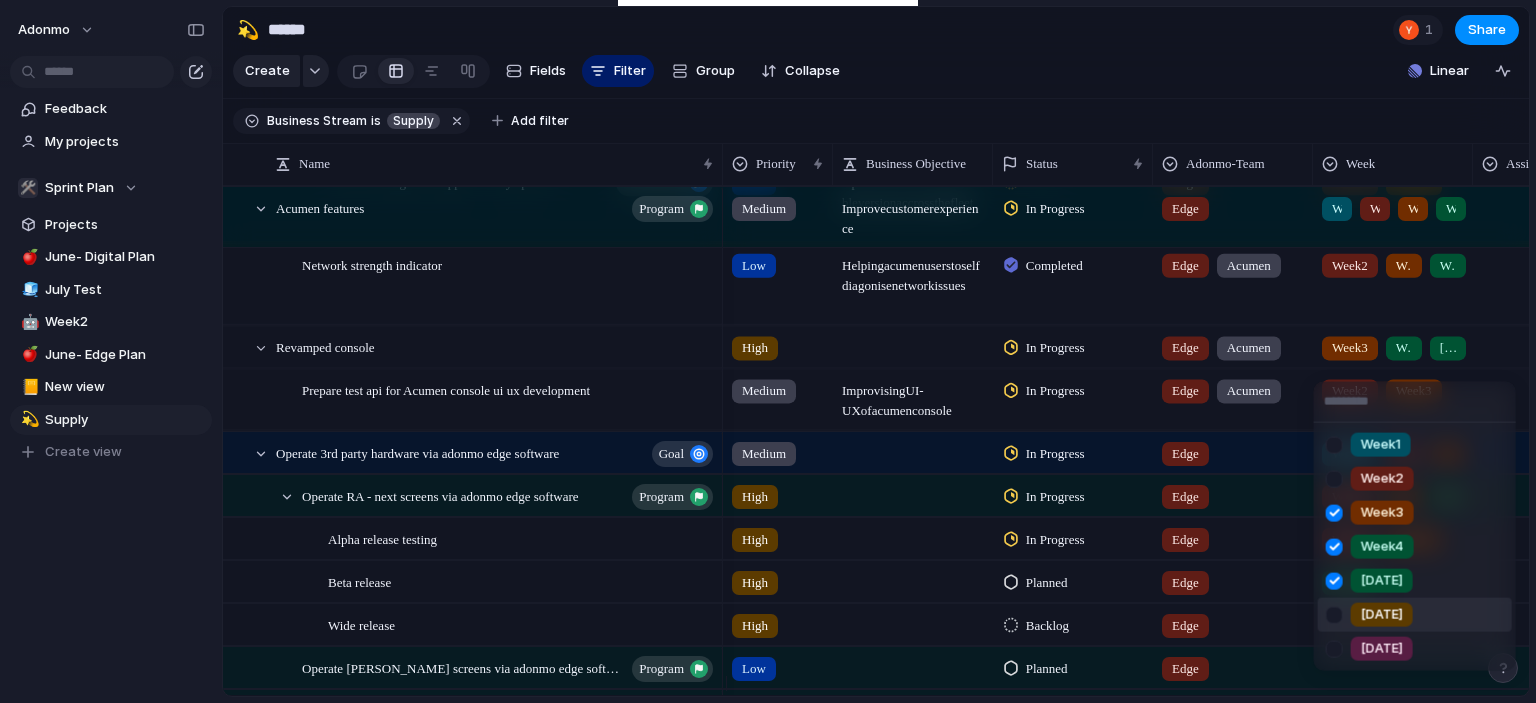 click at bounding box center (1334, 614) 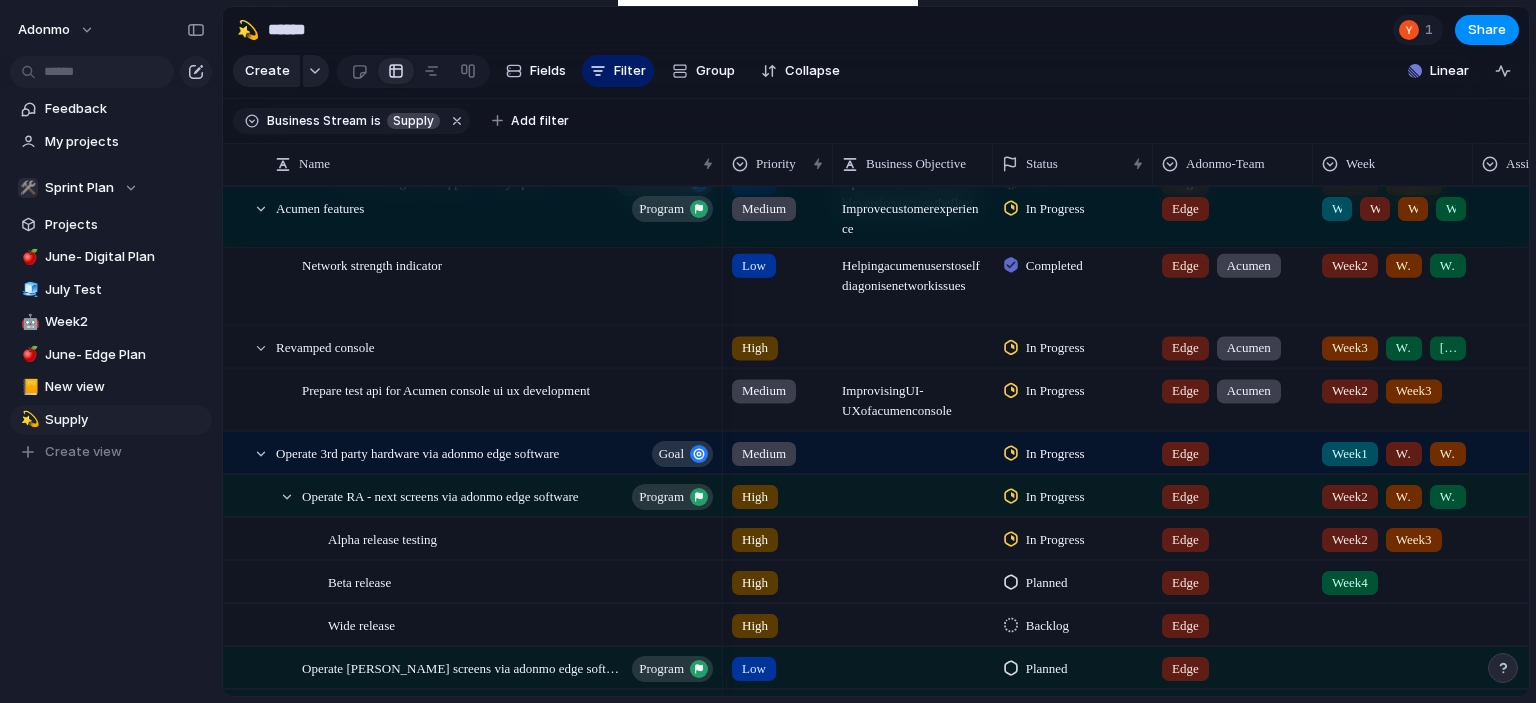 scroll, scrollTop: 1565, scrollLeft: 0, axis: vertical 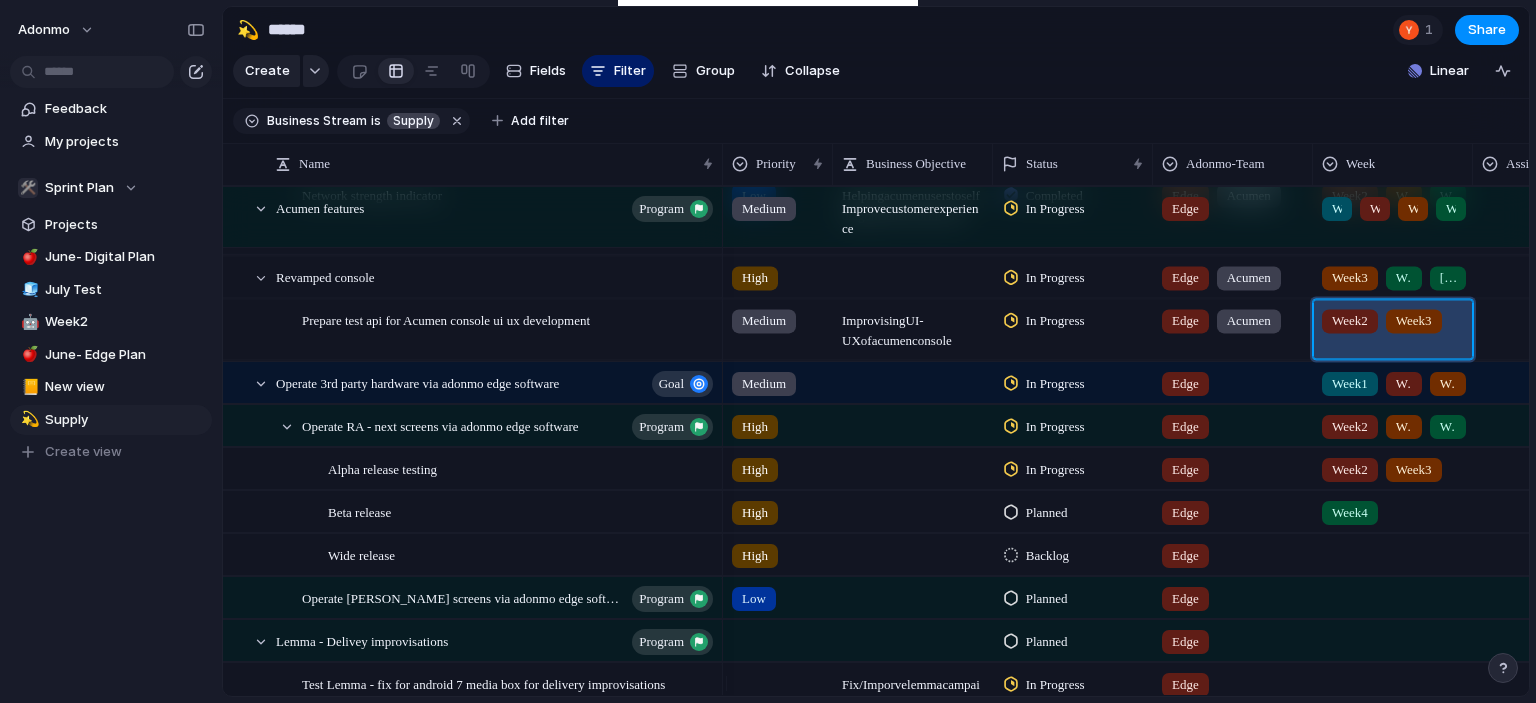 click on "Week2 Week3" at bounding box center [1393, 316] 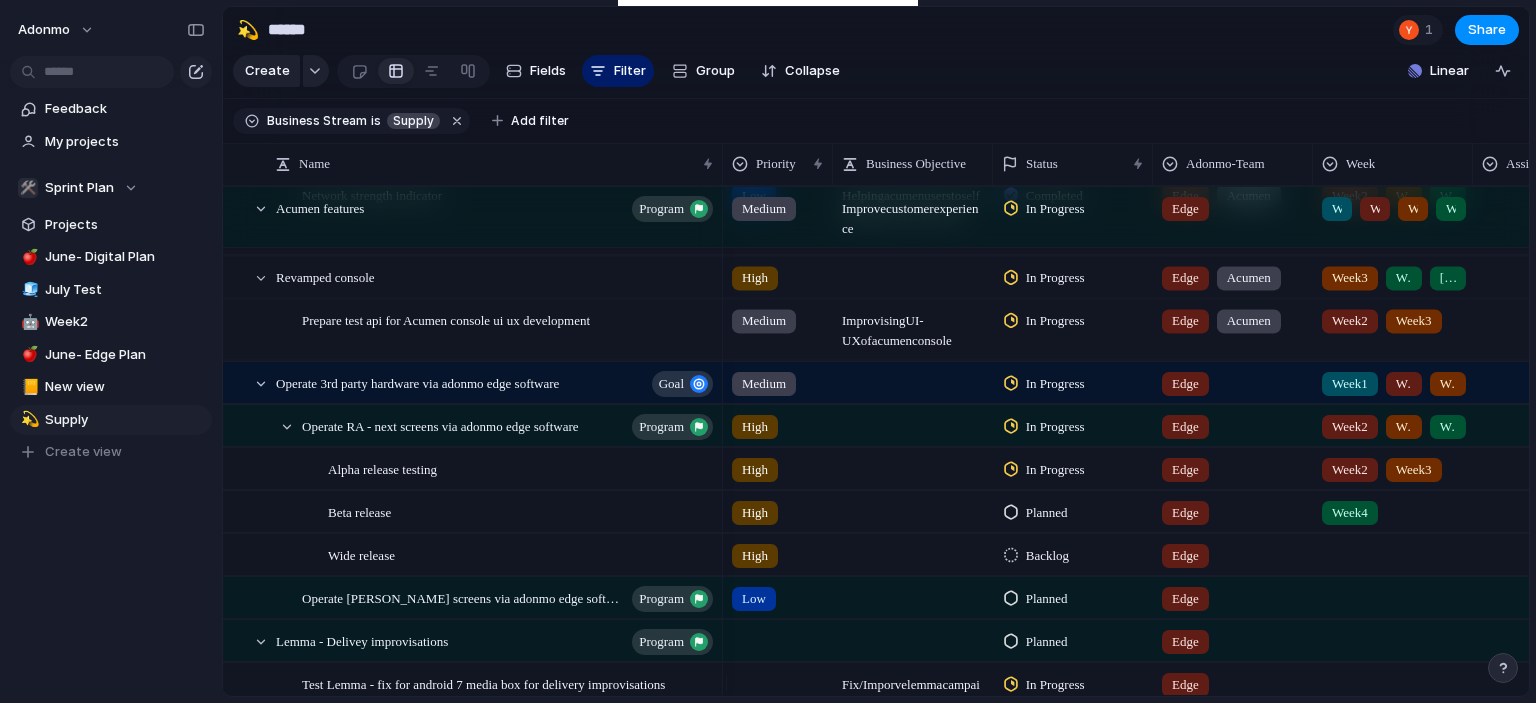 click on "Week1   Week2   Week3   Week4   [DATE]   [DATE]   [DATE]" at bounding box center [768, 351] 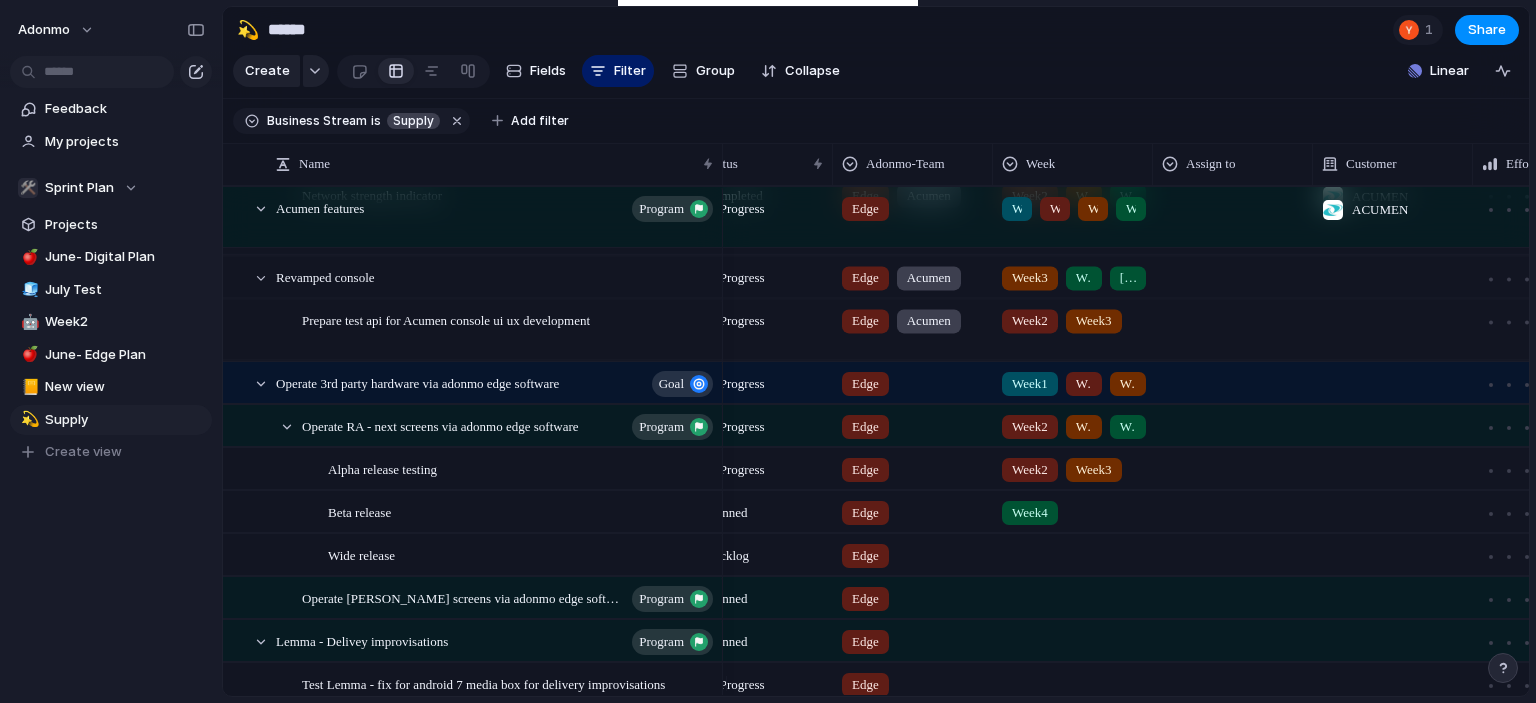 click at bounding box center (1393, 304) 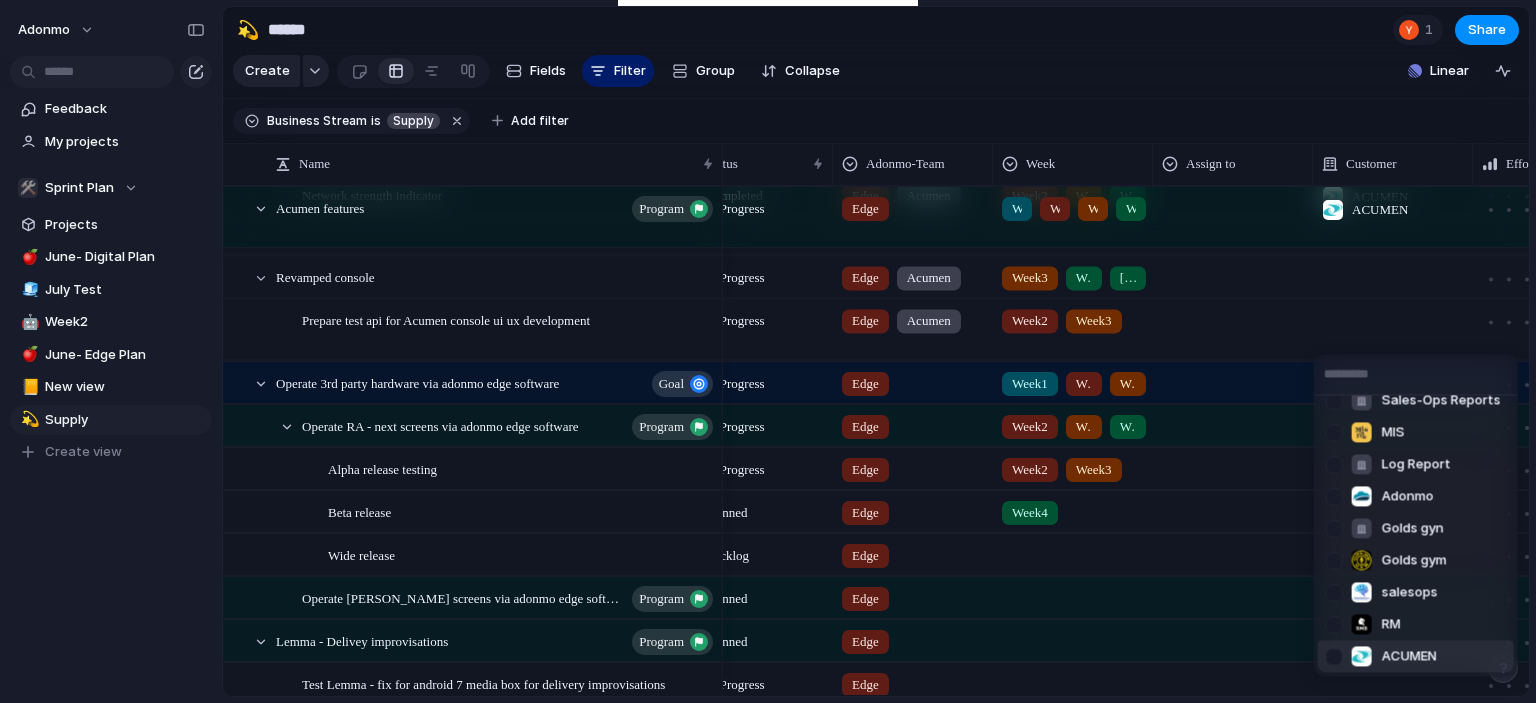 click at bounding box center (1334, 656) 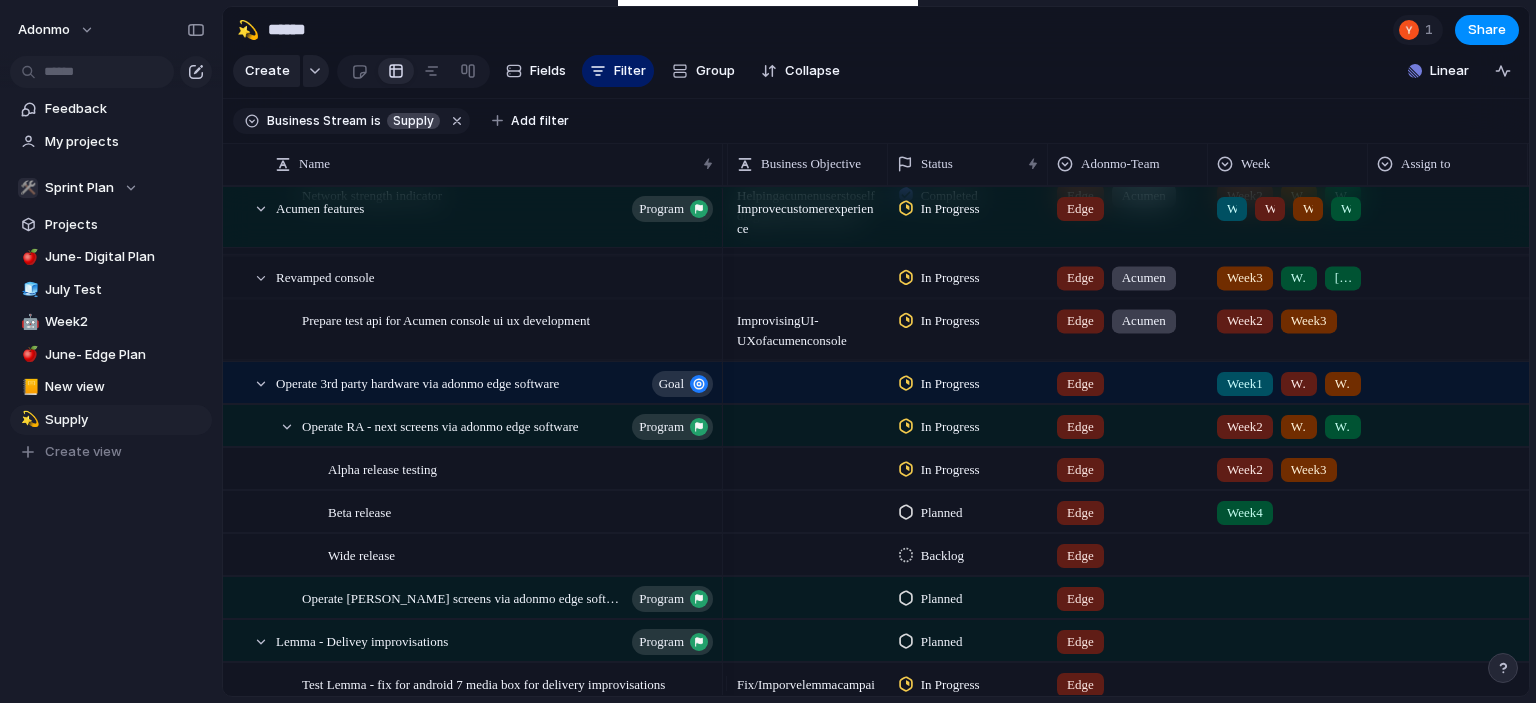 click at bounding box center [1448, 329] 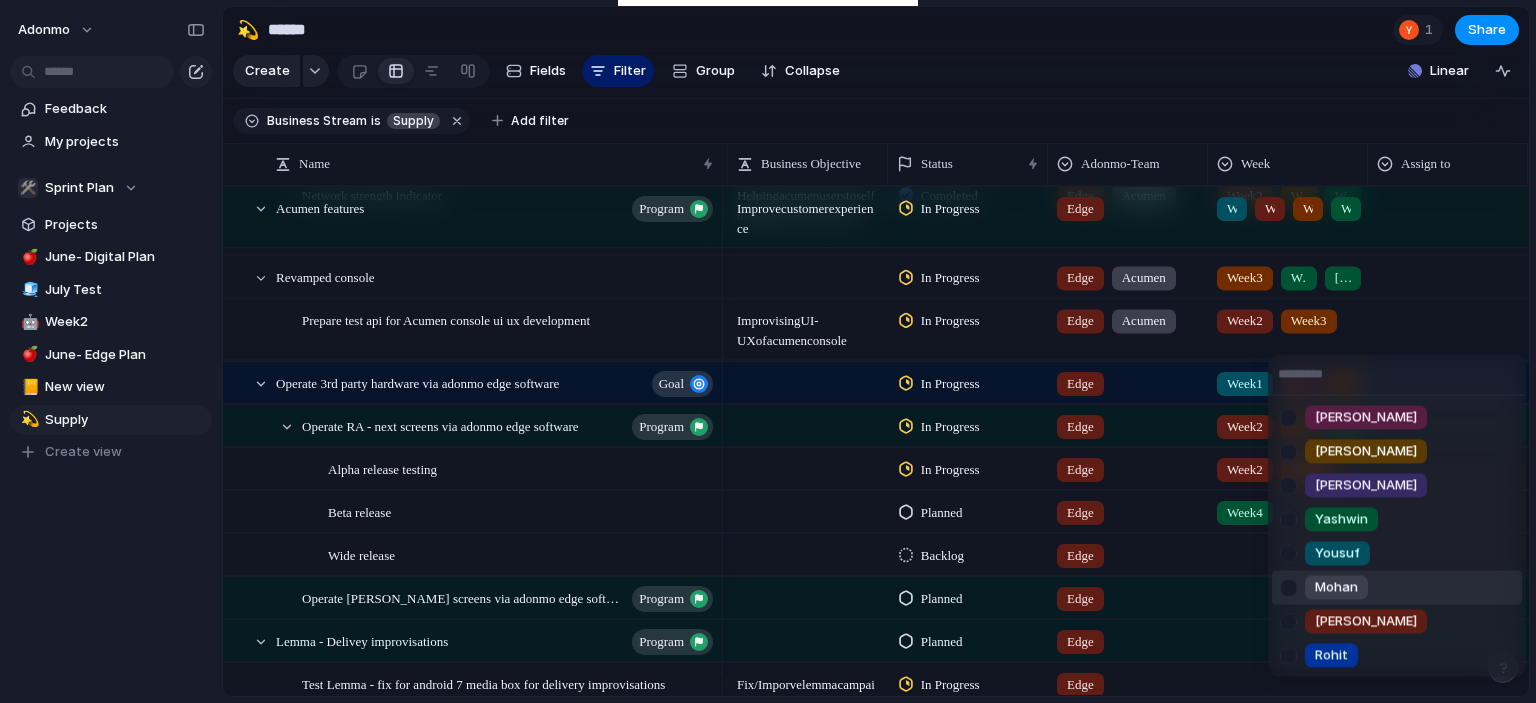 click on "Mohan" at bounding box center (1397, 587) 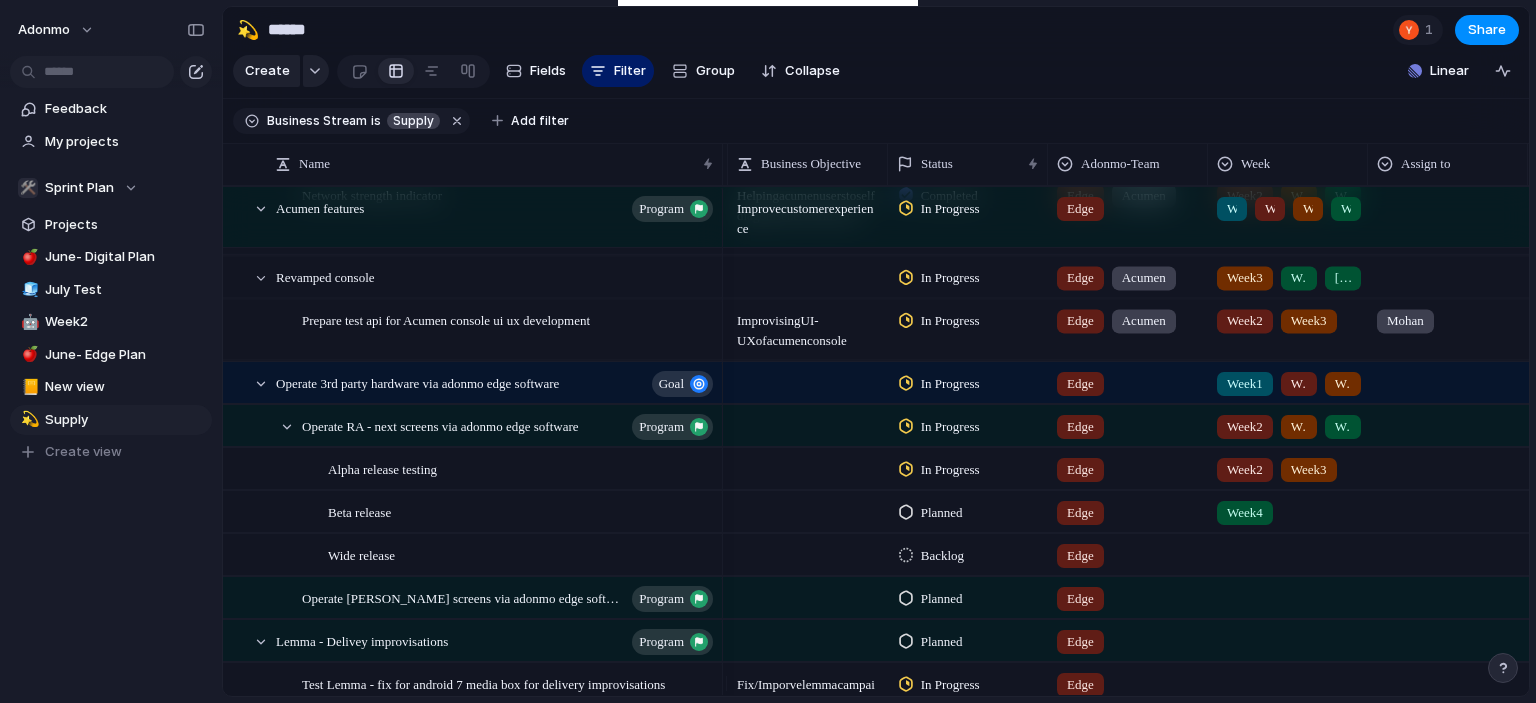 click at bounding box center (1448, 379) 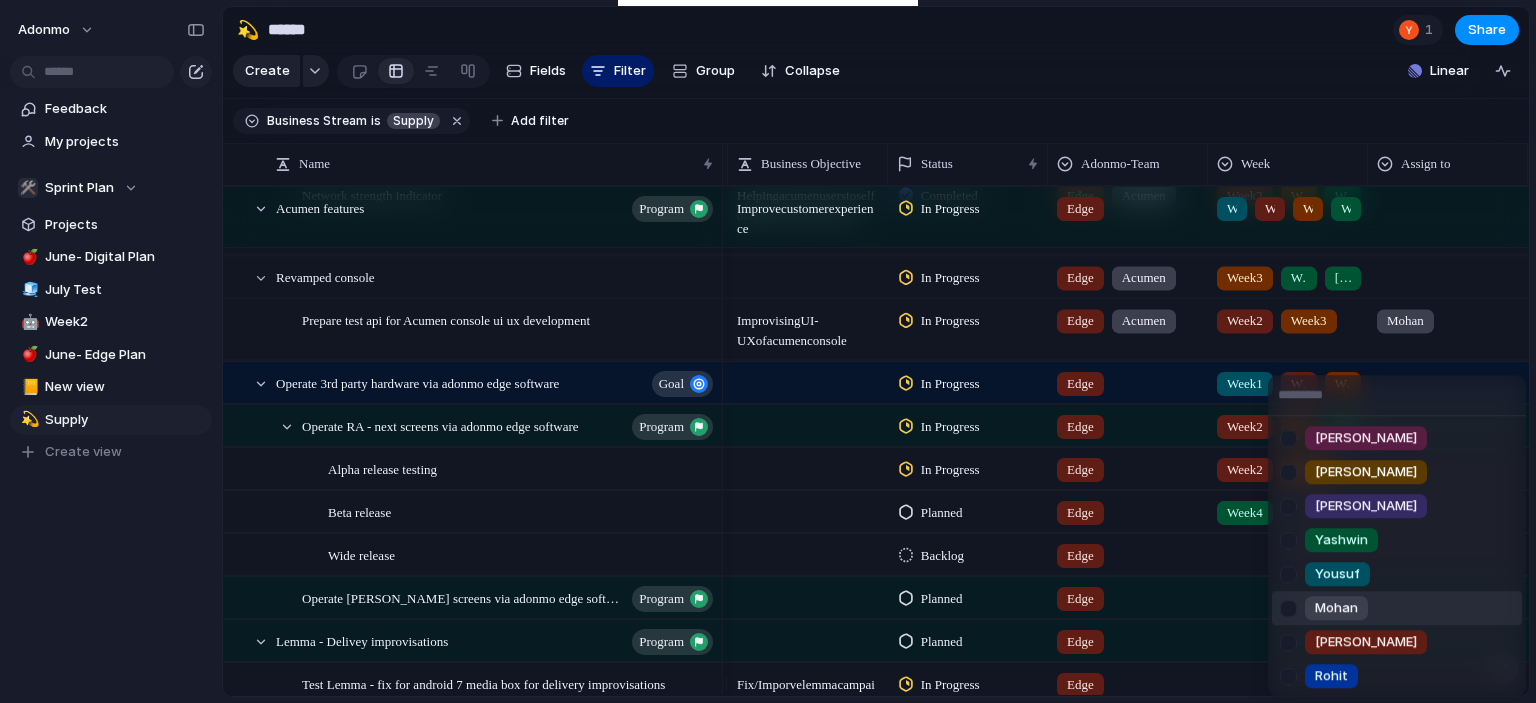 click on "Mohan" at bounding box center [1336, 608] 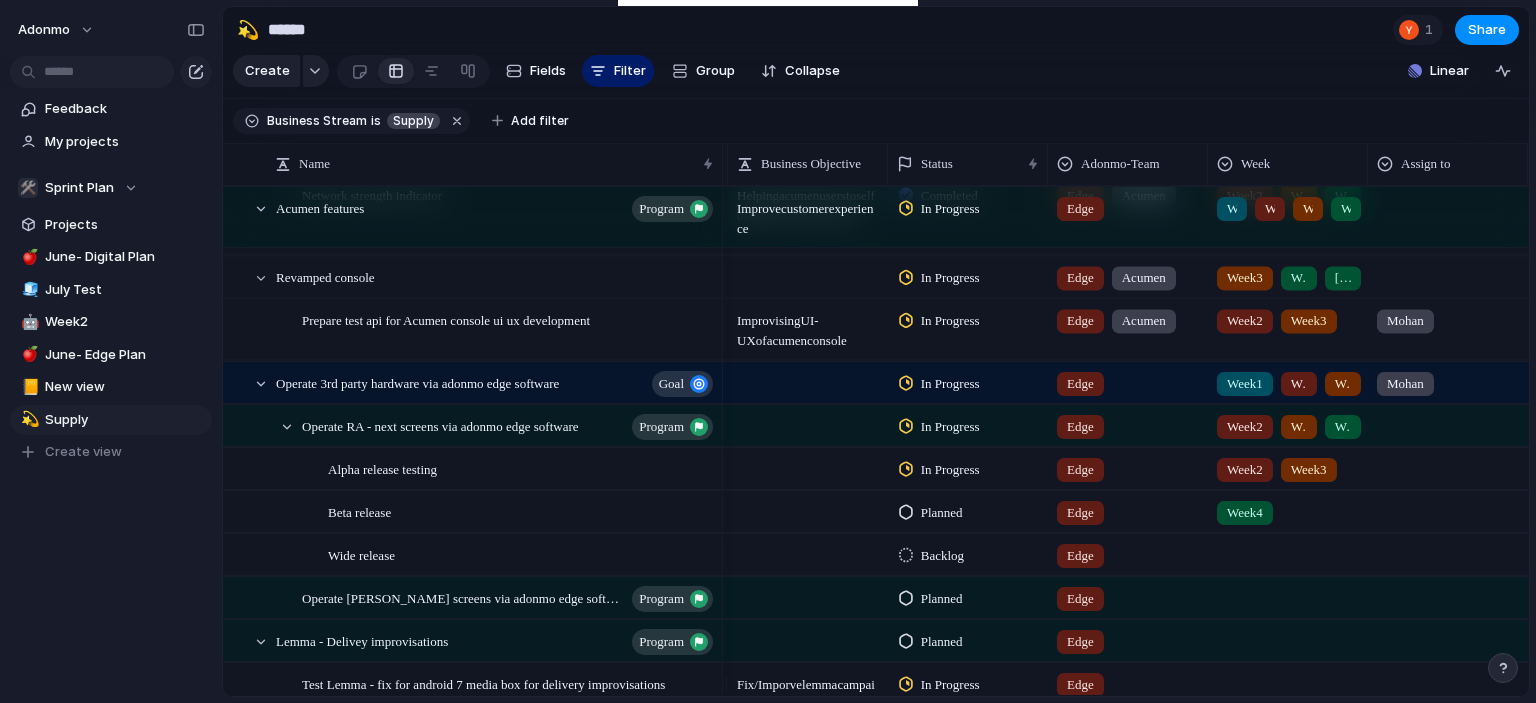 click on "Mohan" at bounding box center (1405, 384) 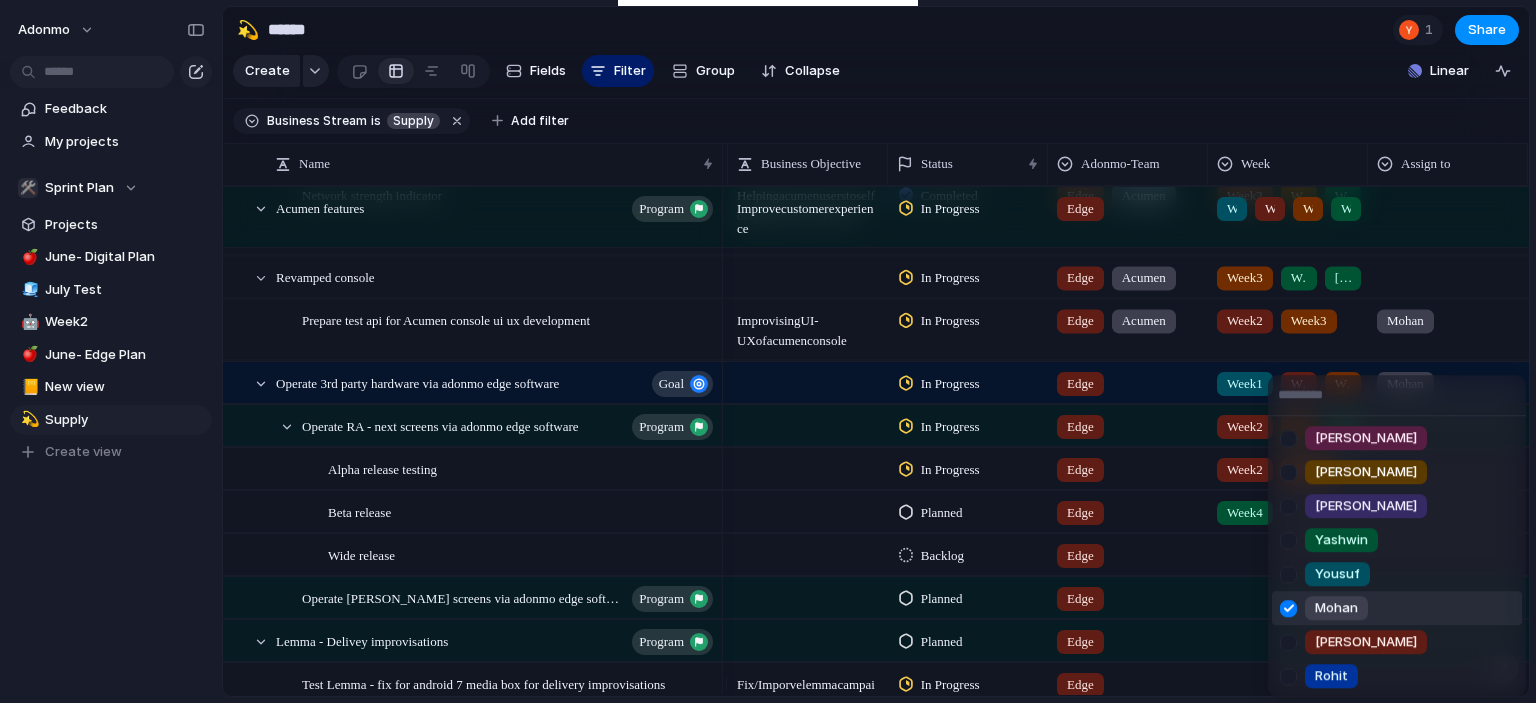 click at bounding box center (1288, 608) 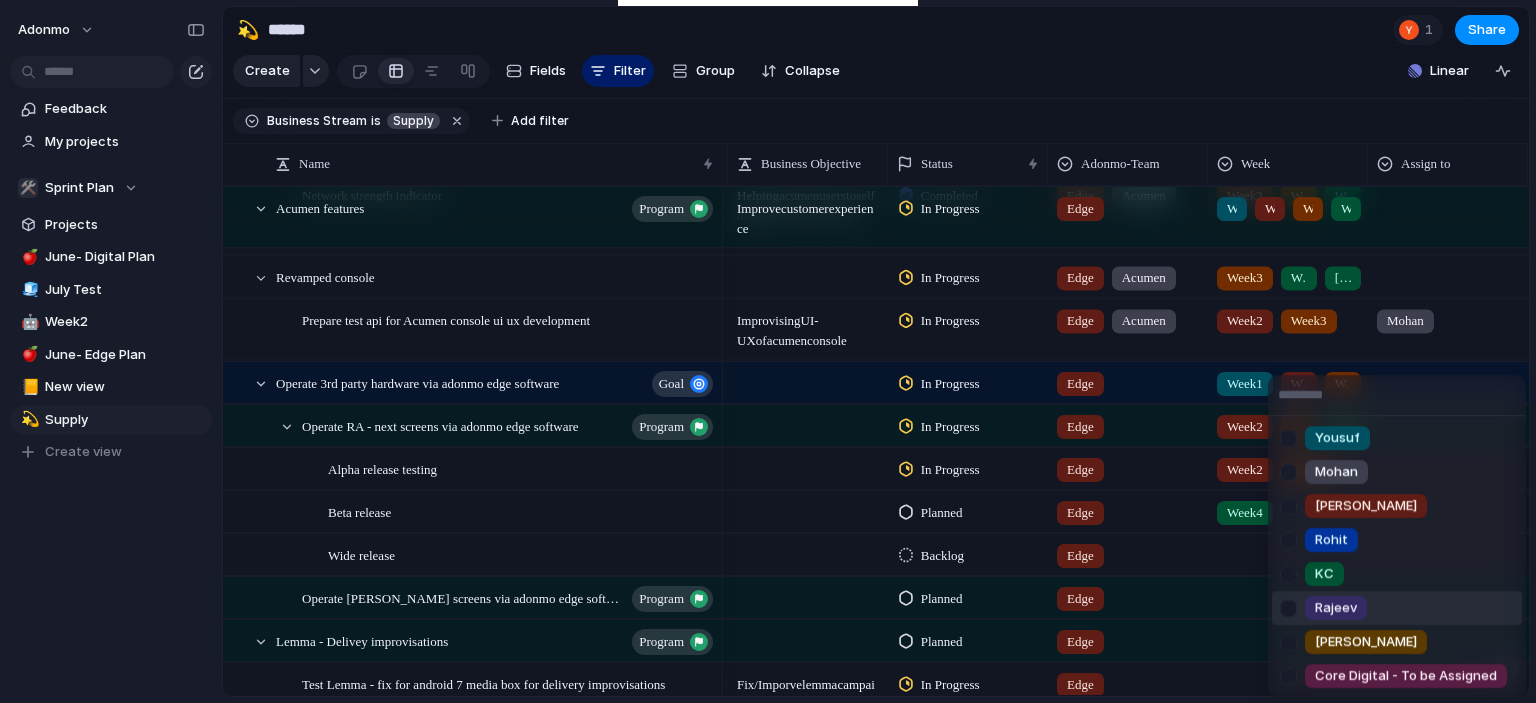 click at bounding box center [1288, 608] 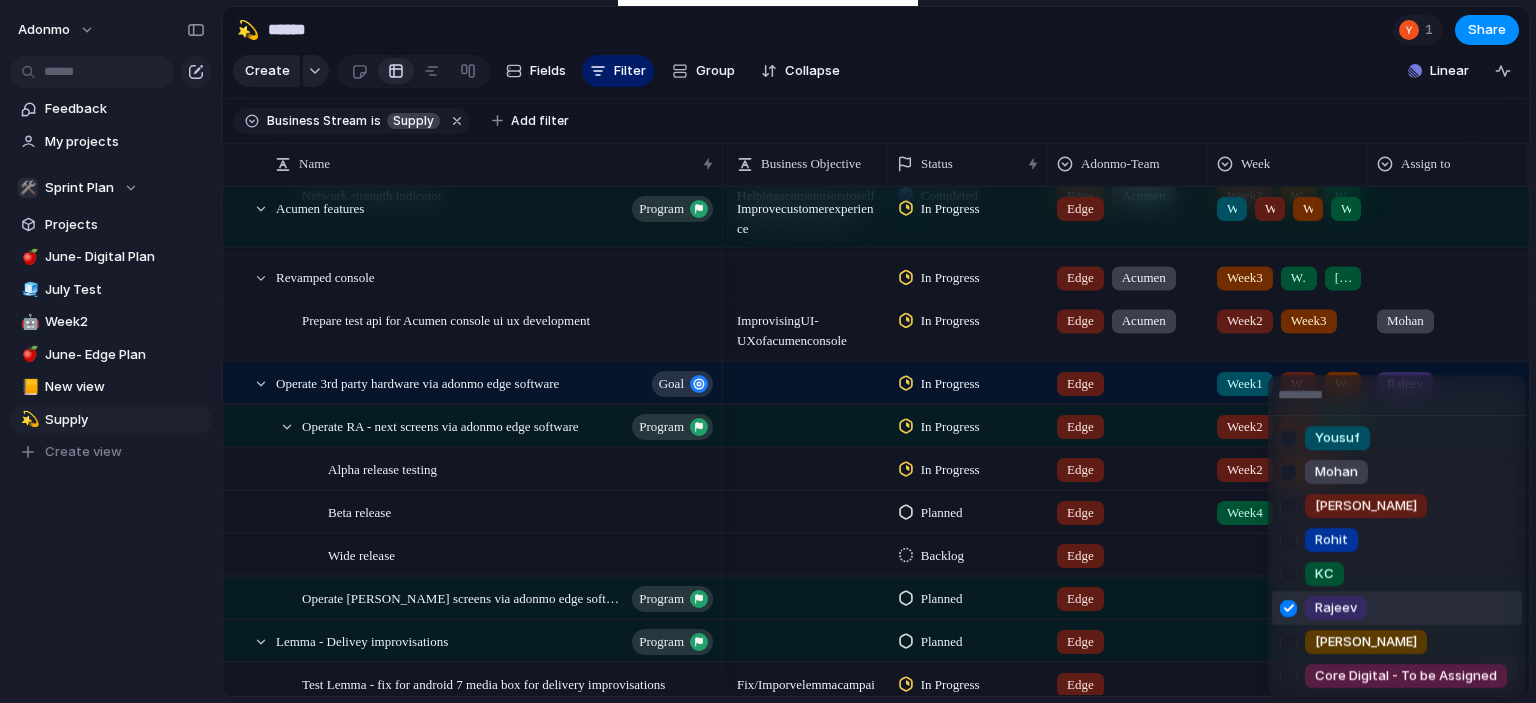 click on "[PERSON_NAME]   [PERSON_NAME]   [PERSON_NAME]   Aditya [PERSON_NAME]   [PERSON_NAME]   [PERSON_NAME]   [PERSON_NAME]   Core Digital - To be Assigned" at bounding box center (768, 351) 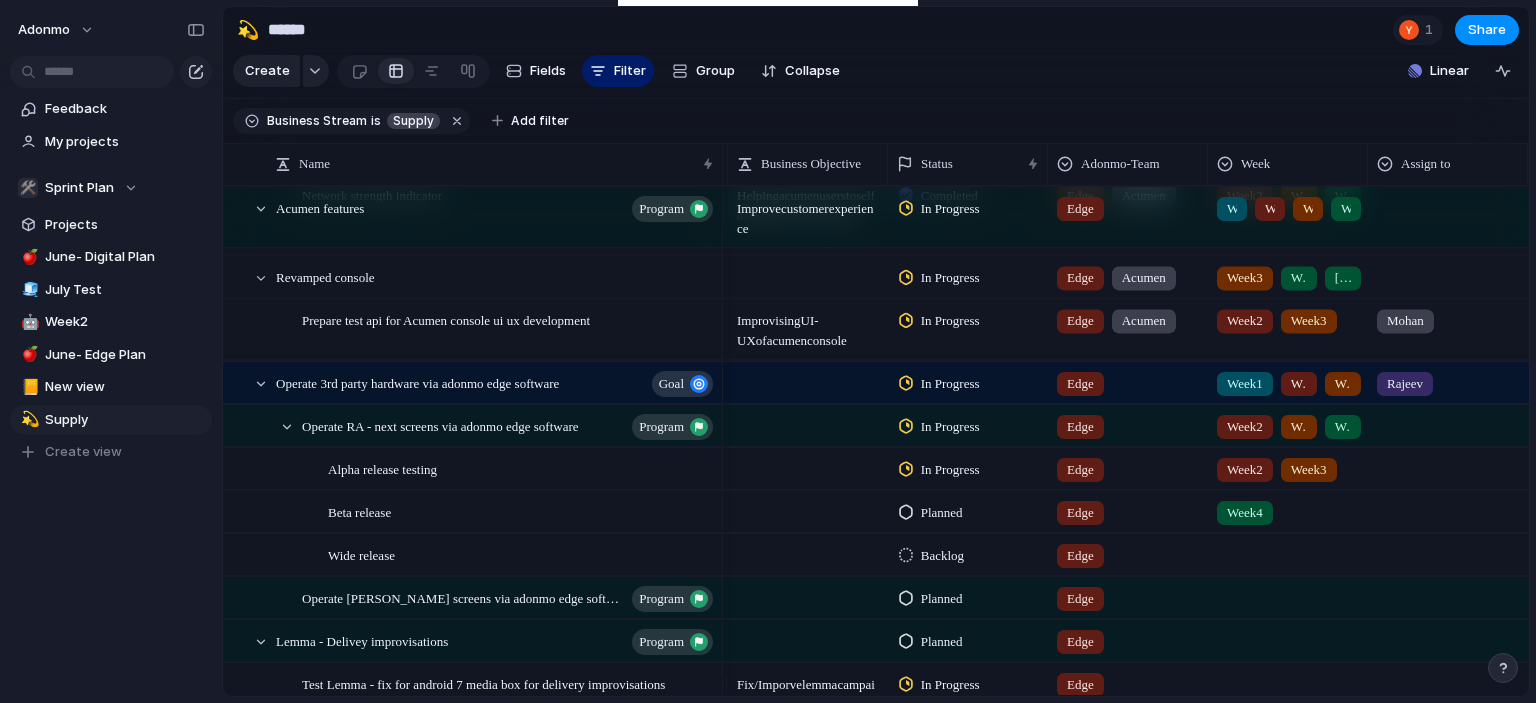 click at bounding box center (1448, 422) 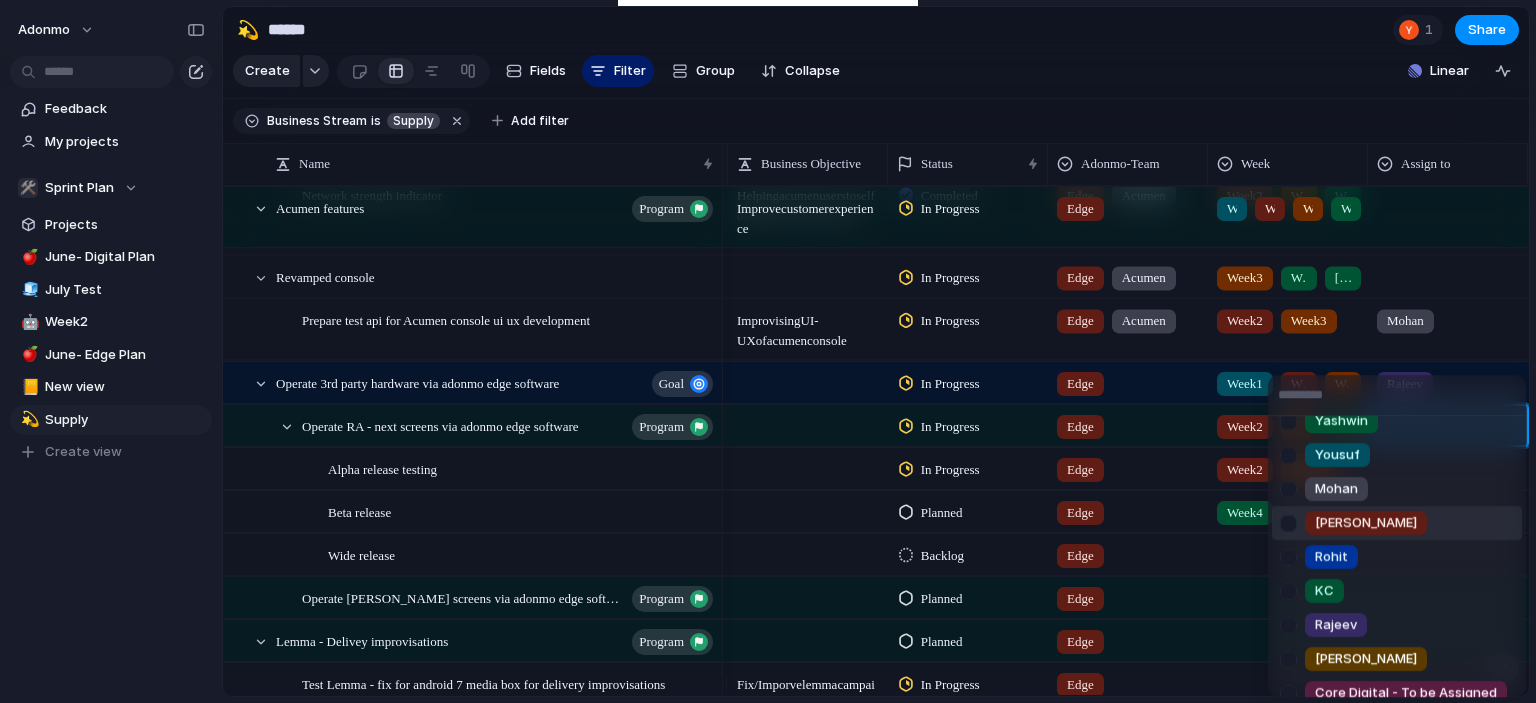 scroll, scrollTop: 120, scrollLeft: 0, axis: vertical 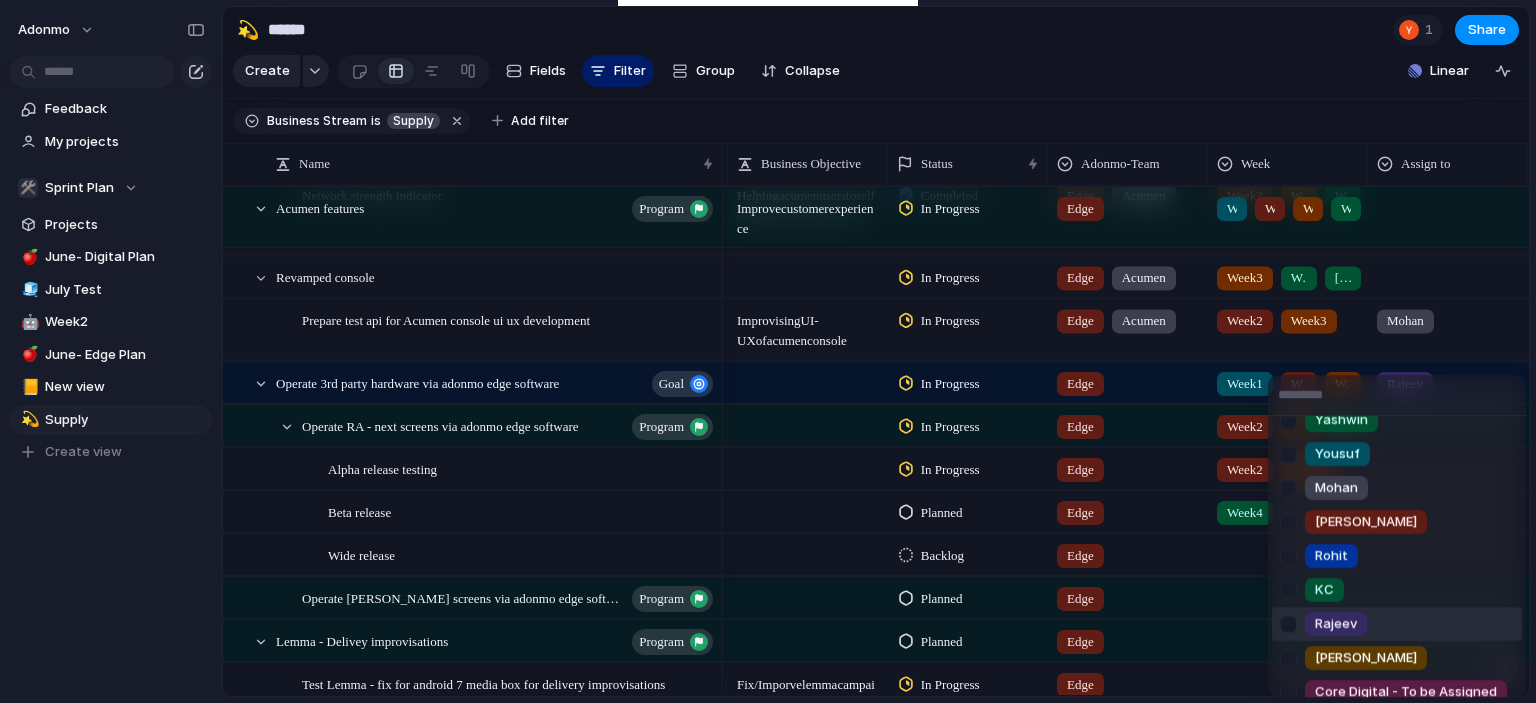 click at bounding box center (1288, 624) 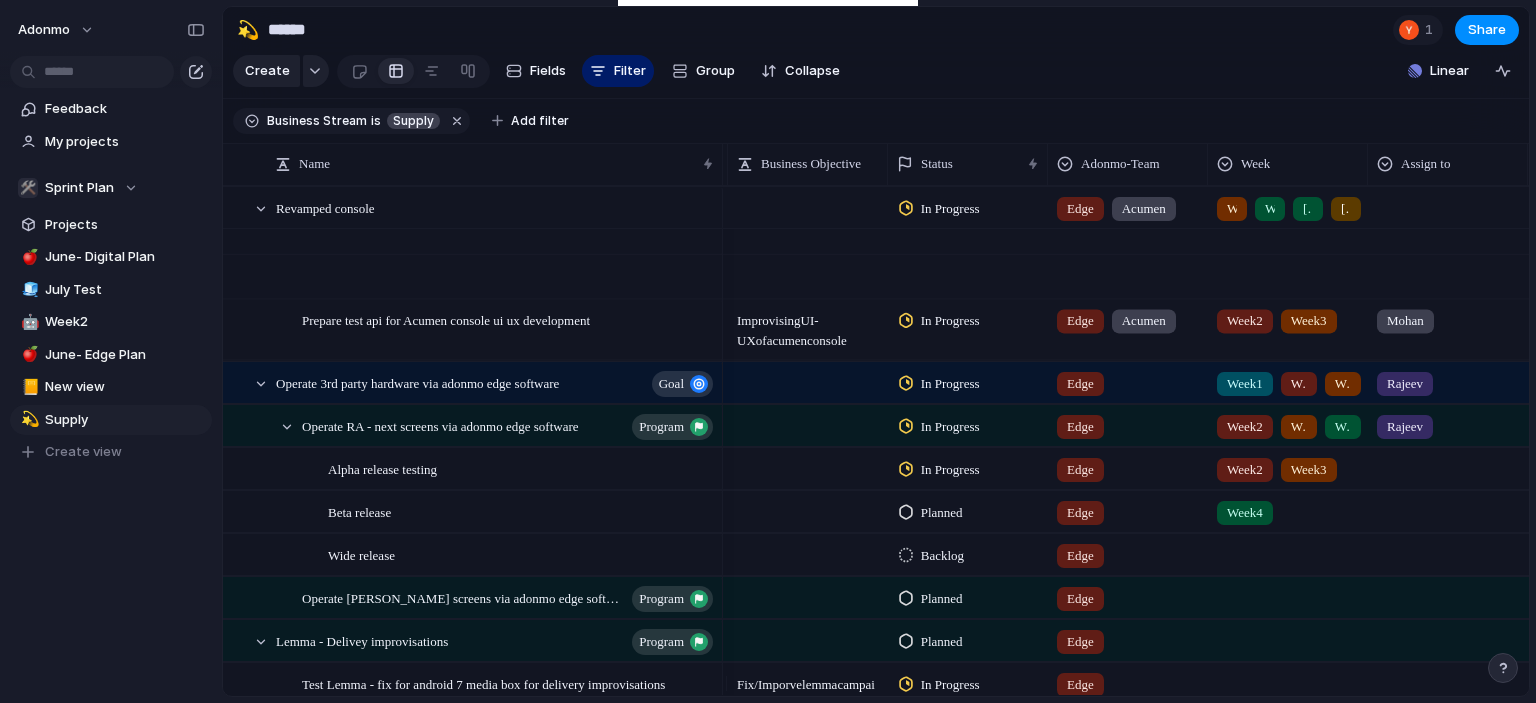 scroll, scrollTop: 1723, scrollLeft: 0, axis: vertical 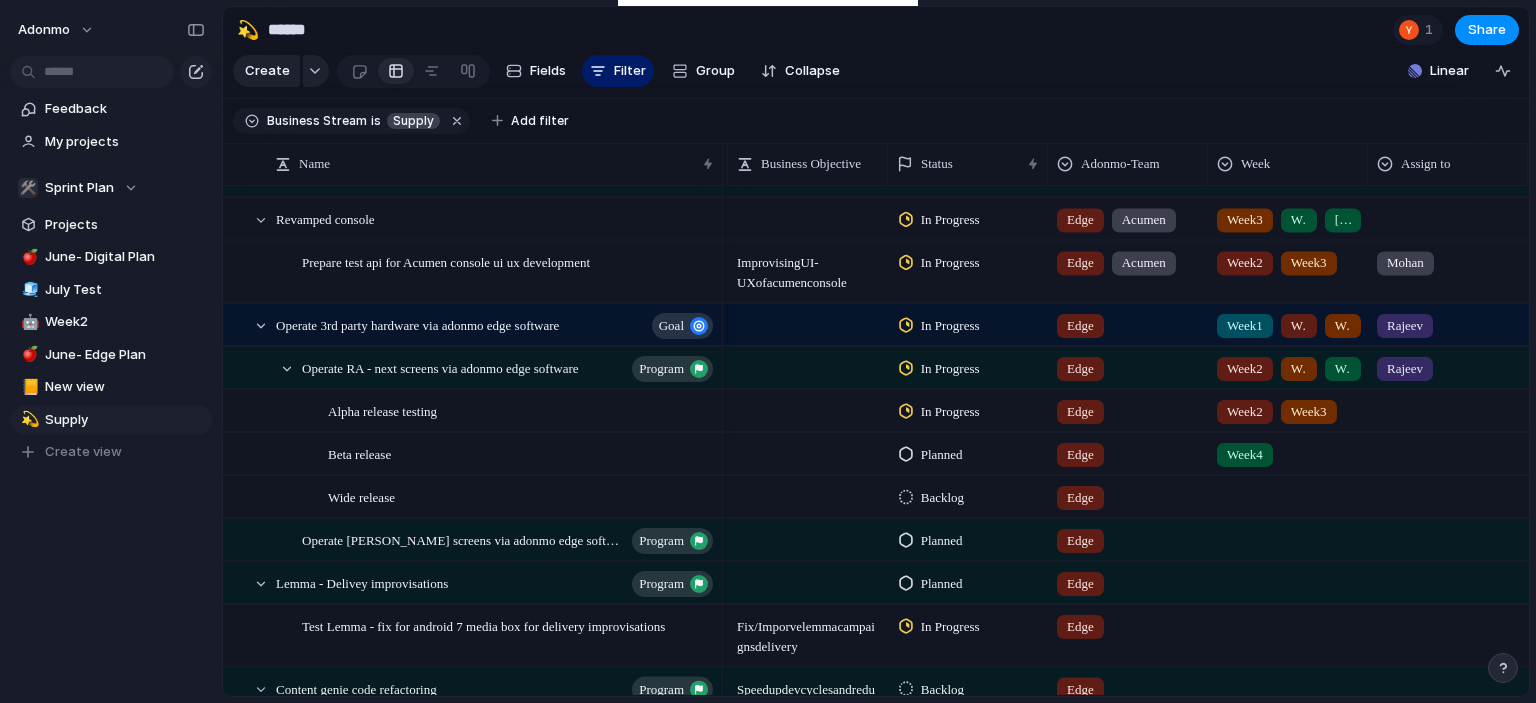click on "In Progress" at bounding box center [950, 412] 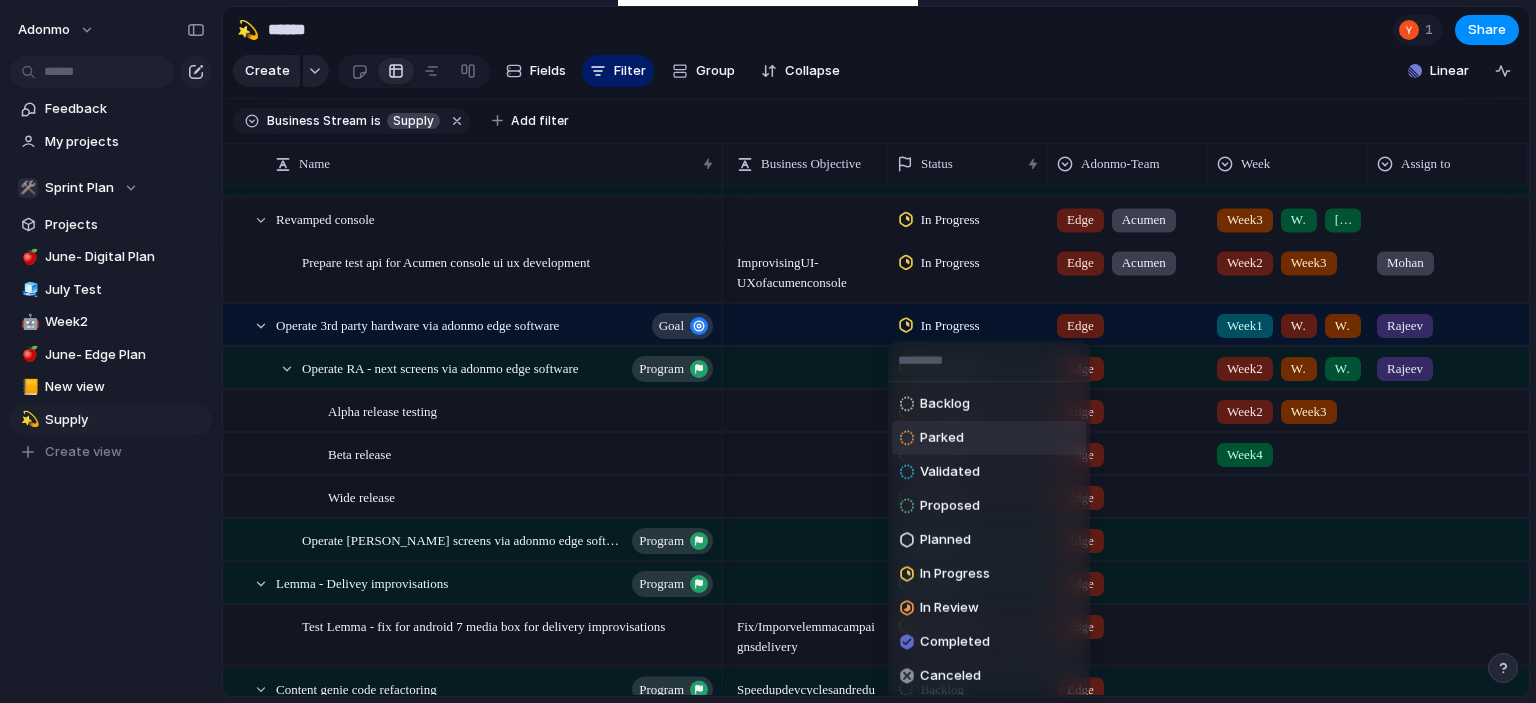 click on "Parked" at bounding box center (989, 438) 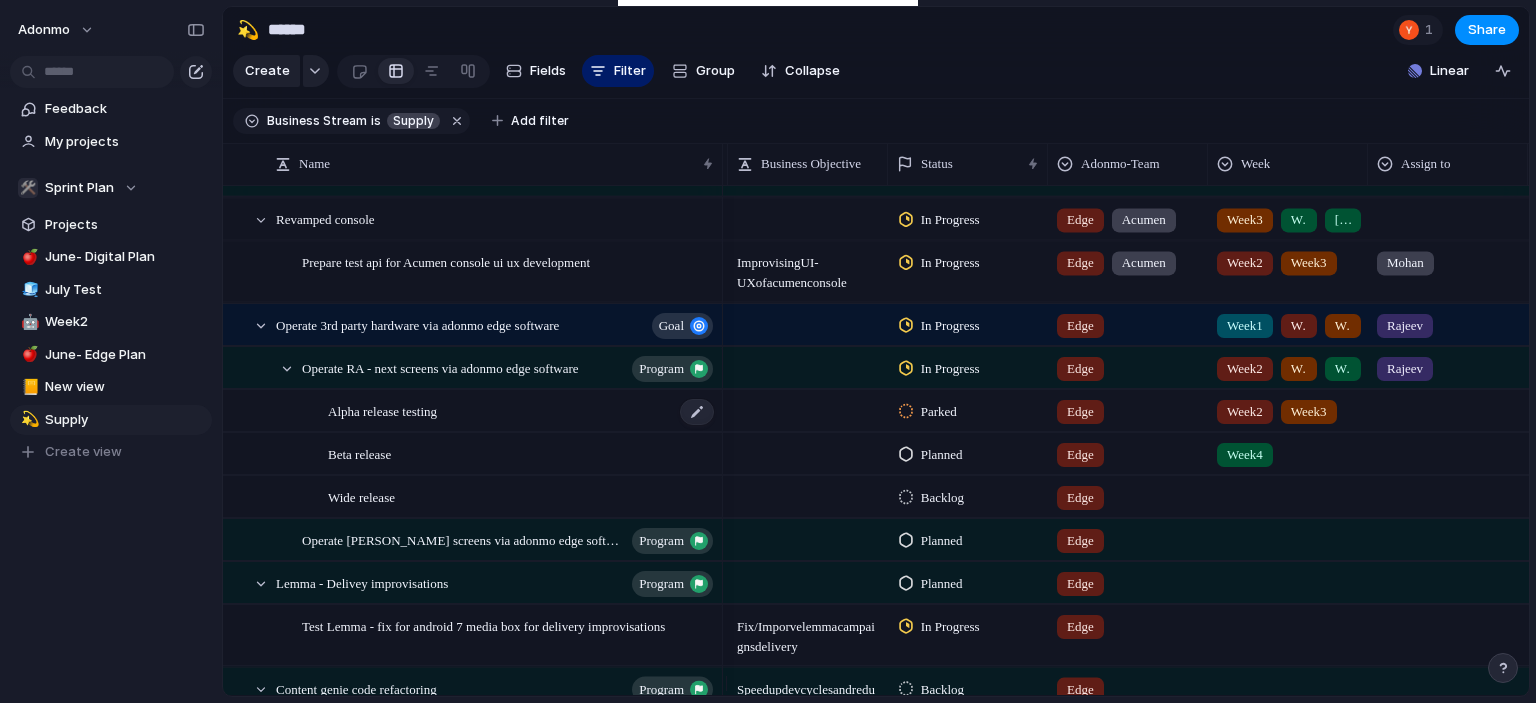 click on "Alpha release testing" at bounding box center (522, 411) 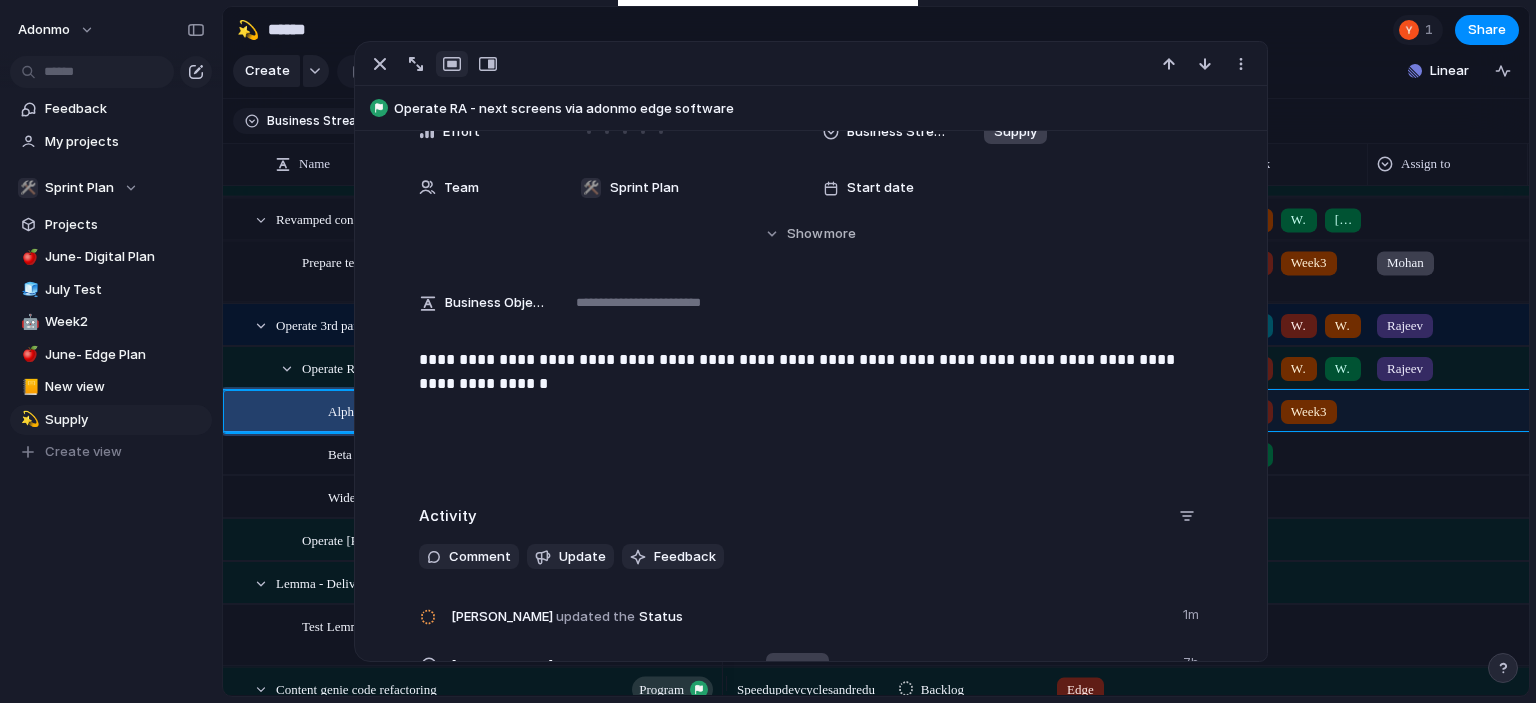 scroll, scrollTop: 348, scrollLeft: 0, axis: vertical 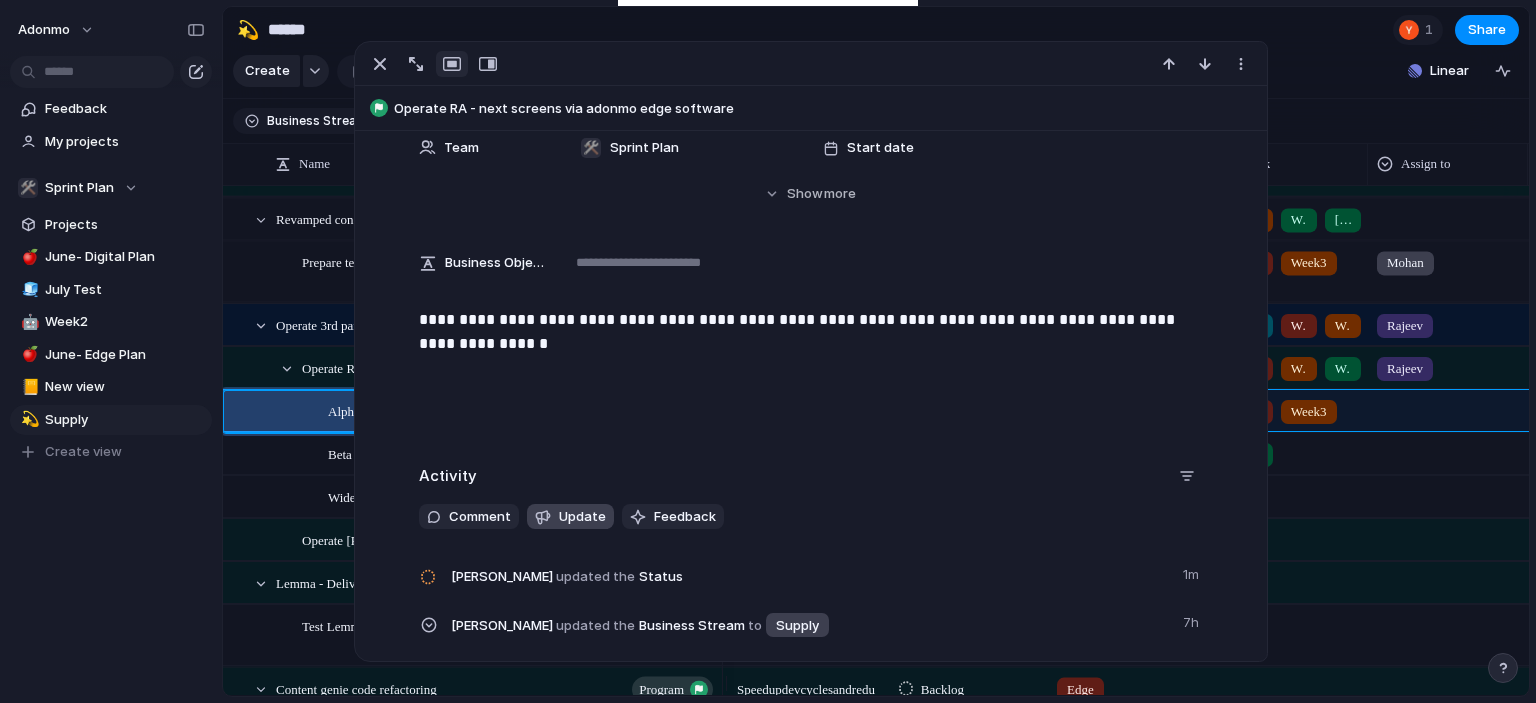 type 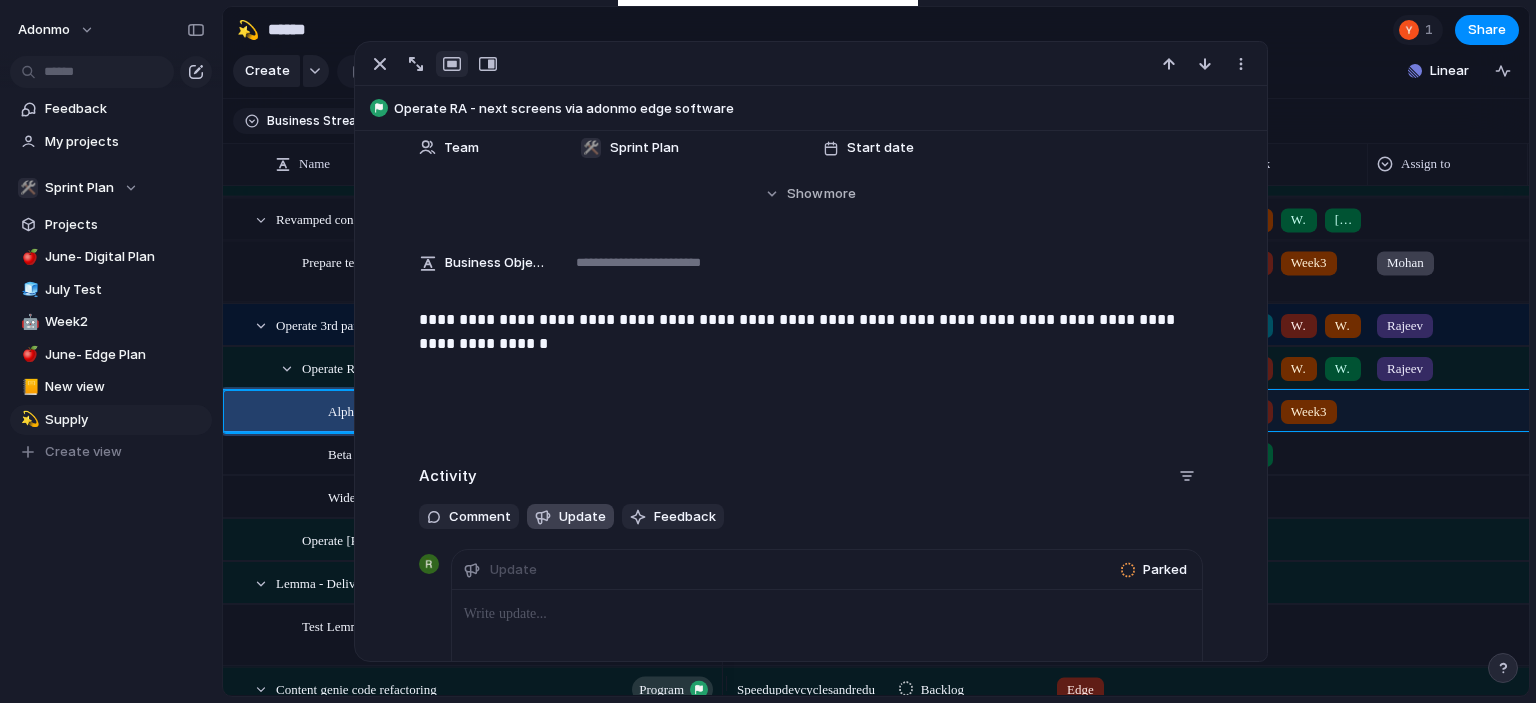 type 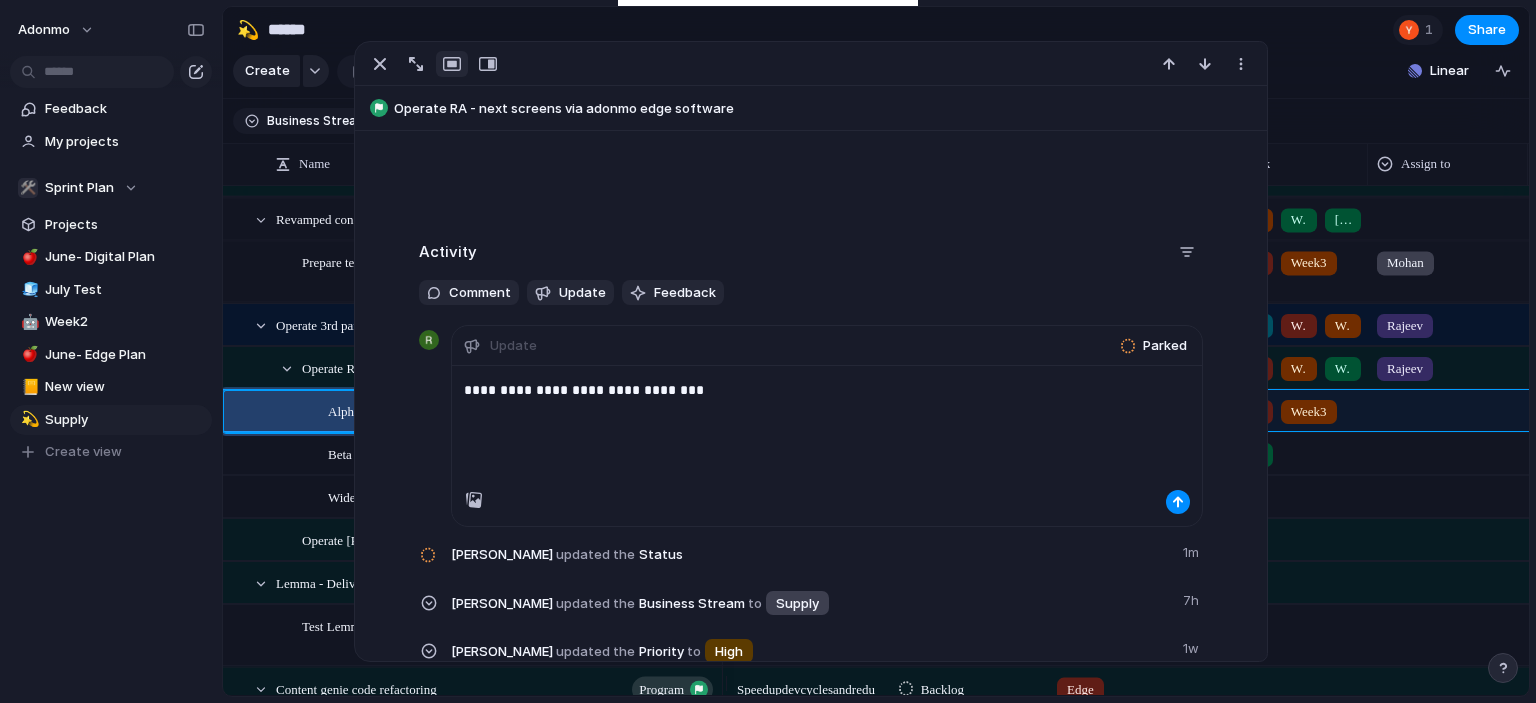 scroll, scrollTop: 583, scrollLeft: 0, axis: vertical 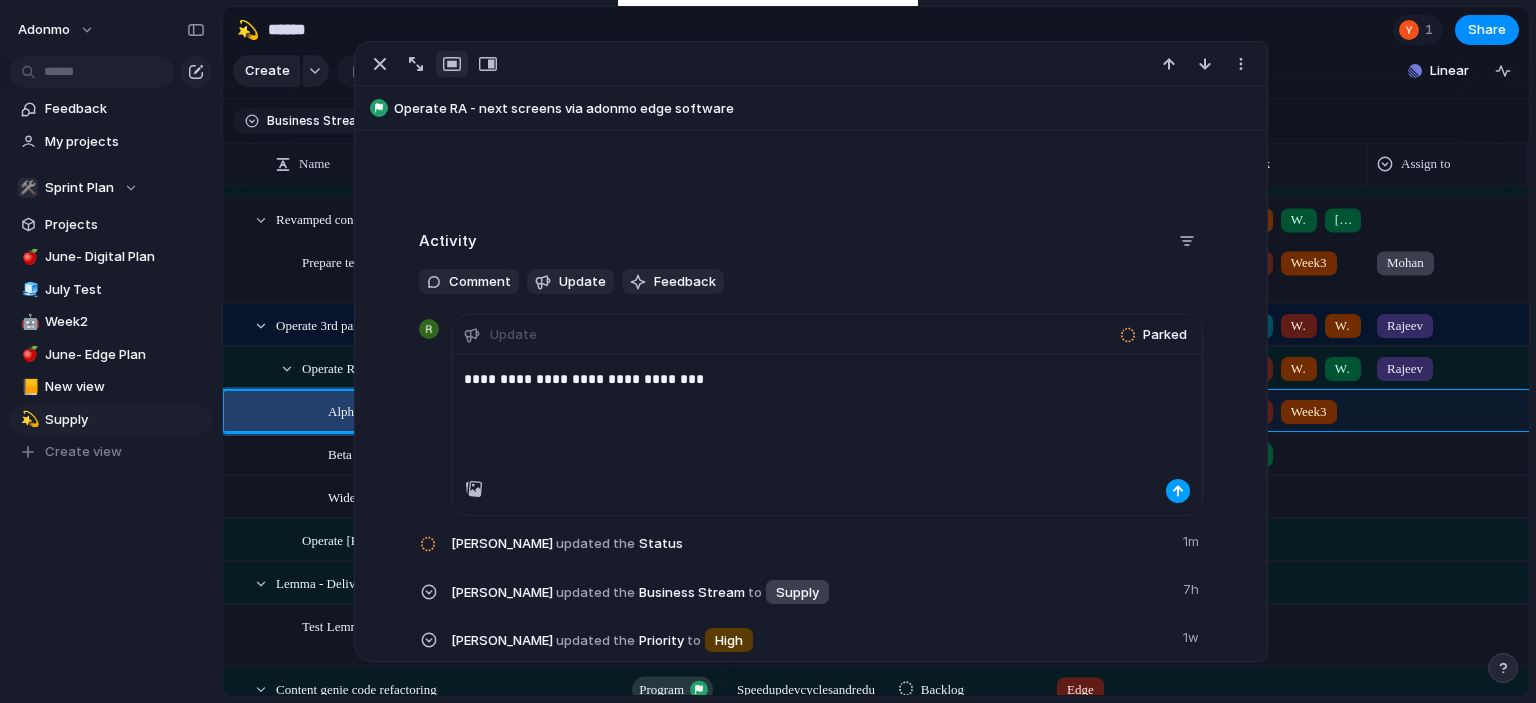 click at bounding box center [1178, 491] 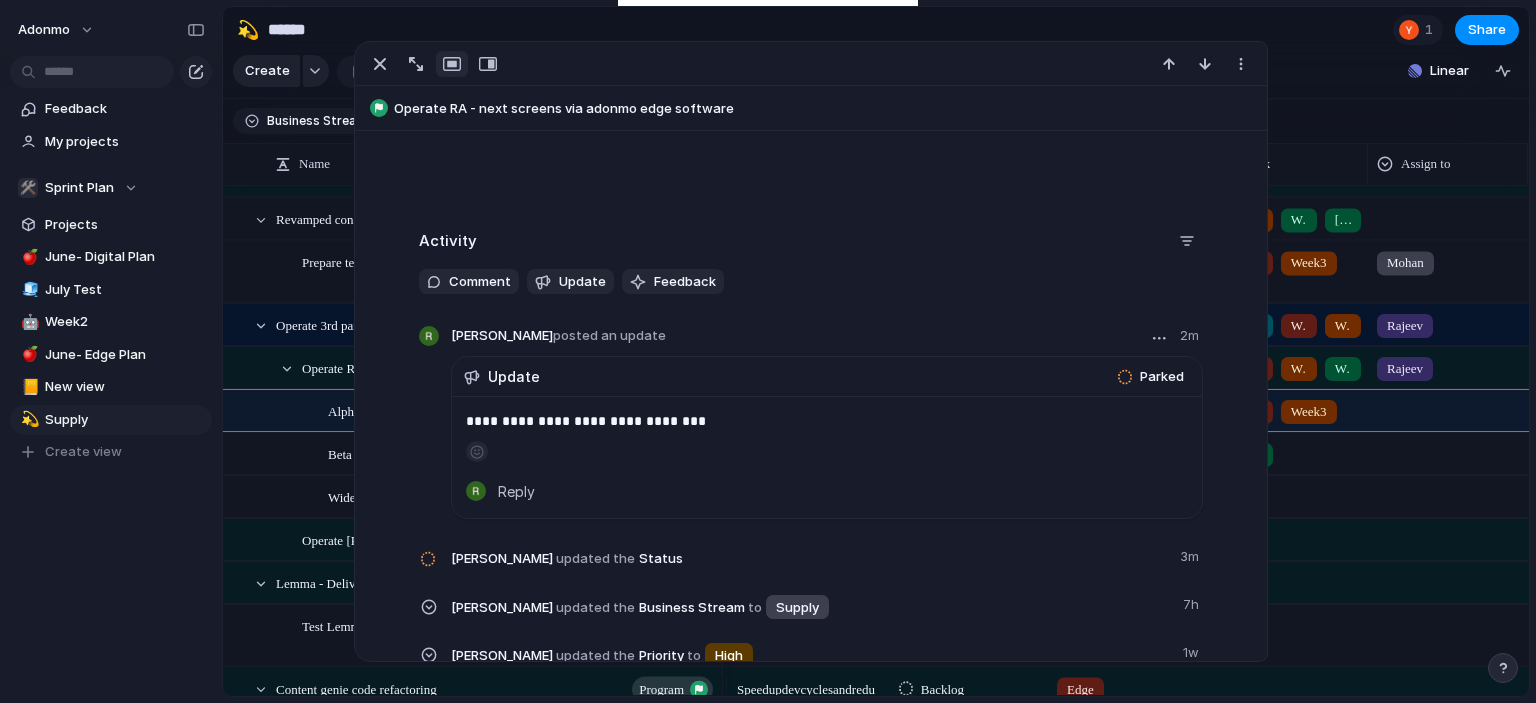click on "**********" at bounding box center (827, 421) 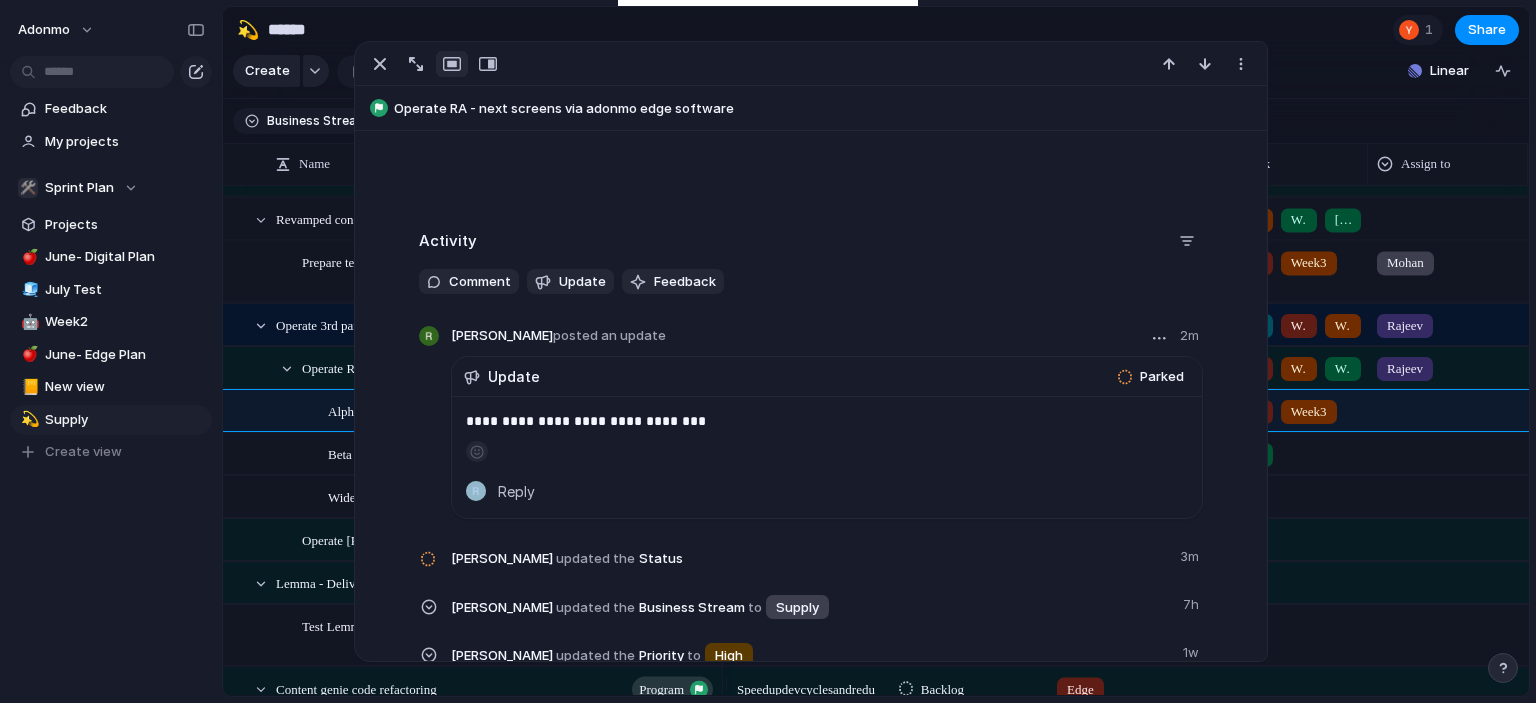 click on "**********" at bounding box center (827, 421) 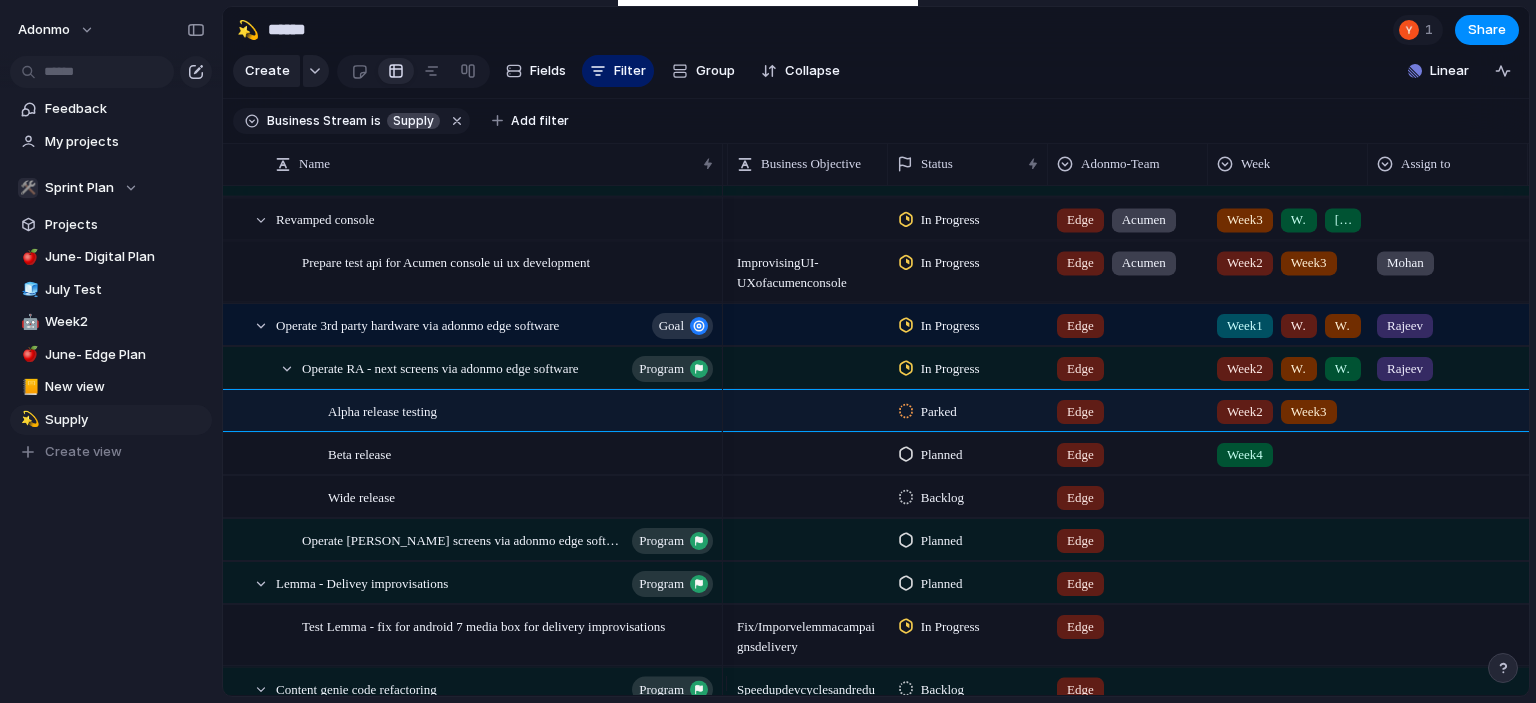 click on "Keep using Index You're approaching the free limit of 300 work items Upgrade plan" at bounding box center (111, 618) 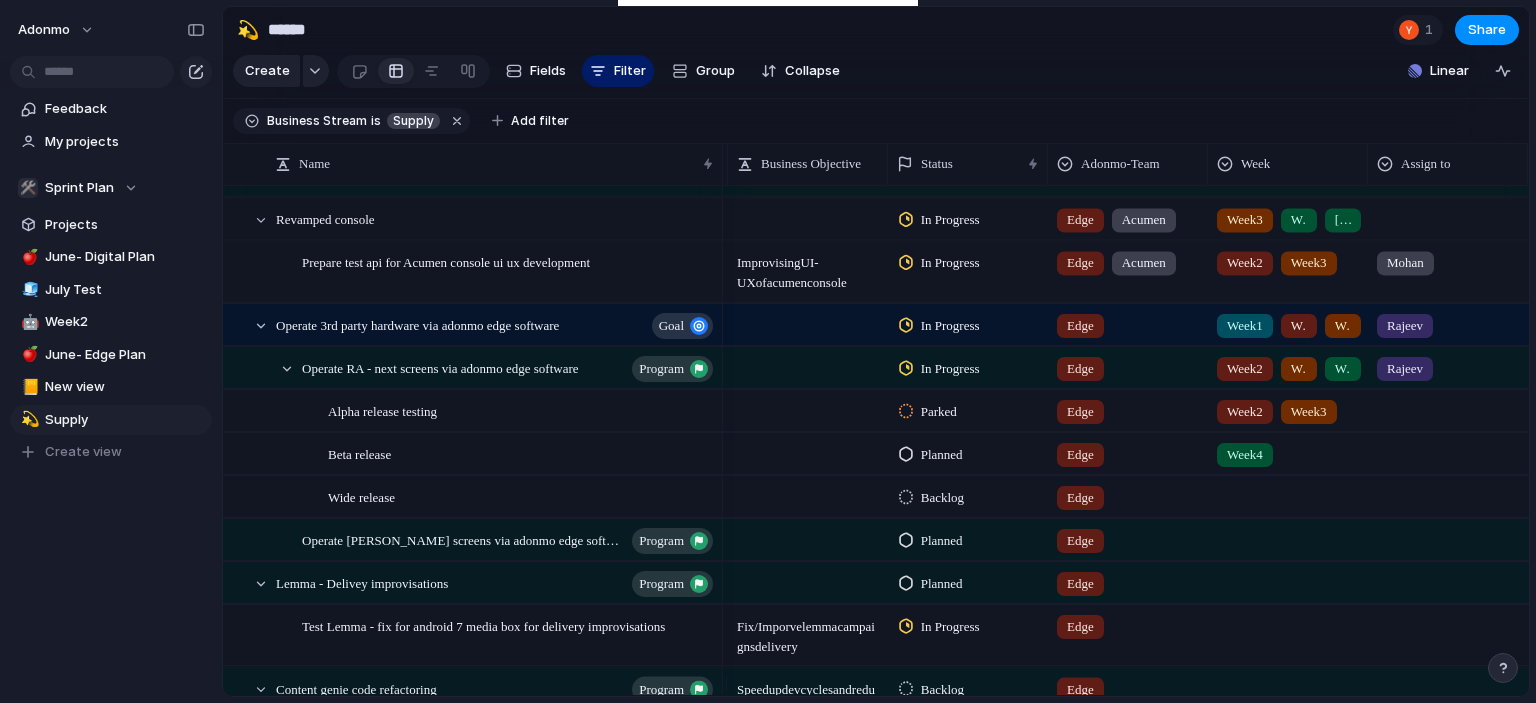 click on "Parked" at bounding box center (939, 412) 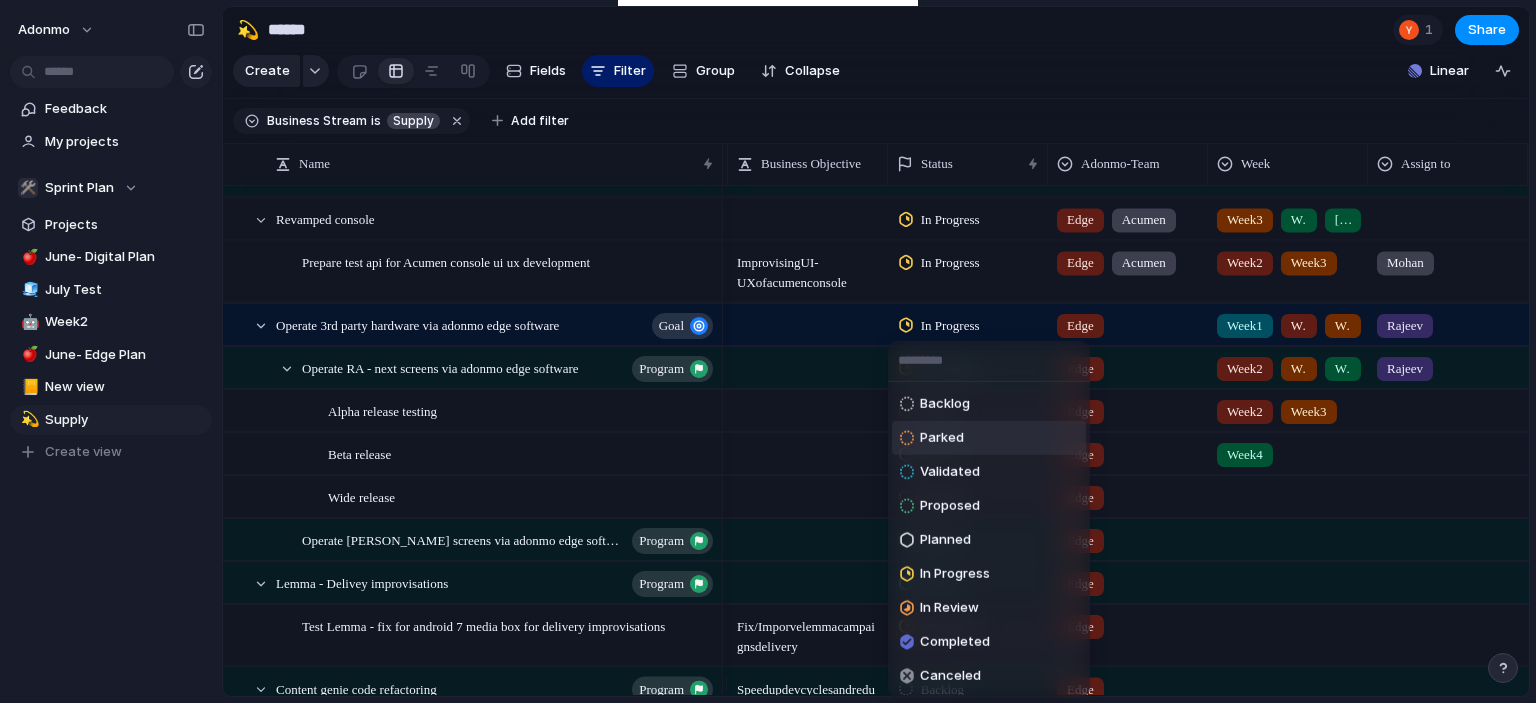 click on "Parked" at bounding box center [942, 438] 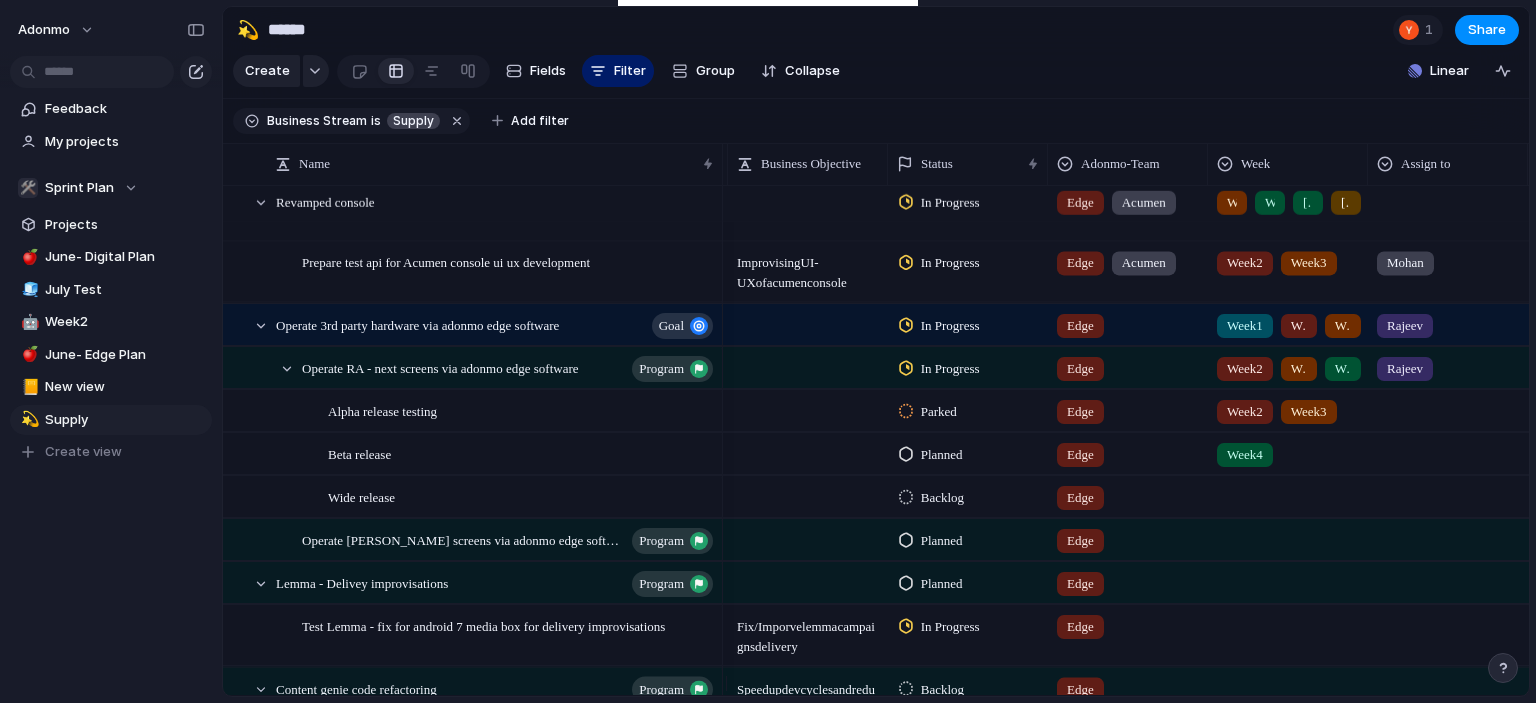 scroll, scrollTop: 1735, scrollLeft: 0, axis: vertical 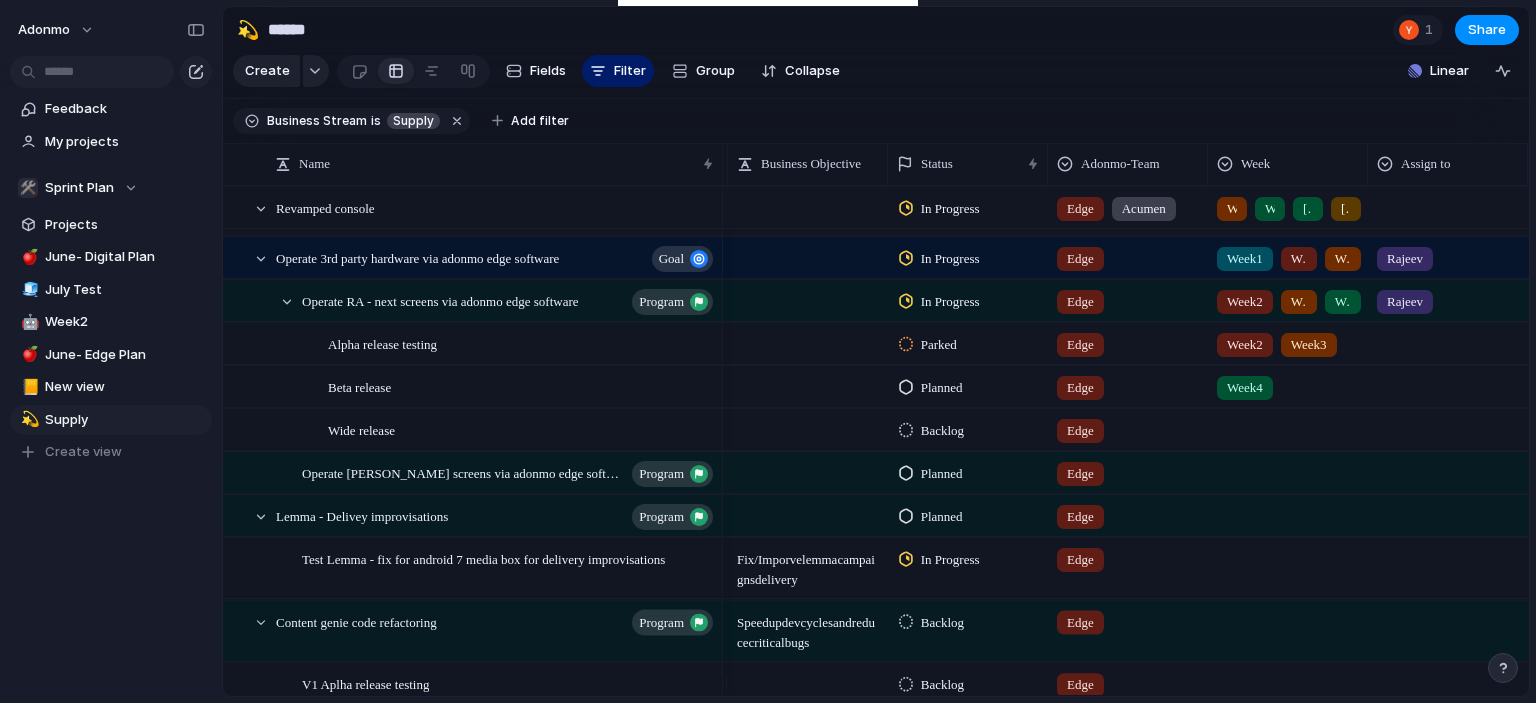 click on "Planned" at bounding box center [942, 474] 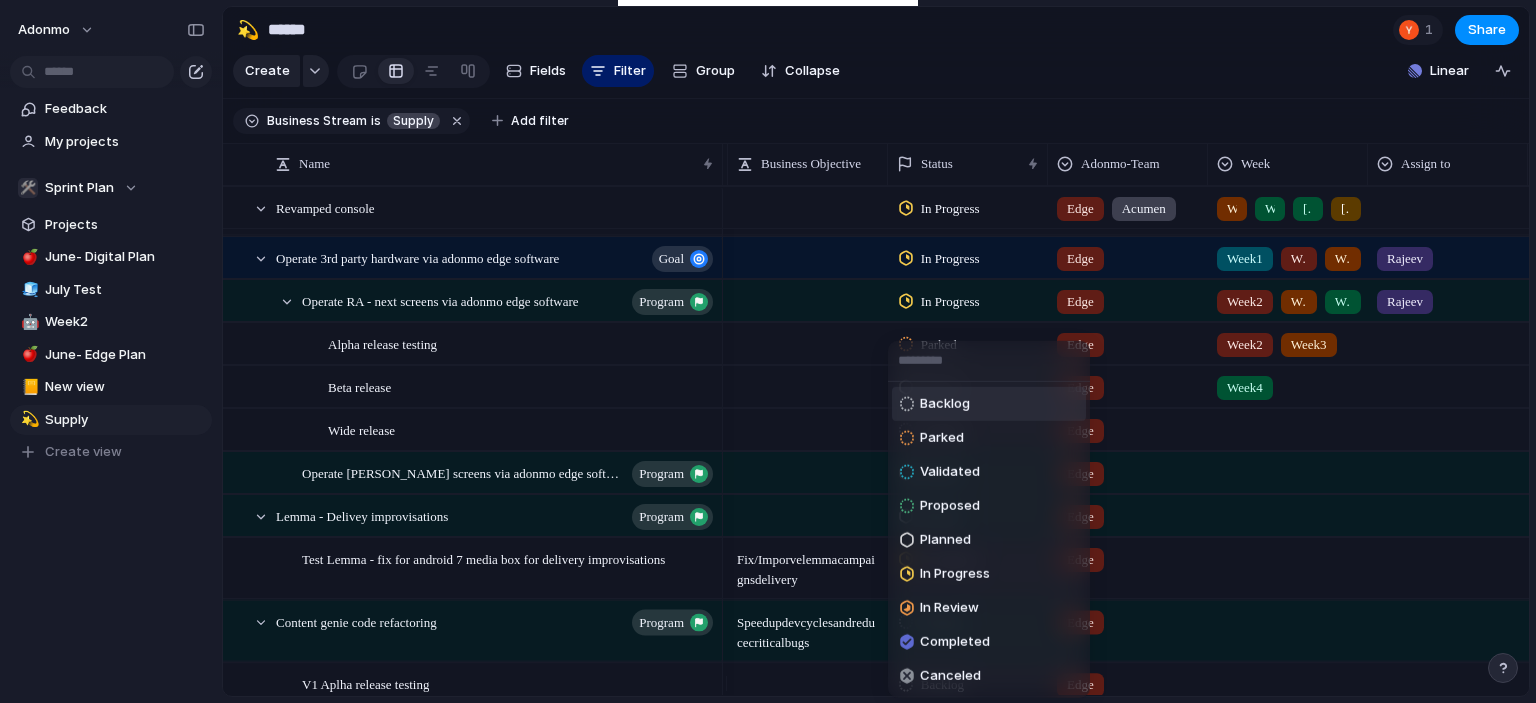 click on "Backlog" at bounding box center (989, 404) 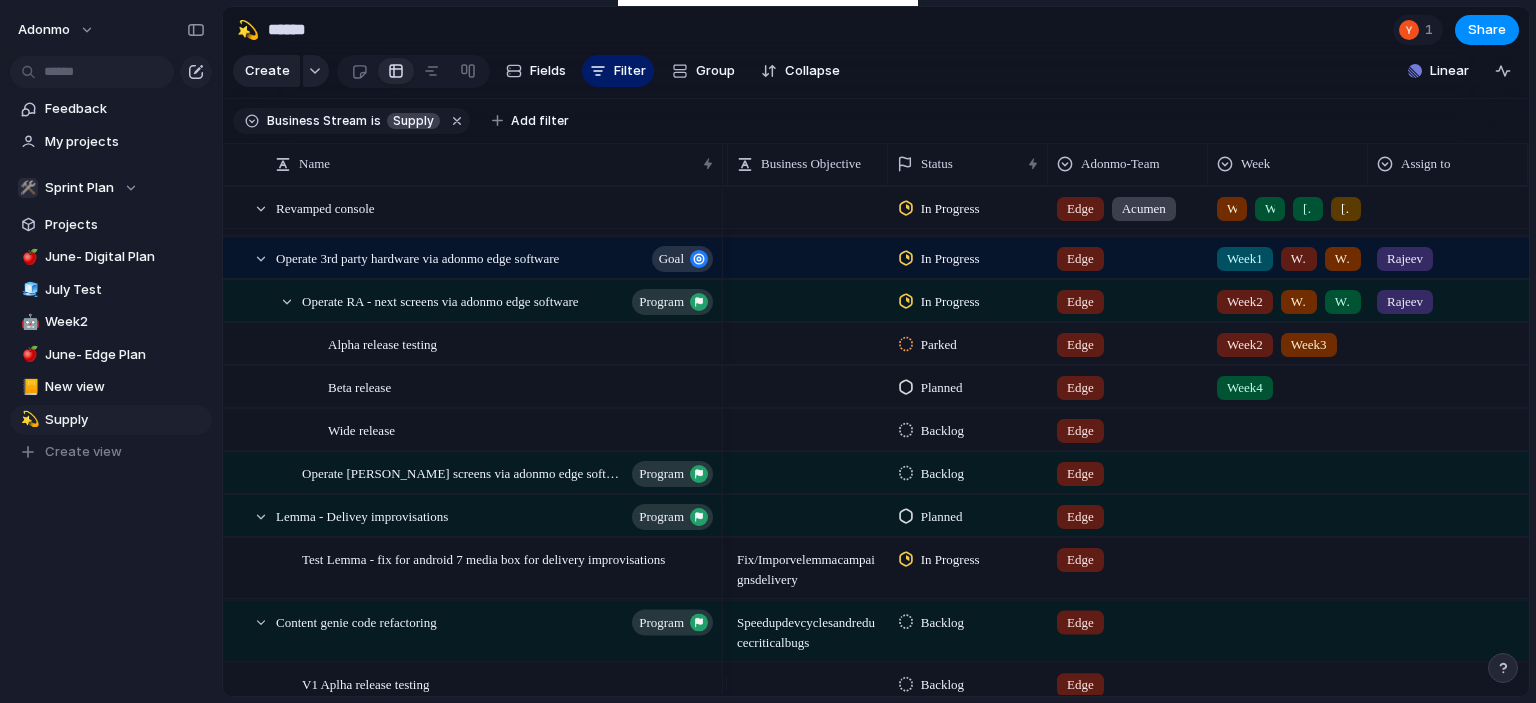 click on "Planned" at bounding box center [934, 388] 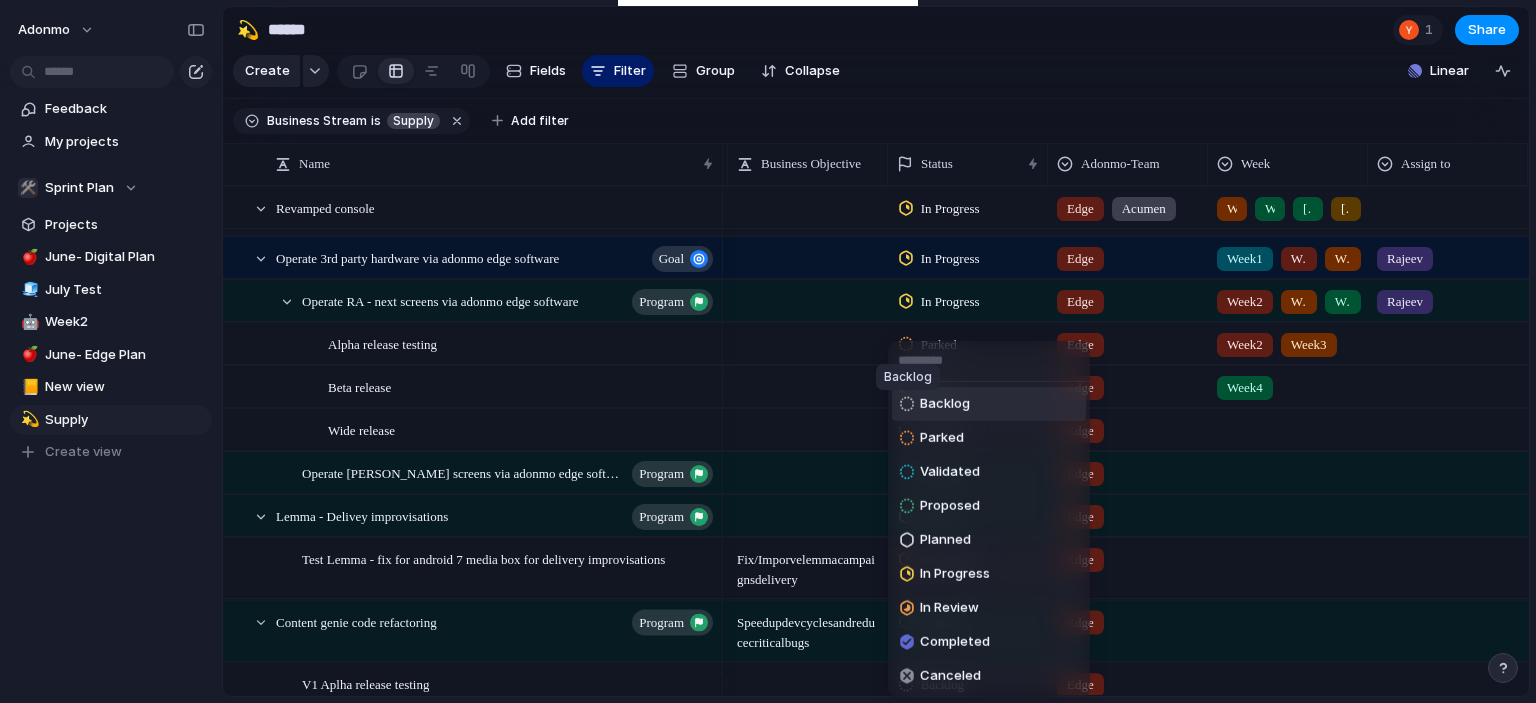 click at bounding box center (906, 404) 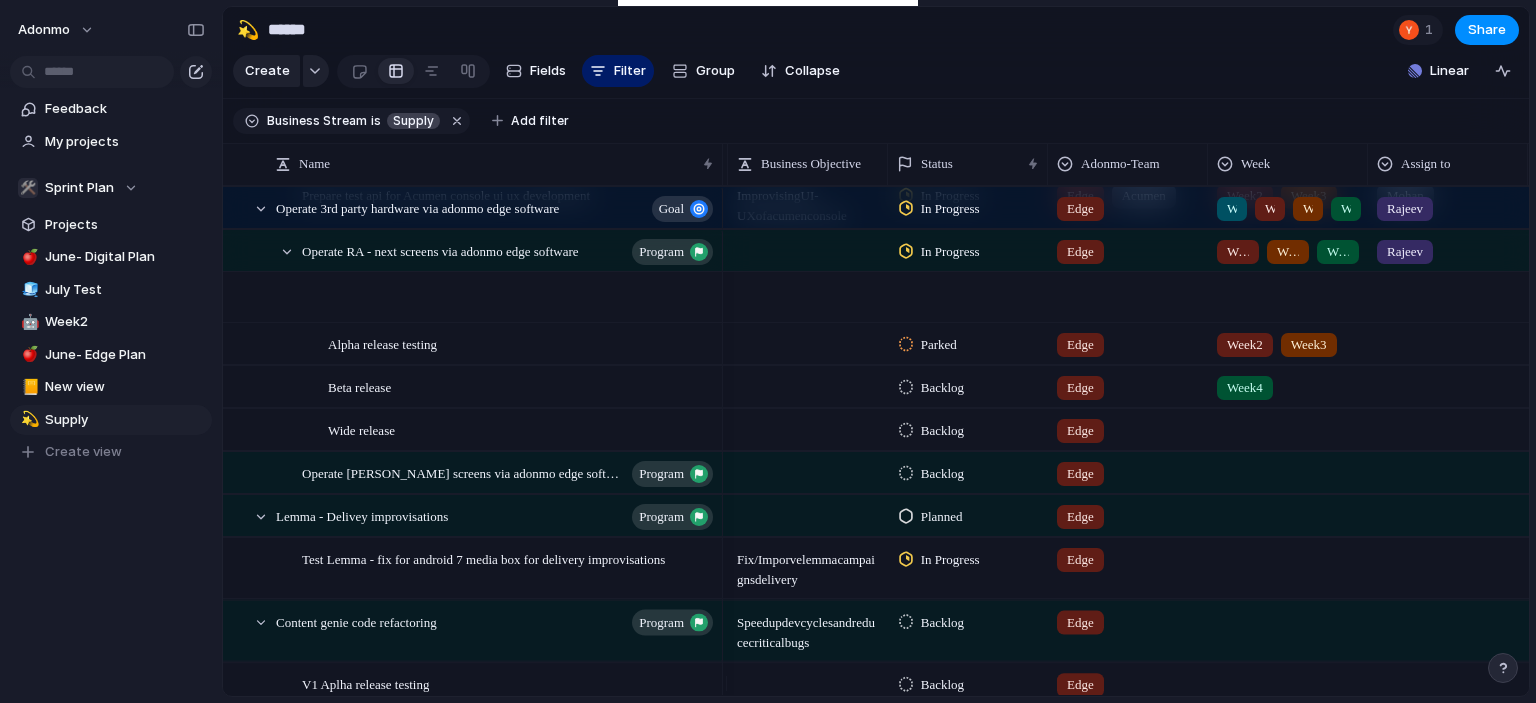 scroll, scrollTop: 1797, scrollLeft: 0, axis: vertical 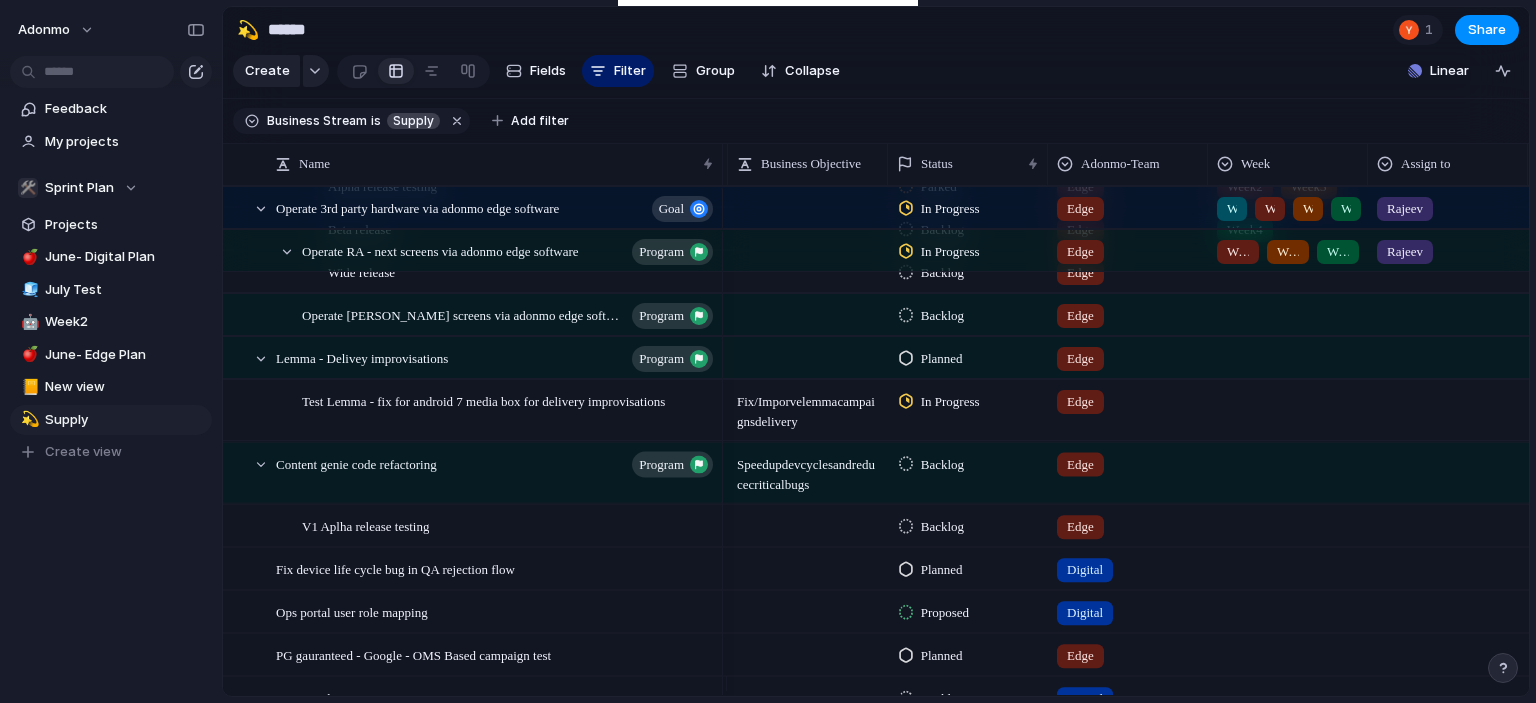 click on "Planned" at bounding box center (942, 359) 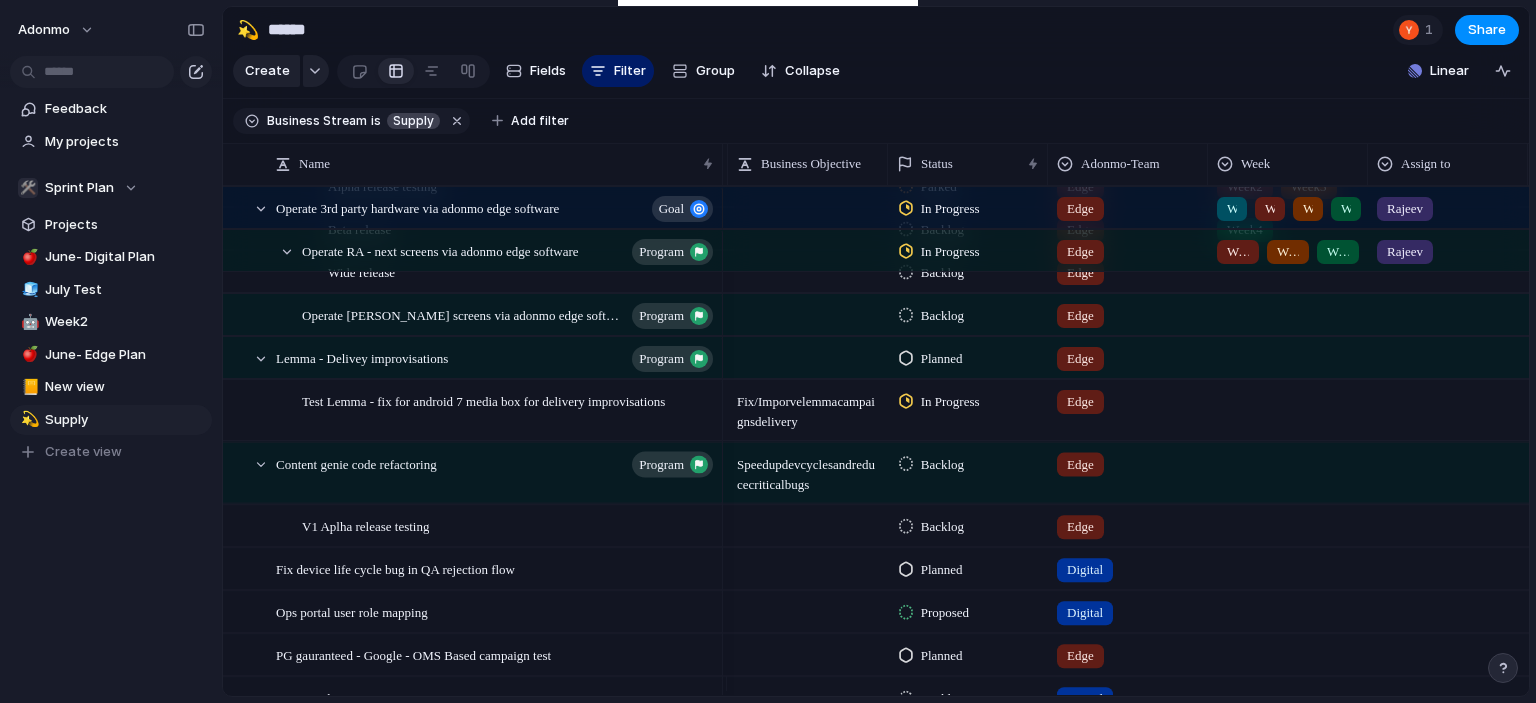 click on "In Progress" at bounding box center (950, 402) 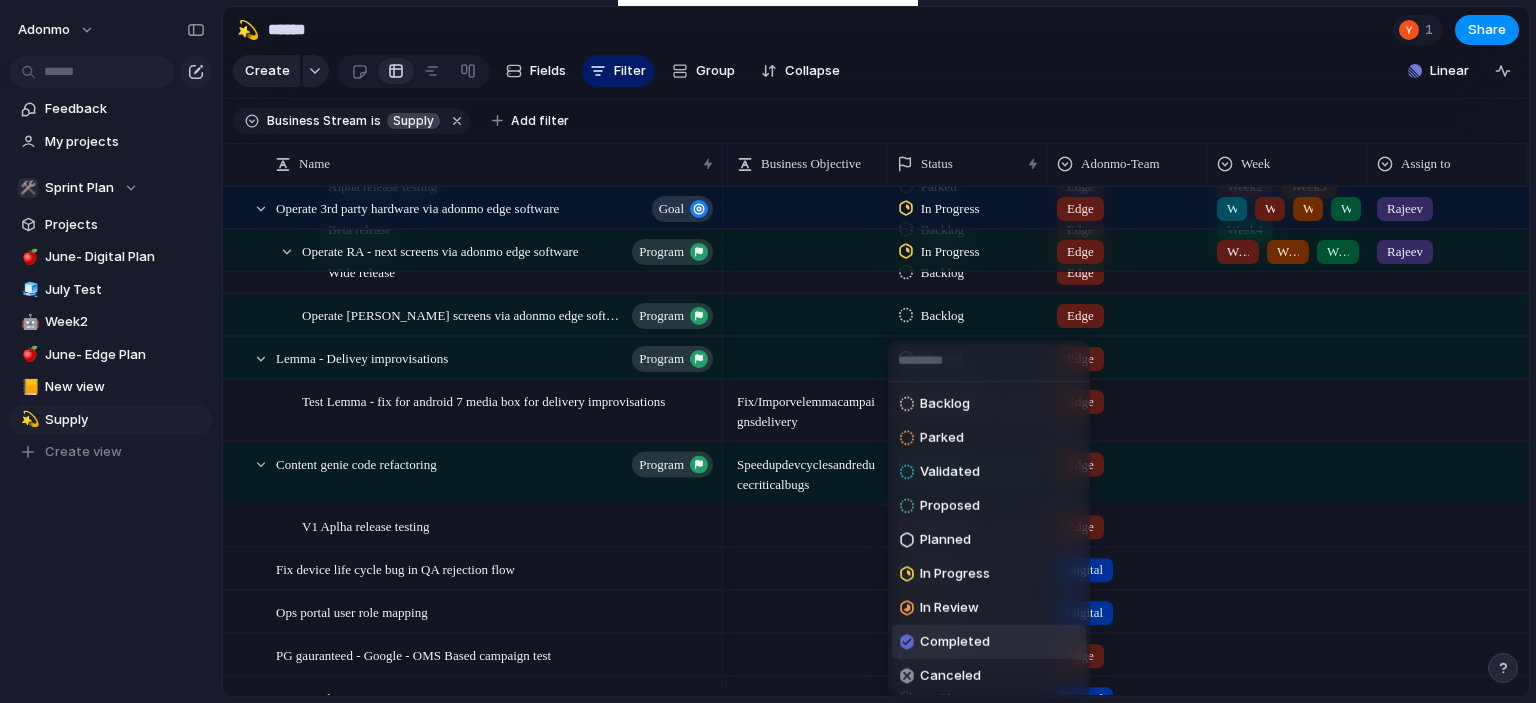 click on "Completed" at bounding box center (945, 642) 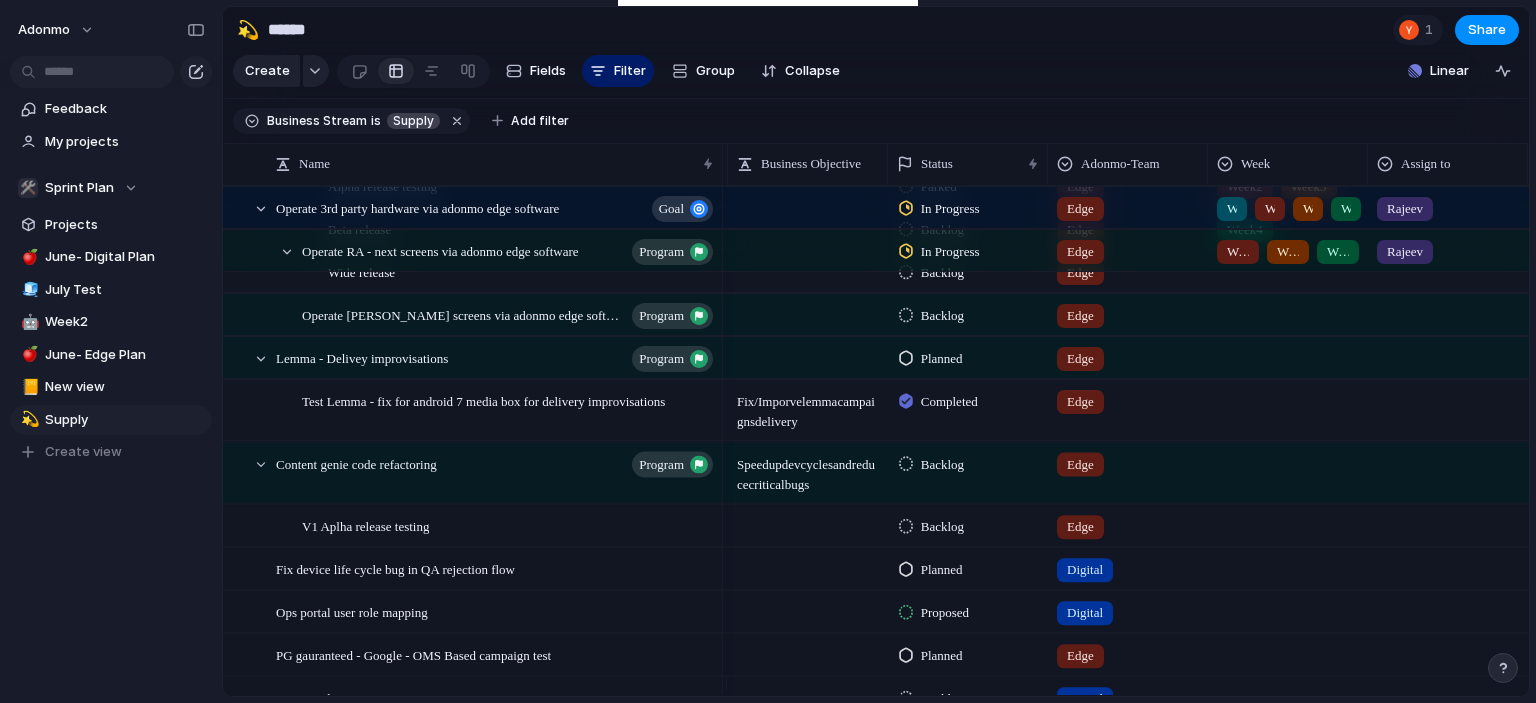 click at bounding box center [1288, 397] 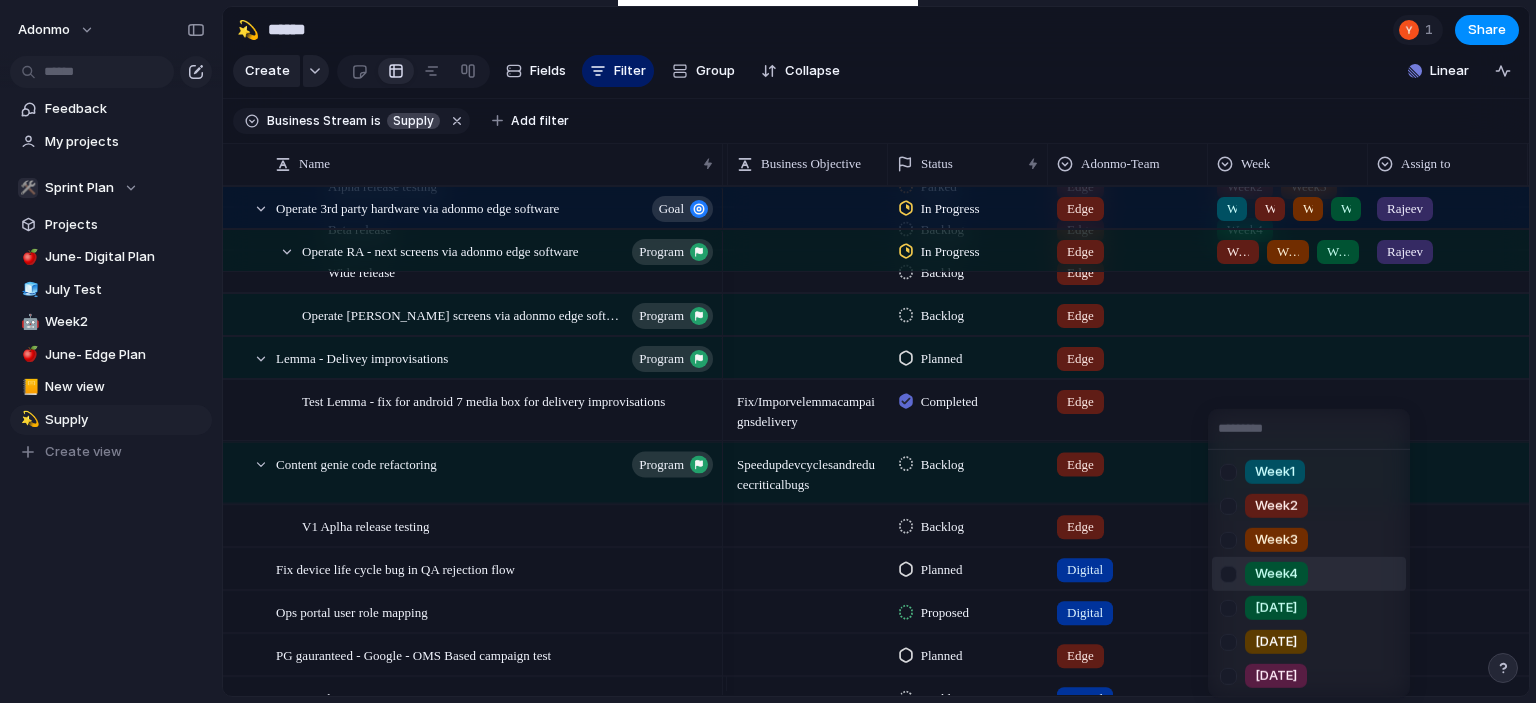 click at bounding box center (1228, 573) 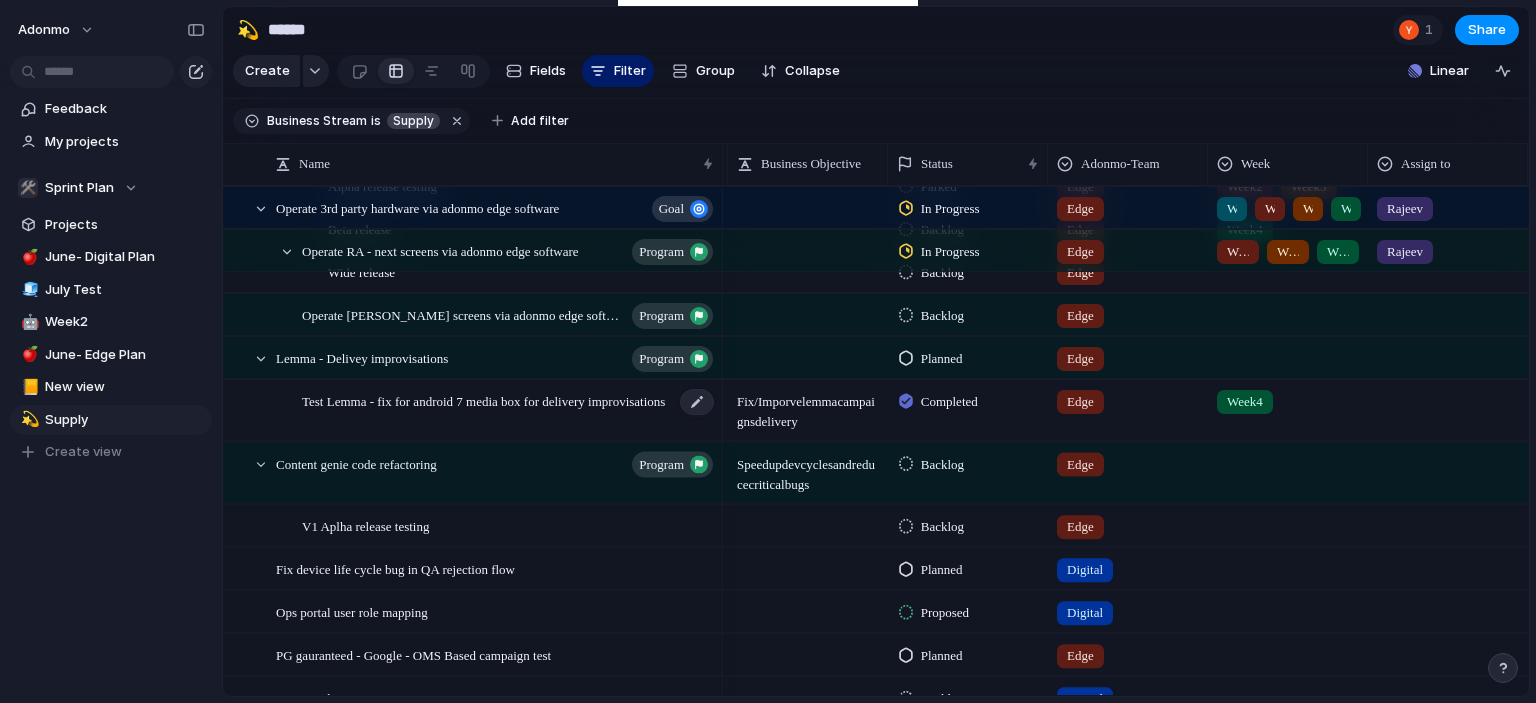 click on "Test Lemma - fix for android 7 media box for delivery
improvisations" at bounding box center [509, 411] 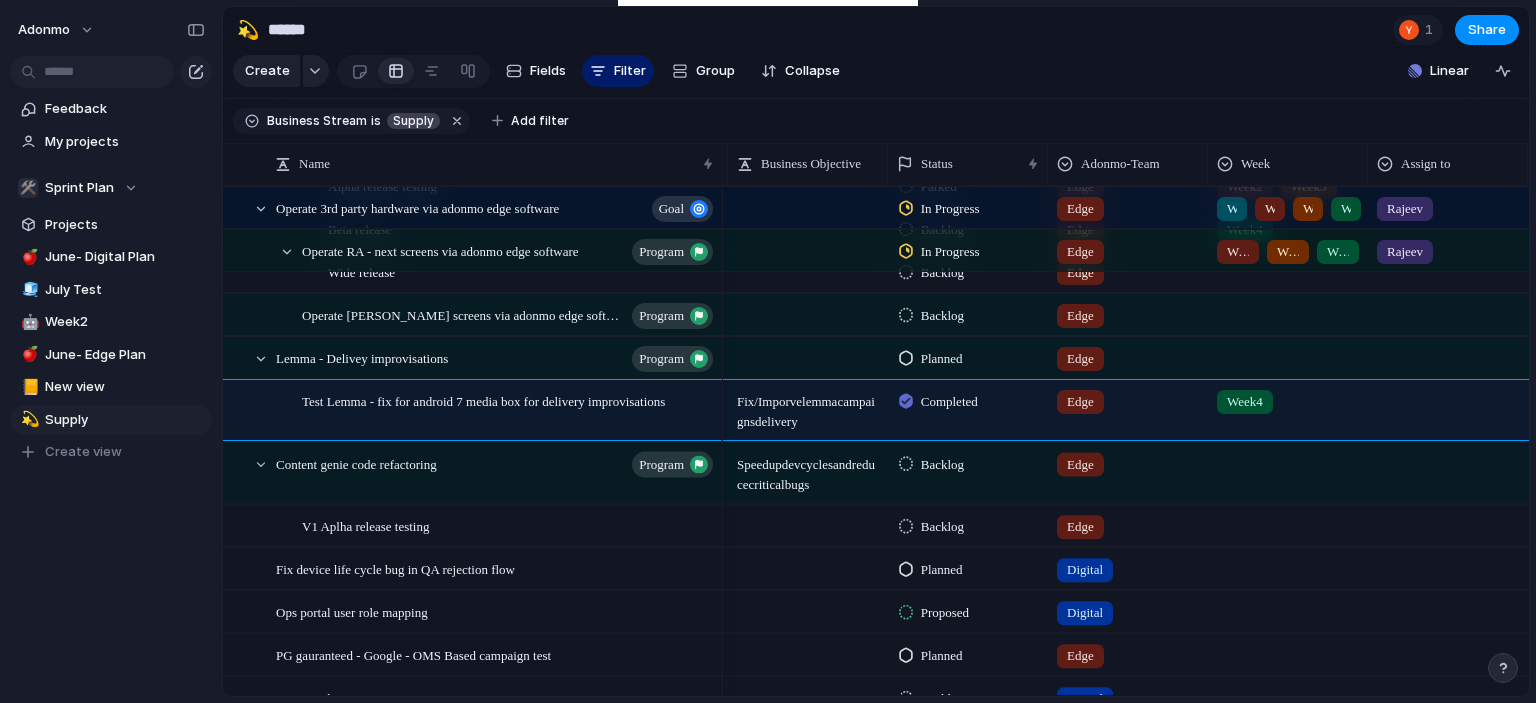 click on "Feedback My projects 🛠️ Sprint Plan Projects 🍎 June- Digital Plan 🧊 July Test 🤖 Week2 🍎 June- Edge Plan 📒 New view 💫 Supply
To pick up a draggable item, press the space bar.
While dragging, use the arrow keys to move the item.
Press space again to drop the item in its new position, or press escape to cancel.
Create view" at bounding box center [111, 314] 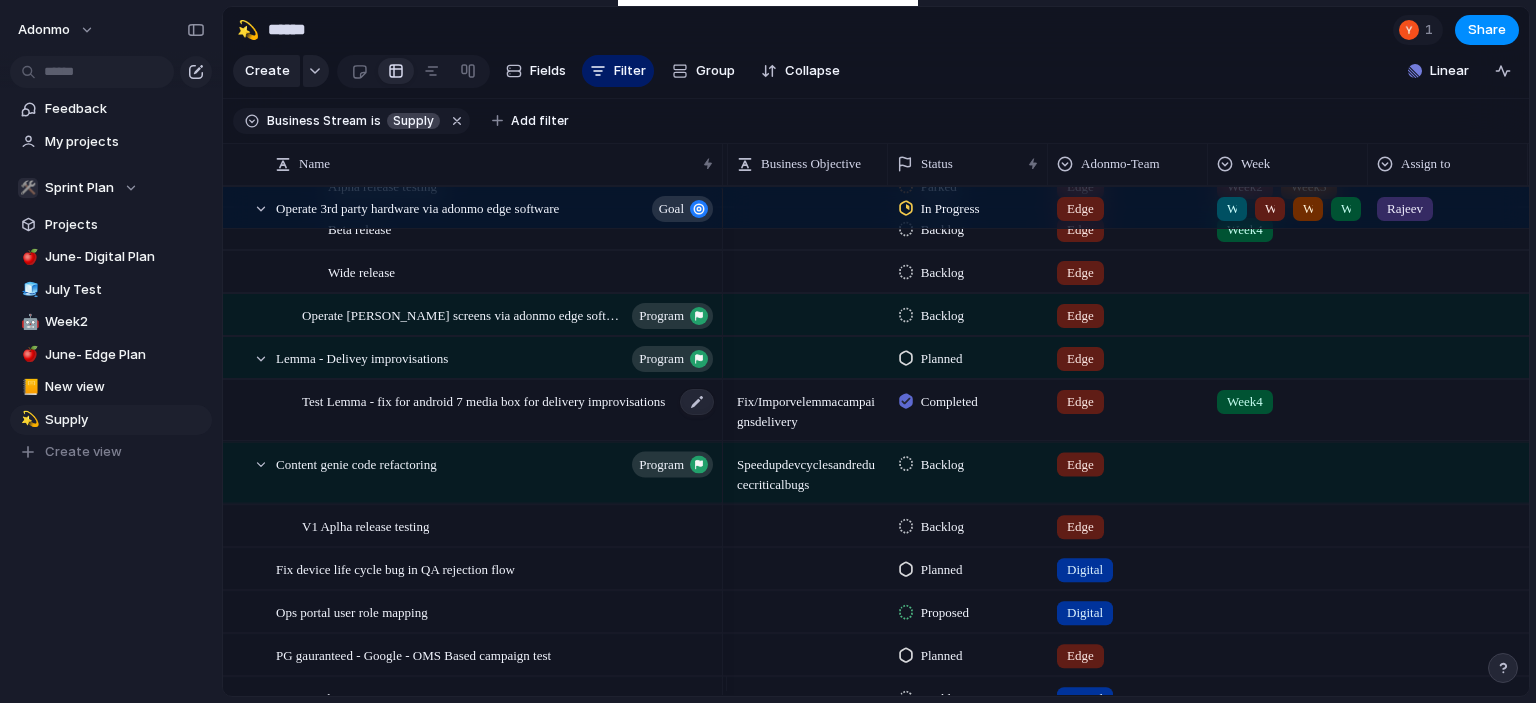 scroll, scrollTop: 1991, scrollLeft: 0, axis: vertical 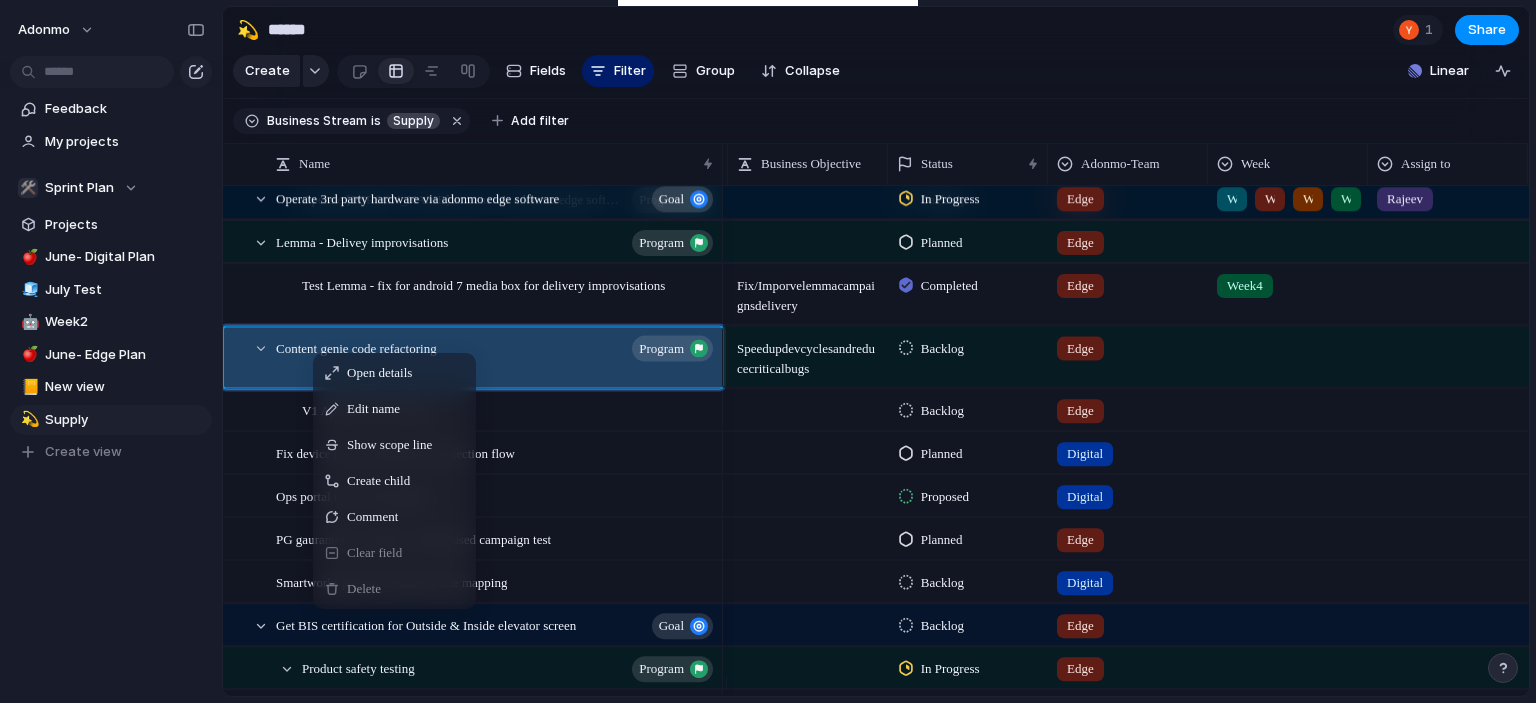 click on "Feedback My projects 🛠️ Sprint Plan Projects 🍎 June- Digital Plan 🧊 July Test 🤖 Week2 🍎 June- Edge Plan 📒 New view 💫 Supply
To pick up a draggable item, press the space bar.
While dragging, use the arrow keys to move the item.
Press space again to drop the item in its new position, or press escape to cancel.
Create view" at bounding box center (111, 314) 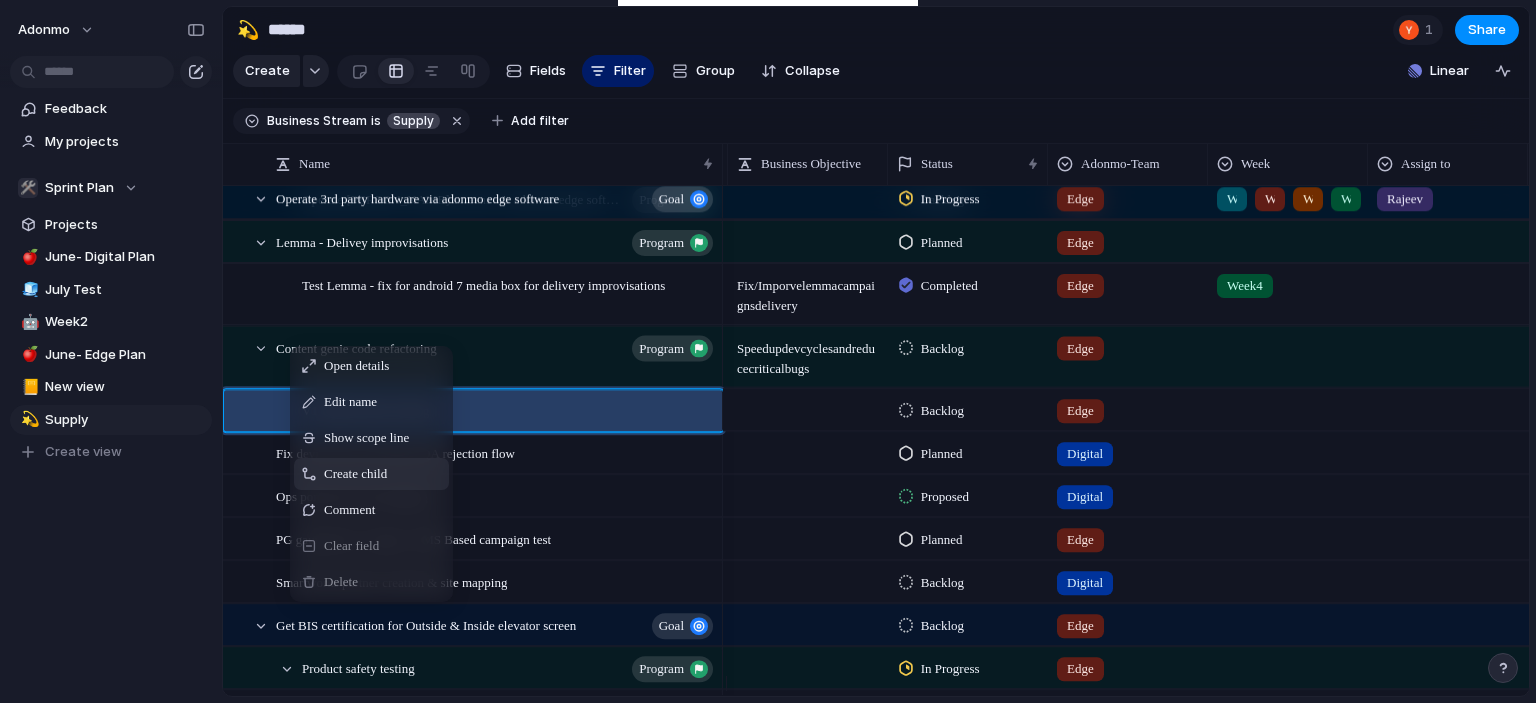 click on "Create child" at bounding box center [355, 474] 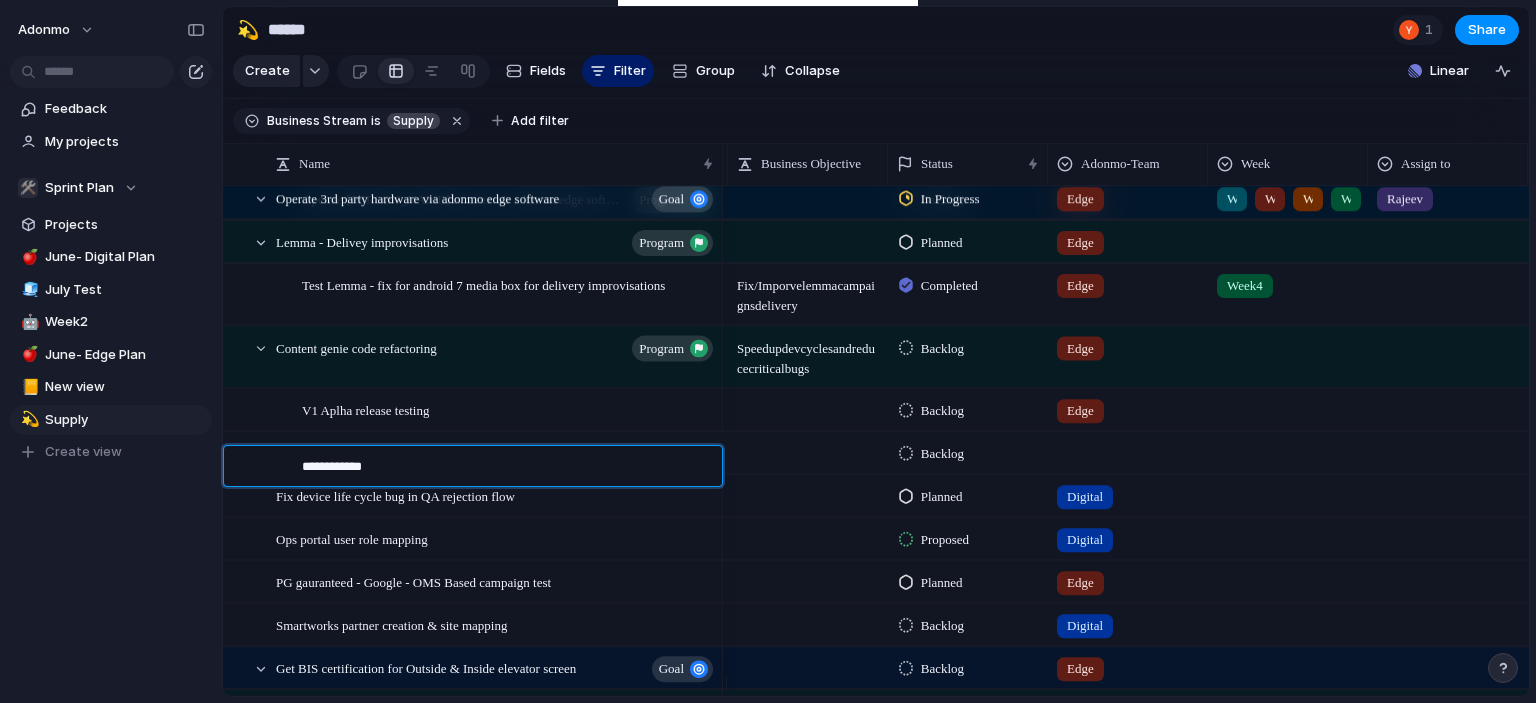 click on "**********" at bounding box center [505, 469] 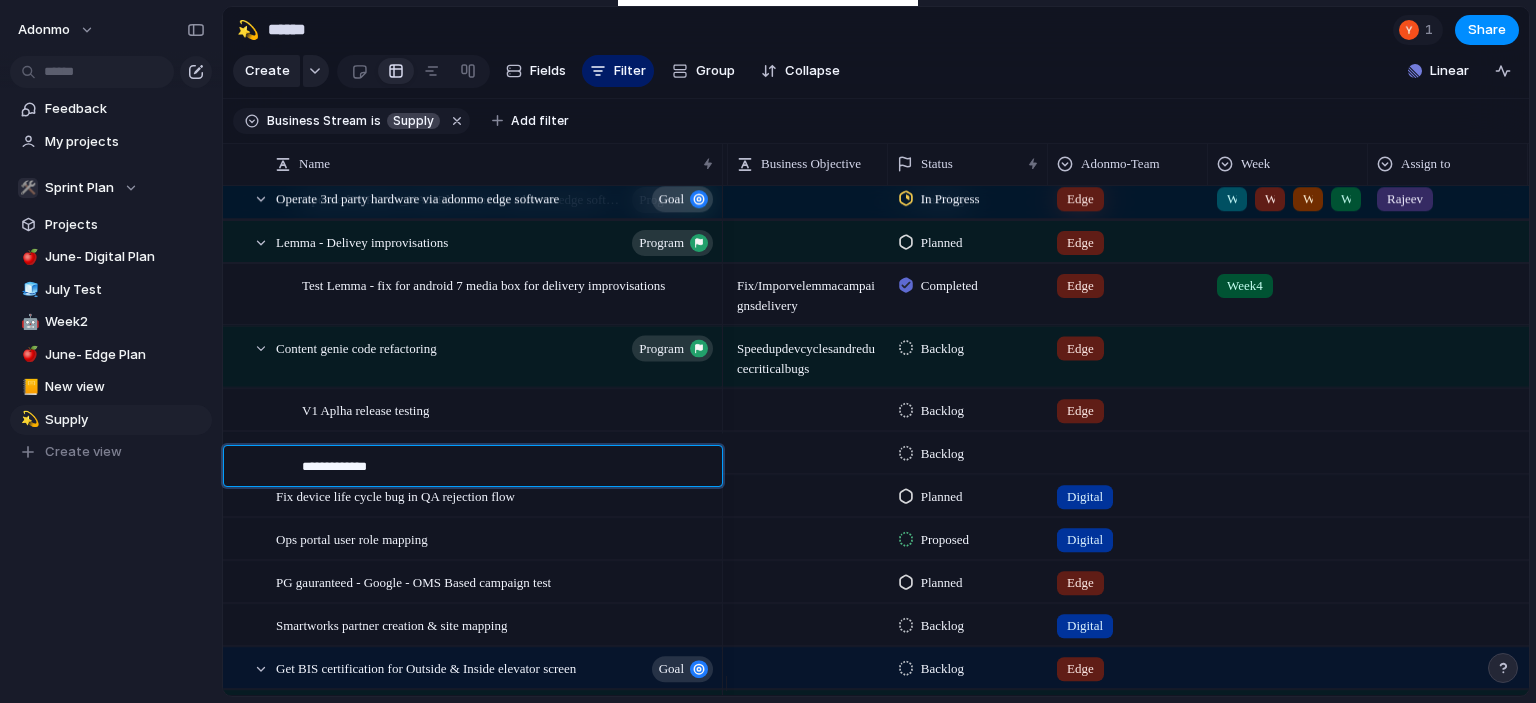 click on "**********" at bounding box center (496, 466) 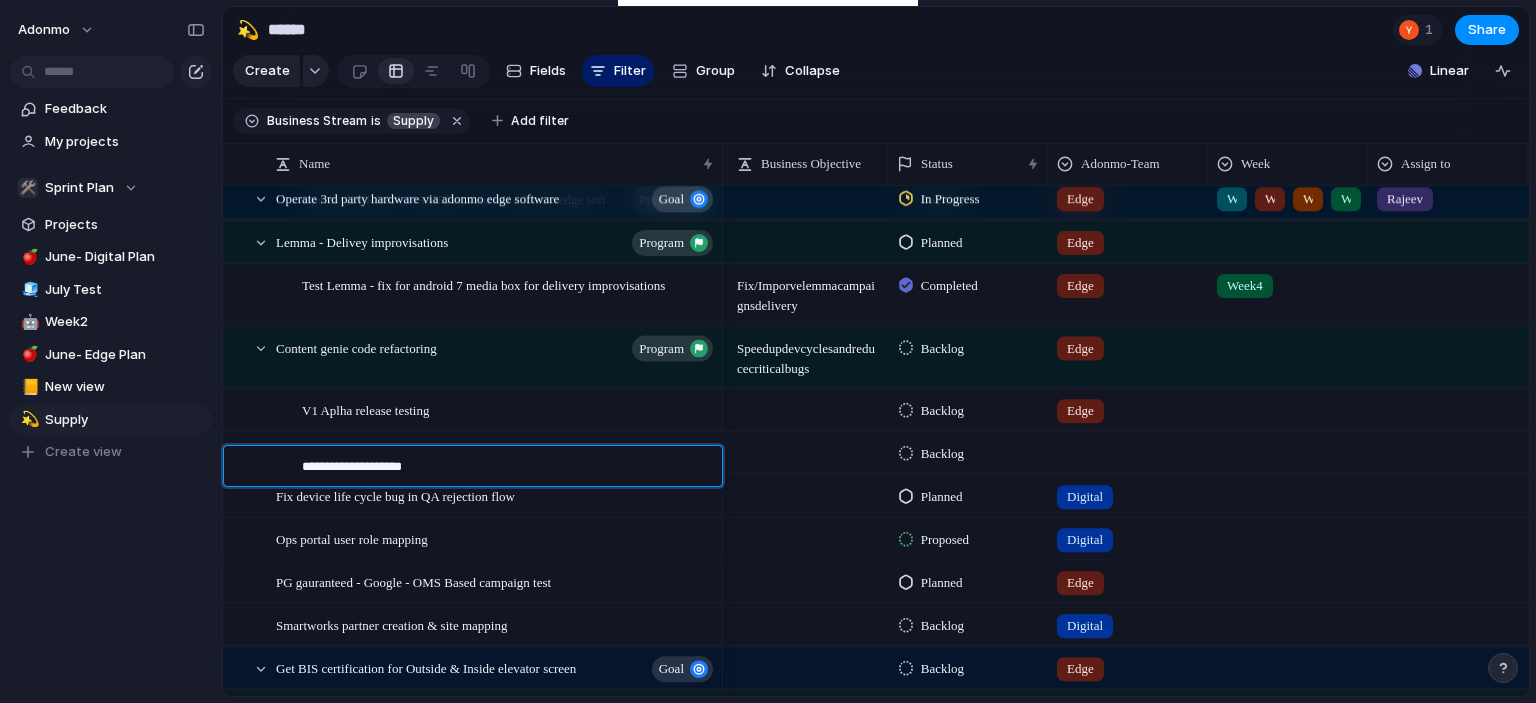 type on "**********" 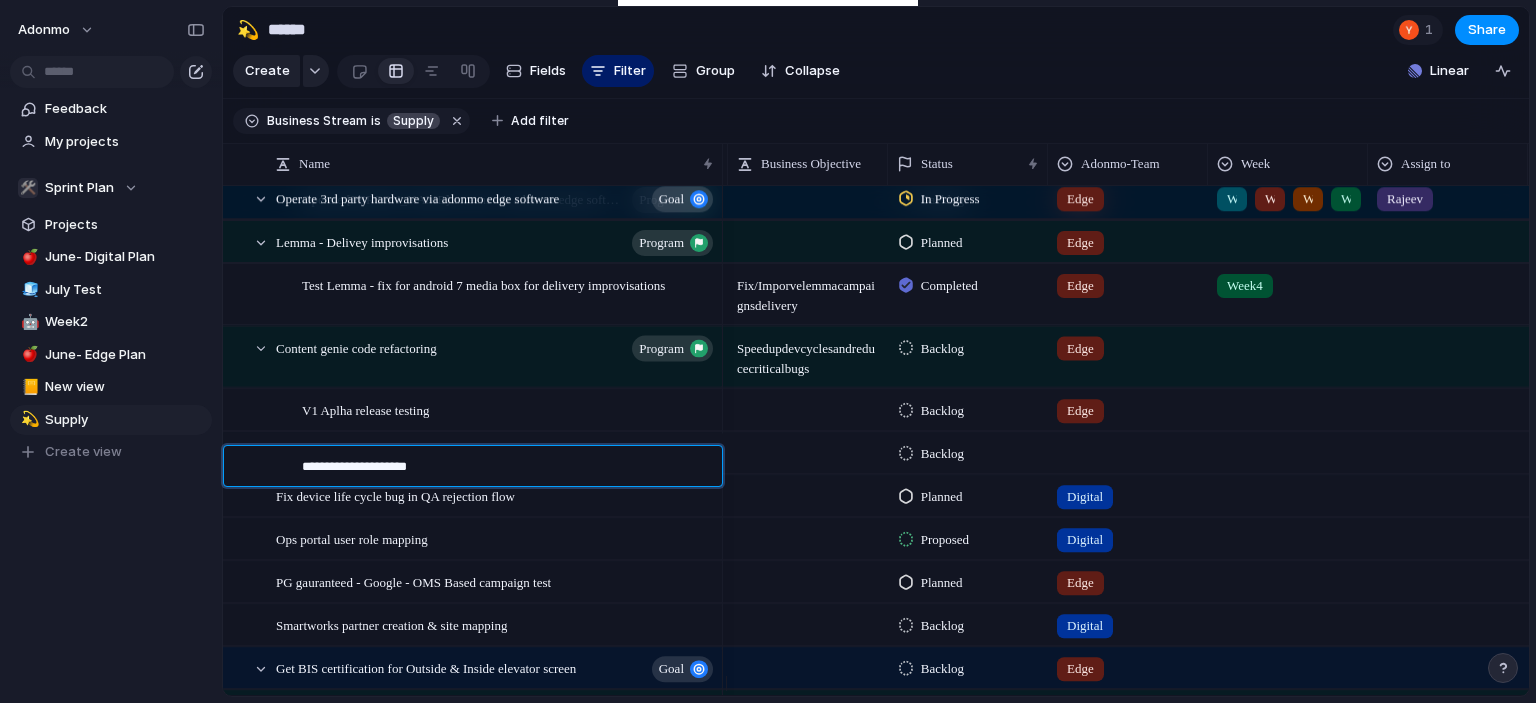 click on "**********" at bounding box center [505, 469] 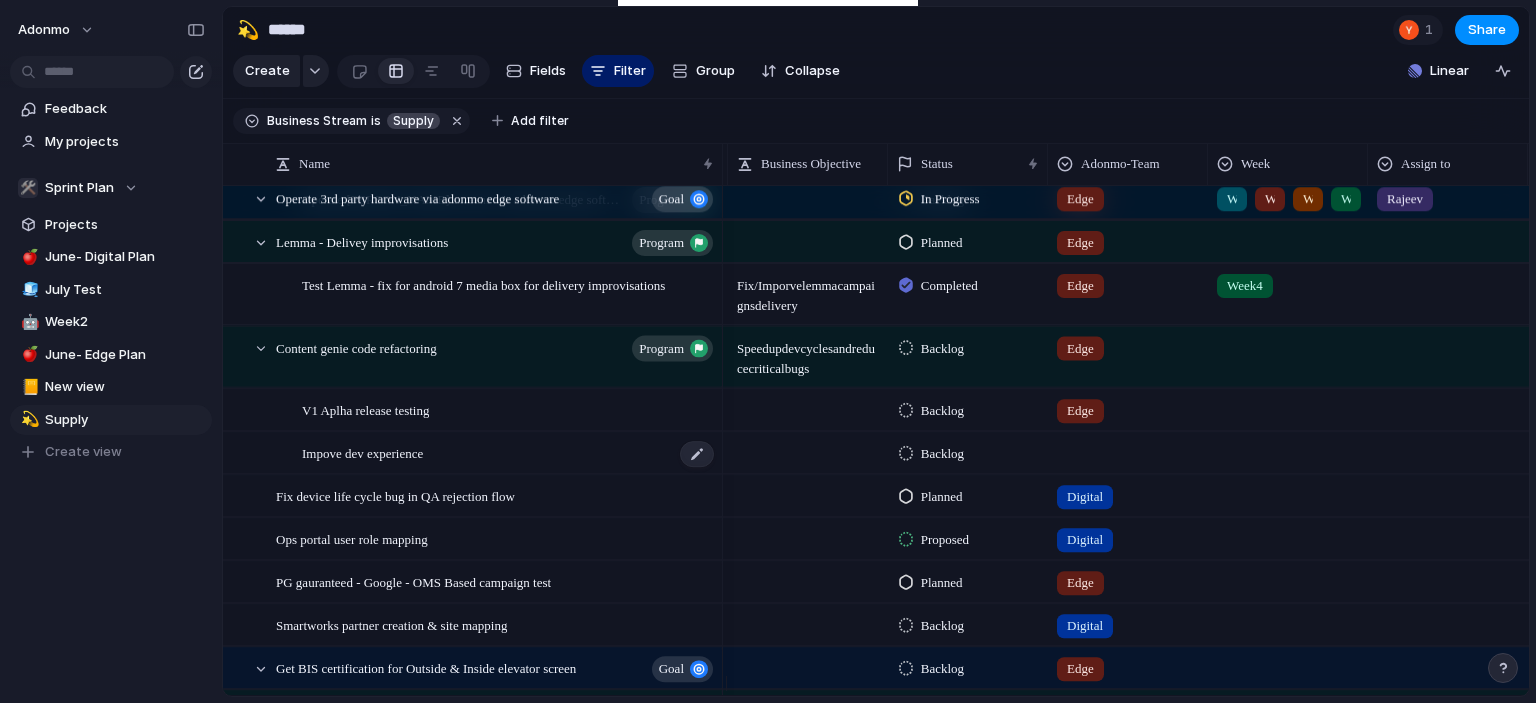 click on "Impove dev experience" at bounding box center [509, 453] 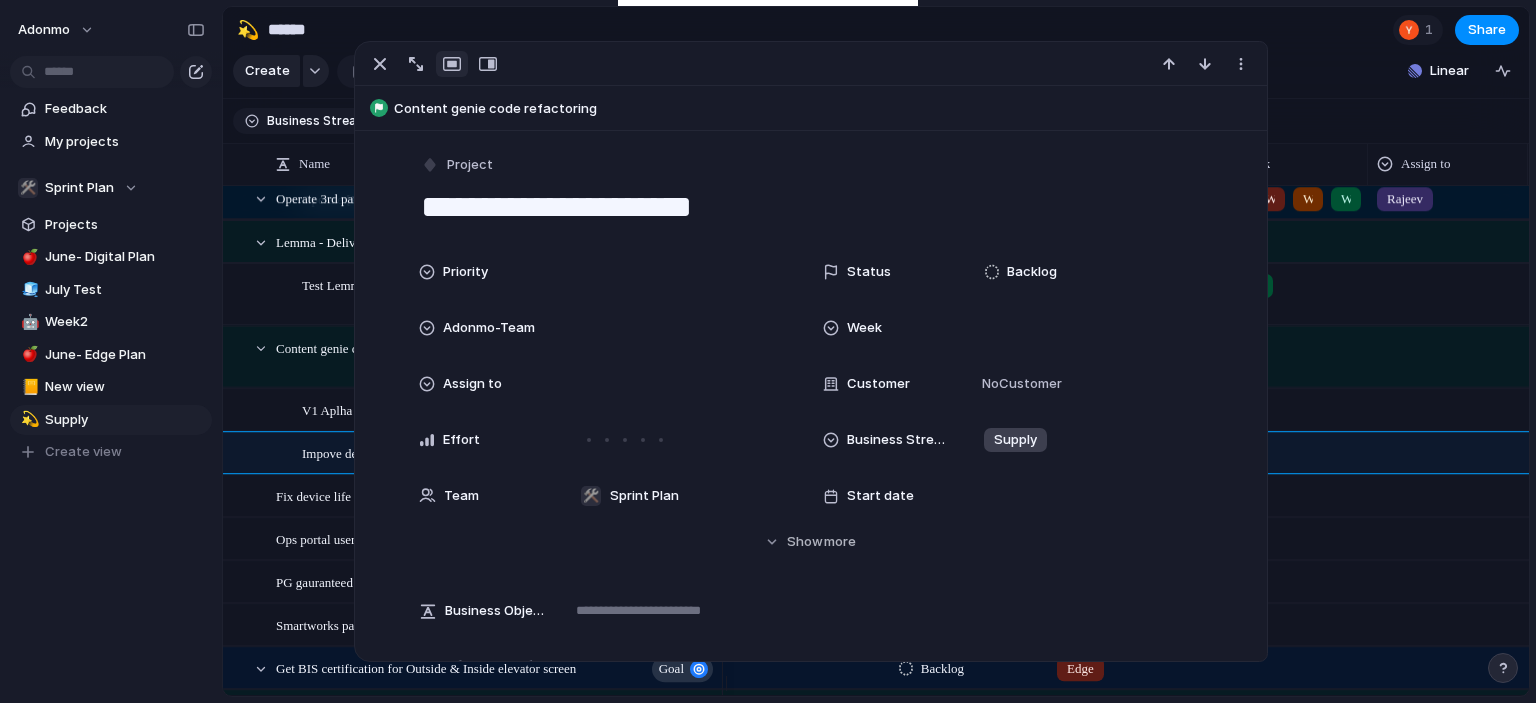click on "Content genie code refactoring" at bounding box center (826, 109) 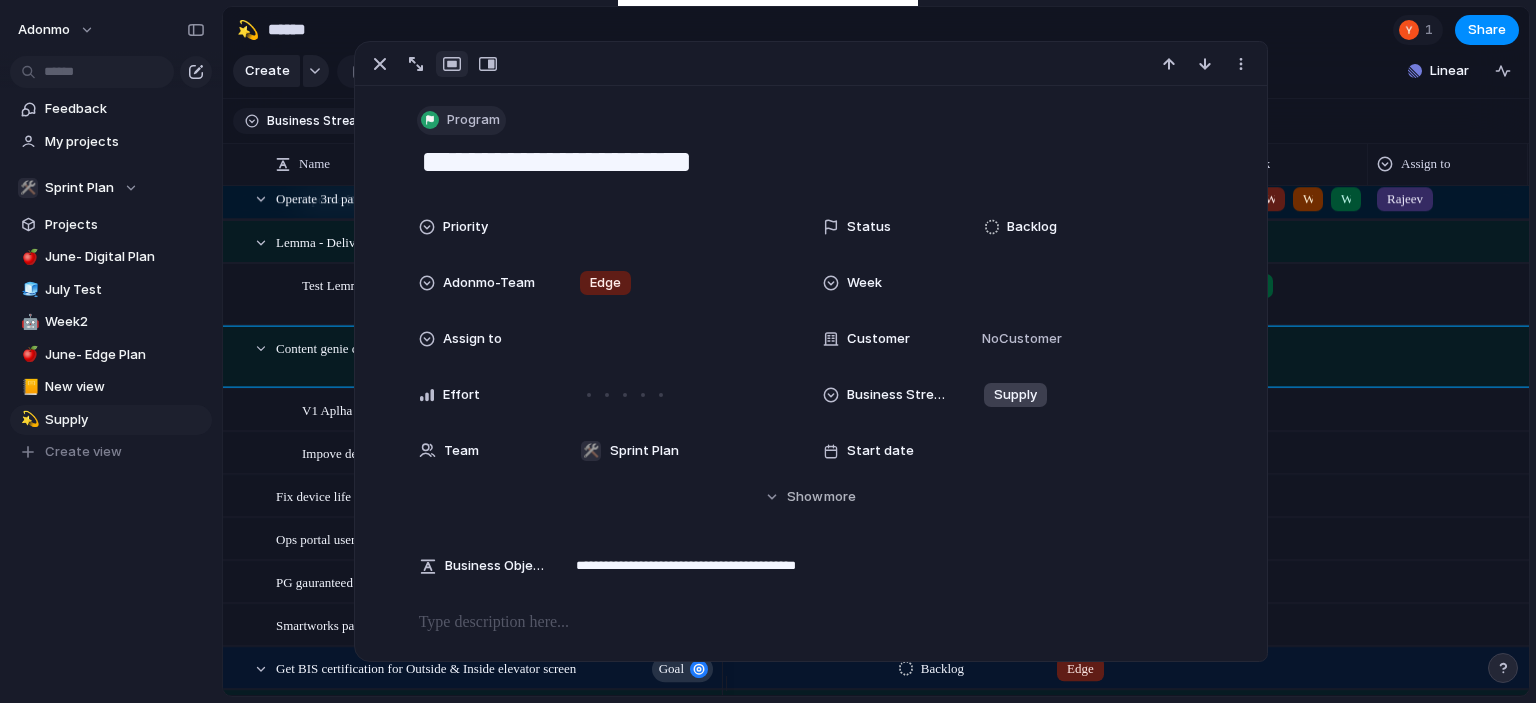 click on "Program" at bounding box center [461, 120] 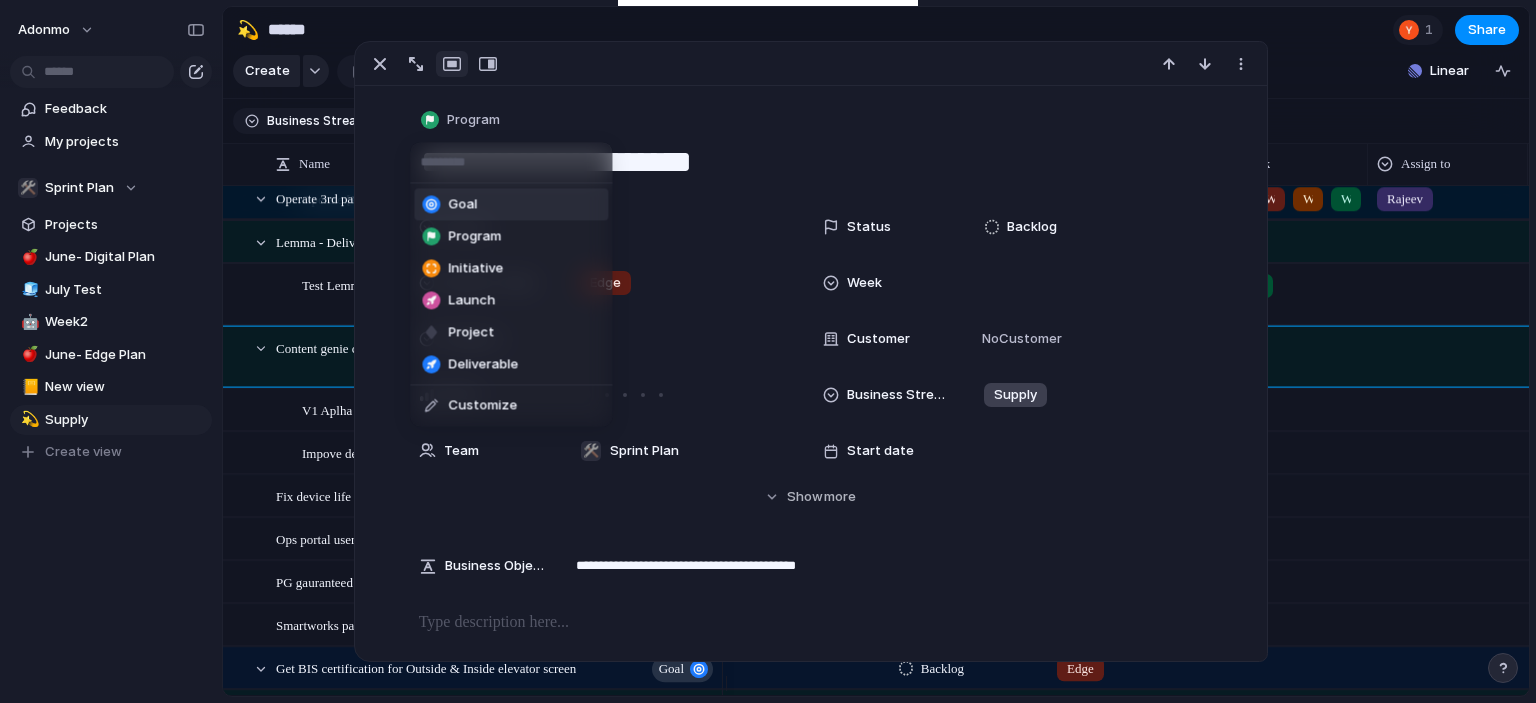 click on "Goal" at bounding box center [511, 204] 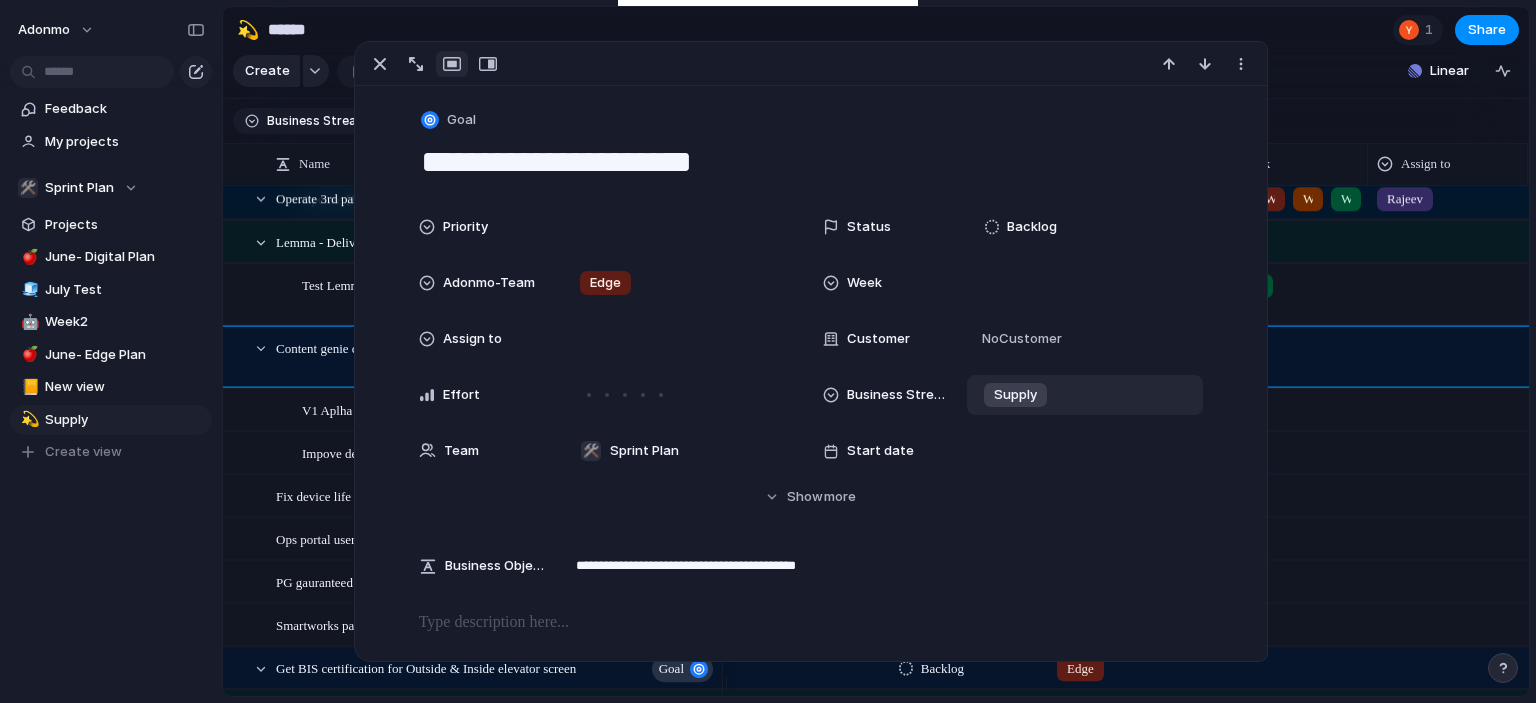 click on "Supply" at bounding box center (1015, 395) 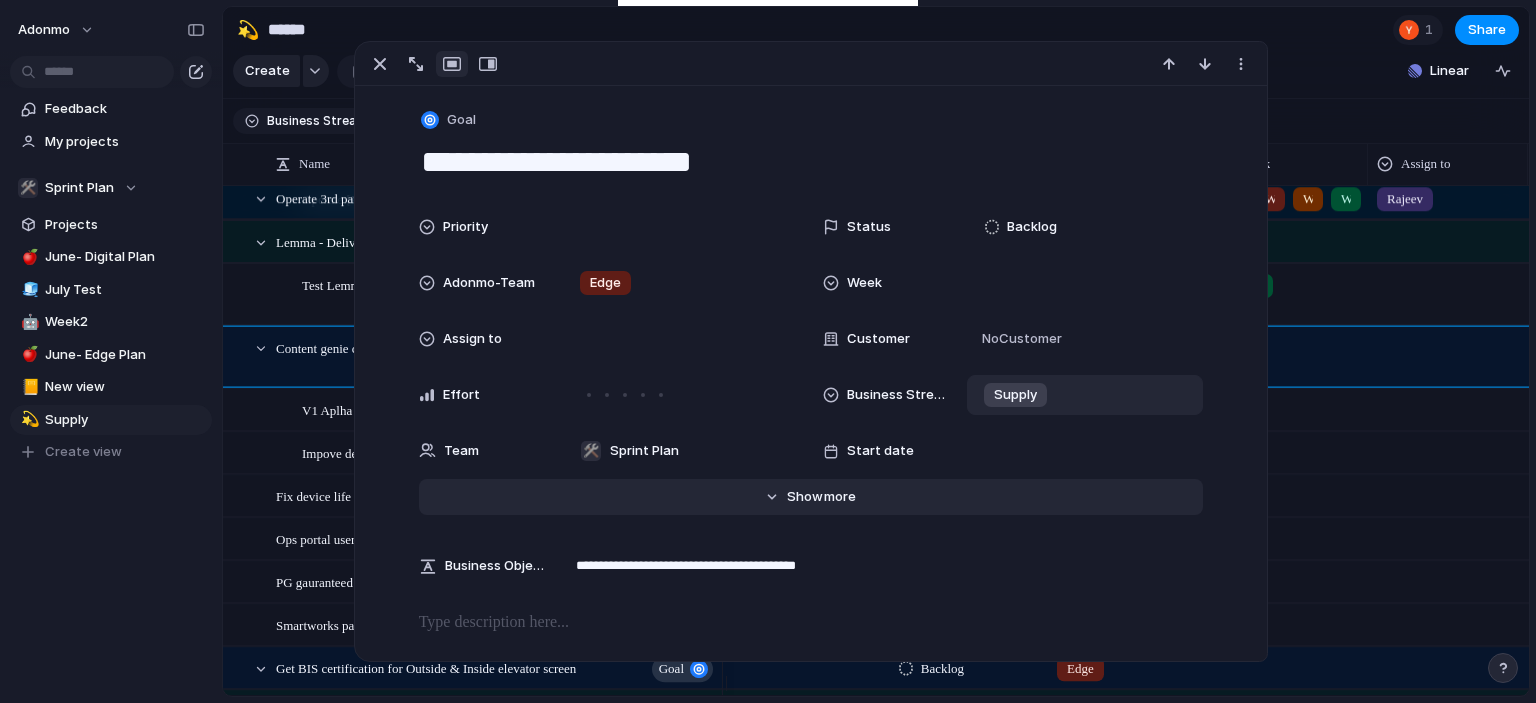 scroll, scrollTop: 79, scrollLeft: 0, axis: vertical 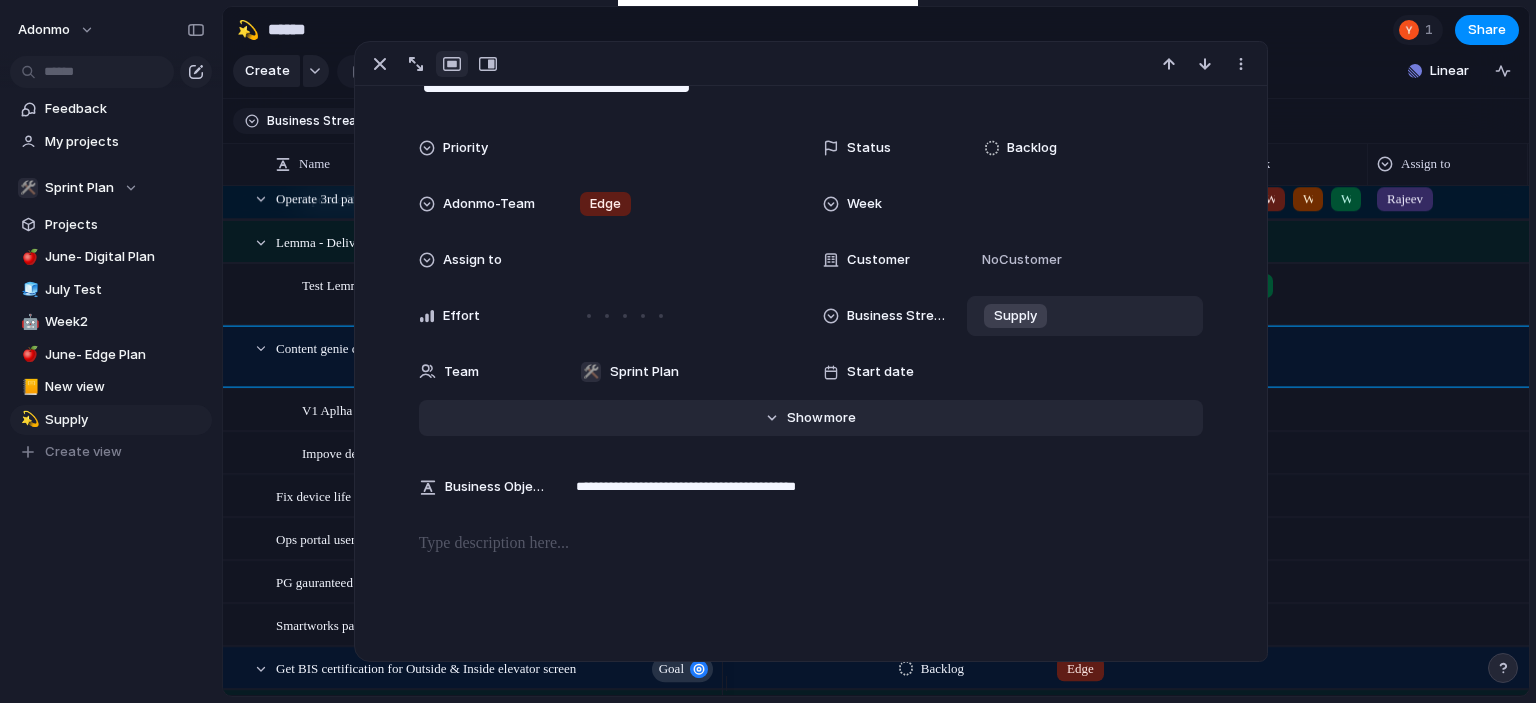 click on "Hide Show more" at bounding box center (811, 418) 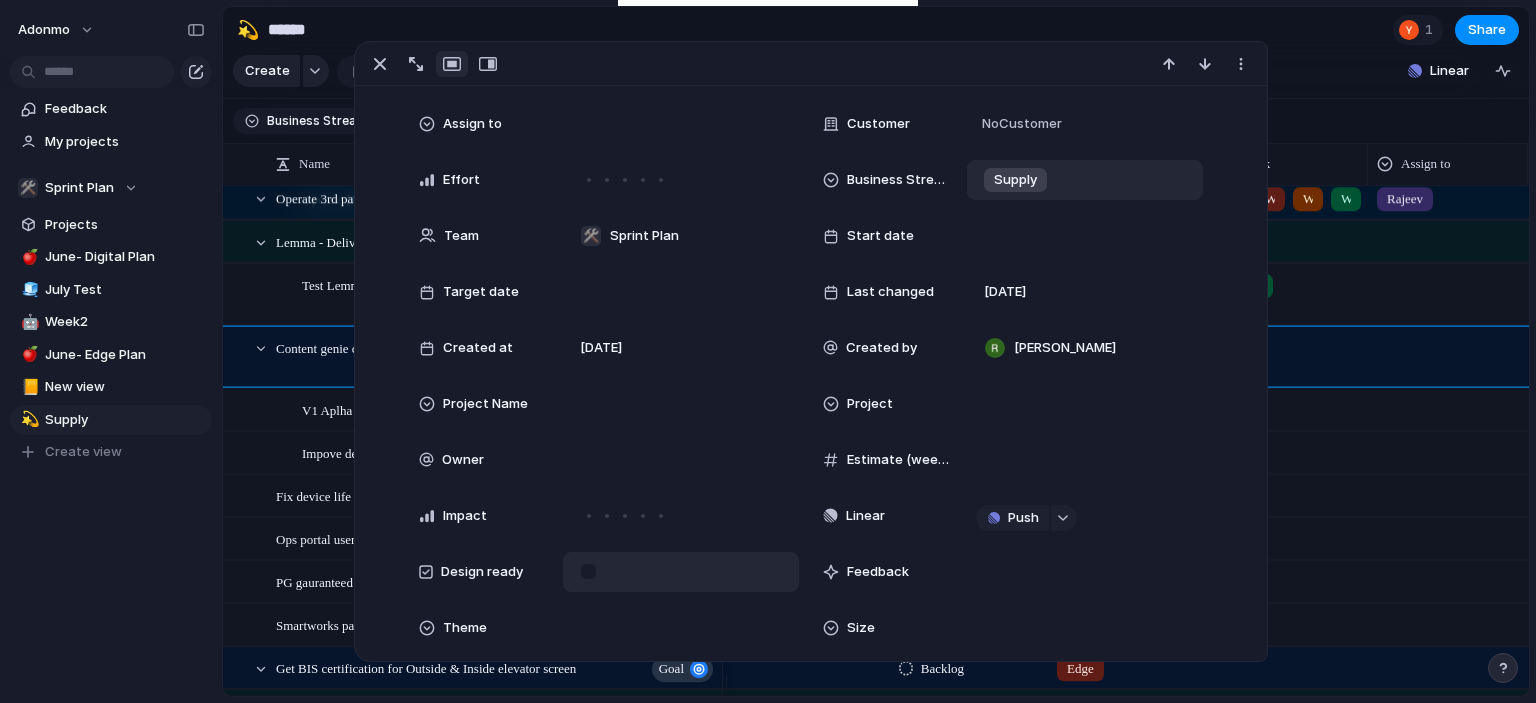 scroll, scrollTop: 332, scrollLeft: 0, axis: vertical 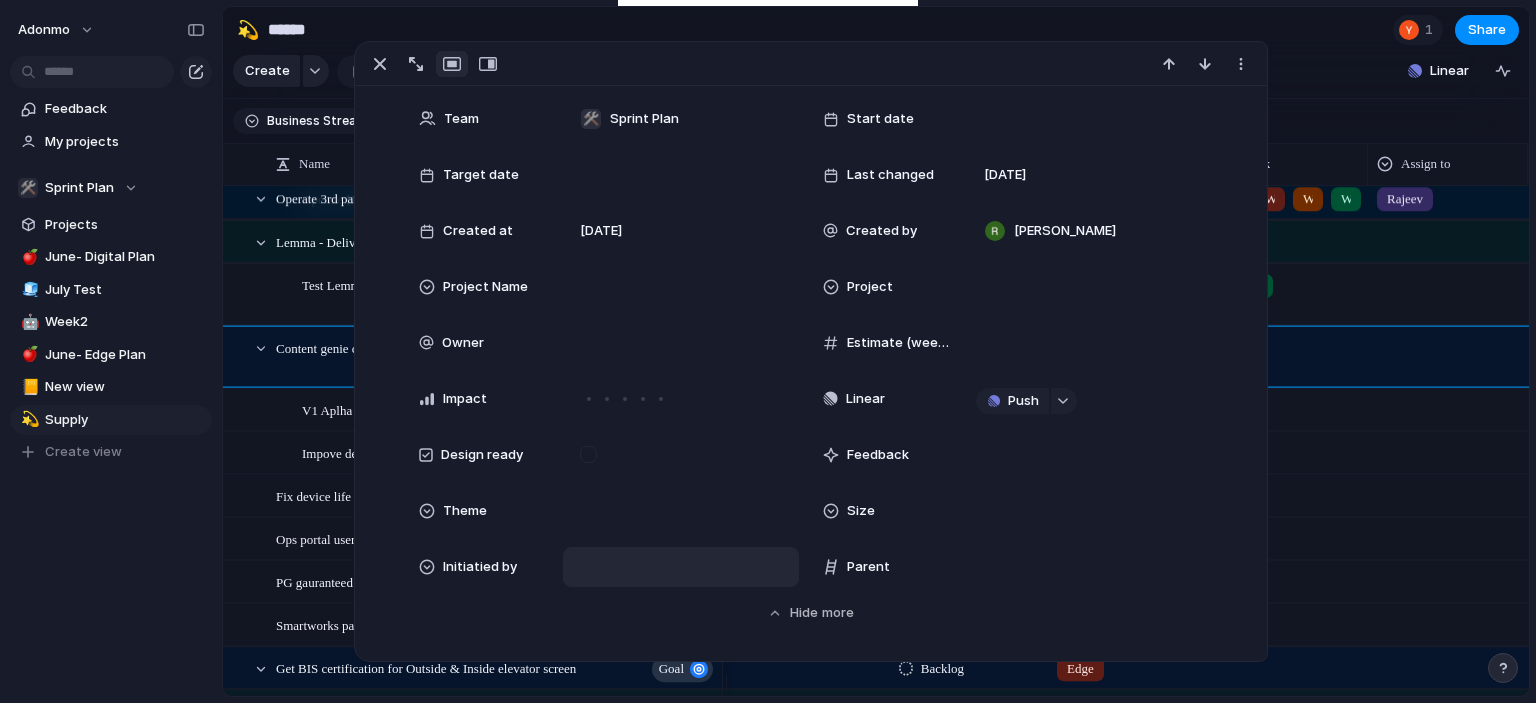 click at bounding box center [681, 567] 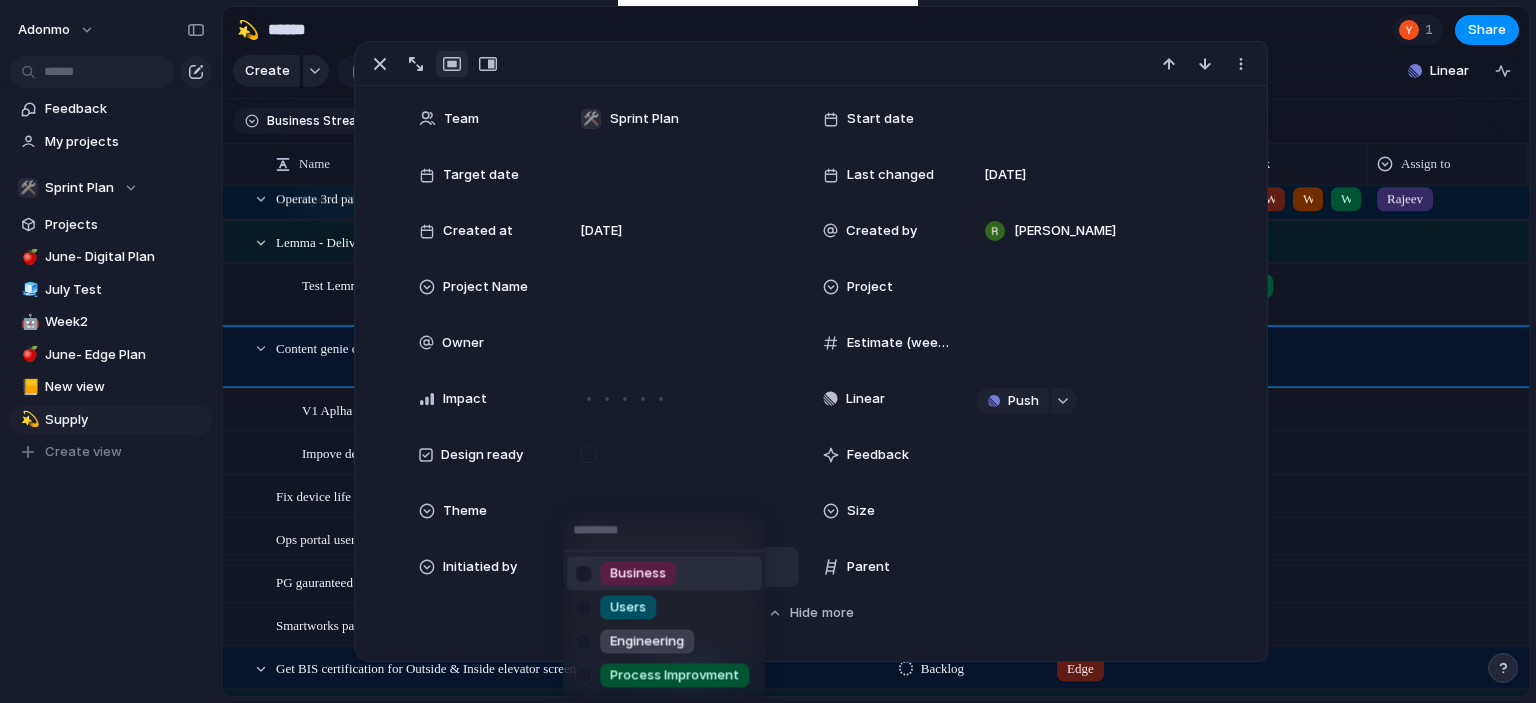 click on "Engineering" at bounding box center [647, 642] 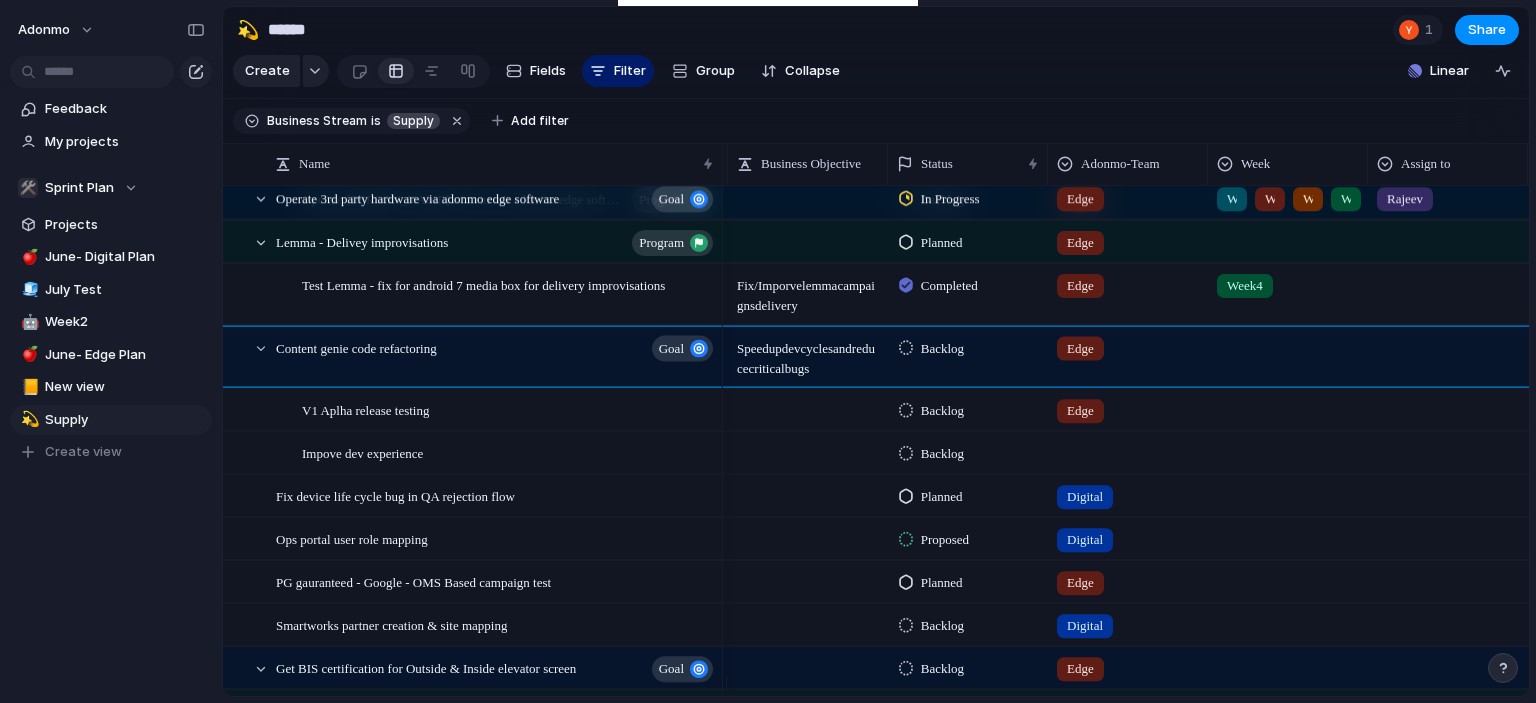 click on "Keep using Index You're approaching the free limit of 300 work items Upgrade plan" at bounding box center (111, 618) 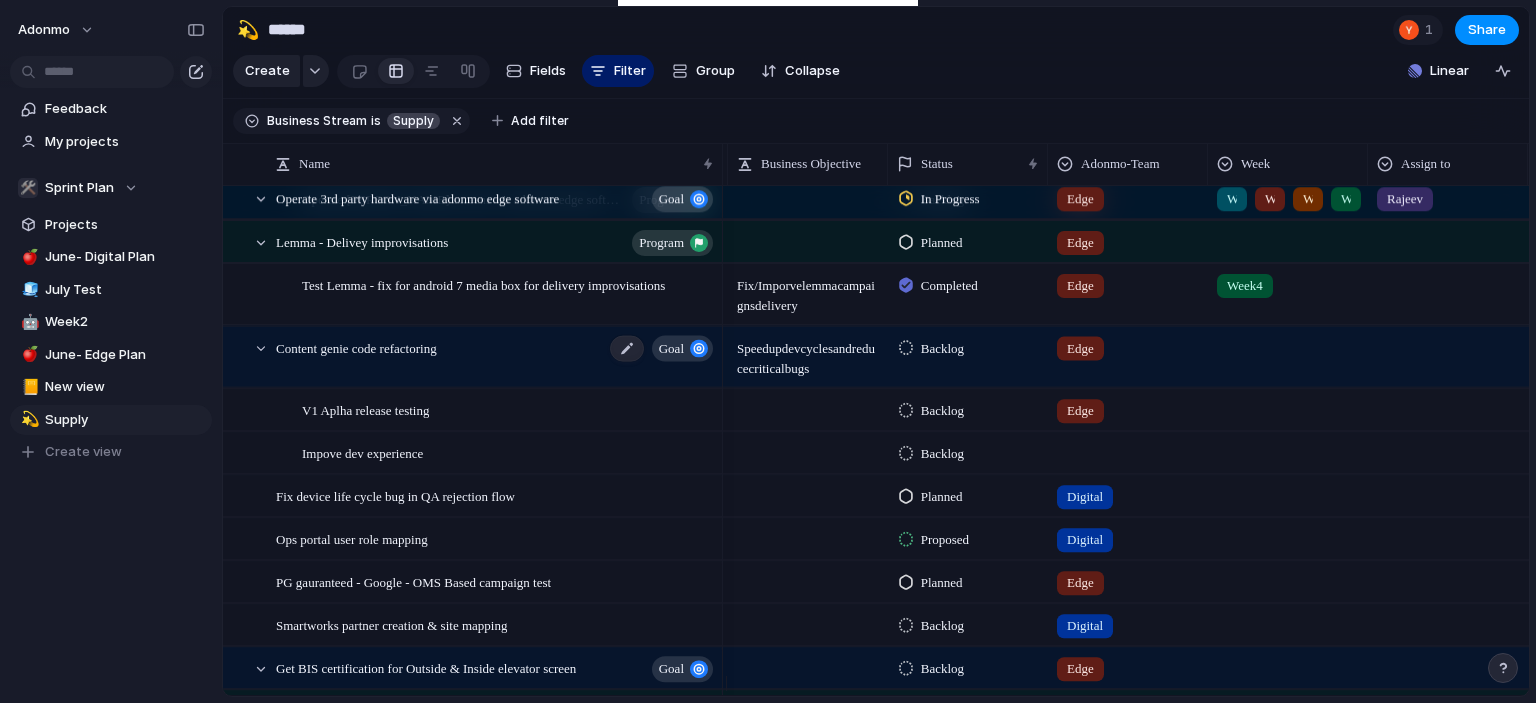 click on "goal" at bounding box center (682, 348) 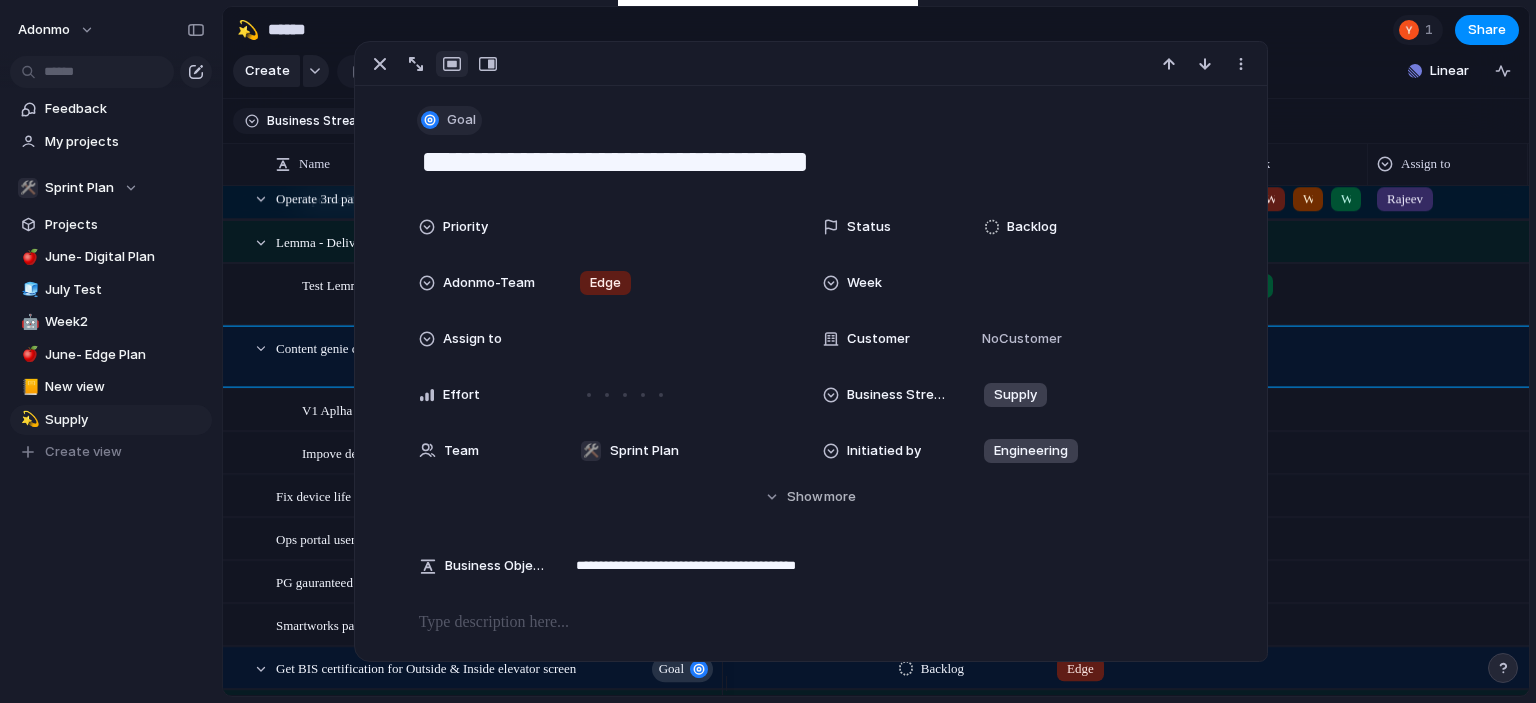 click on "Goal" at bounding box center (811, 120) 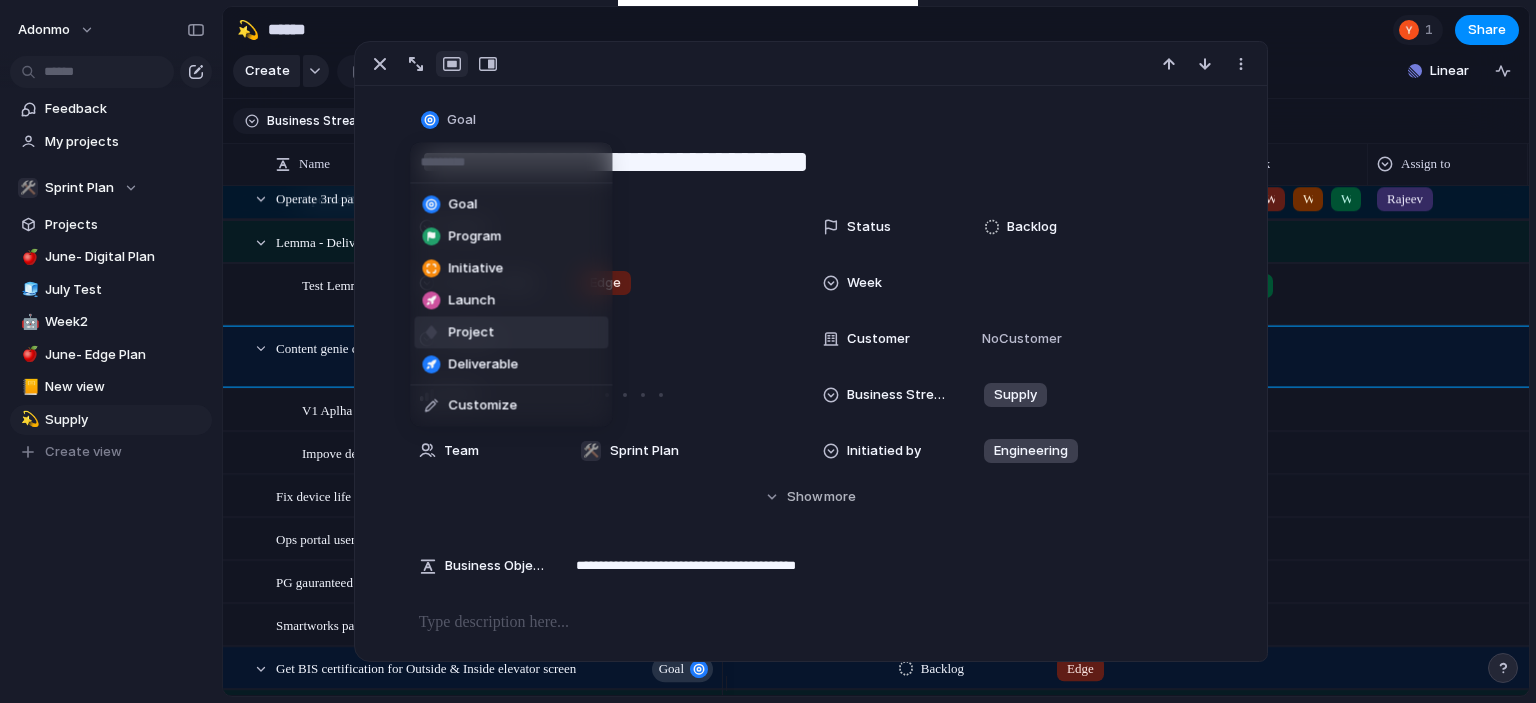click on "Project" at bounding box center [511, 332] 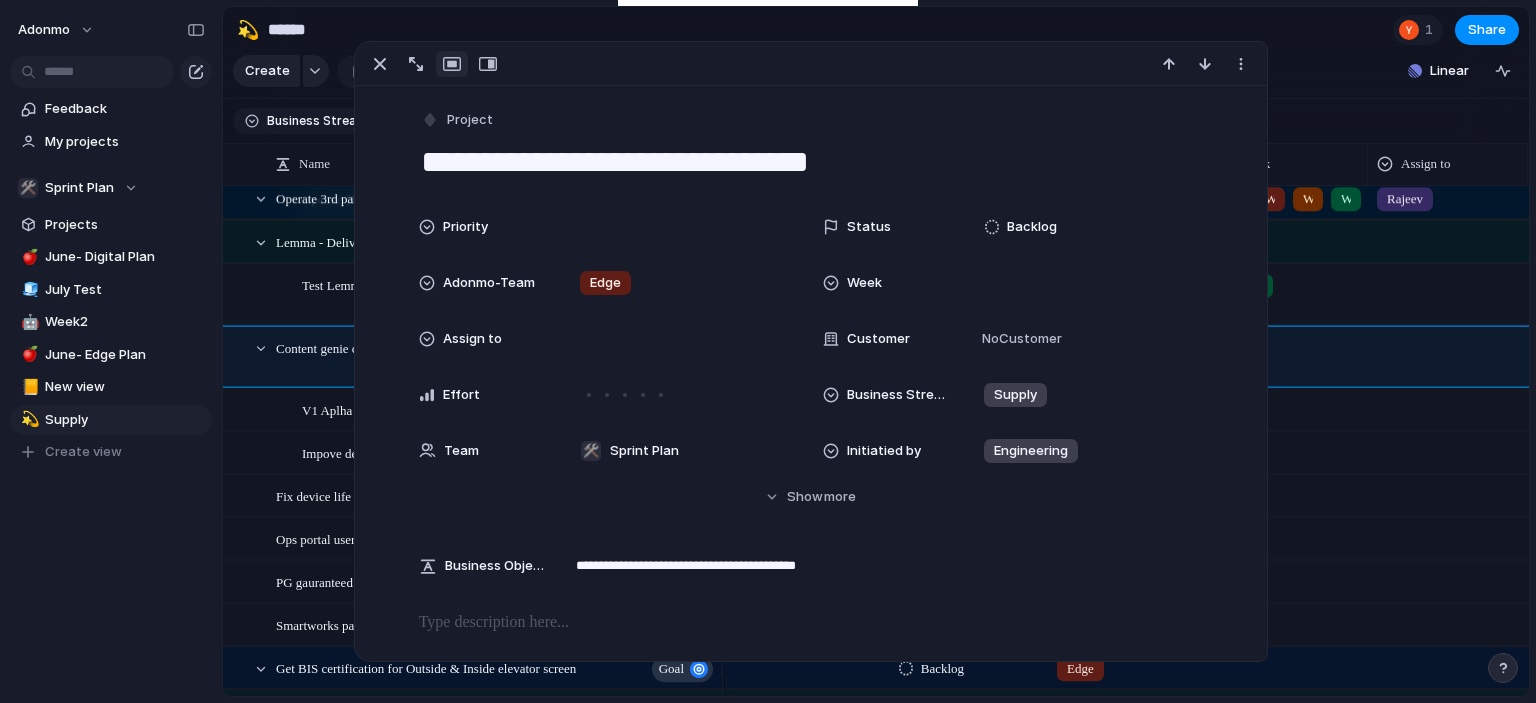 click on "**********" at bounding box center [811, 680] 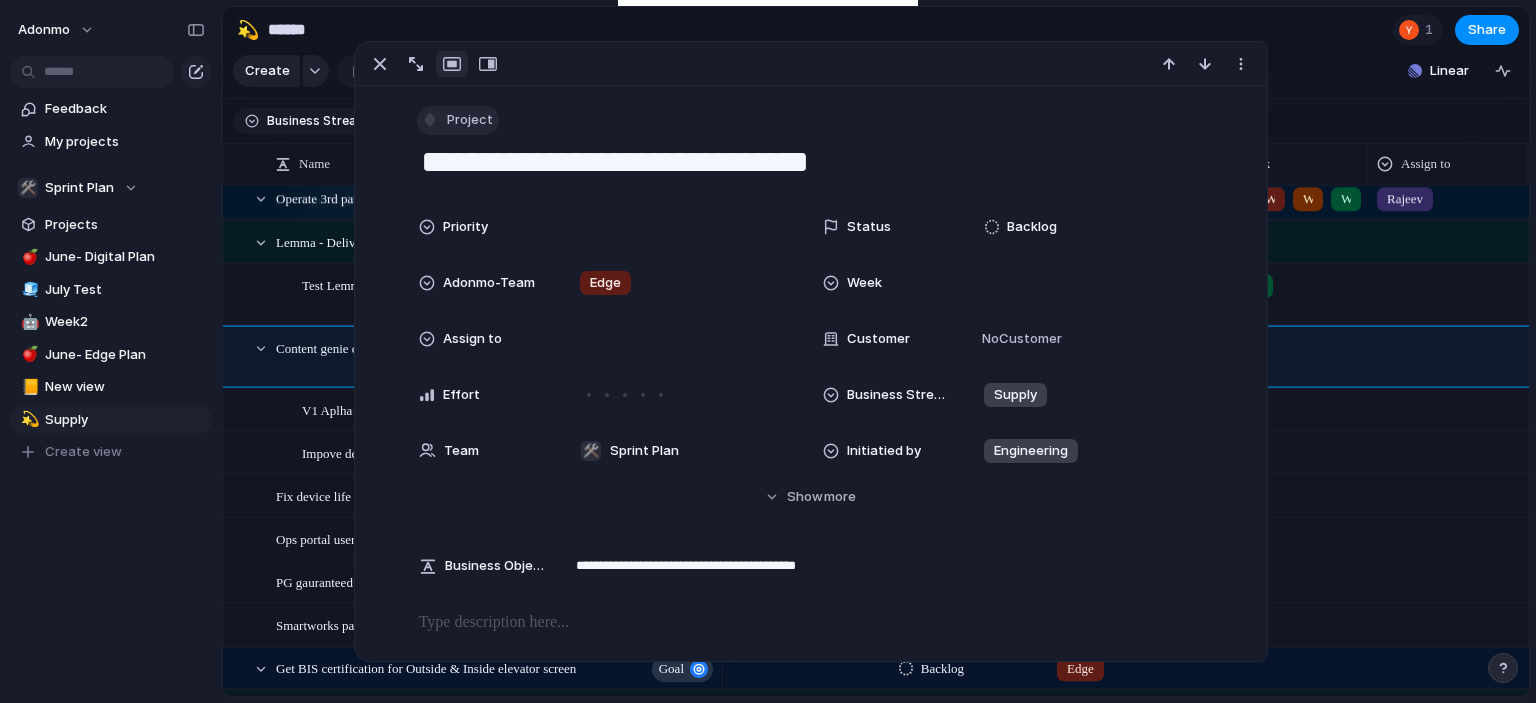 click on "Project" at bounding box center [458, 120] 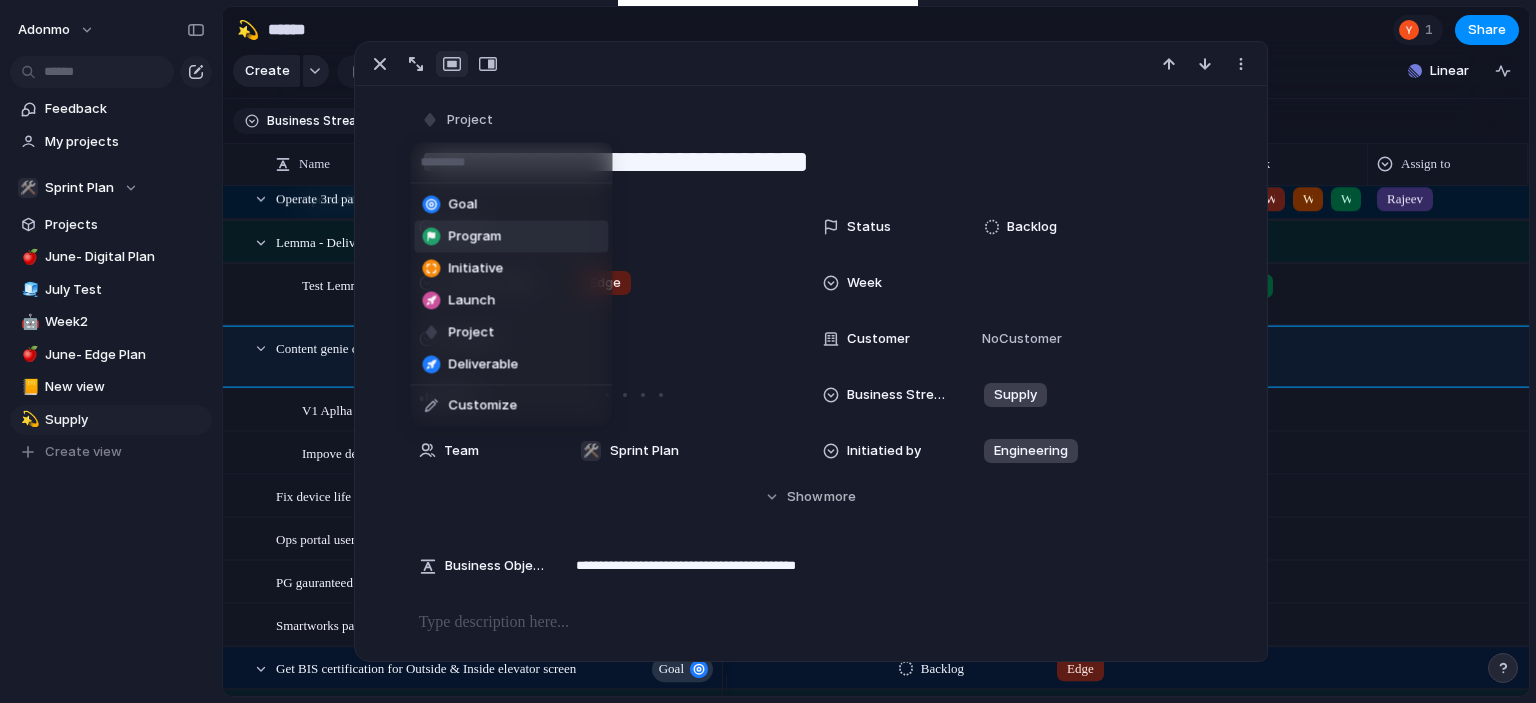 click on "Program" at bounding box center [511, 236] 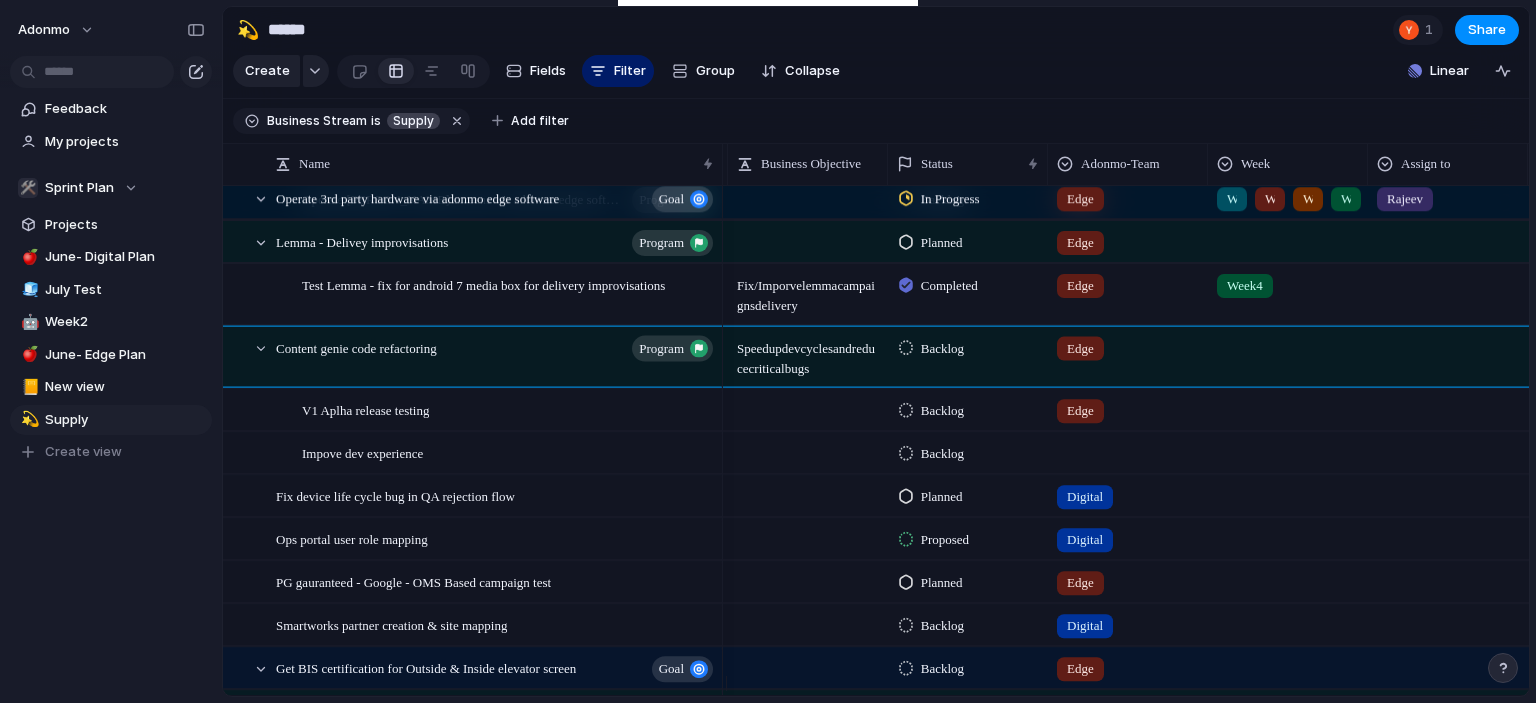 click on "Keep using Index You're approaching the free limit of 300 work items Upgrade plan" at bounding box center [111, 618] 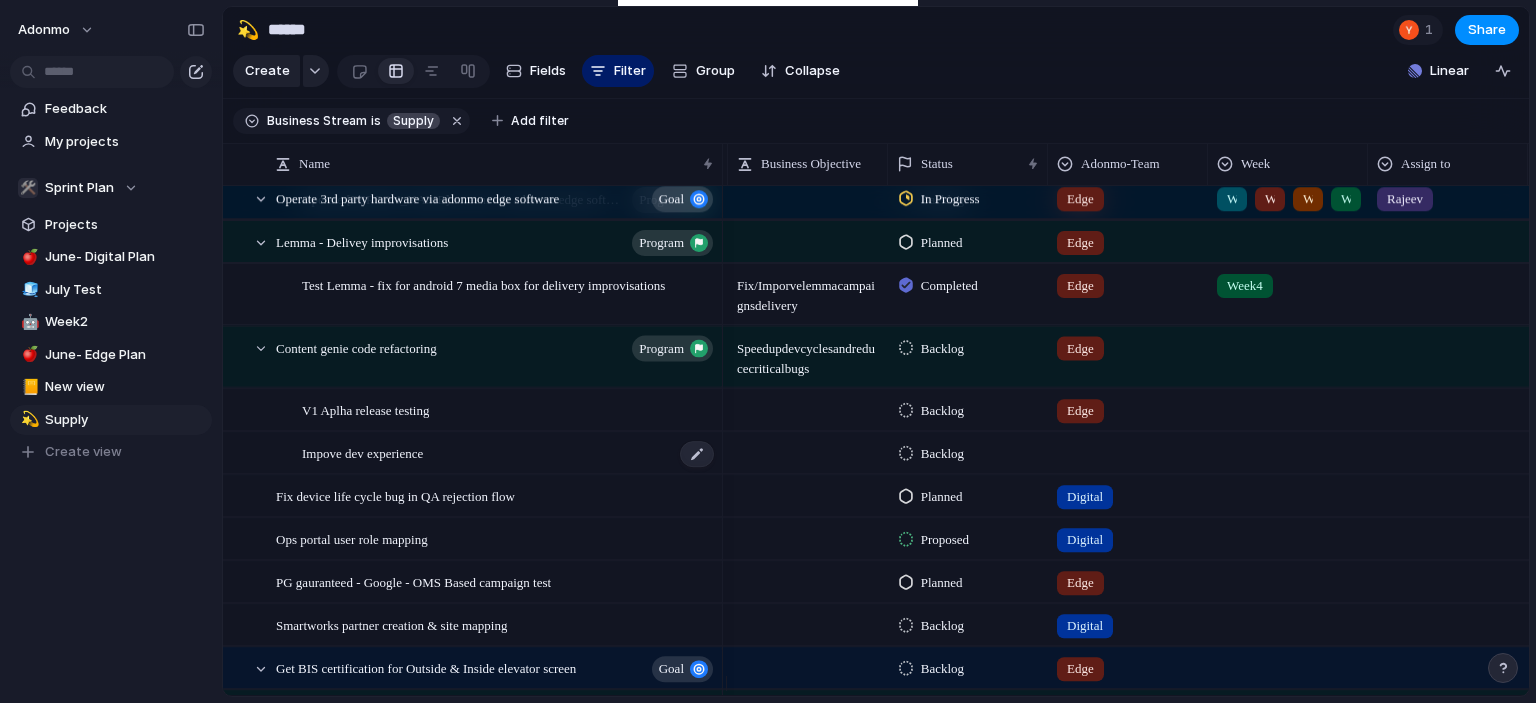 click on "Impove dev experience" at bounding box center (362, 452) 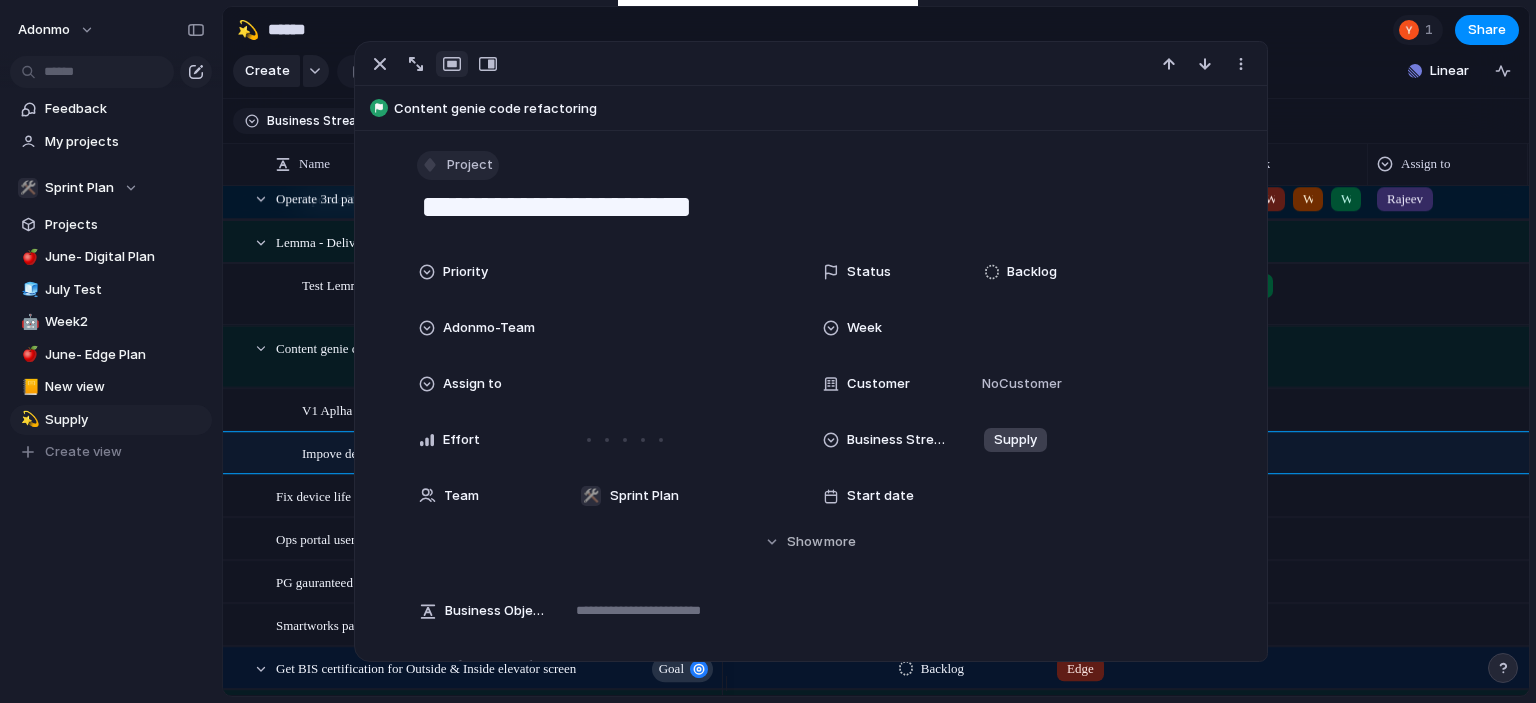 click on "Project" at bounding box center [470, 165] 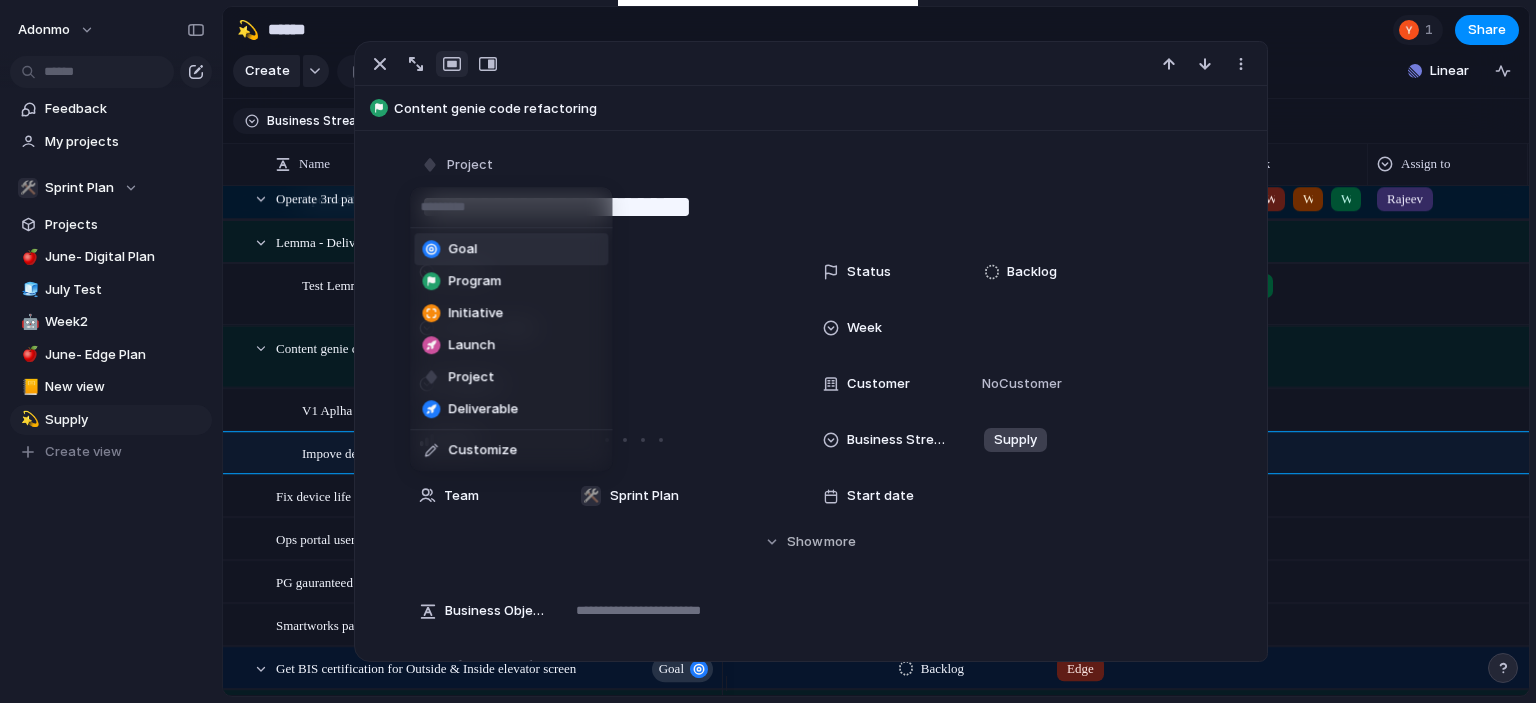 click on "Goal" at bounding box center (511, 249) 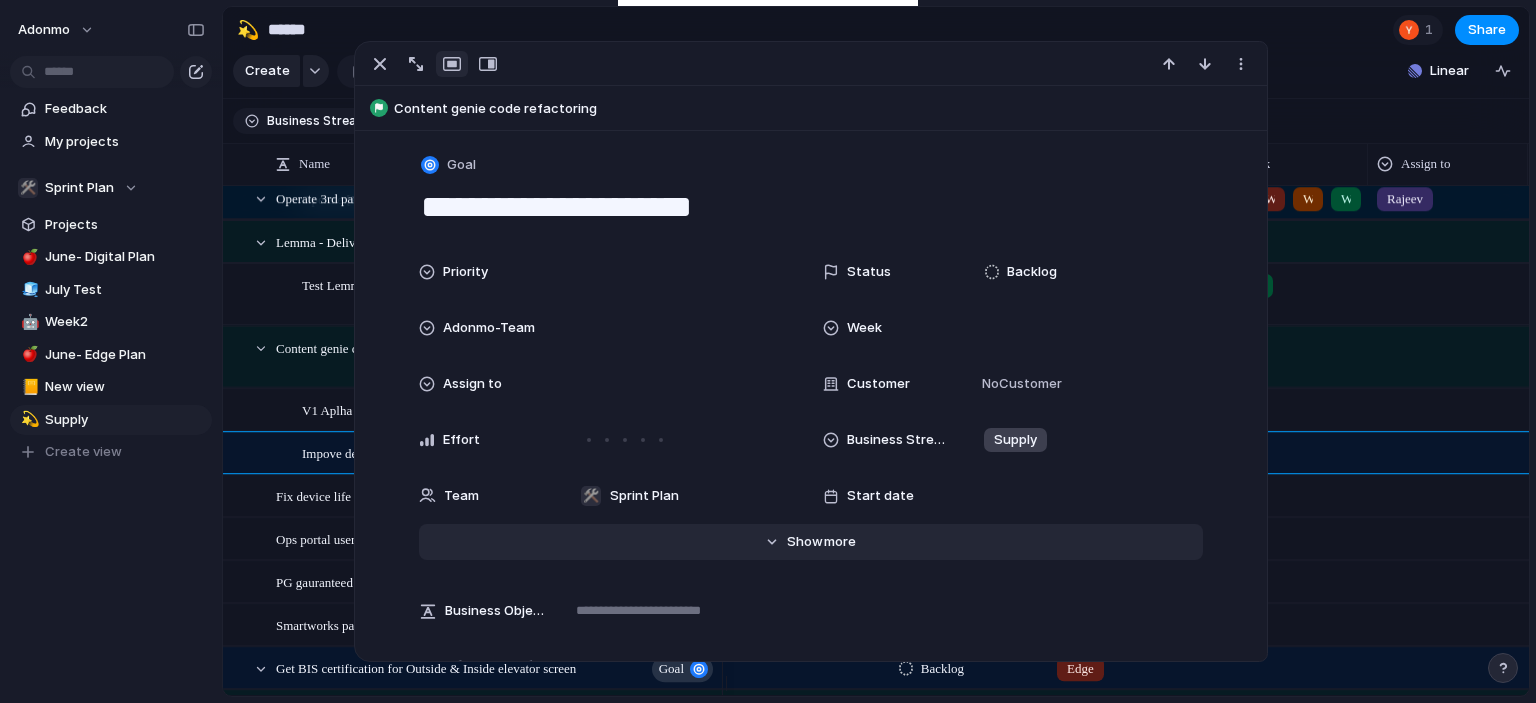 click on "Show" at bounding box center (805, 542) 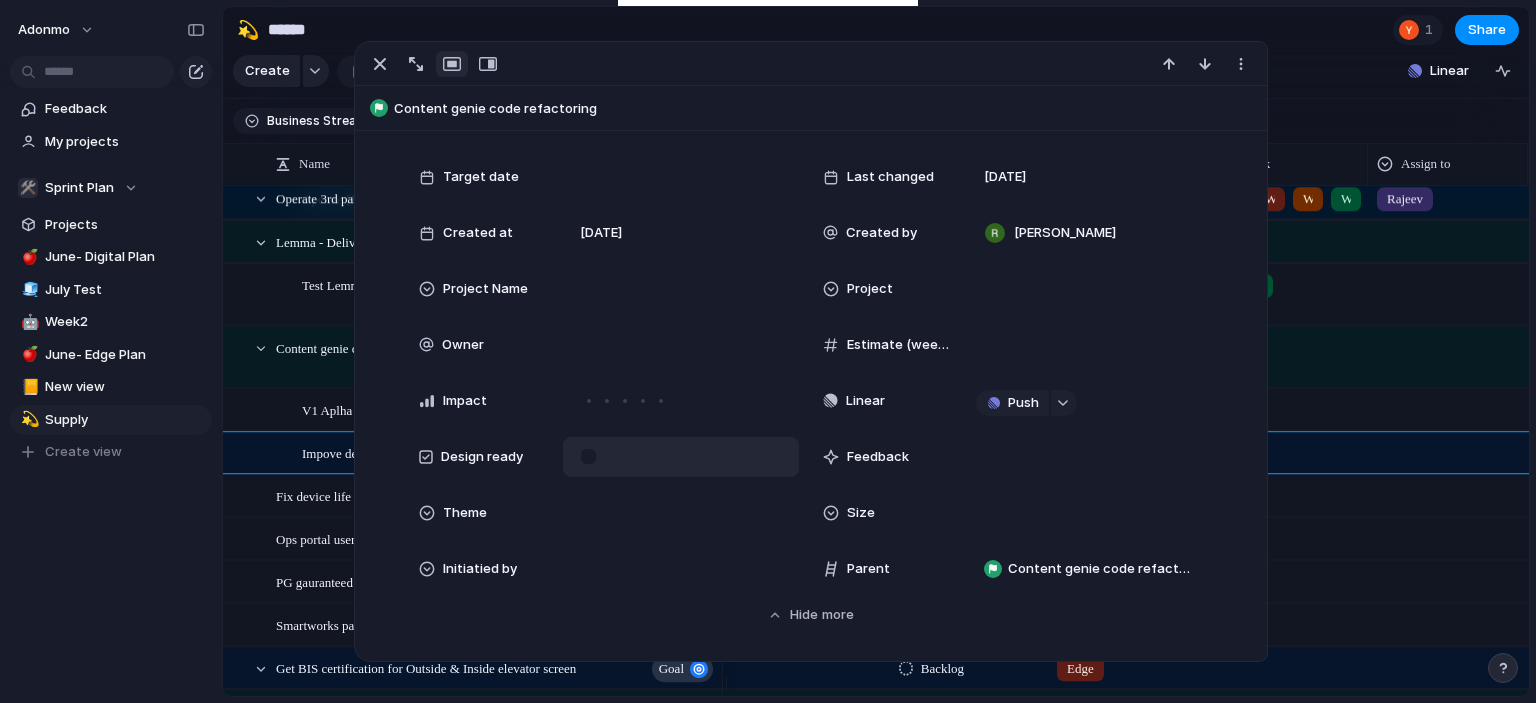 scroll, scrollTop: 383, scrollLeft: 0, axis: vertical 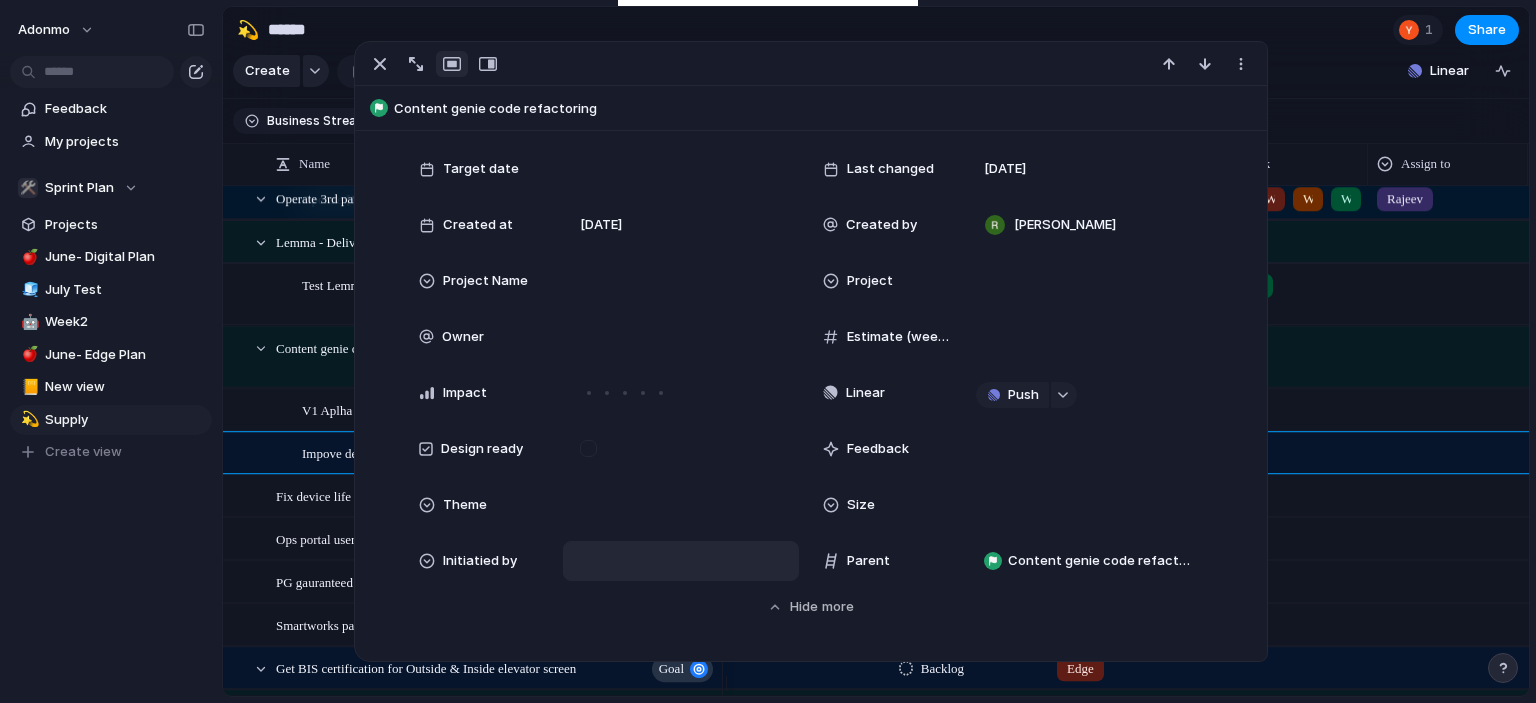 click at bounding box center [681, 561] 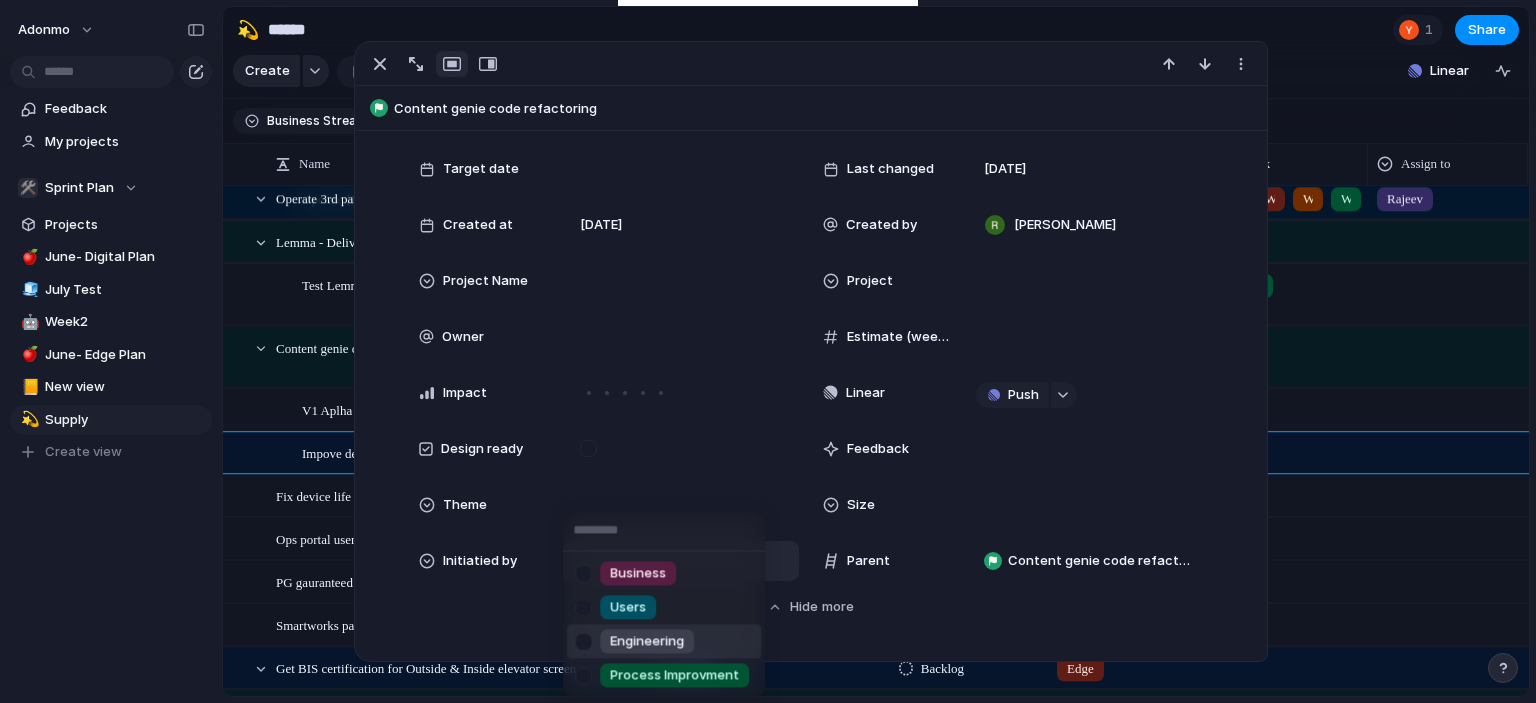 click on "Engineering" at bounding box center [647, 642] 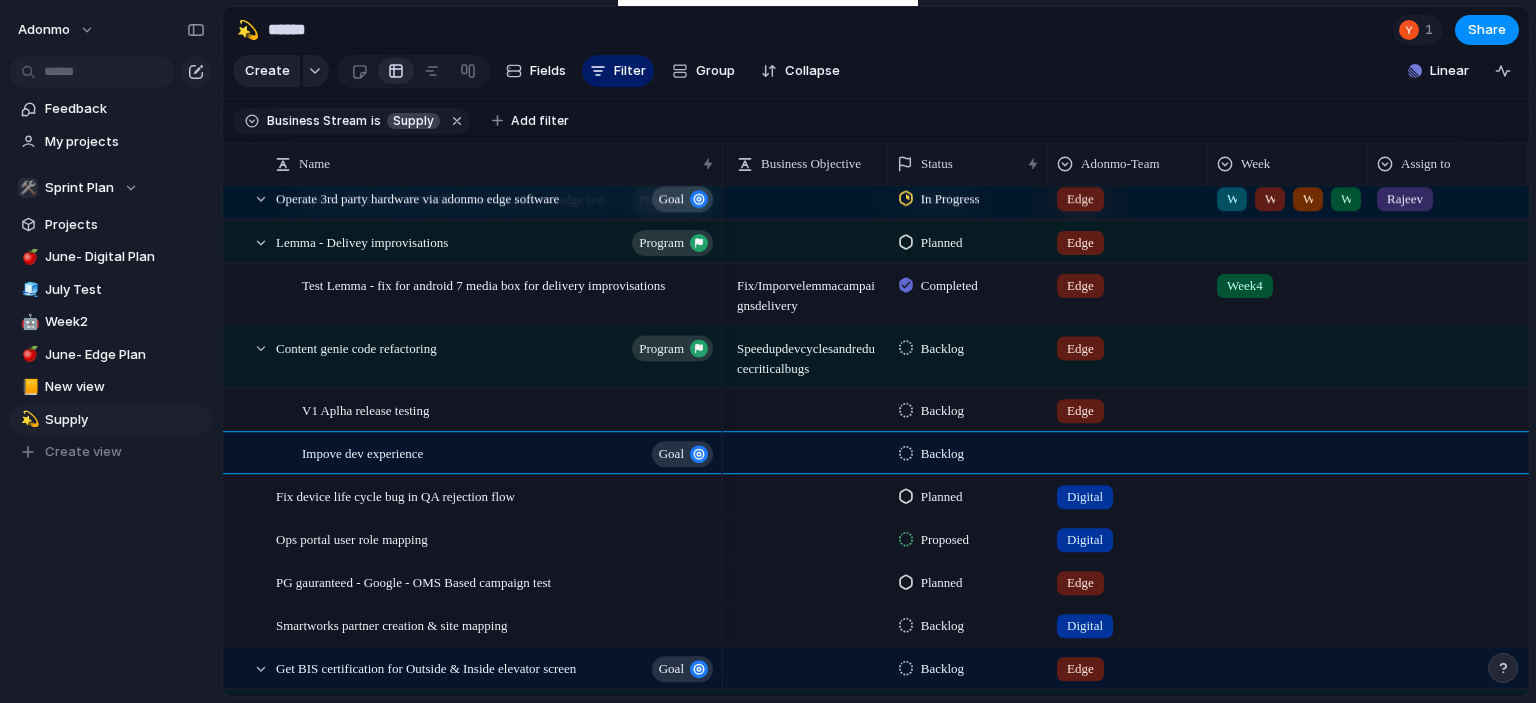 click on "Keep using Index You're approaching the free limit of 300 work items Upgrade plan" at bounding box center (111, 618) 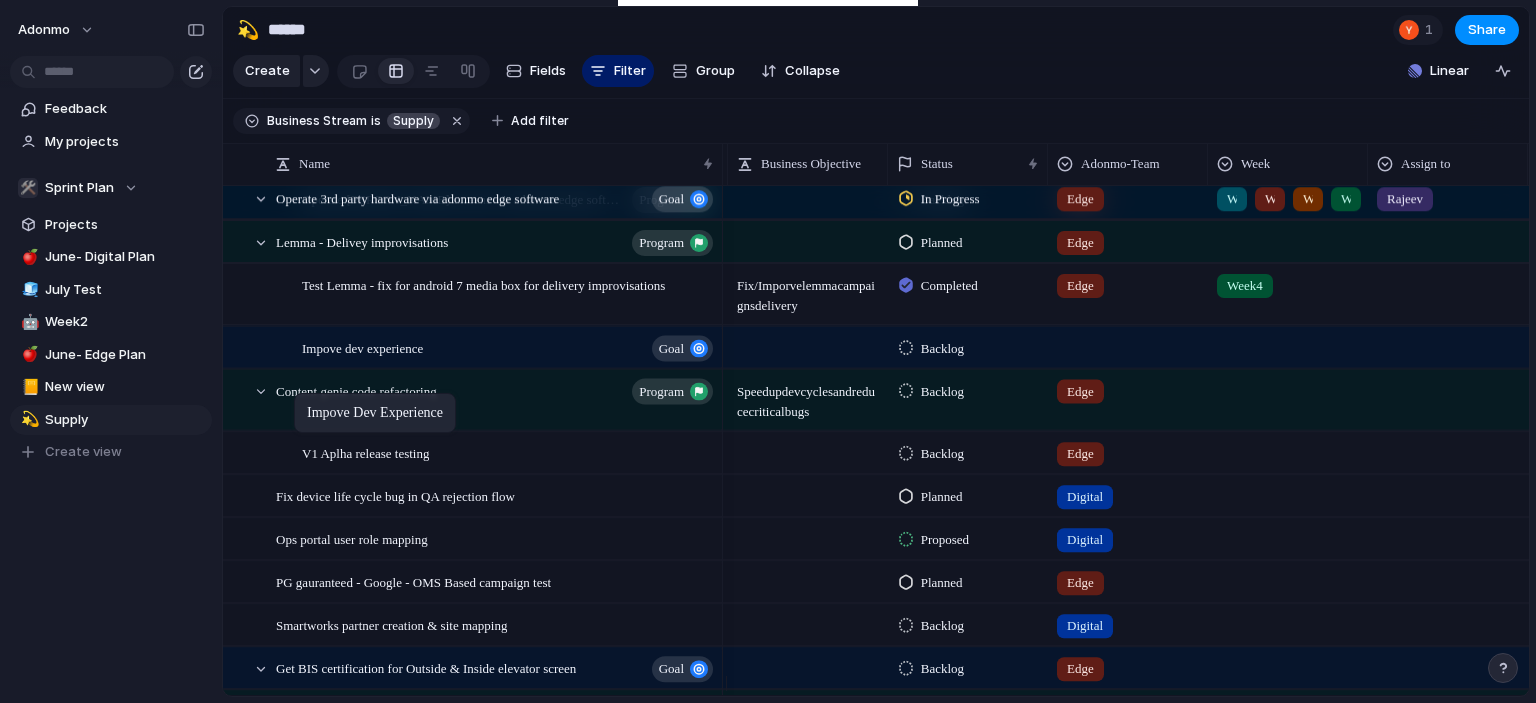 drag, startPoint x: 398, startPoint y: 471, endPoint x: 304, endPoint y: 397, distance: 119.632774 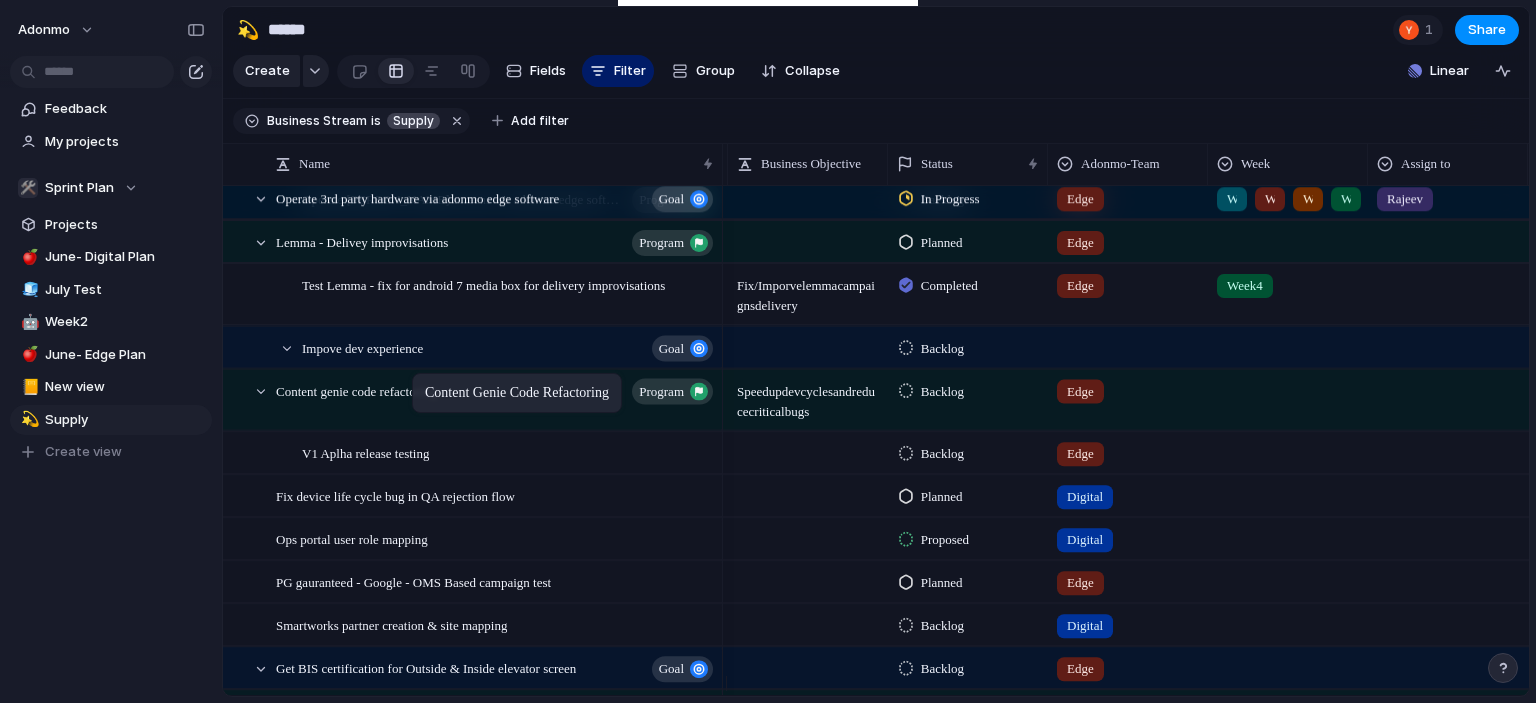 drag, startPoint x: 334, startPoint y: 406, endPoint x: 422, endPoint y: 377, distance: 92.65527 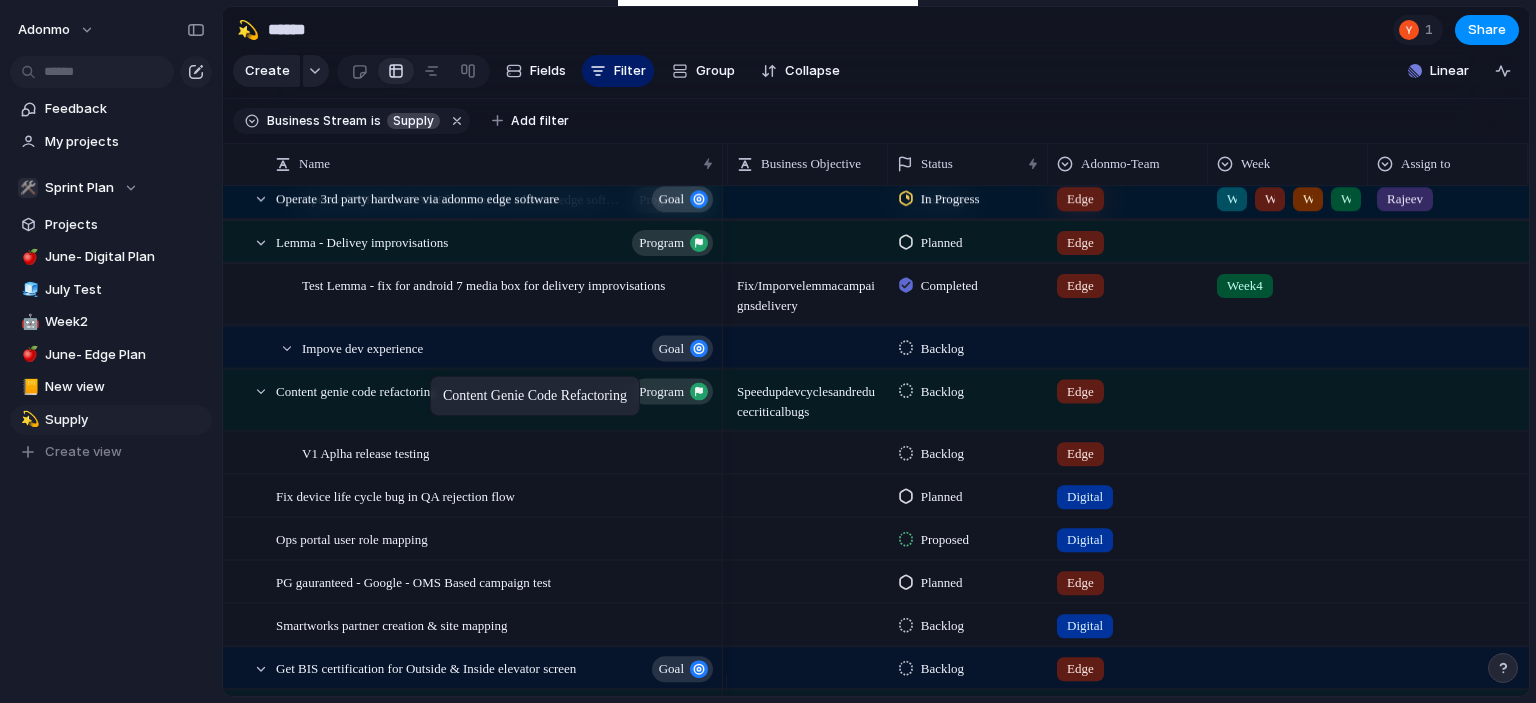 drag, startPoint x: 339, startPoint y: 407, endPoint x: 440, endPoint y: 380, distance: 104.54664 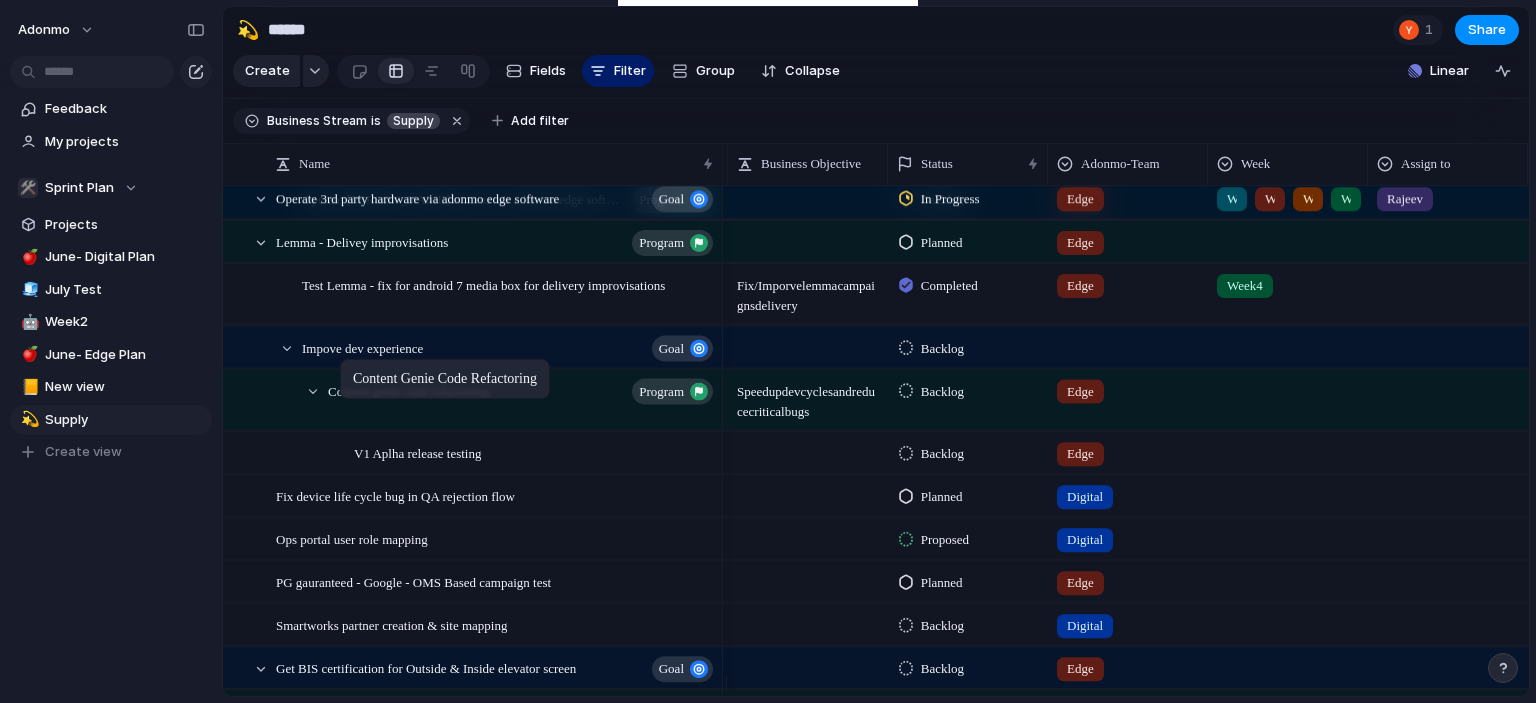 drag, startPoint x: 364, startPoint y: 403, endPoint x: 350, endPoint y: 365, distance: 40.496914 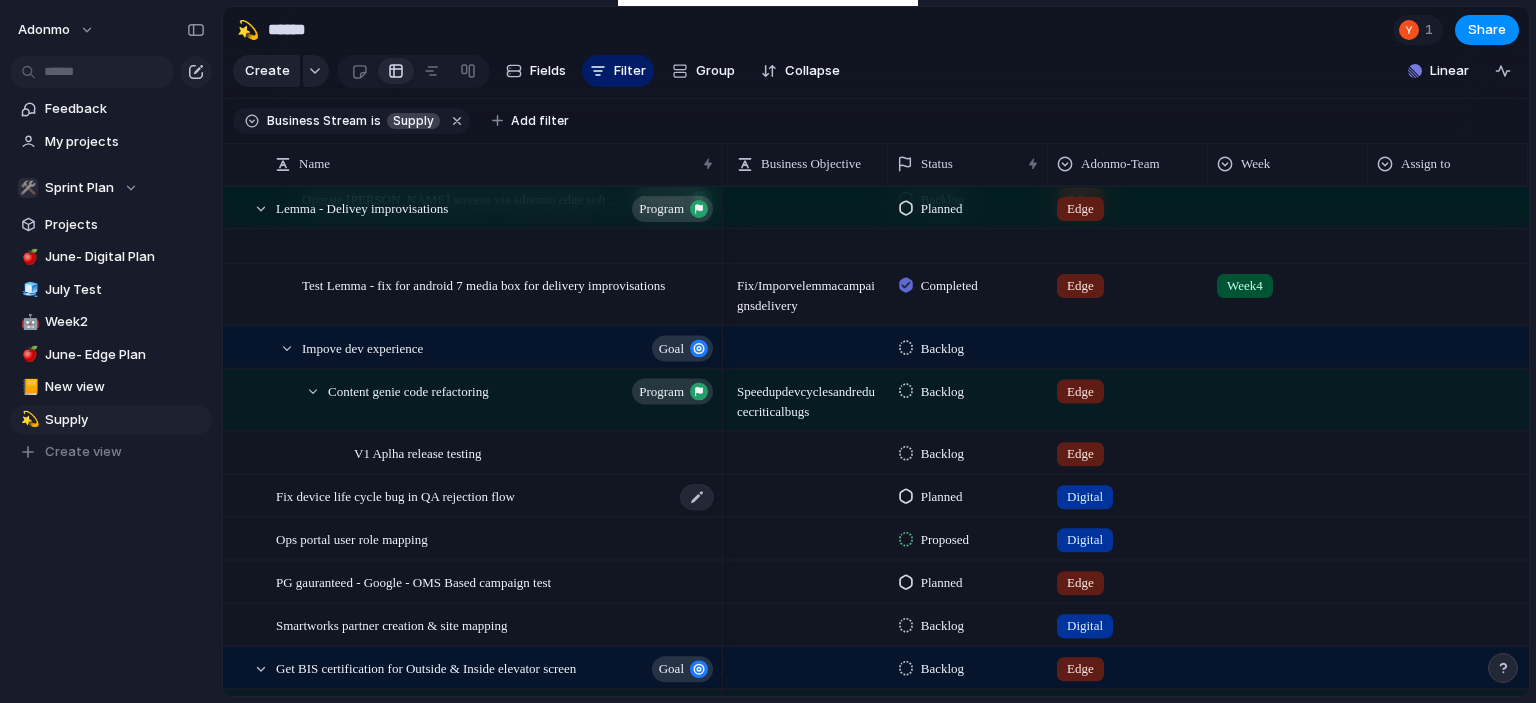 scroll, scrollTop: 2057, scrollLeft: 0, axis: vertical 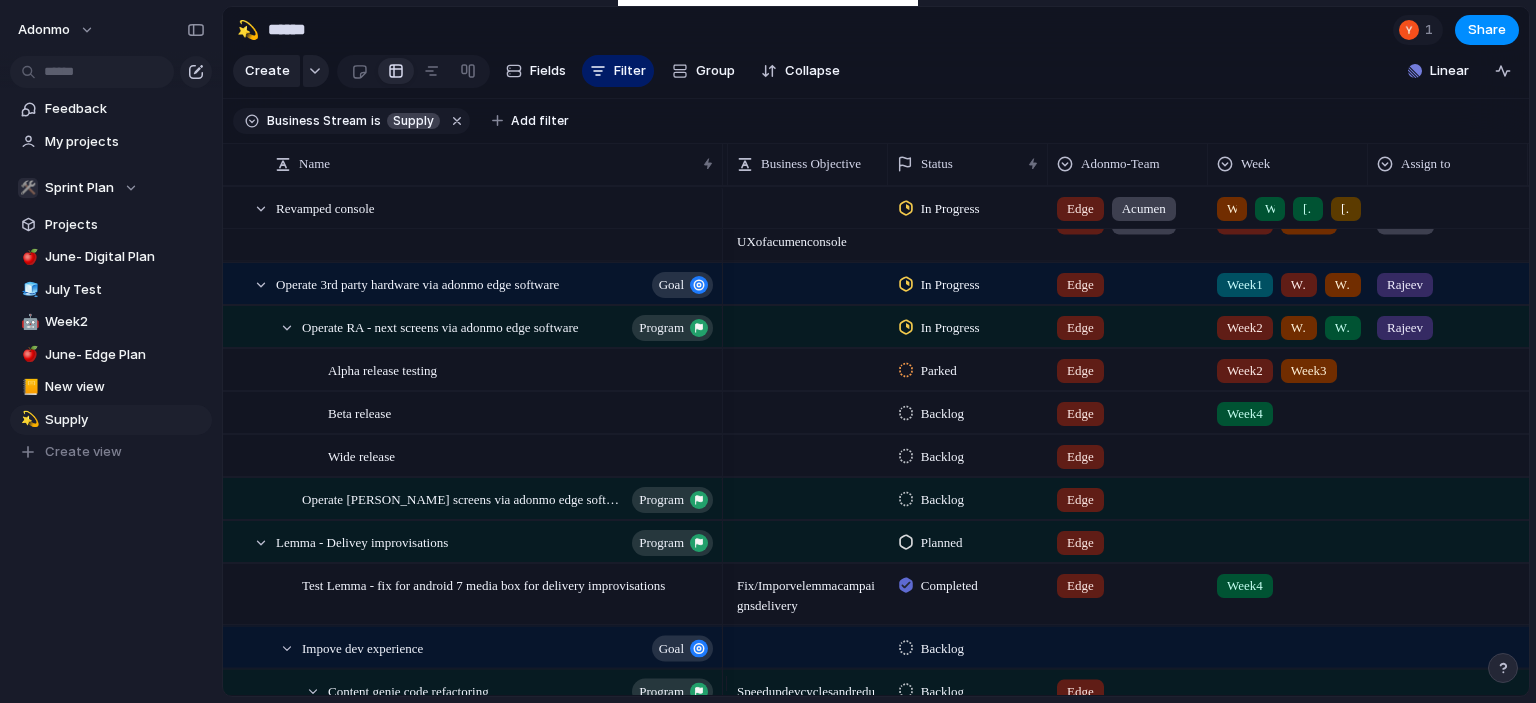 click on "Planned" at bounding box center (942, 543) 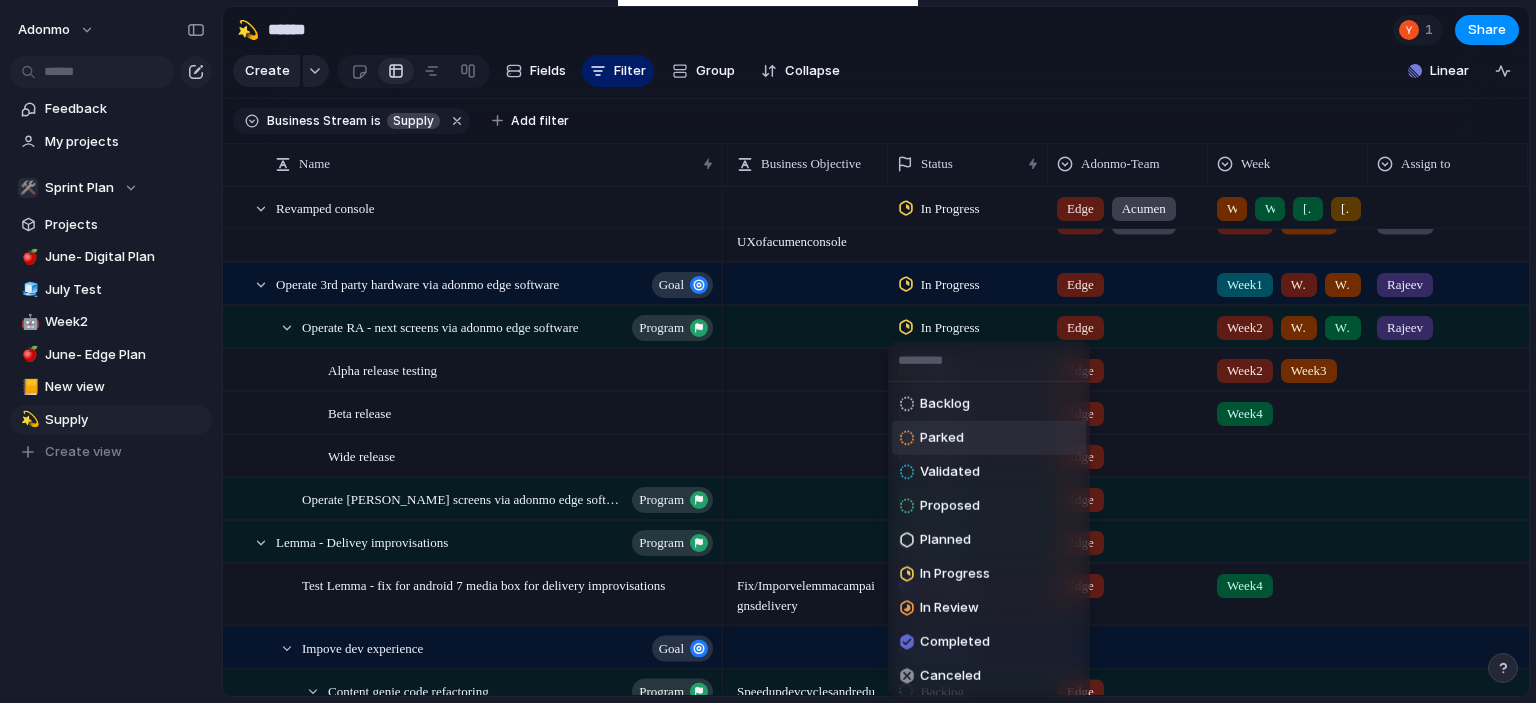 click on "Parked" at bounding box center [989, 438] 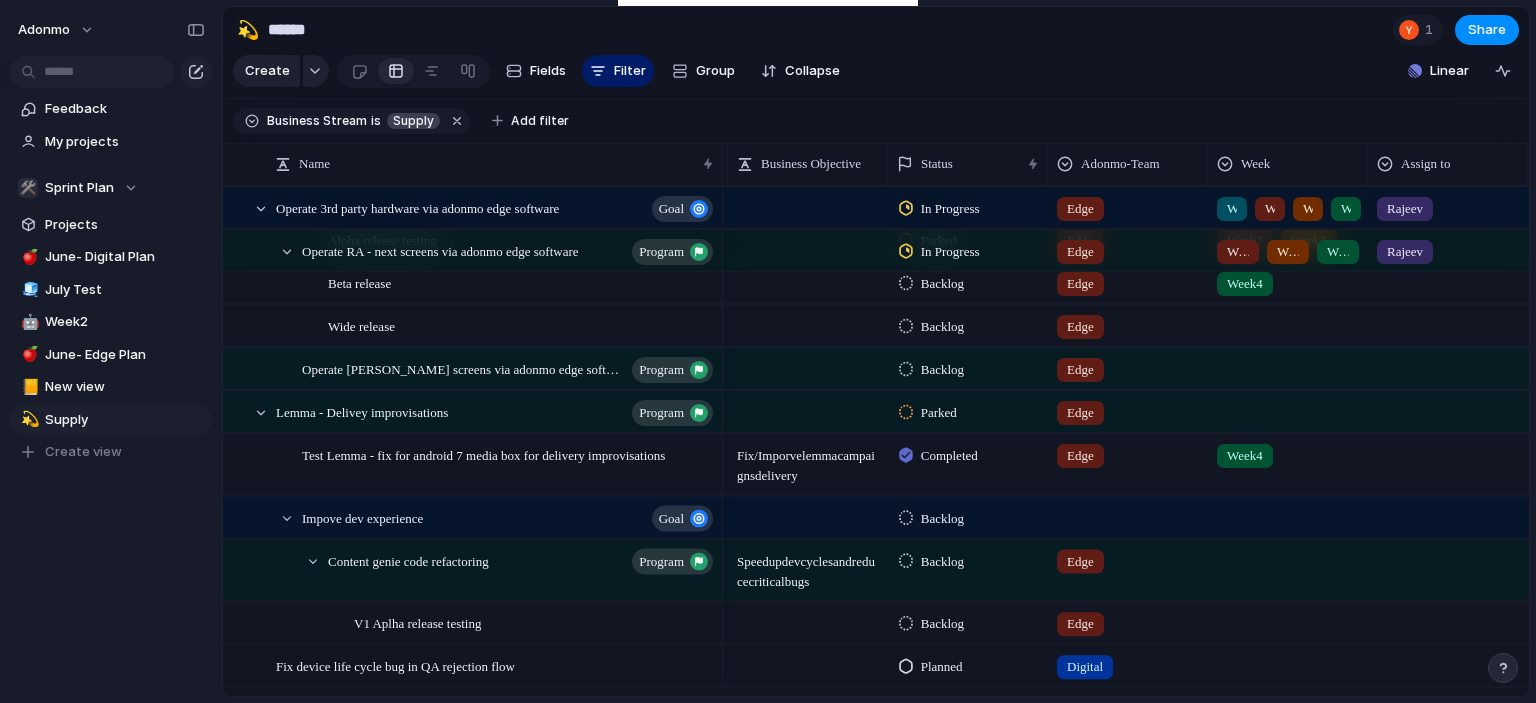 click on "💫 ****** 1 Share Create Fields Filter Group Zoom Collapse Linear Business Stream	 is Supply Add filter Press ENTER to sort
Name
Priority
Business Objective
Status
Adonmo-Team
Week
Assign to
Customer
Effort goal" at bounding box center [879, 351] 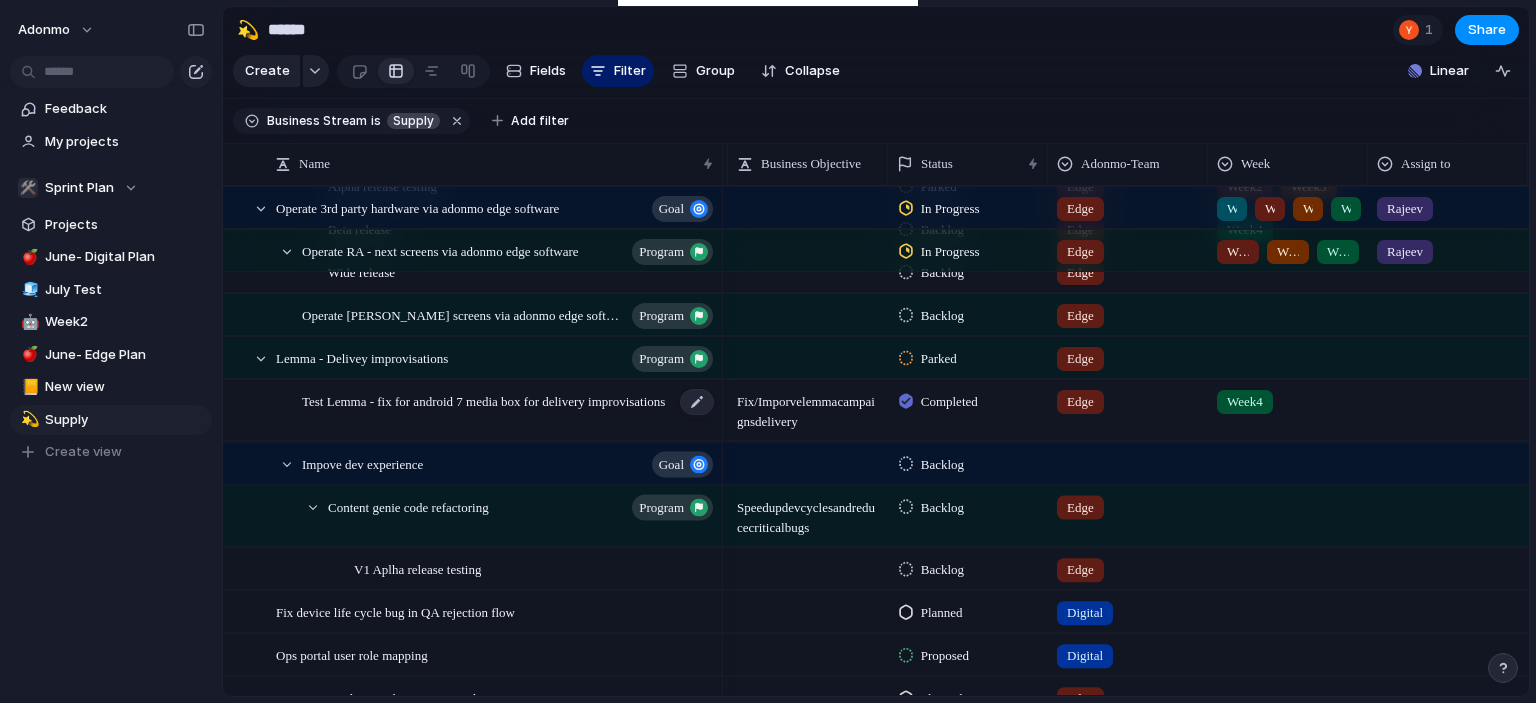 click on "Test Lemma - fix for android 7 media box for delivery
improvisations" at bounding box center [483, 400] 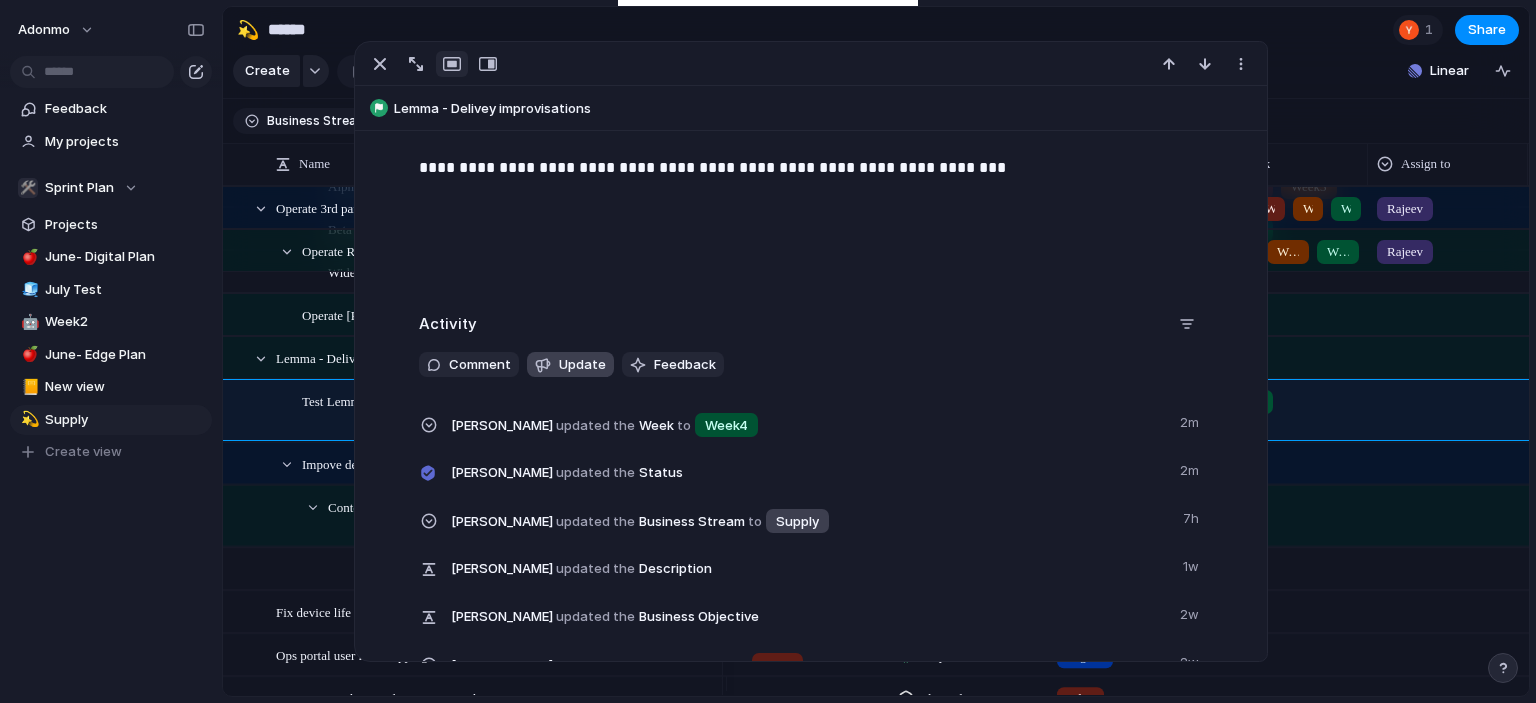 click on "Update" at bounding box center [570, 365] 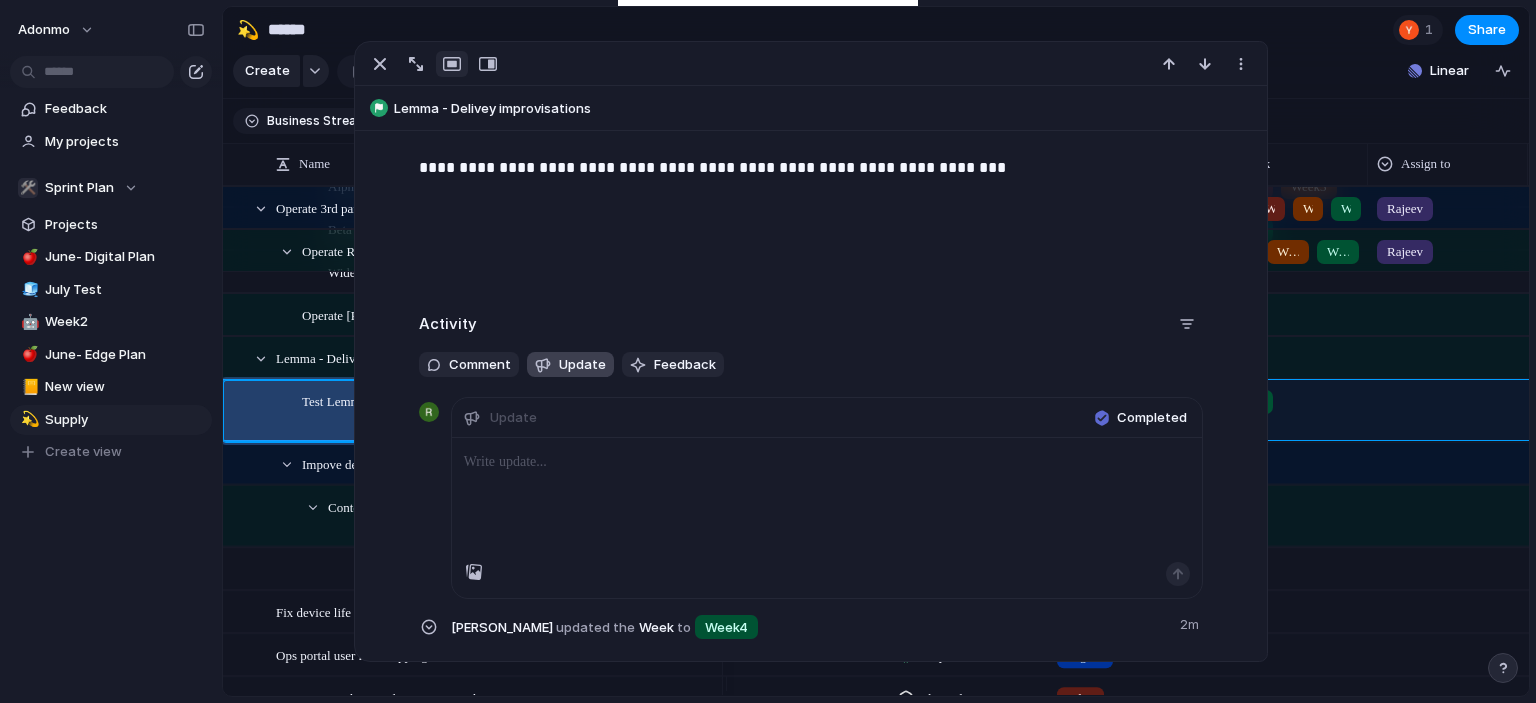 type 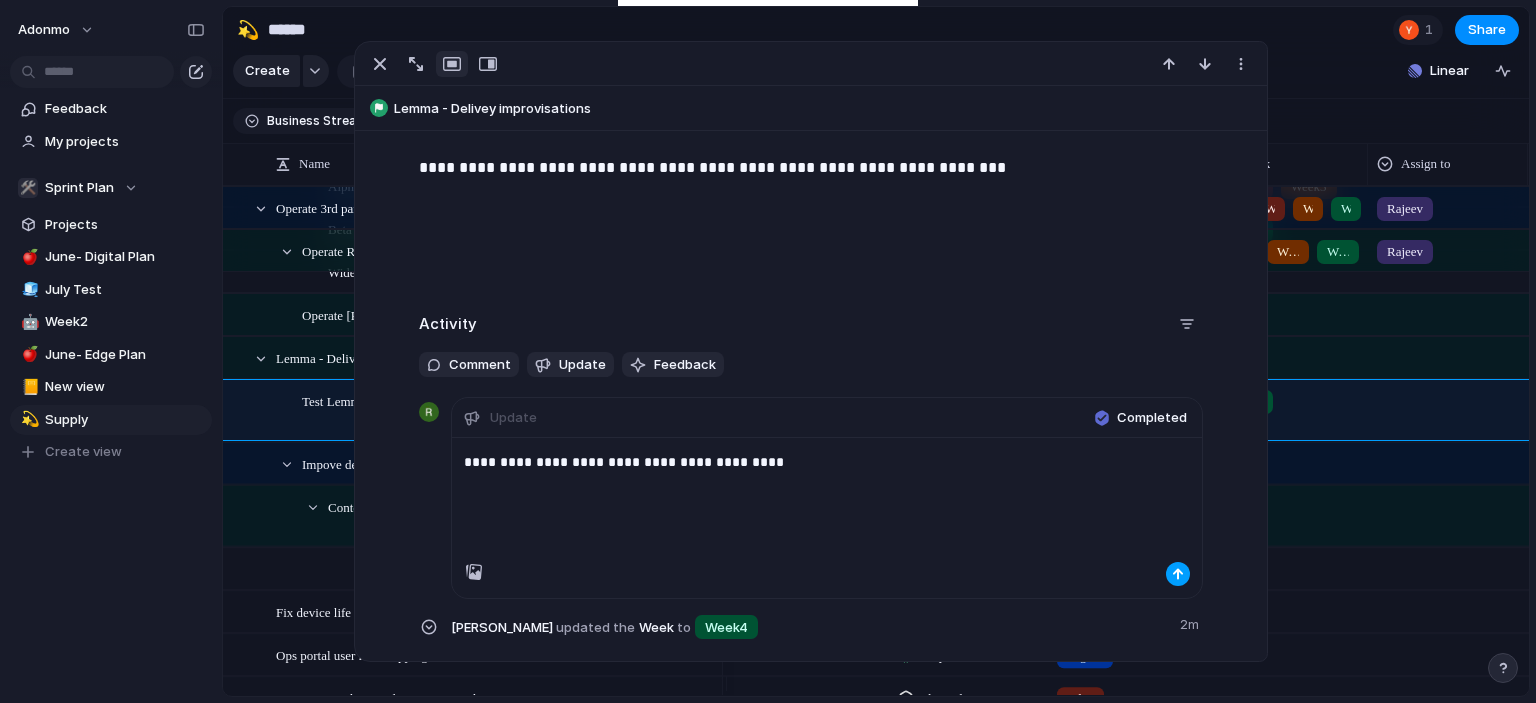 click at bounding box center [1178, 574] 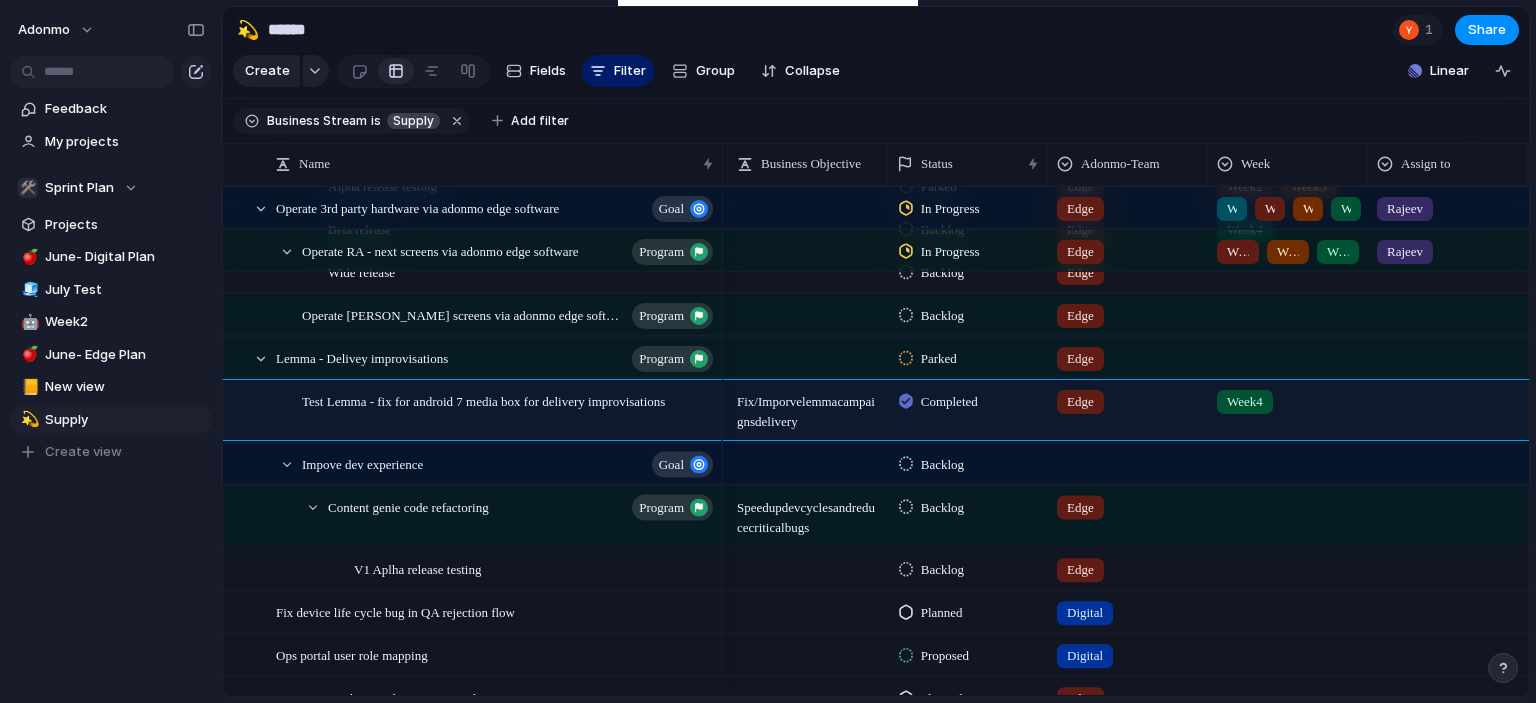 click on "Keep using Index You're approaching the free limit of 300 work items Upgrade plan" at bounding box center [111, 618] 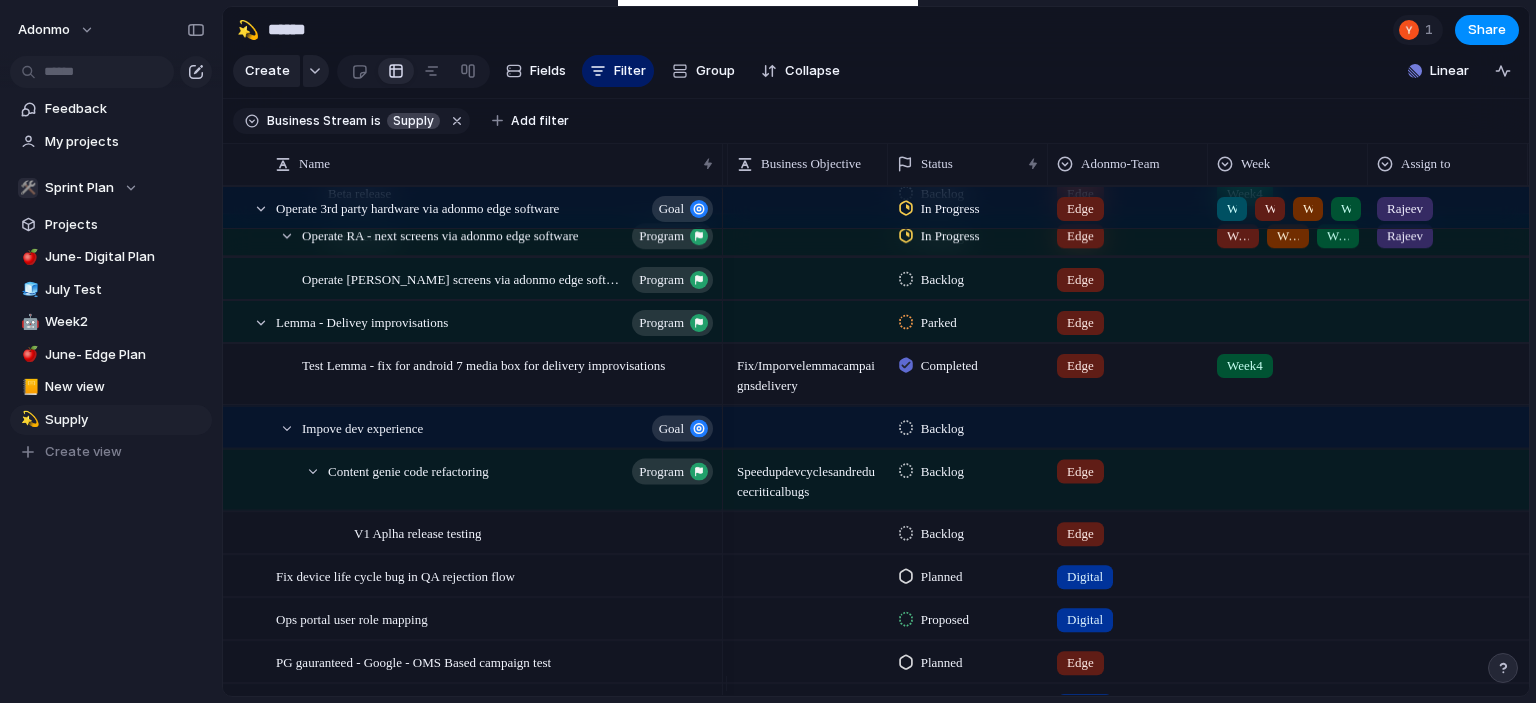 click on "Backlog" at bounding box center [934, 471] 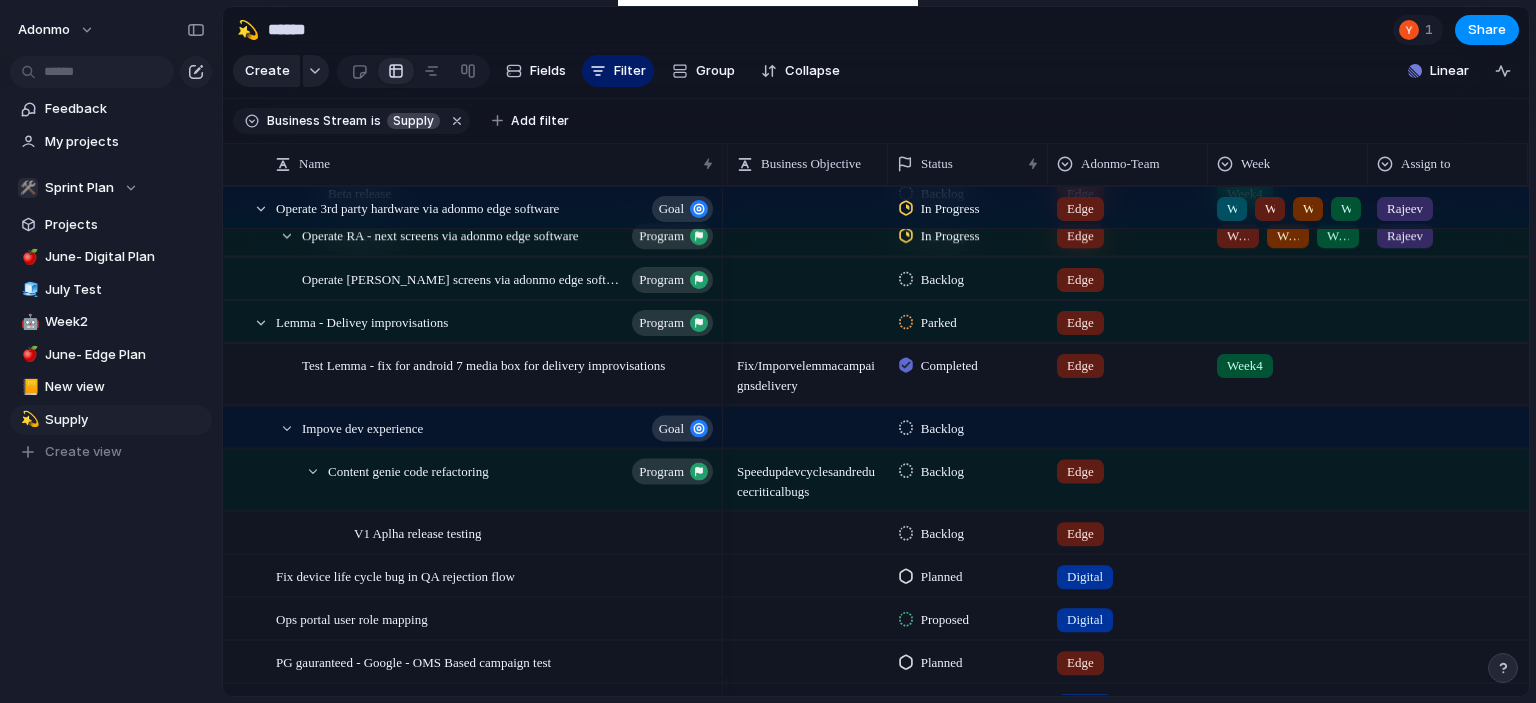 click on "Backlog" at bounding box center (942, 428) 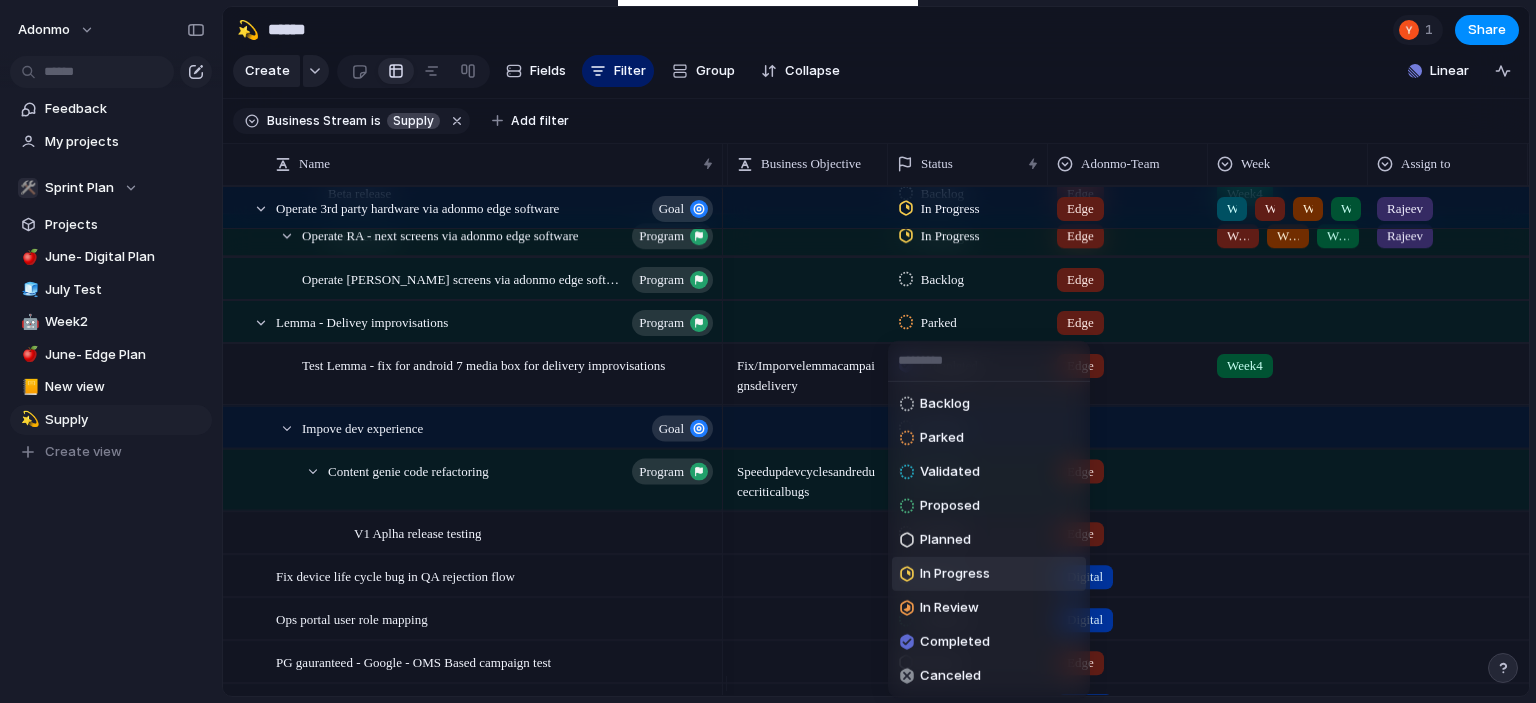 click on "In Progress" at bounding box center [955, 574] 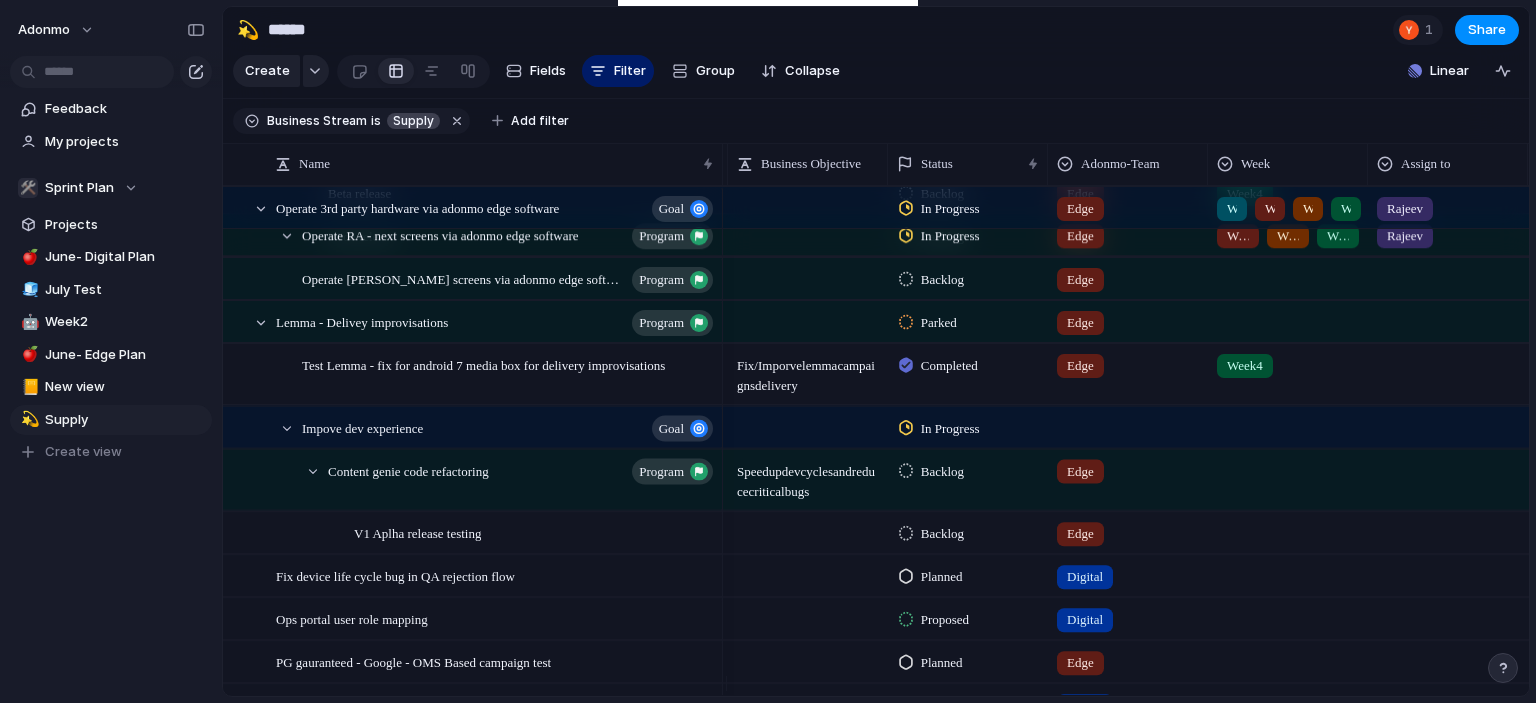 click on "Backlog" at bounding box center [934, 471] 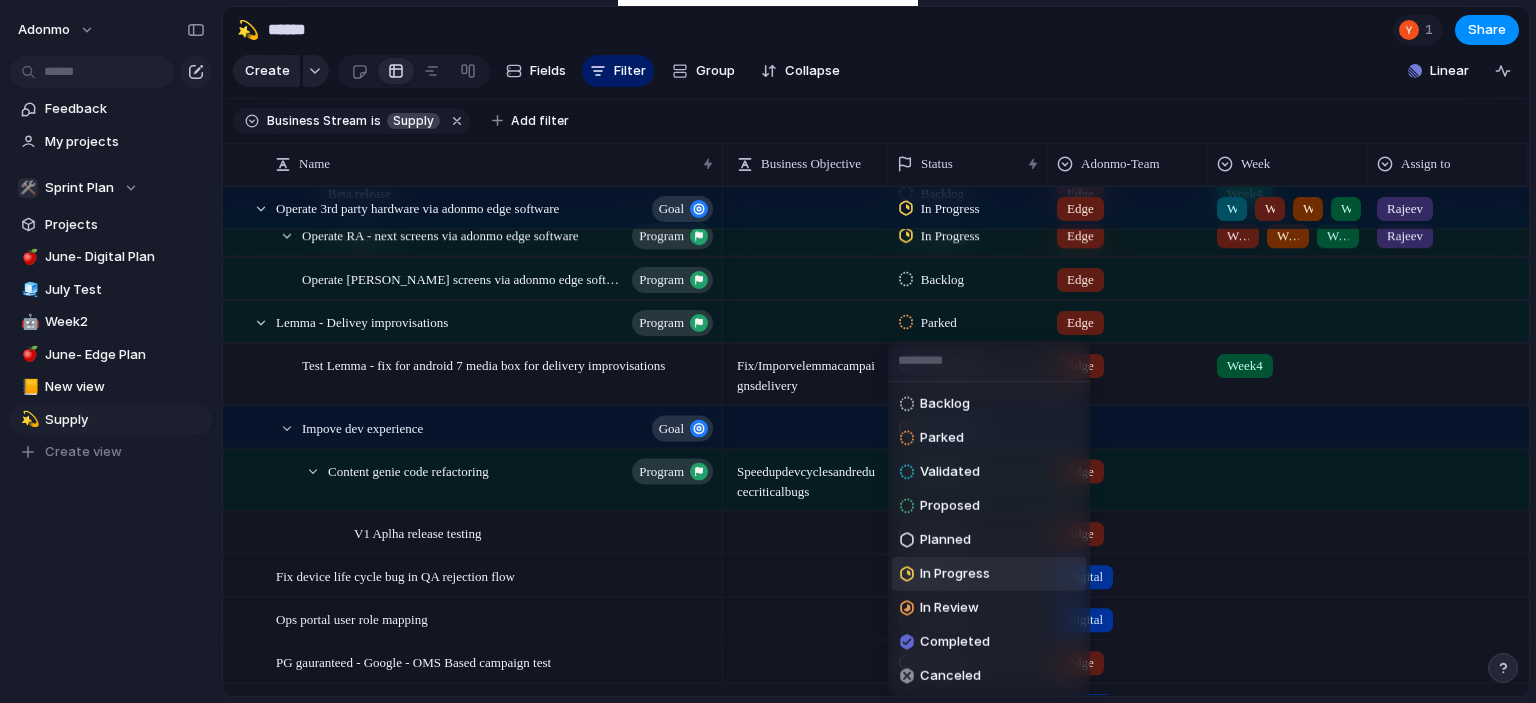 click on "In Progress" at bounding box center [955, 574] 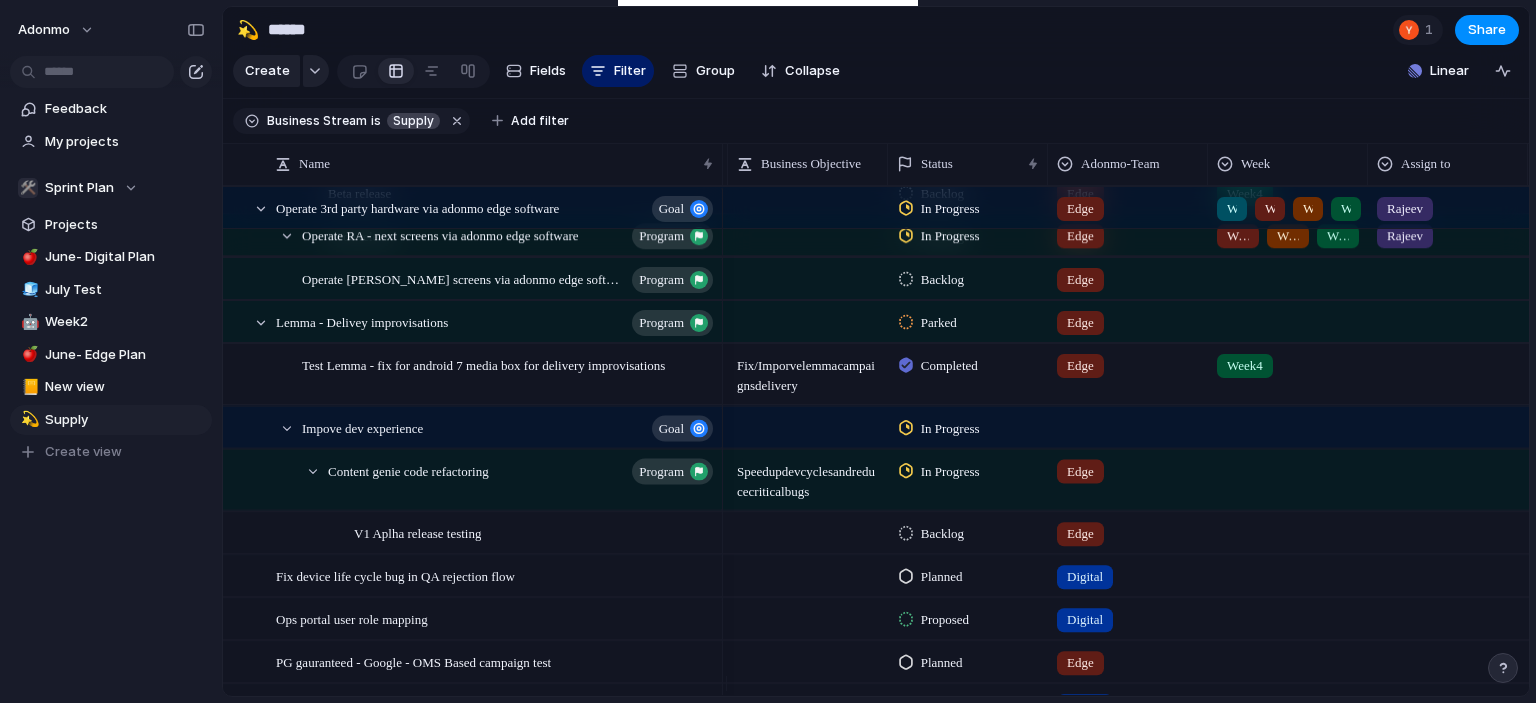 click on "Backlog" at bounding box center [942, 534] 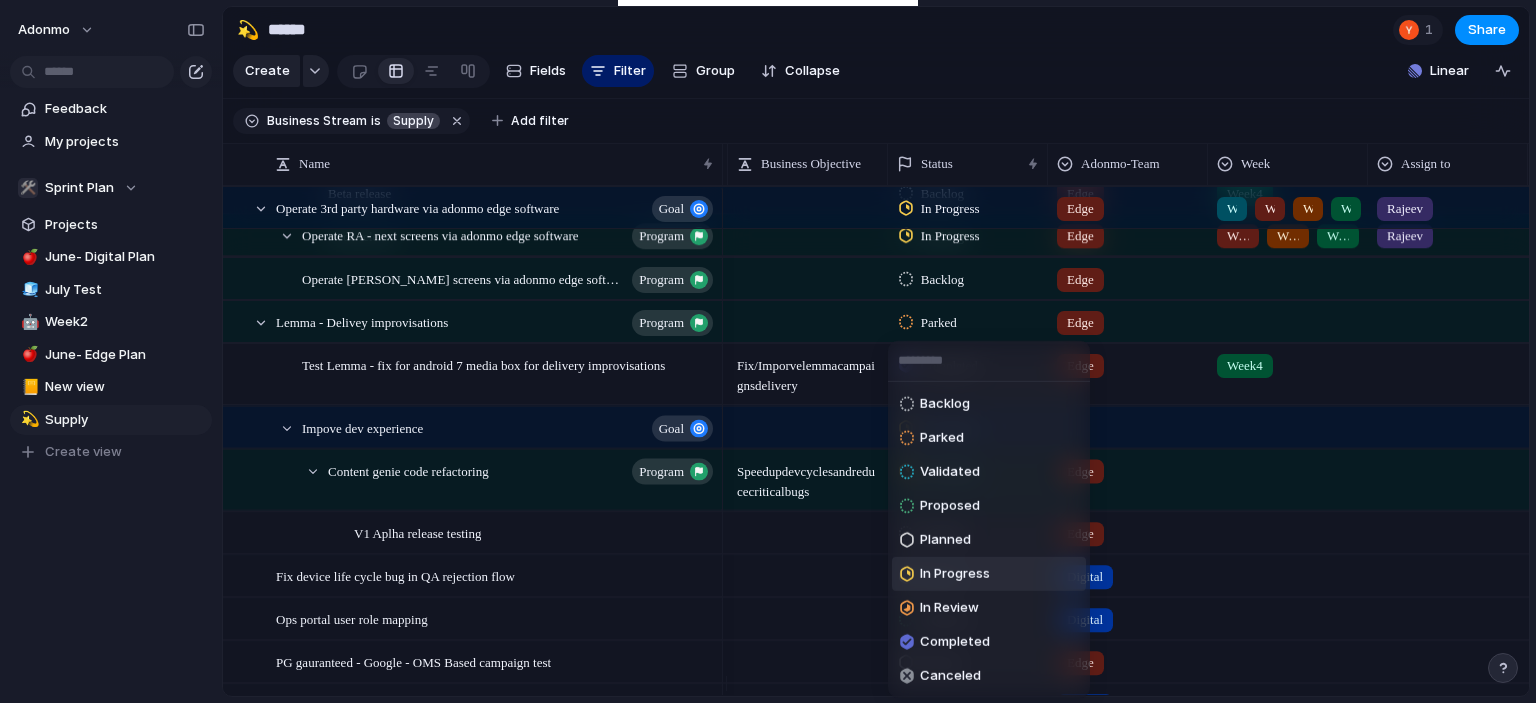 click on "In Progress" at bounding box center (955, 574) 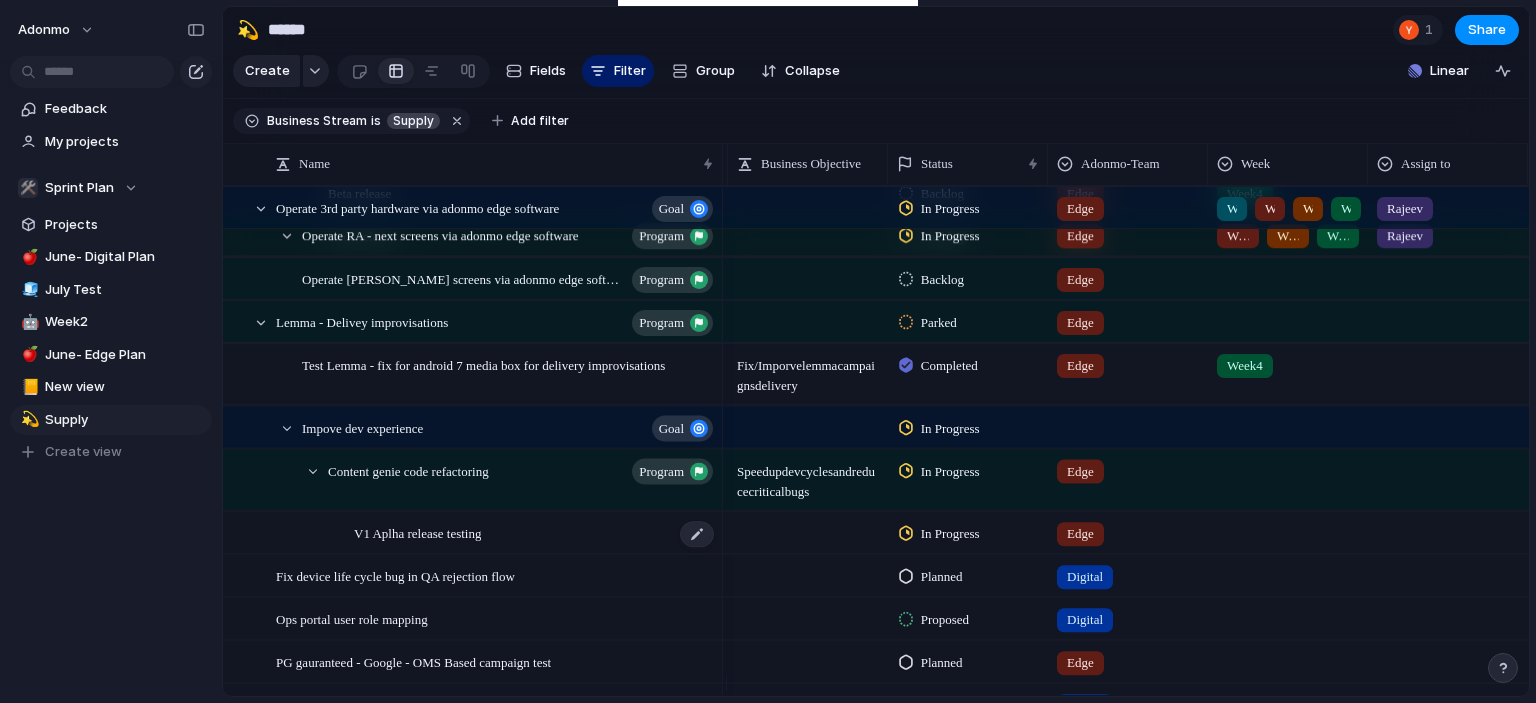 click on "V1 Aplha release testing" at bounding box center [535, 533] 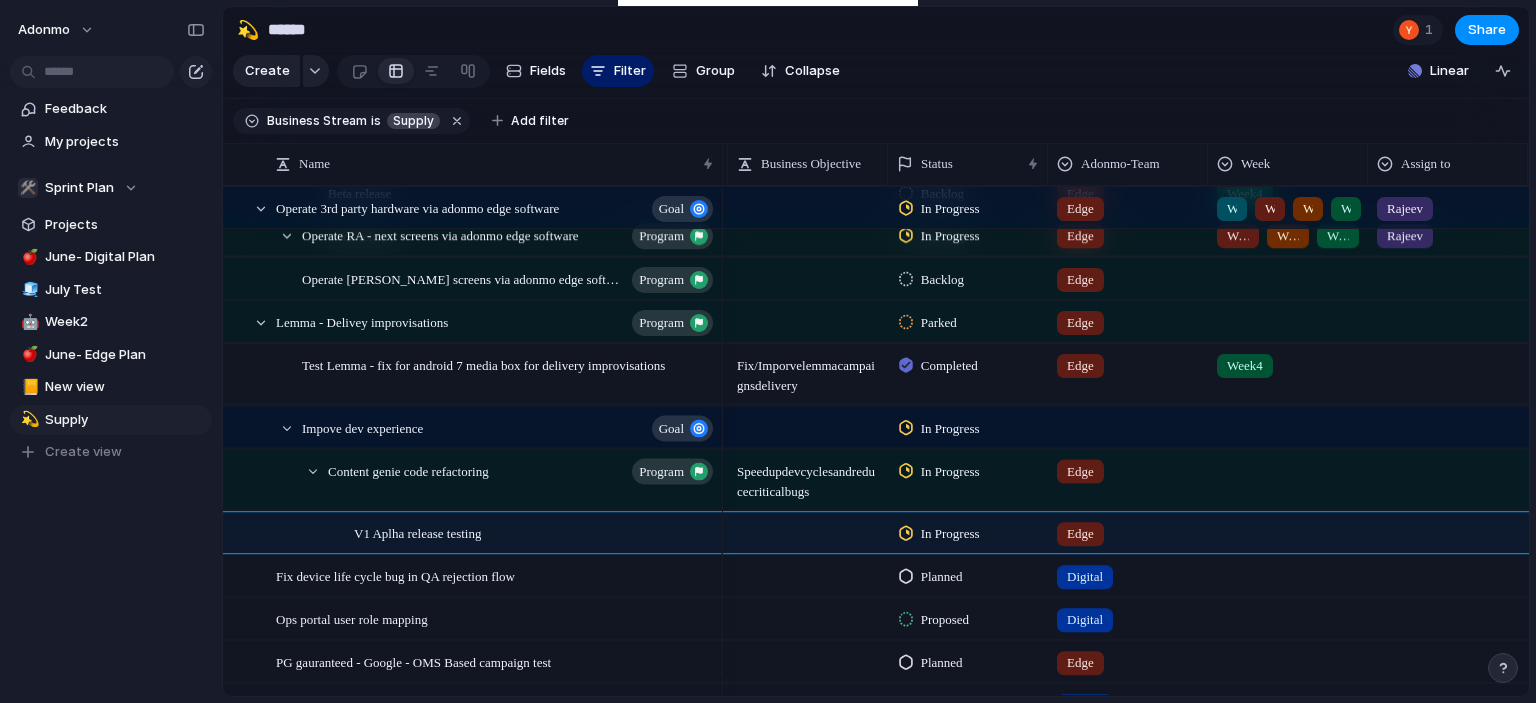 click at bounding box center [1448, 532] 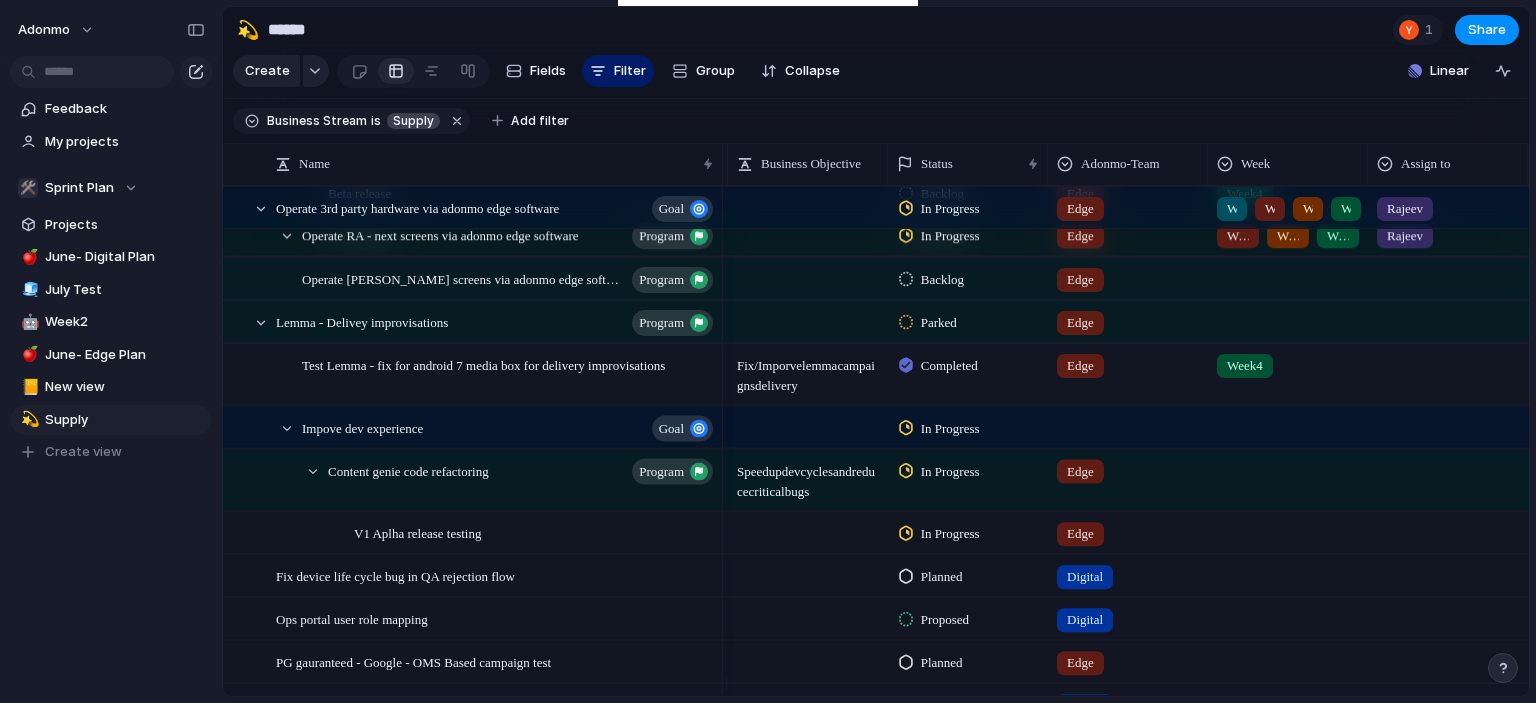 click on "[PERSON_NAME]   [PERSON_NAME]   [PERSON_NAME]   Aditya [PERSON_NAME]   [PERSON_NAME]   [PERSON_NAME]   [PERSON_NAME]   Core Digital - To be Assigned" at bounding box center (768, 351) 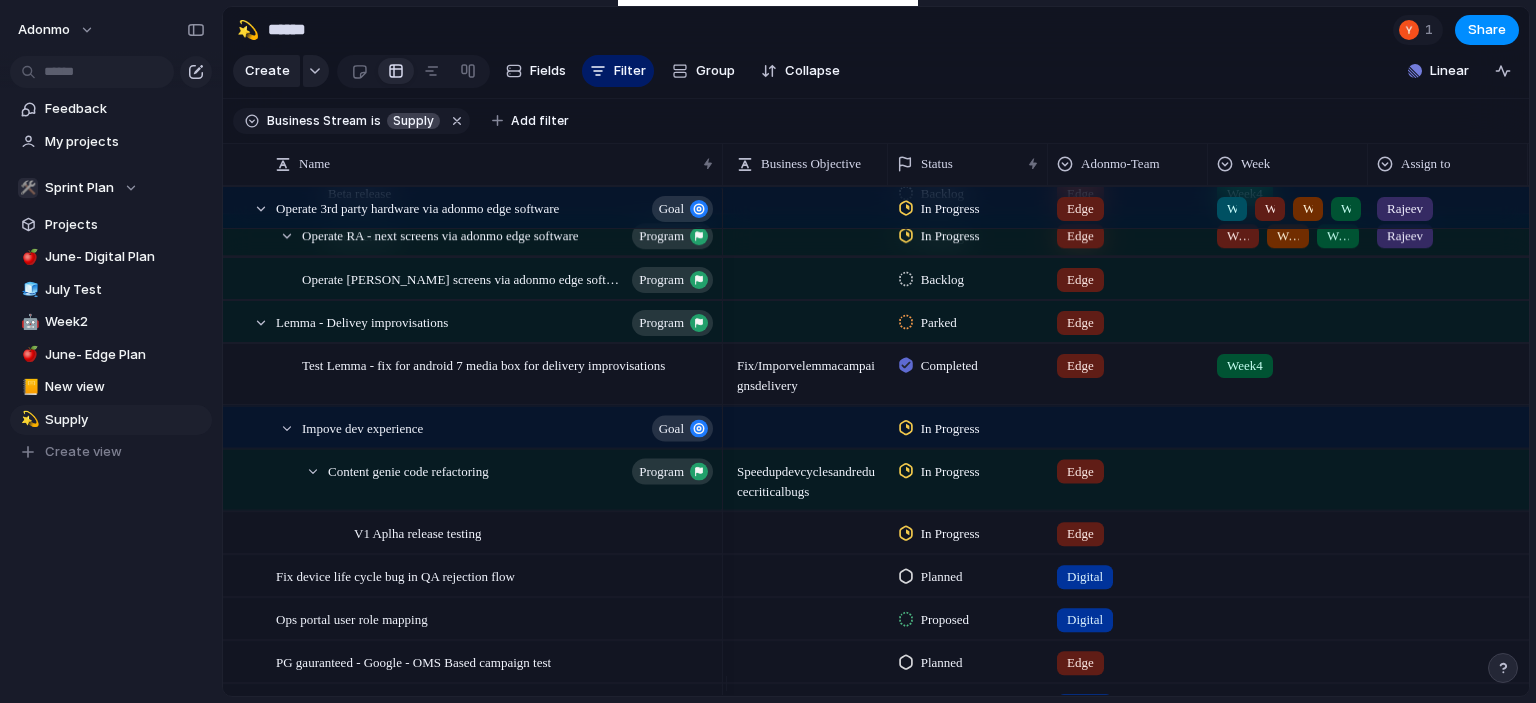 scroll, scrollTop: 0, scrollLeft: 318, axis: horizontal 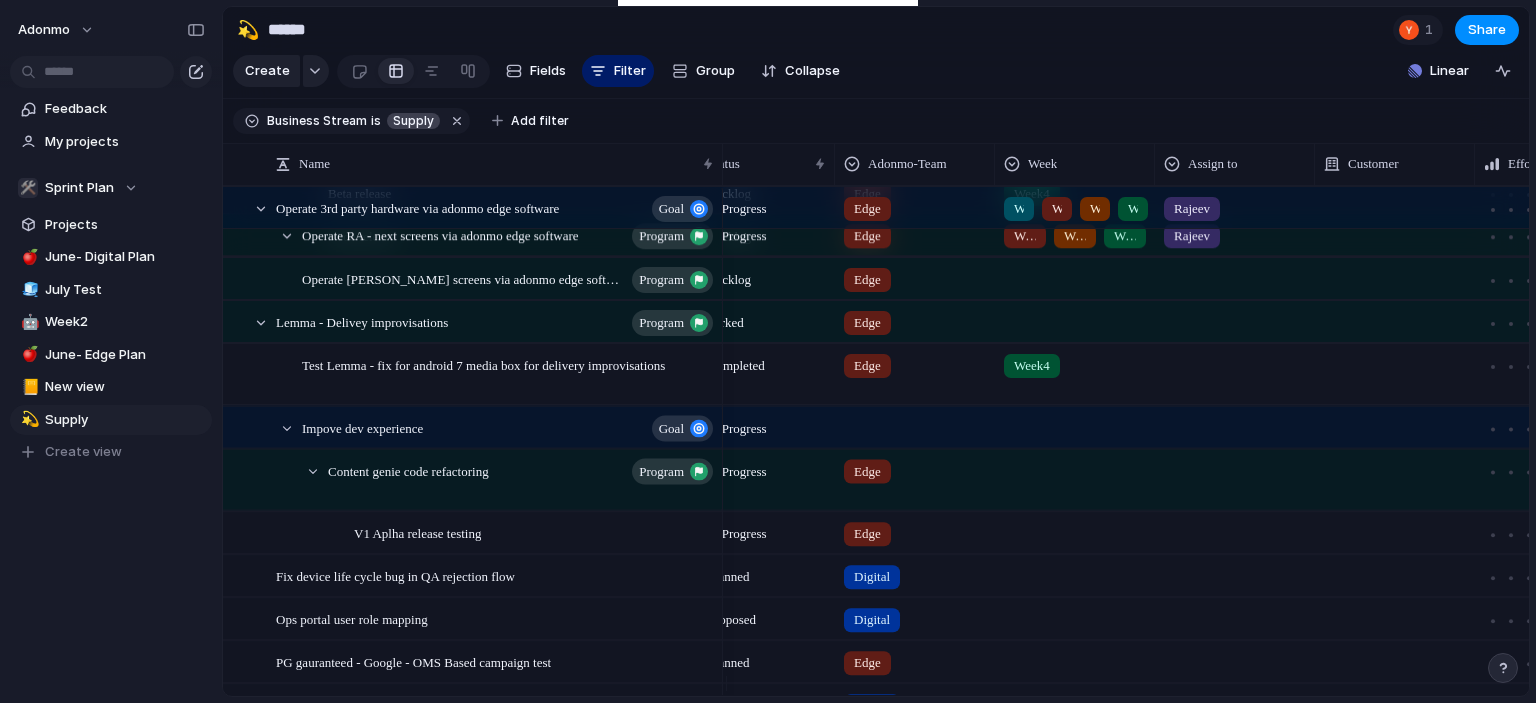 click at bounding box center [1395, 532] 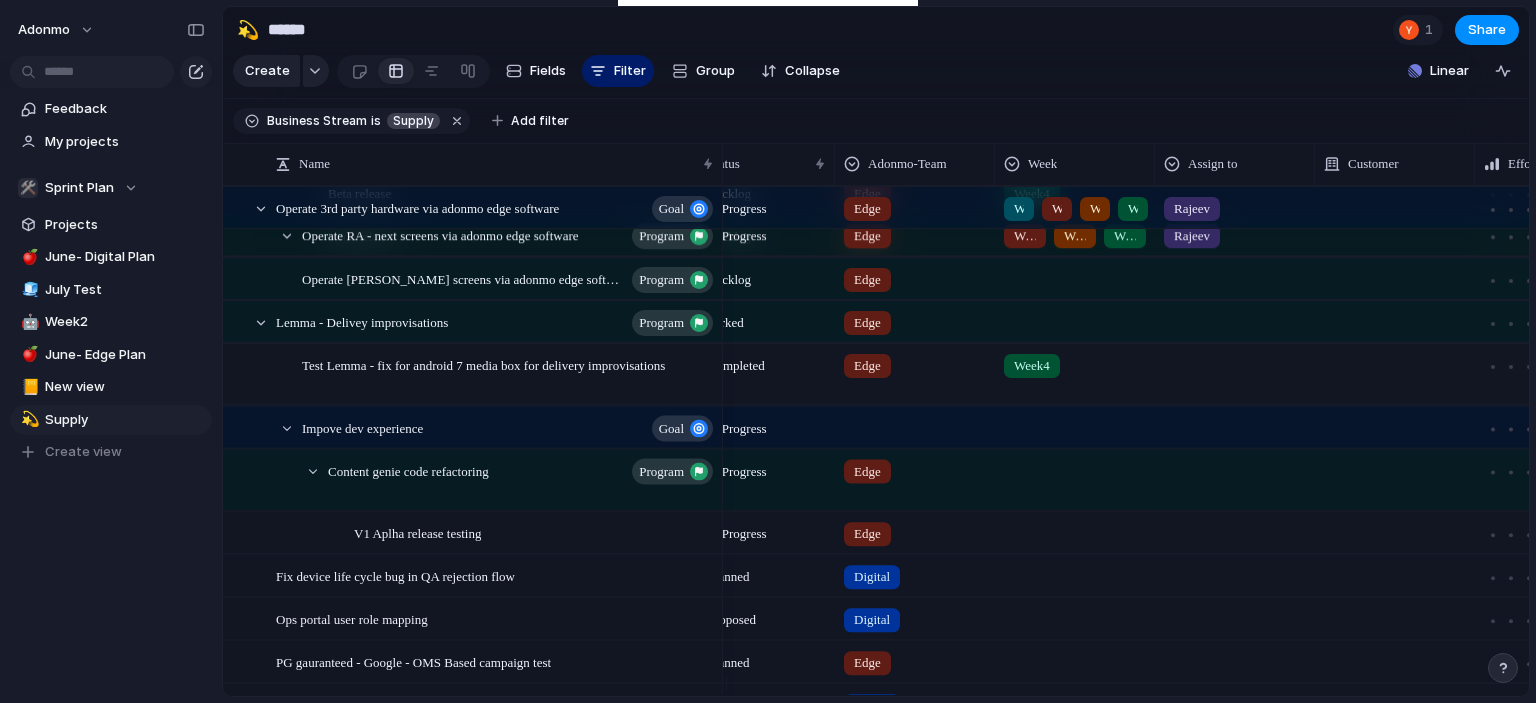 click at bounding box center (1235, 529) 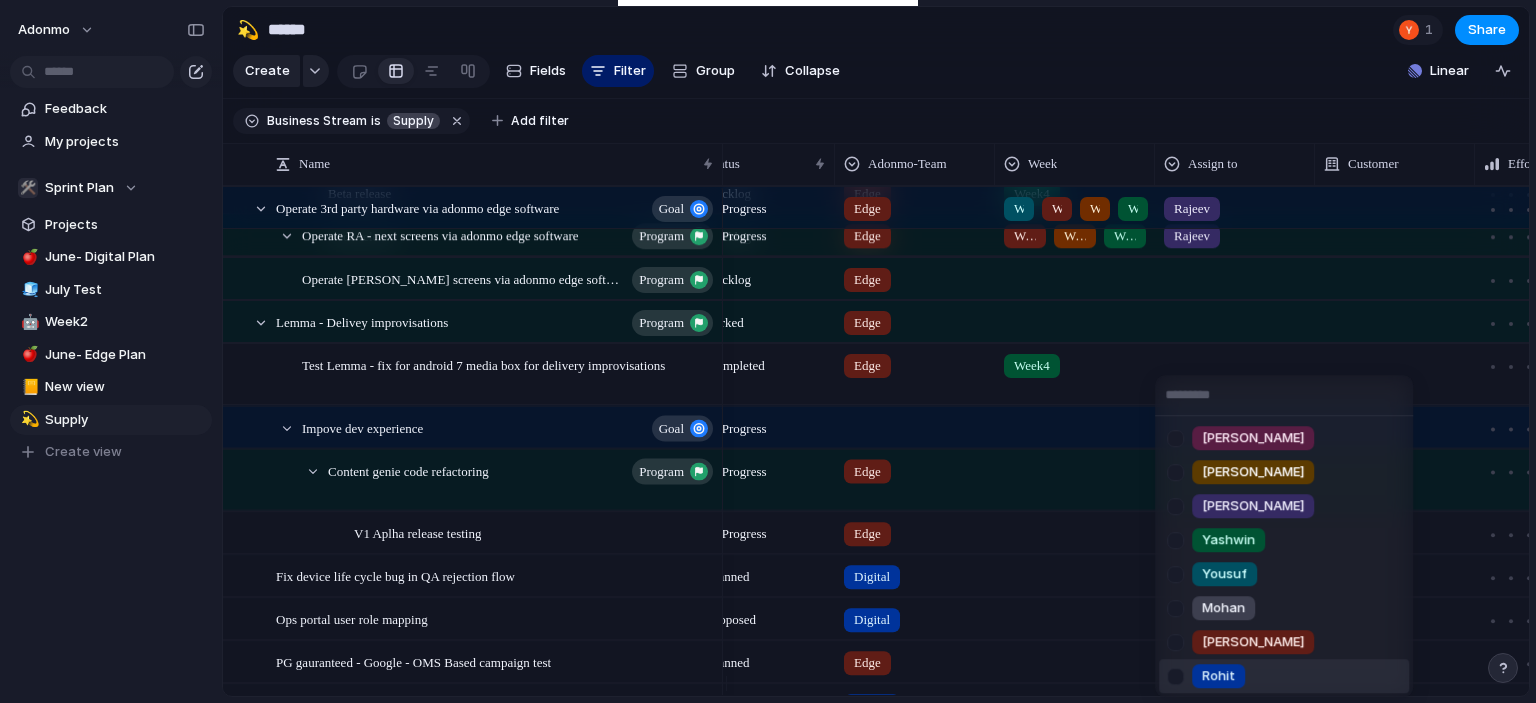 click on "Rohit" at bounding box center [1218, 676] 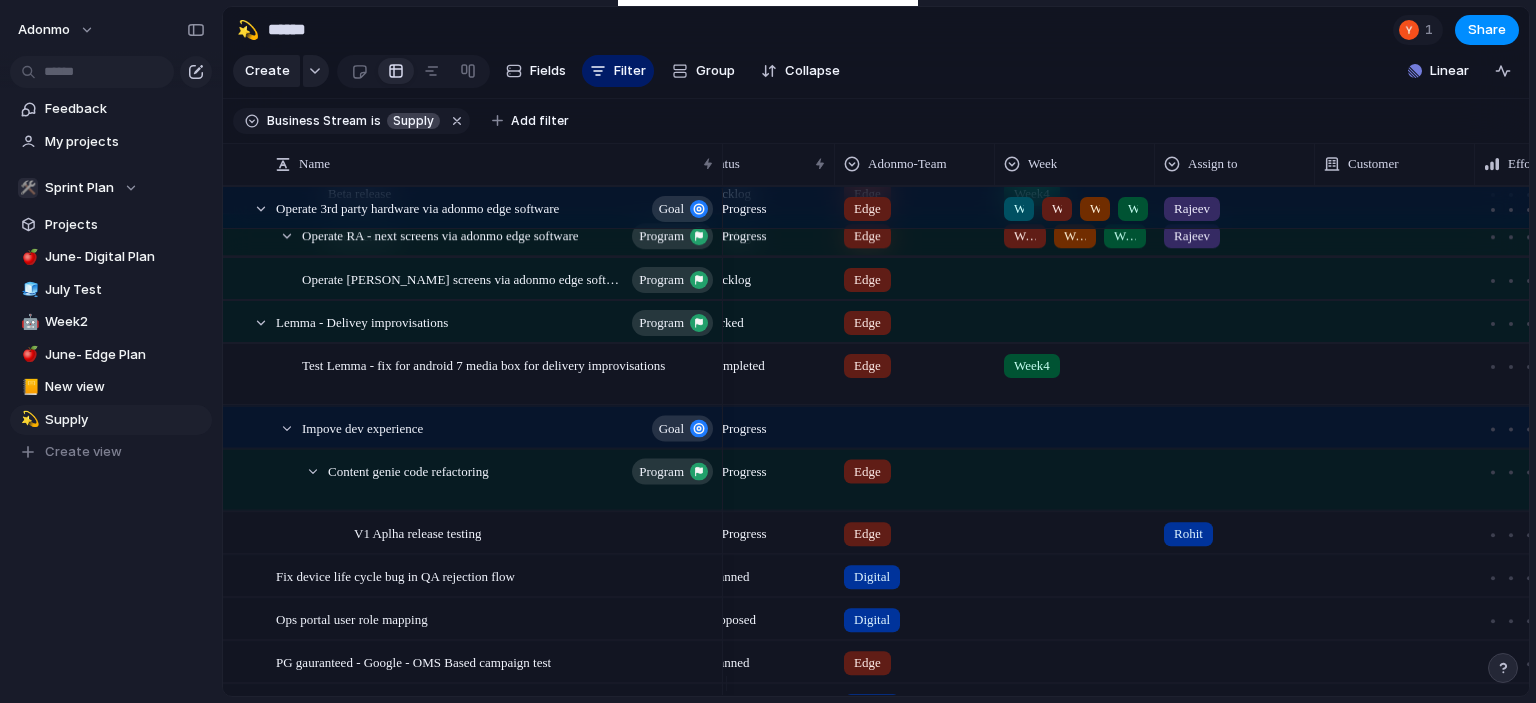 click at bounding box center [1075, 529] 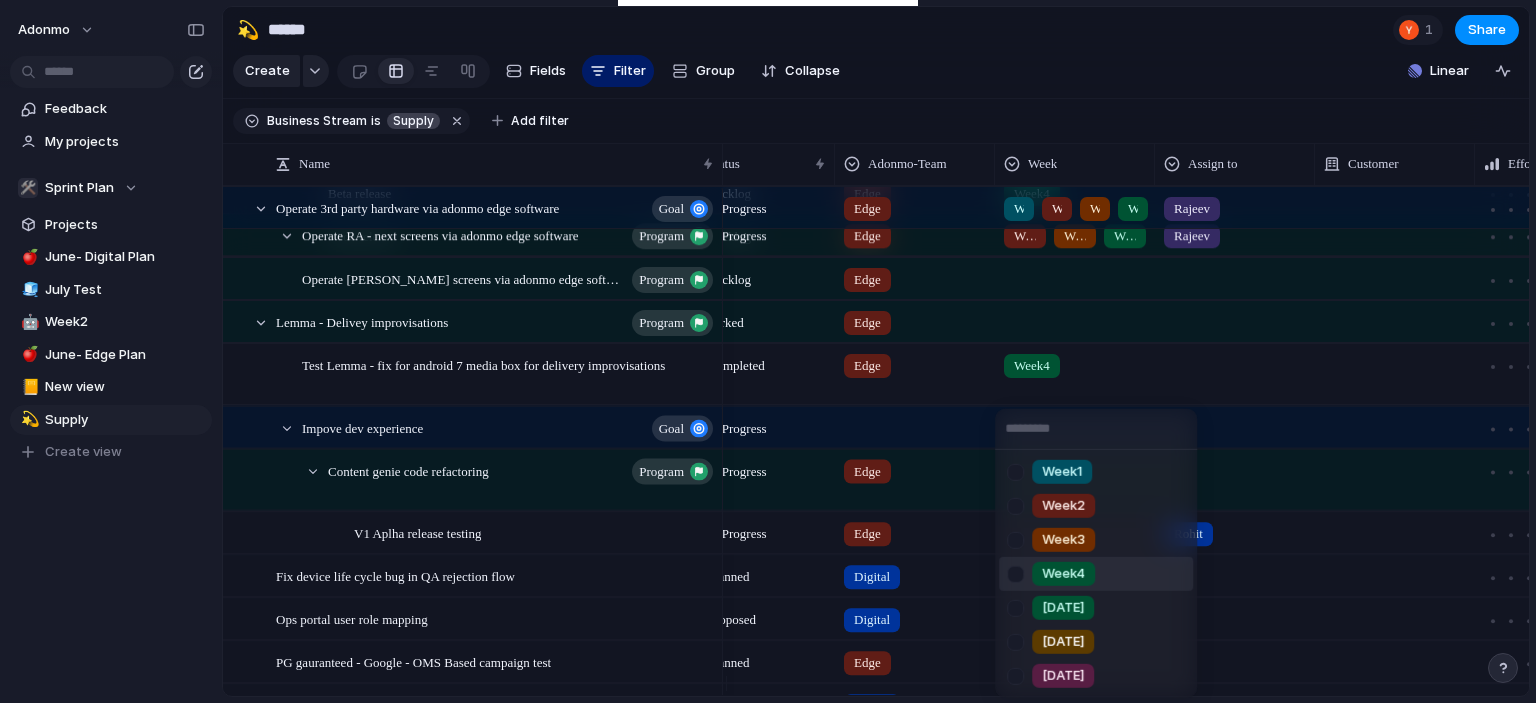 click at bounding box center [1015, 573] 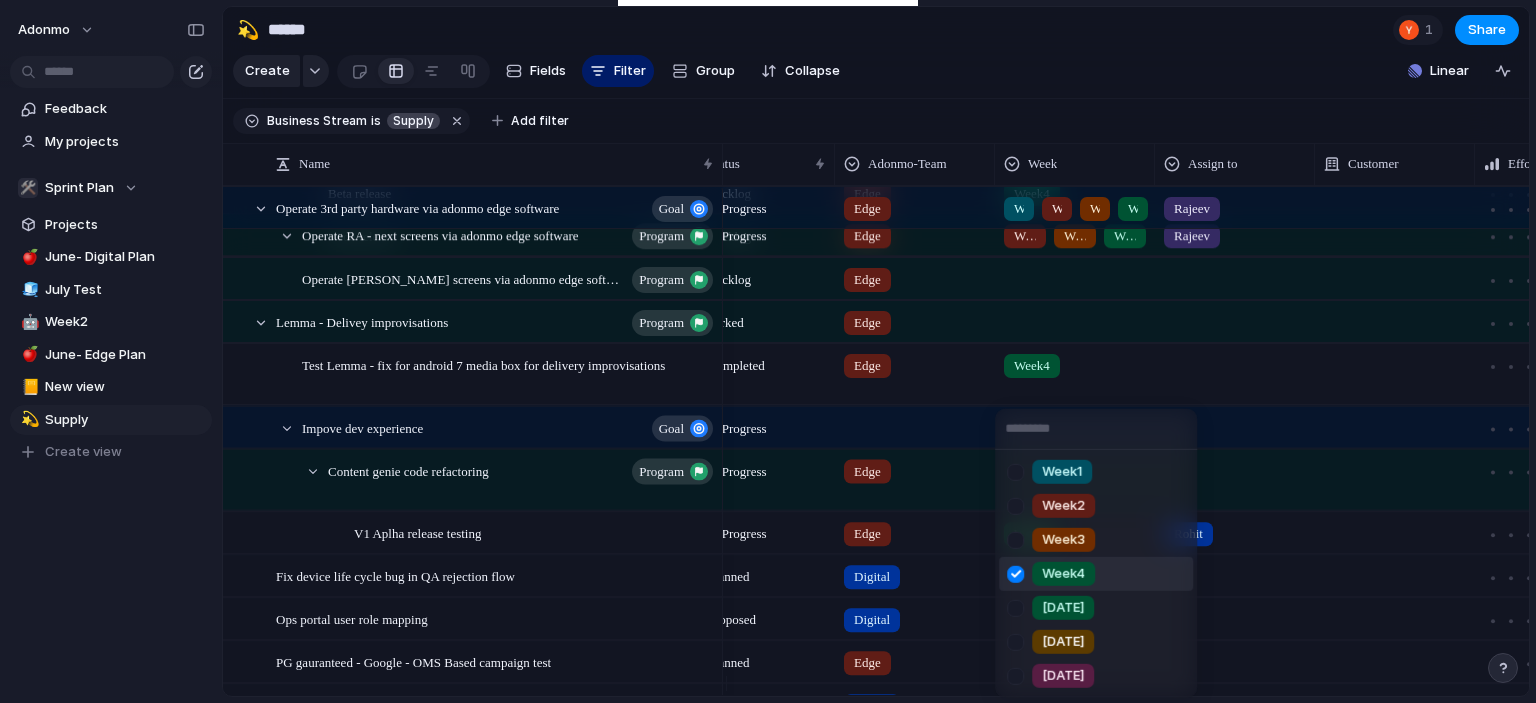 click at bounding box center (1015, 573) 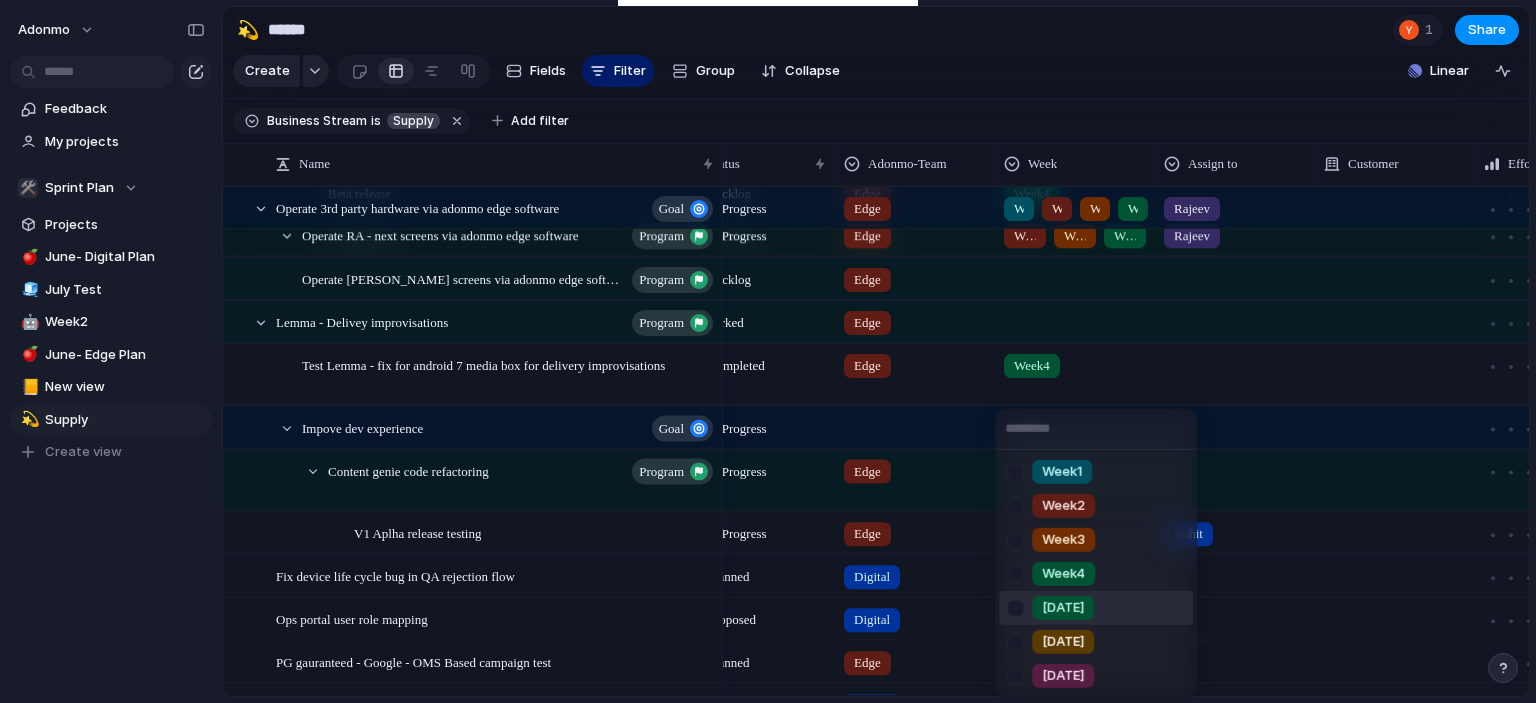 click at bounding box center [1015, 607] 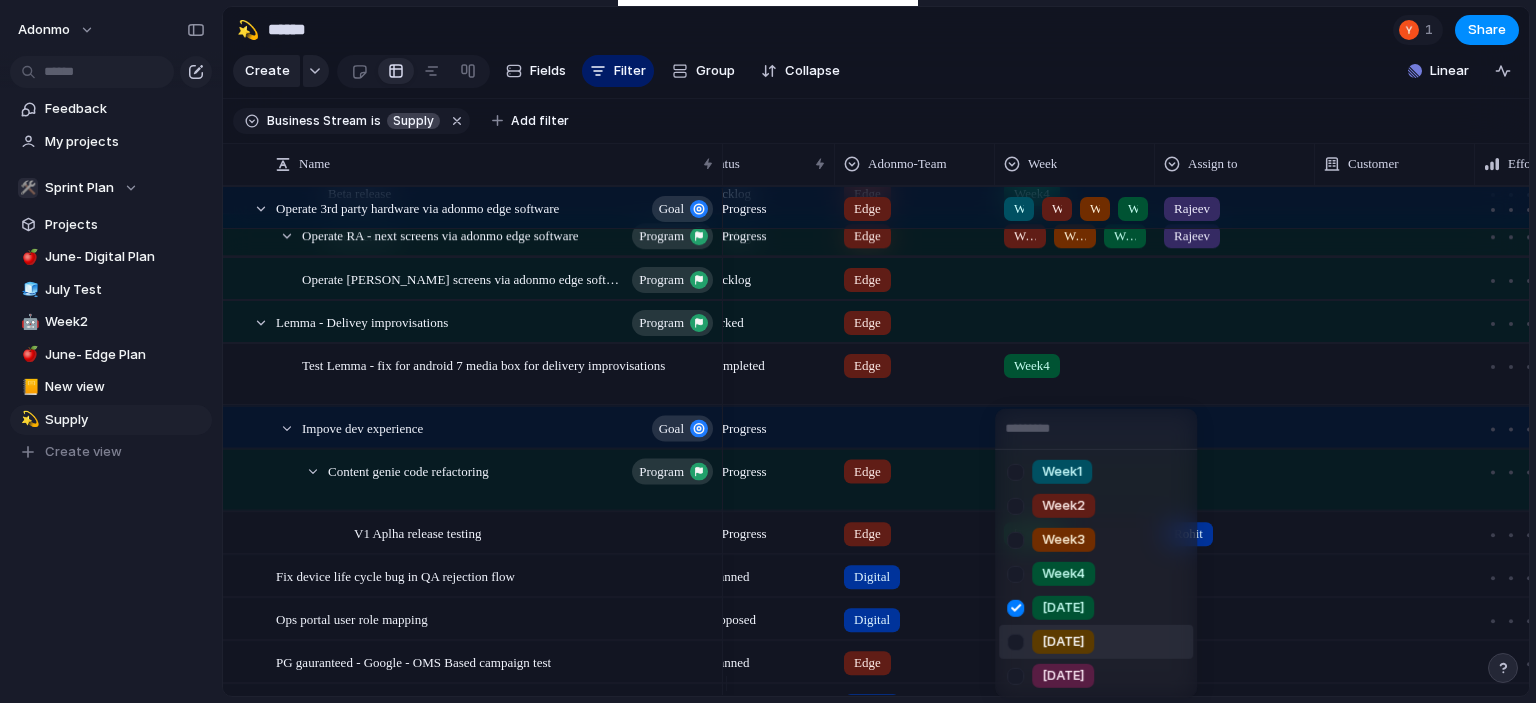click at bounding box center (1015, 641) 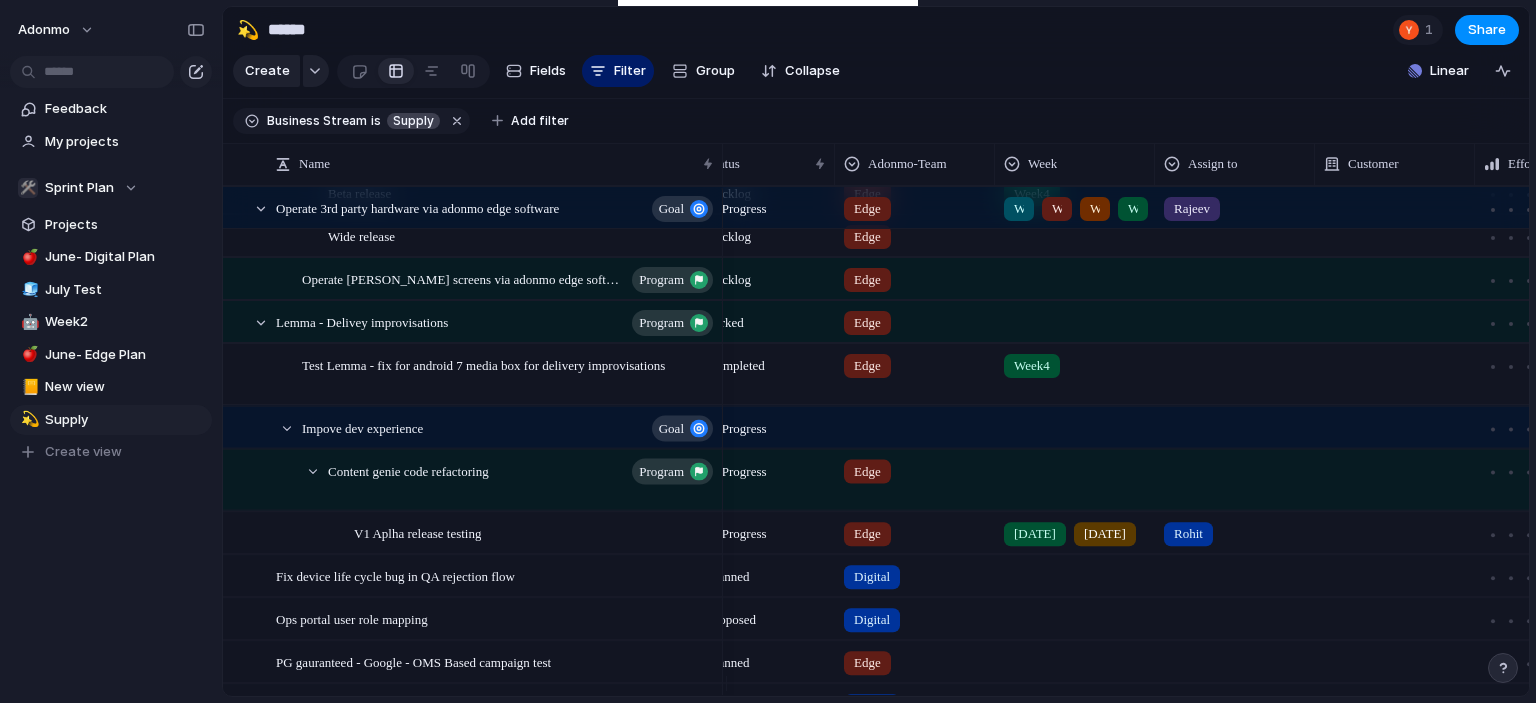 scroll, scrollTop: 2015, scrollLeft: 0, axis: vertical 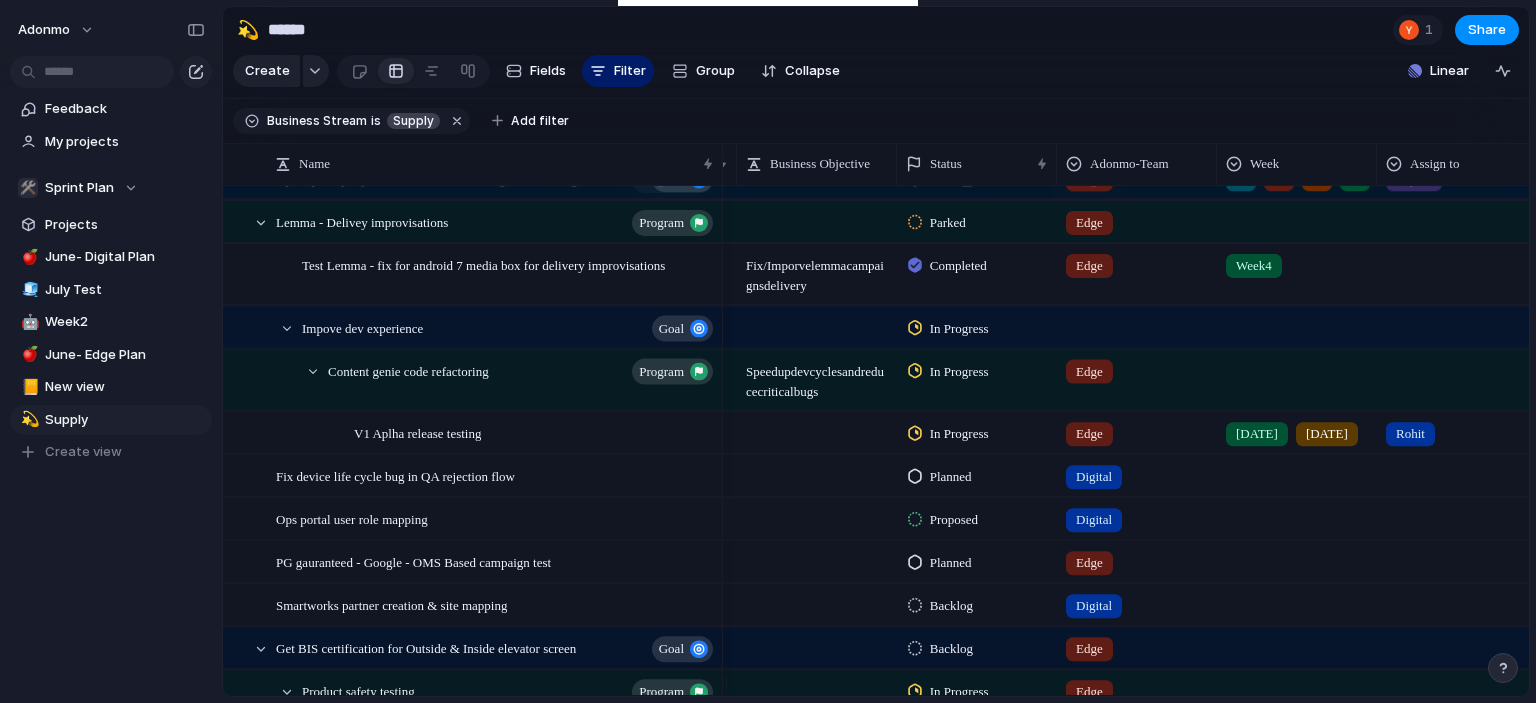 click on "Proposed" at bounding box center [954, 520] 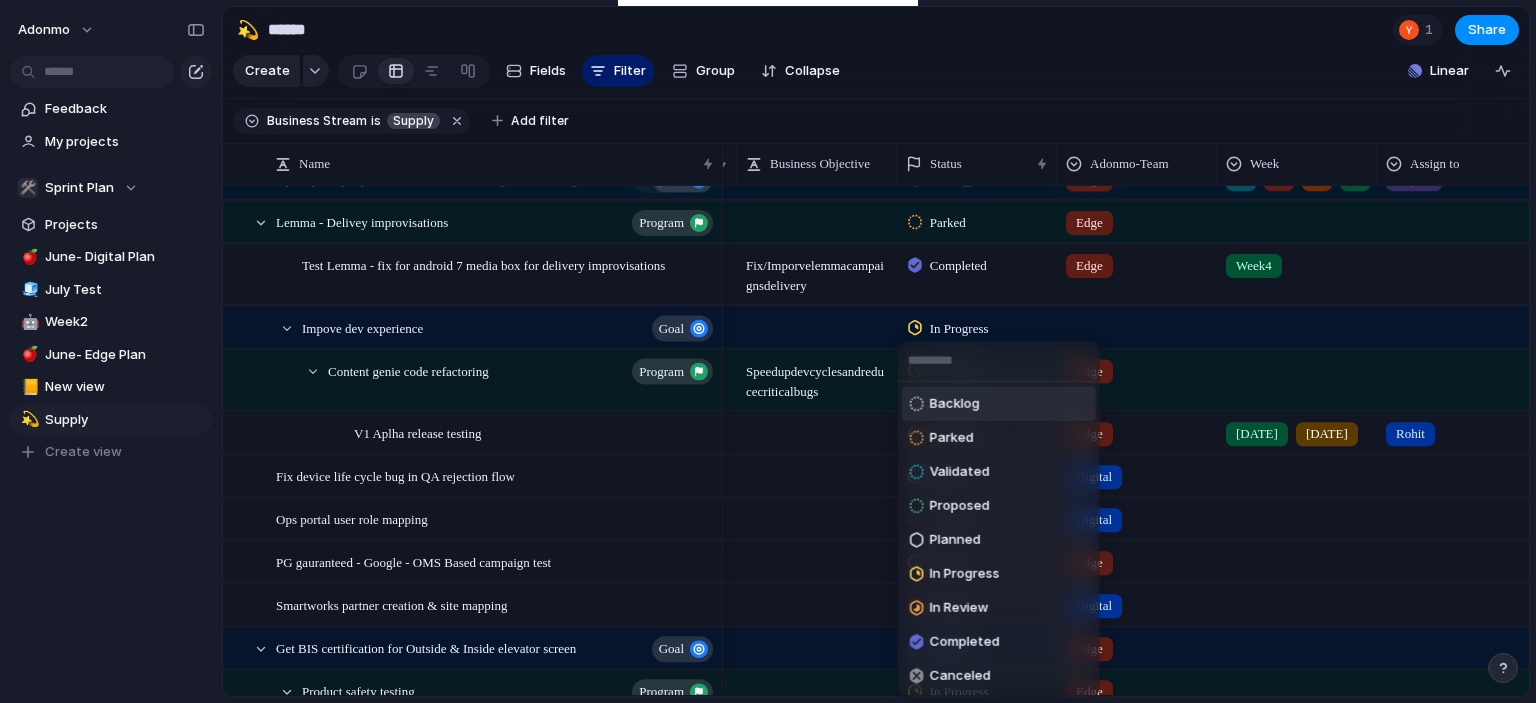 click at bounding box center (919, 404) 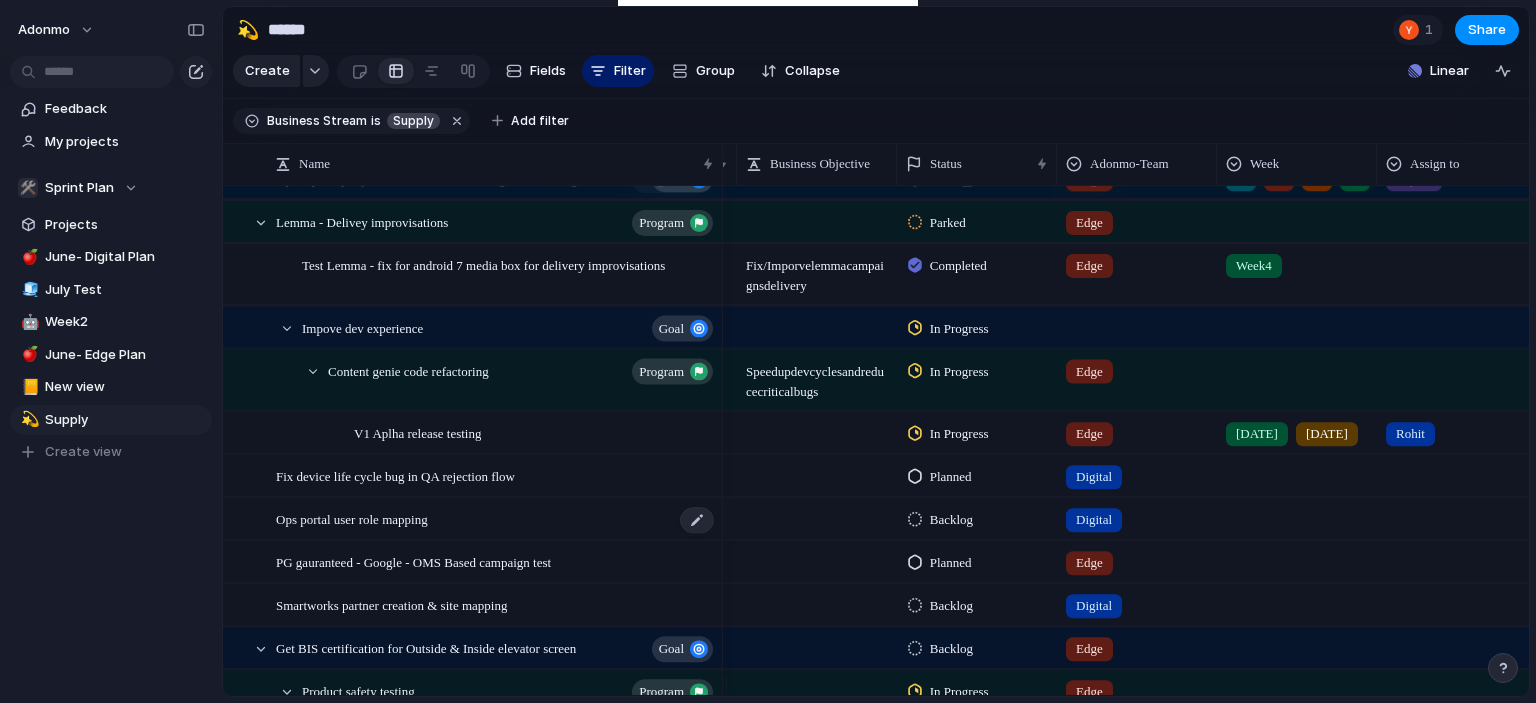 click on "Ops portal user role mapping" at bounding box center (496, 519) 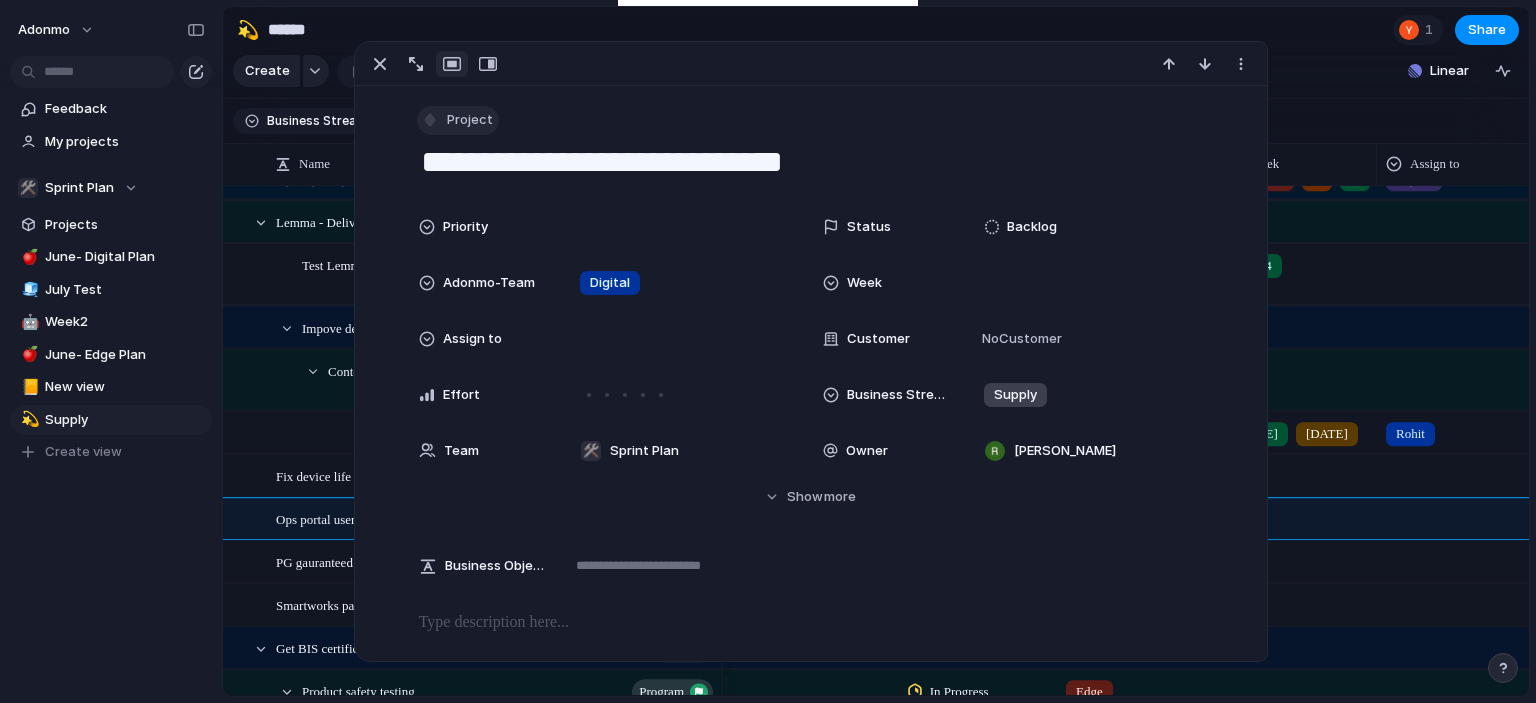 click on "Project" at bounding box center (470, 120) 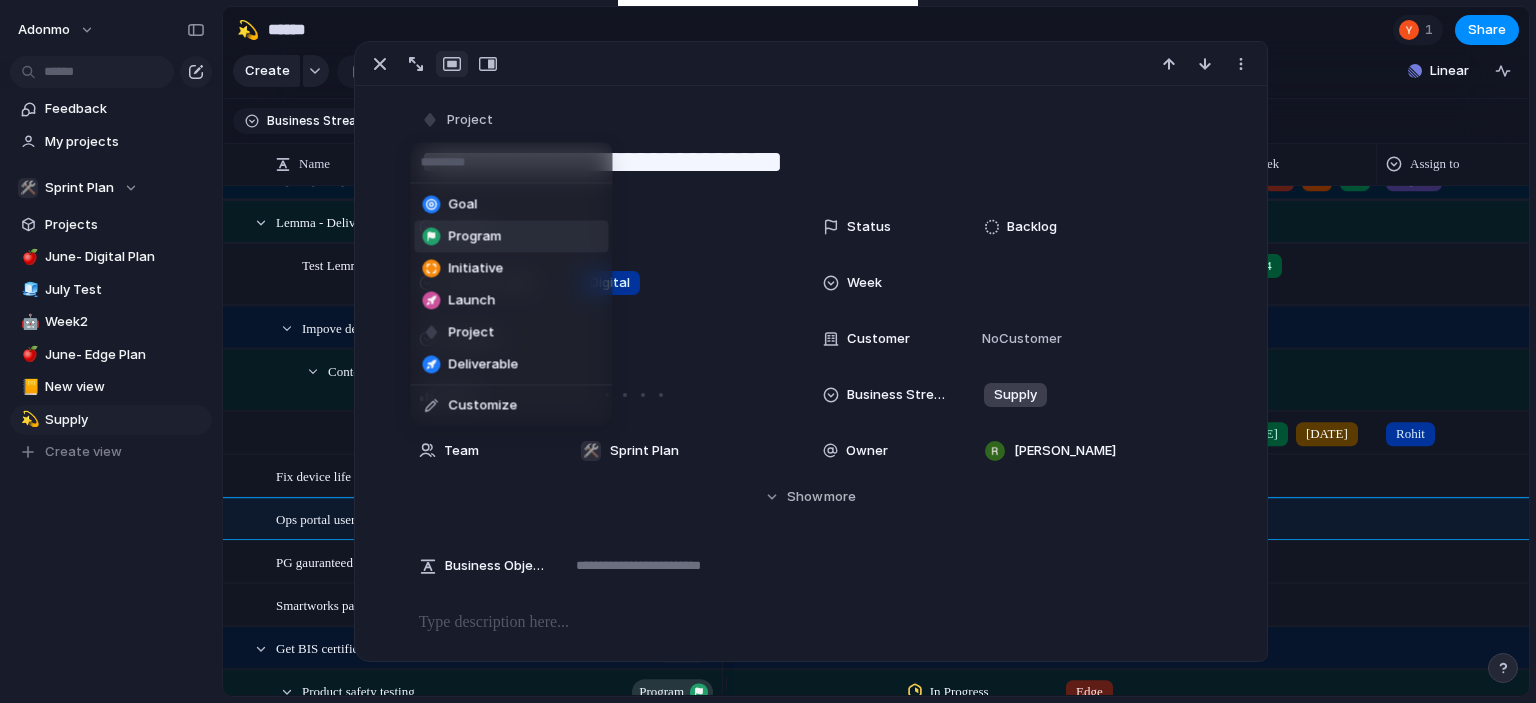 click on "Program" at bounding box center [474, 237] 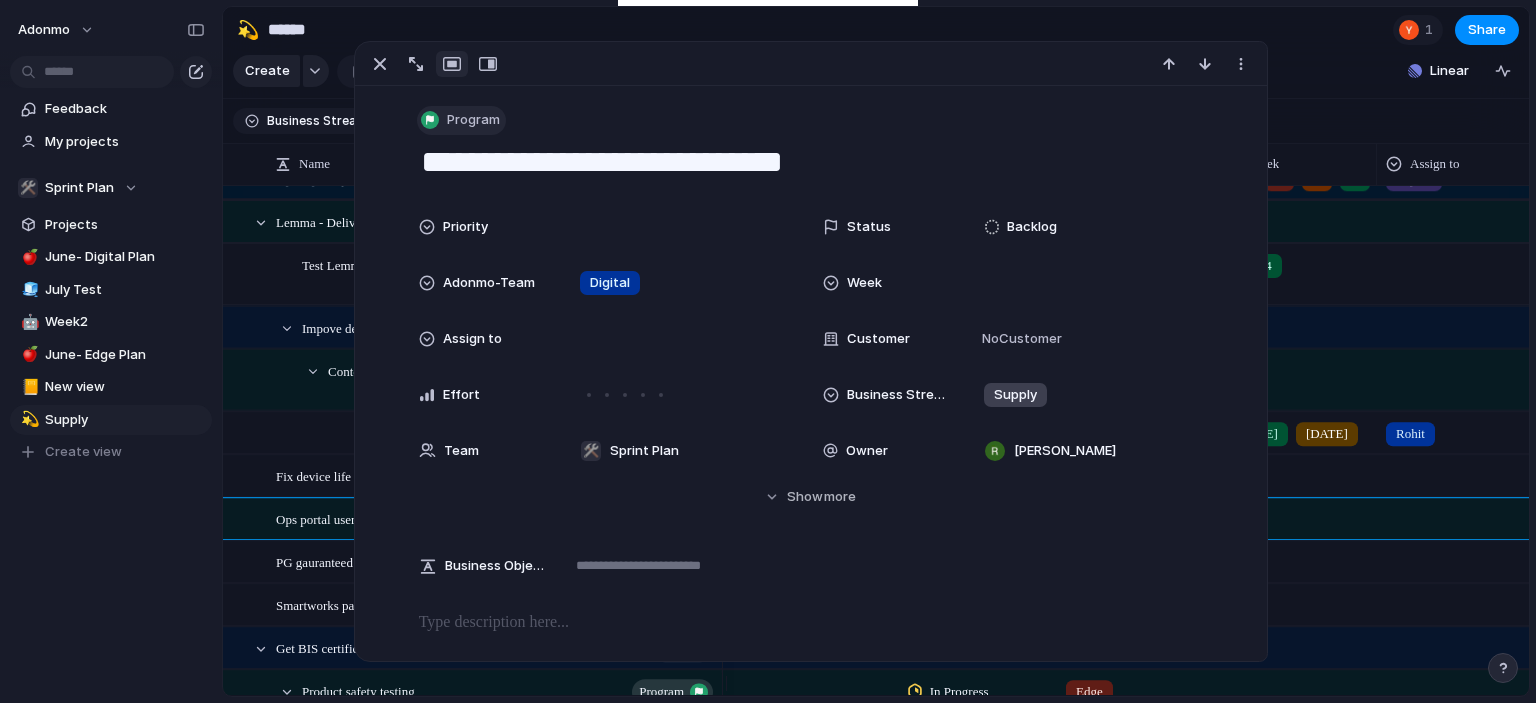 click on "Program" at bounding box center [473, 120] 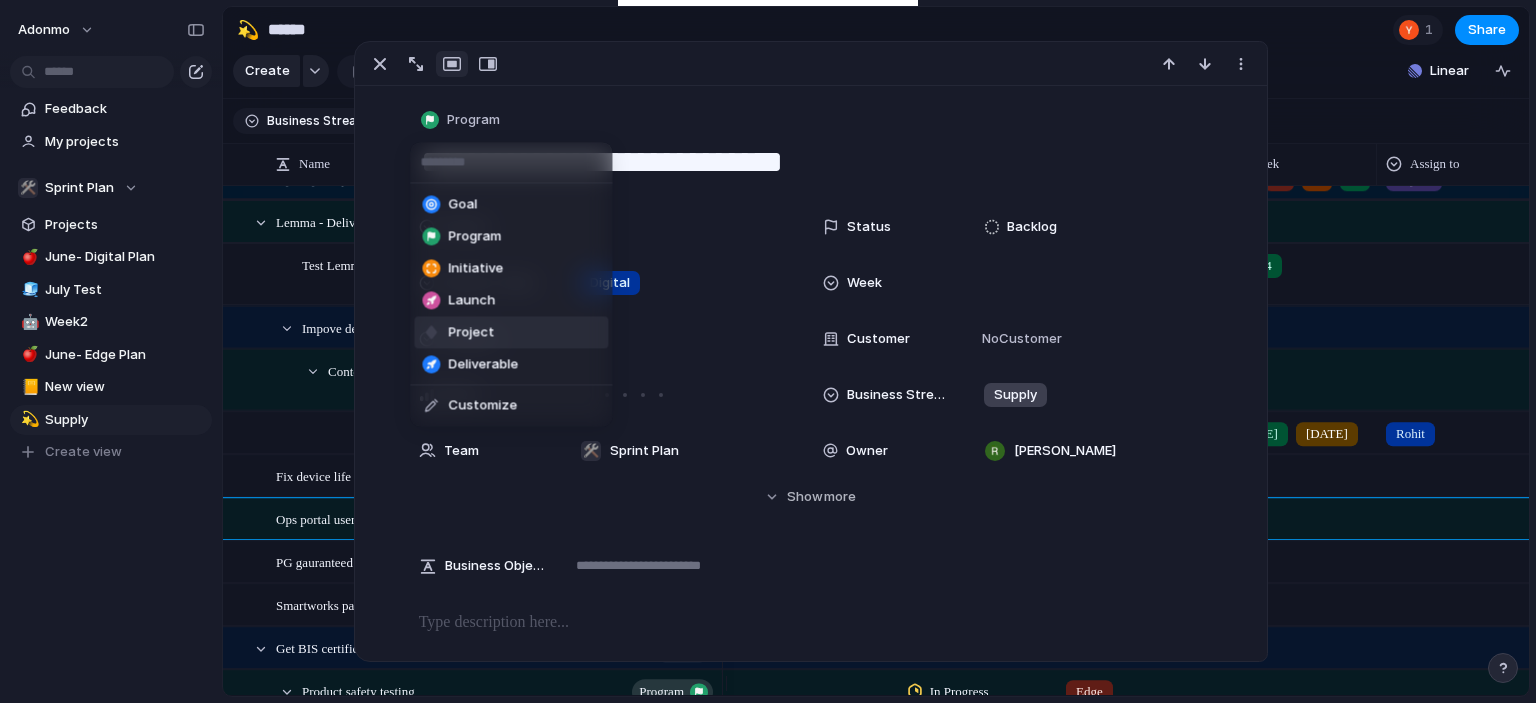 click on "Project" at bounding box center [511, 332] 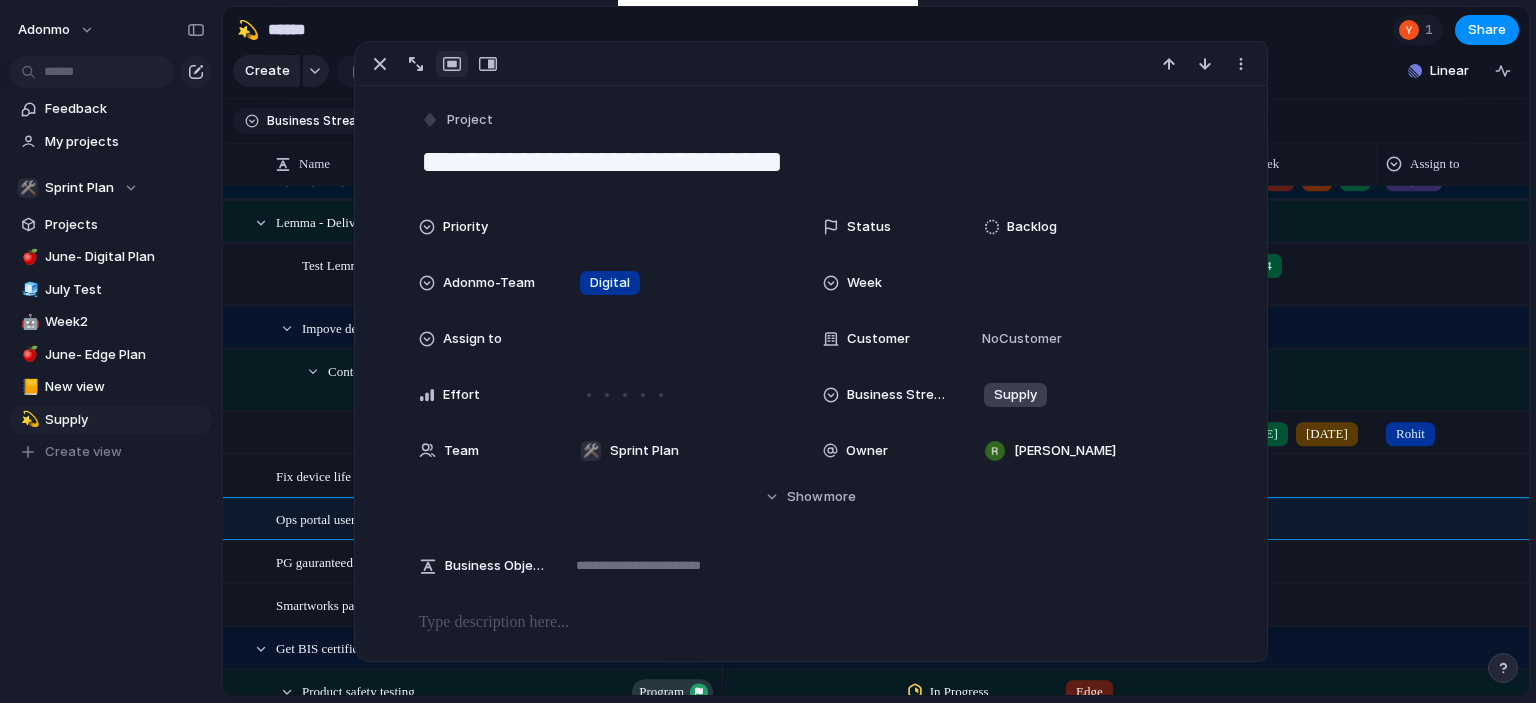 click on "Keep using Index You're approaching the free limit of 300 work items Upgrade plan" at bounding box center (111, 618) 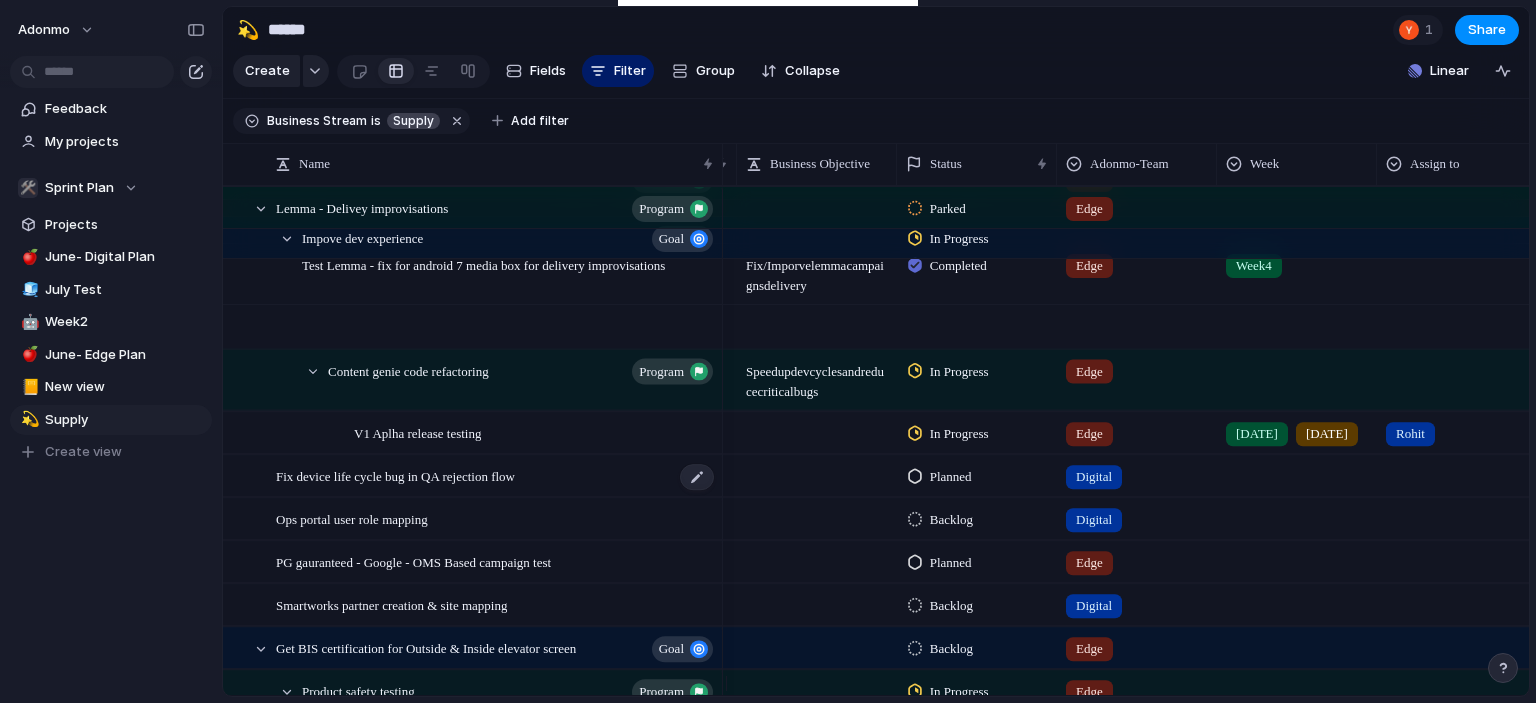 scroll, scrollTop: 2211, scrollLeft: 0, axis: vertical 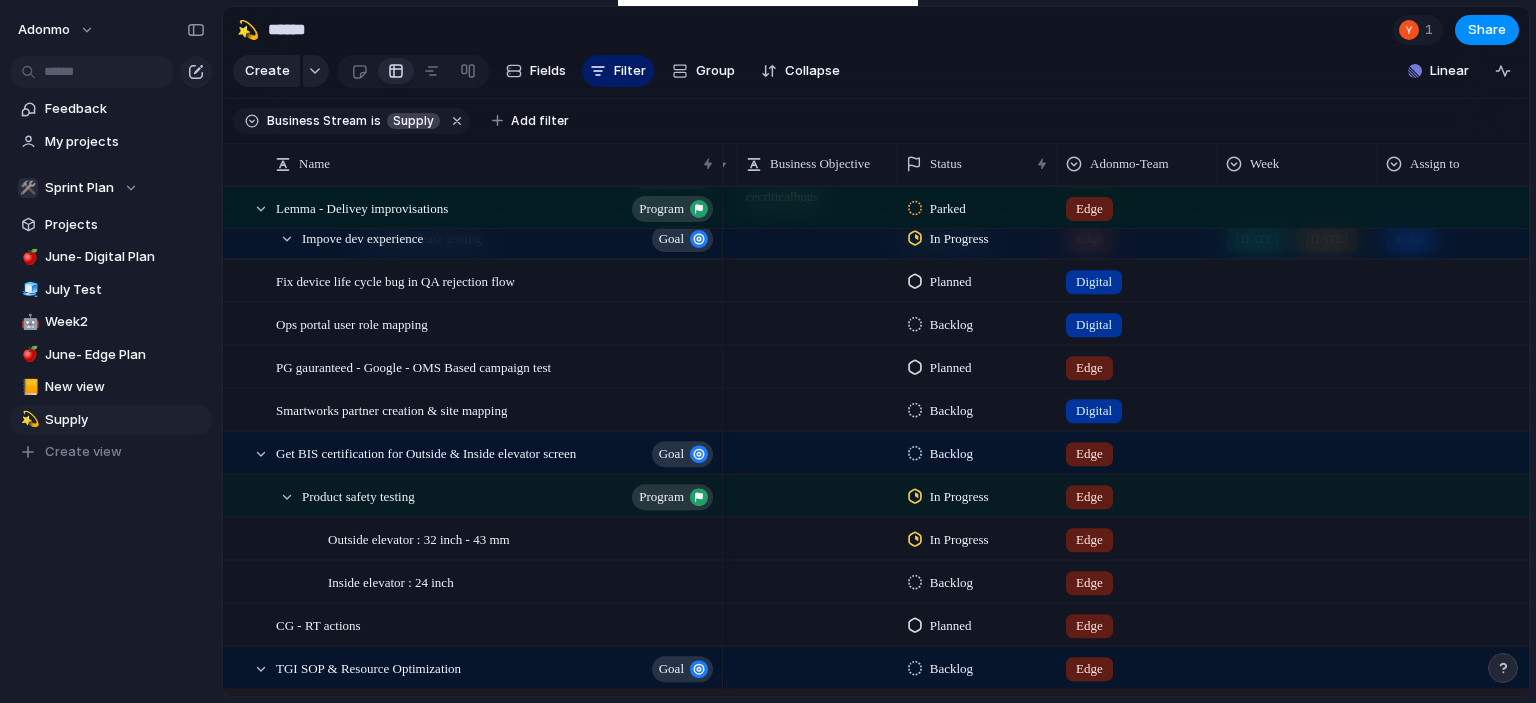 click on "Planned" at bounding box center [951, 368] 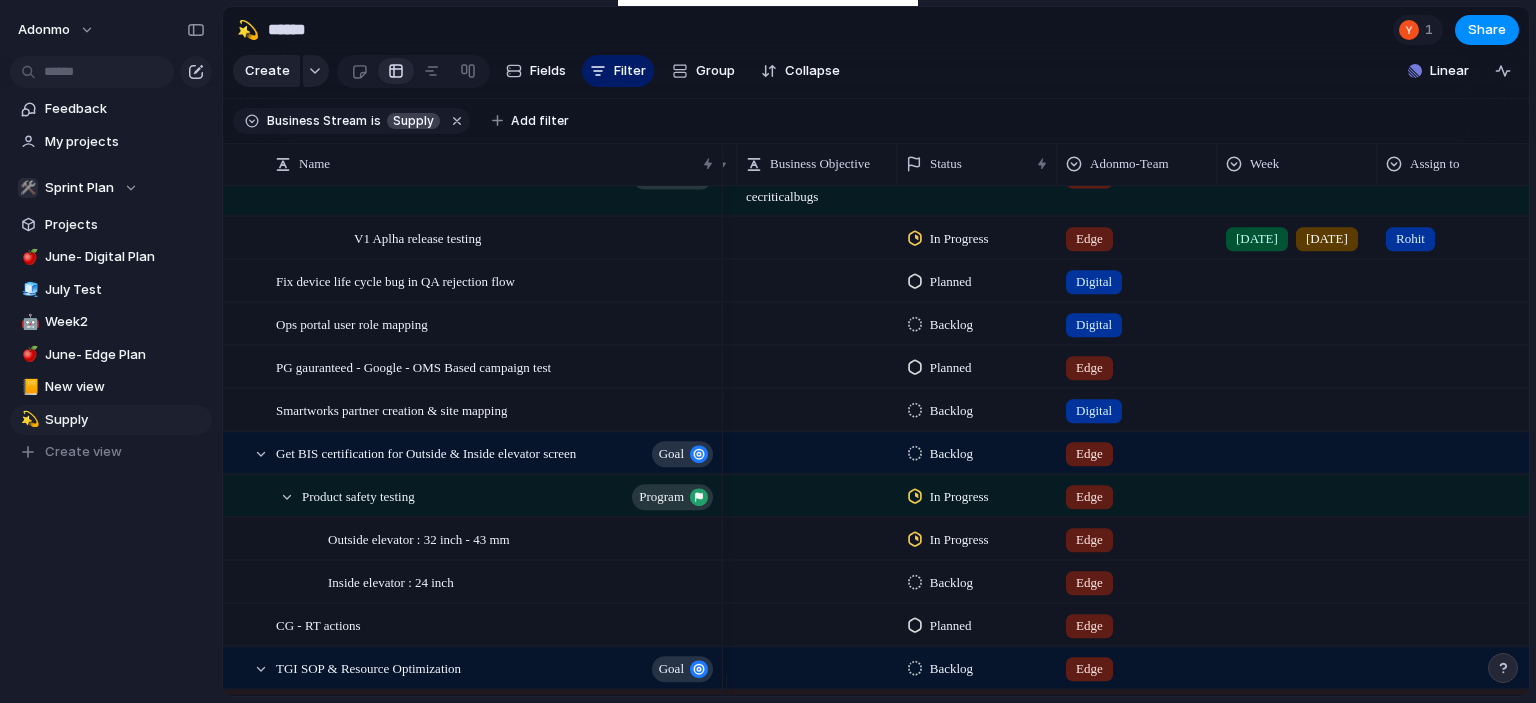 scroll, scrollTop: 2331, scrollLeft: 0, axis: vertical 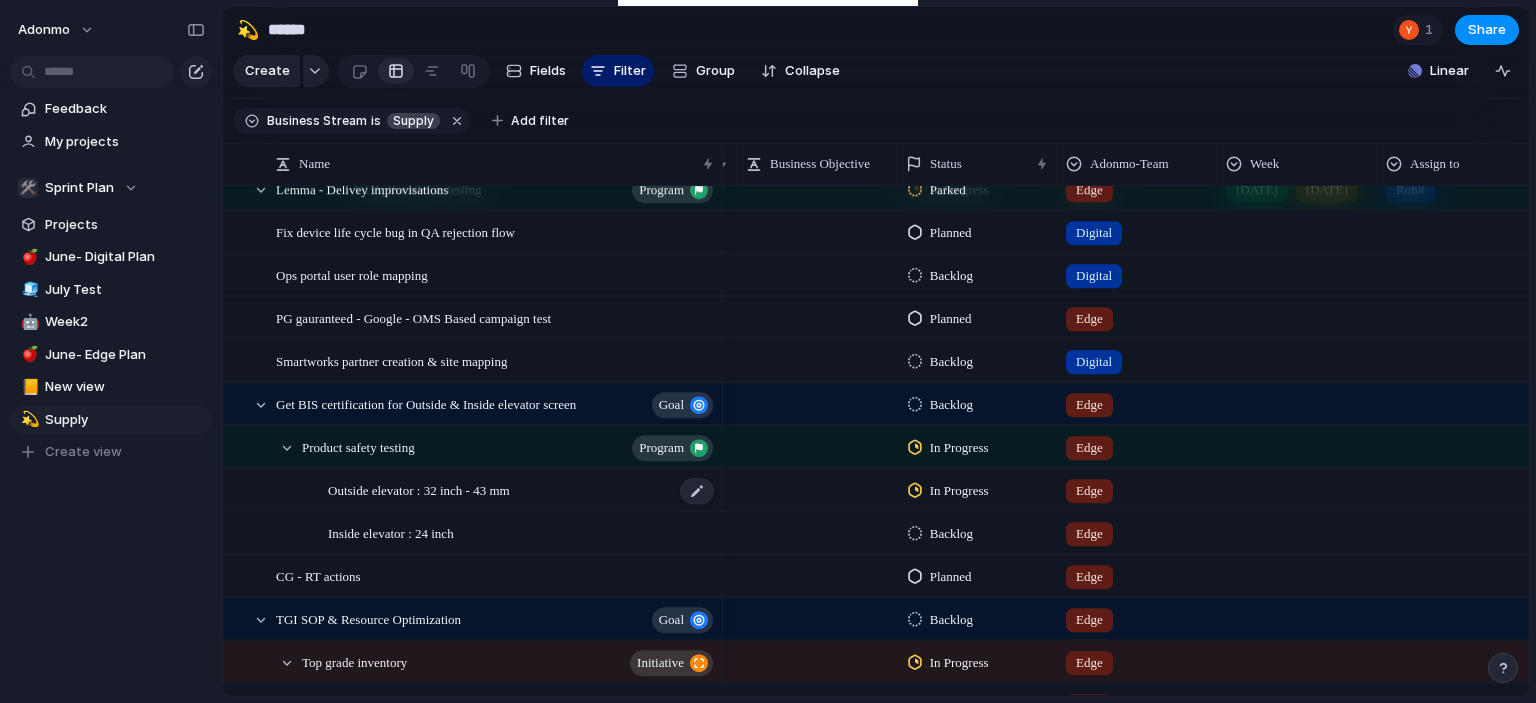 click on "Outside elevator : 32 inch - 43 mm" at bounding box center [522, 490] 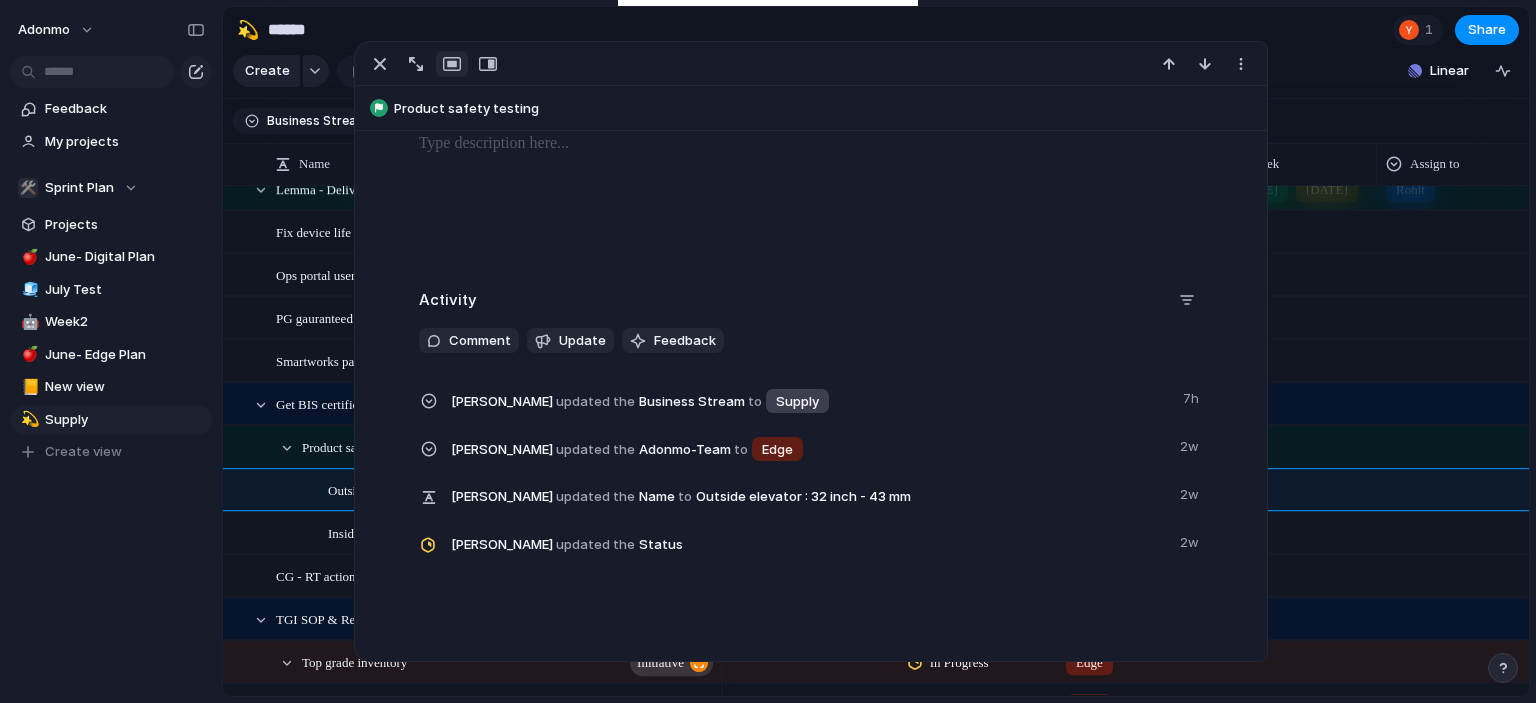 scroll, scrollTop: 584, scrollLeft: 0, axis: vertical 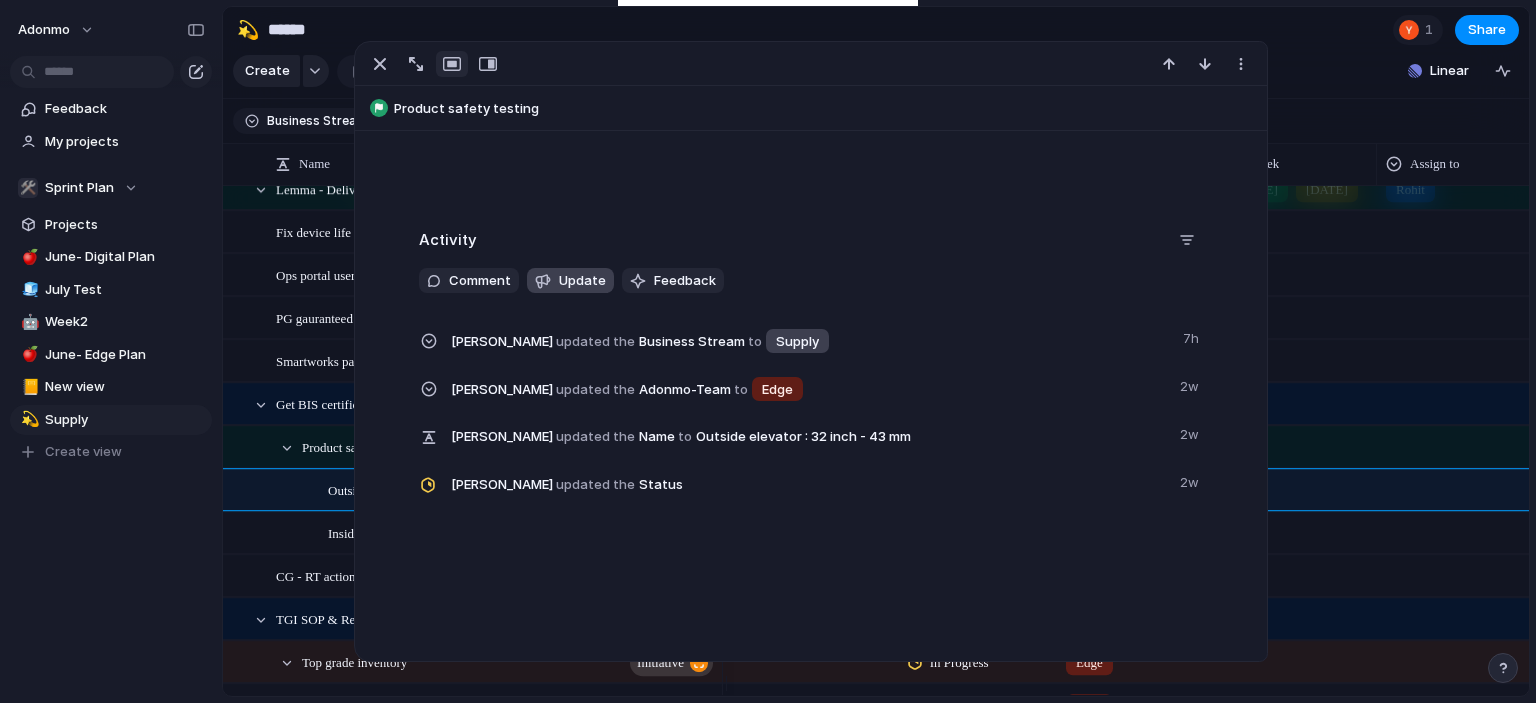 click on "Update" at bounding box center [582, 281] 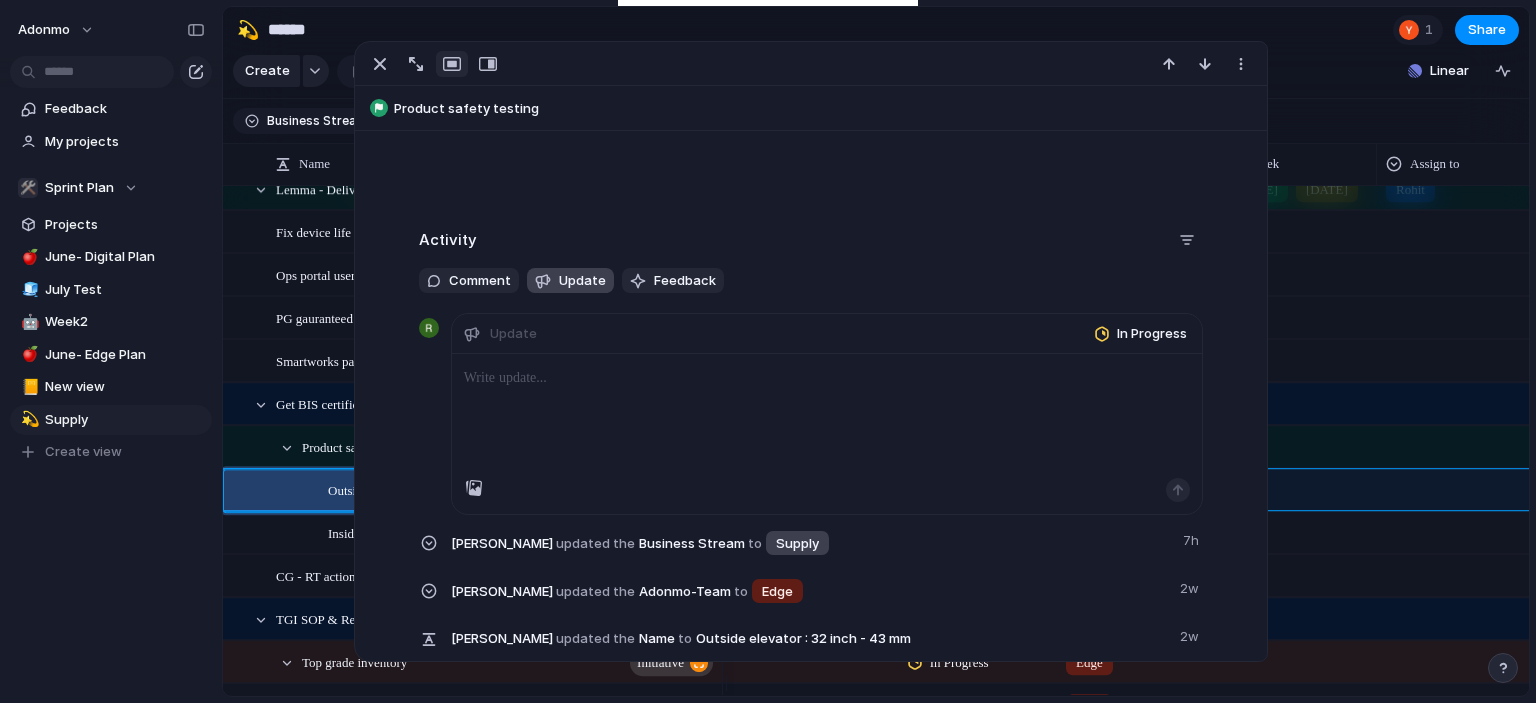 type 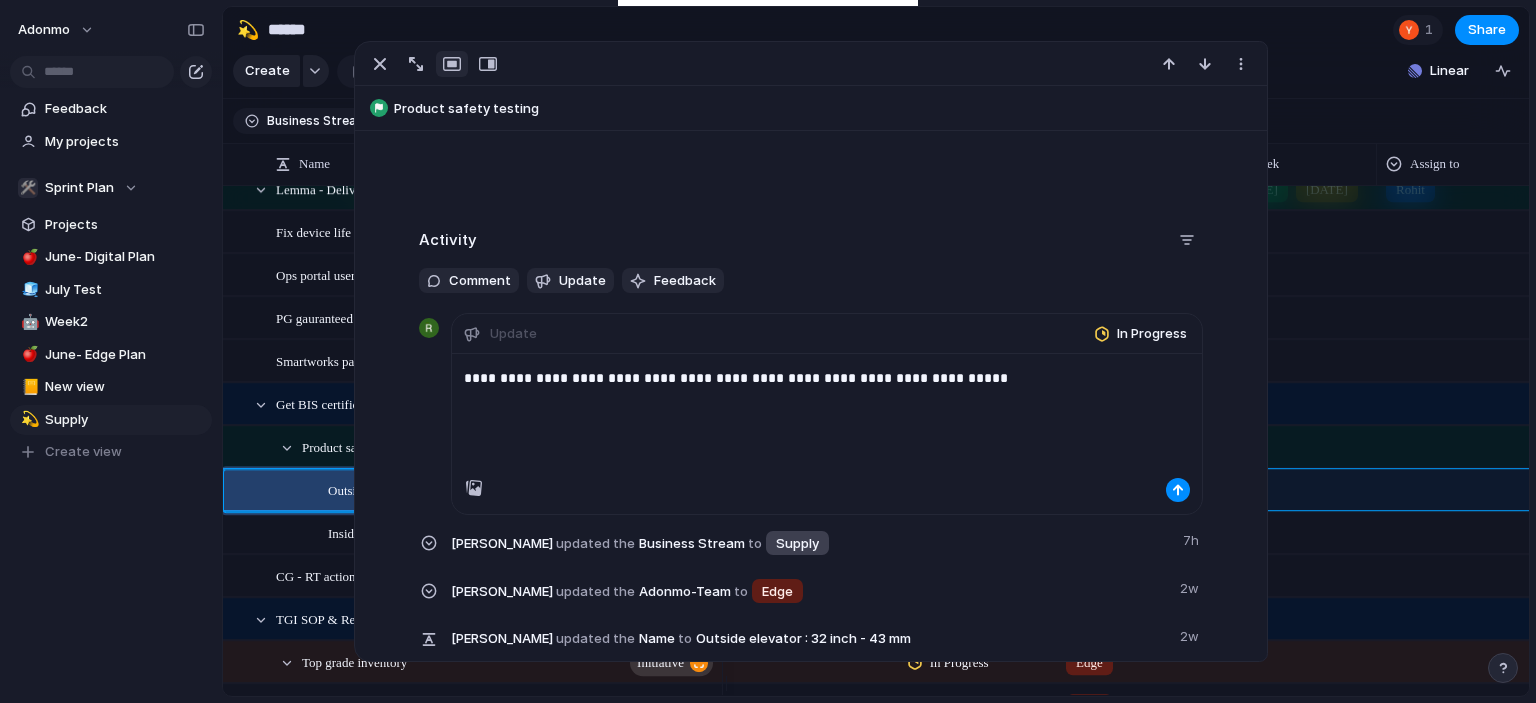 click on "**********" at bounding box center [827, 378] 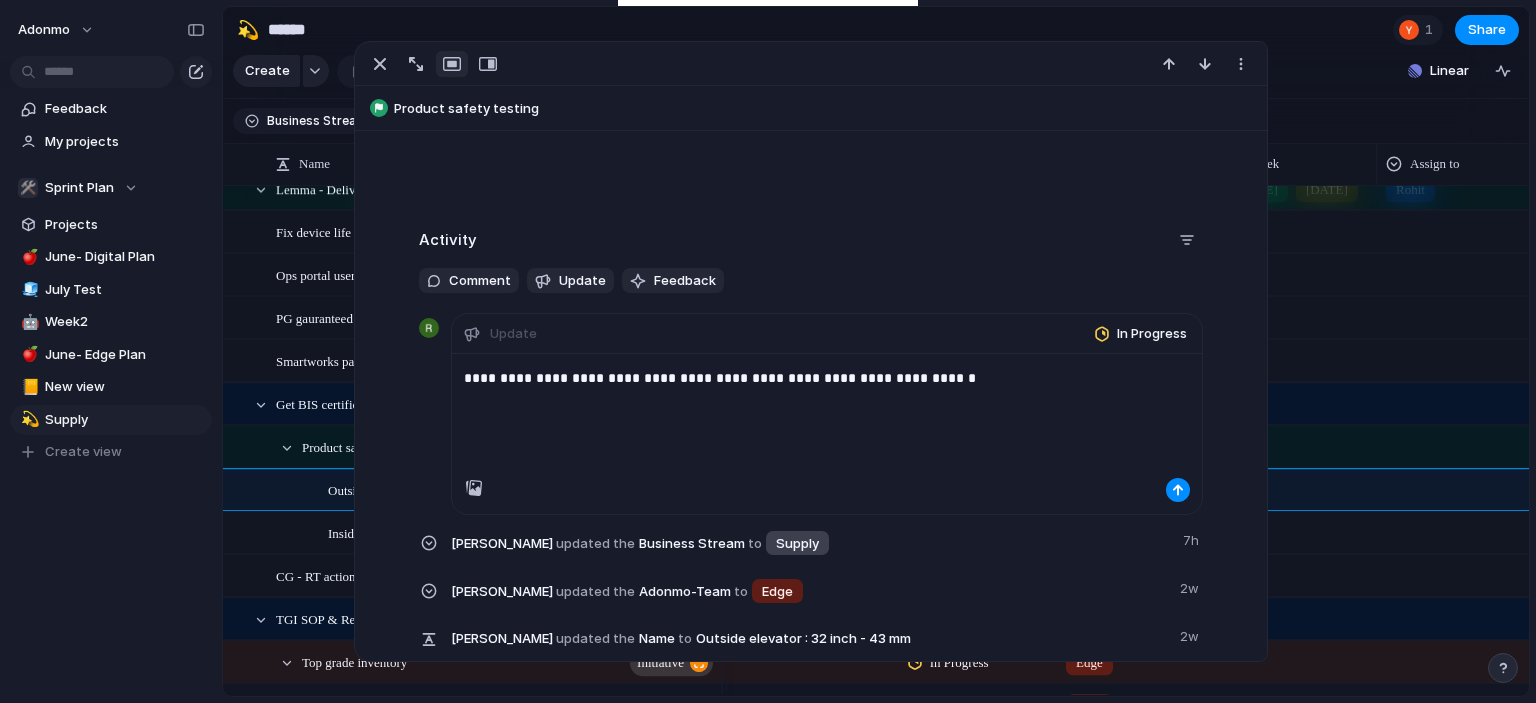 click on "**********" at bounding box center (827, 378) 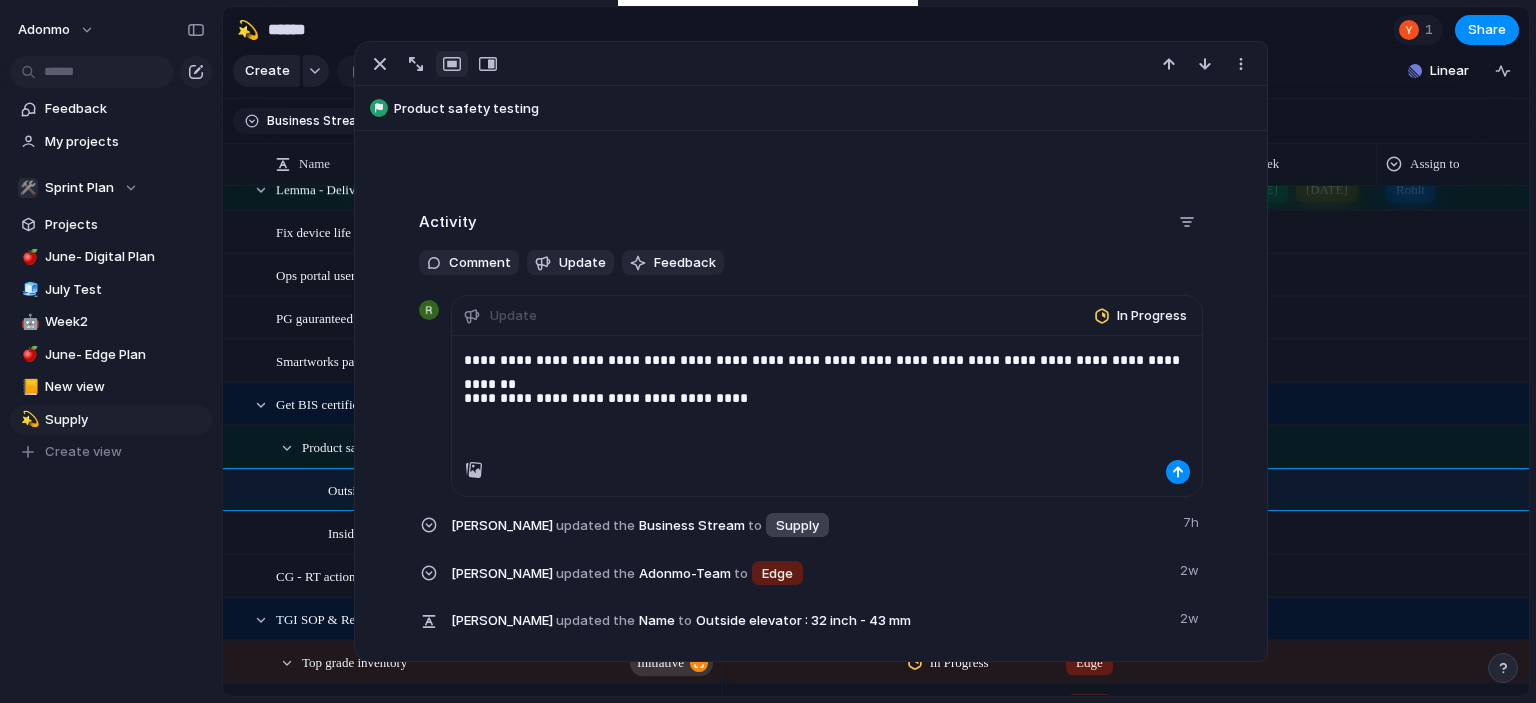scroll, scrollTop: 601, scrollLeft: 0, axis: vertical 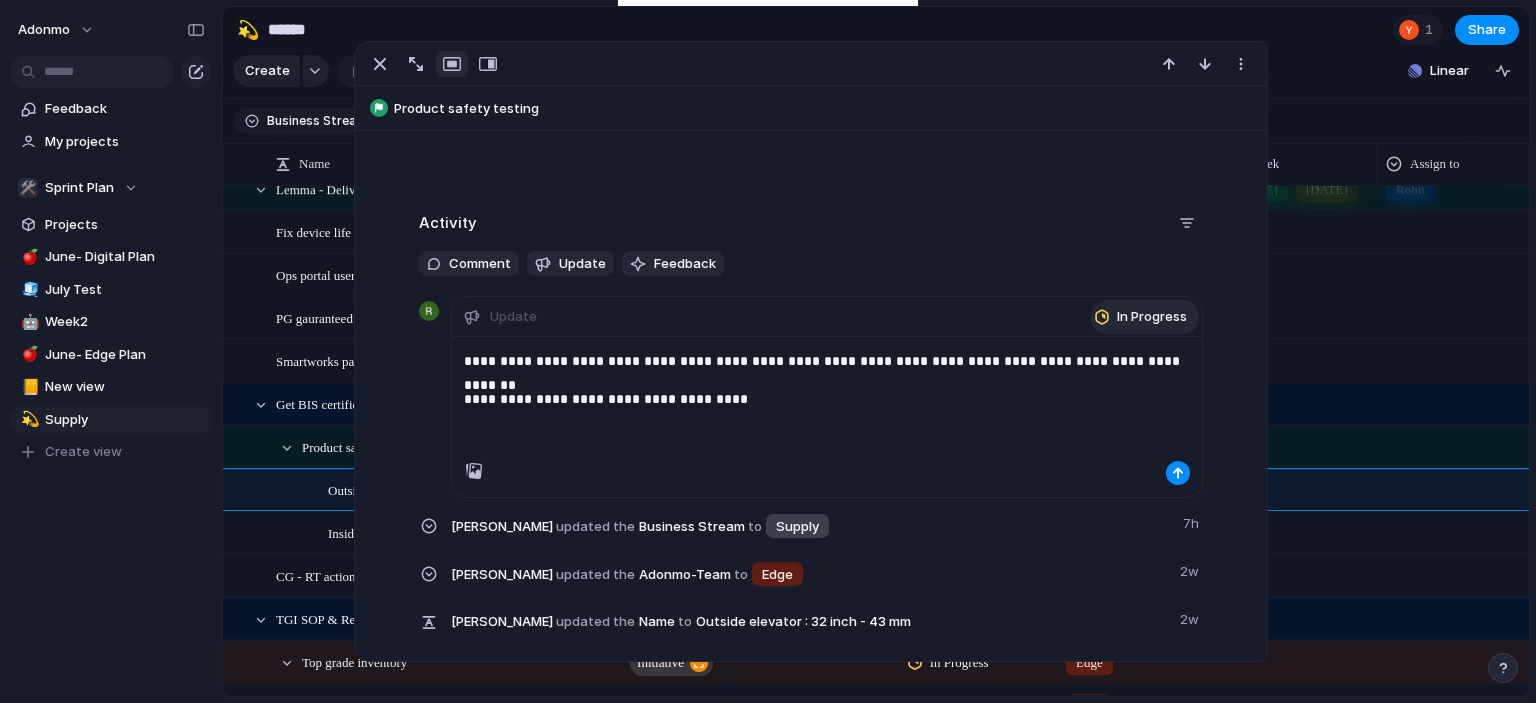 click on "In Progress" at bounding box center [1152, 317] 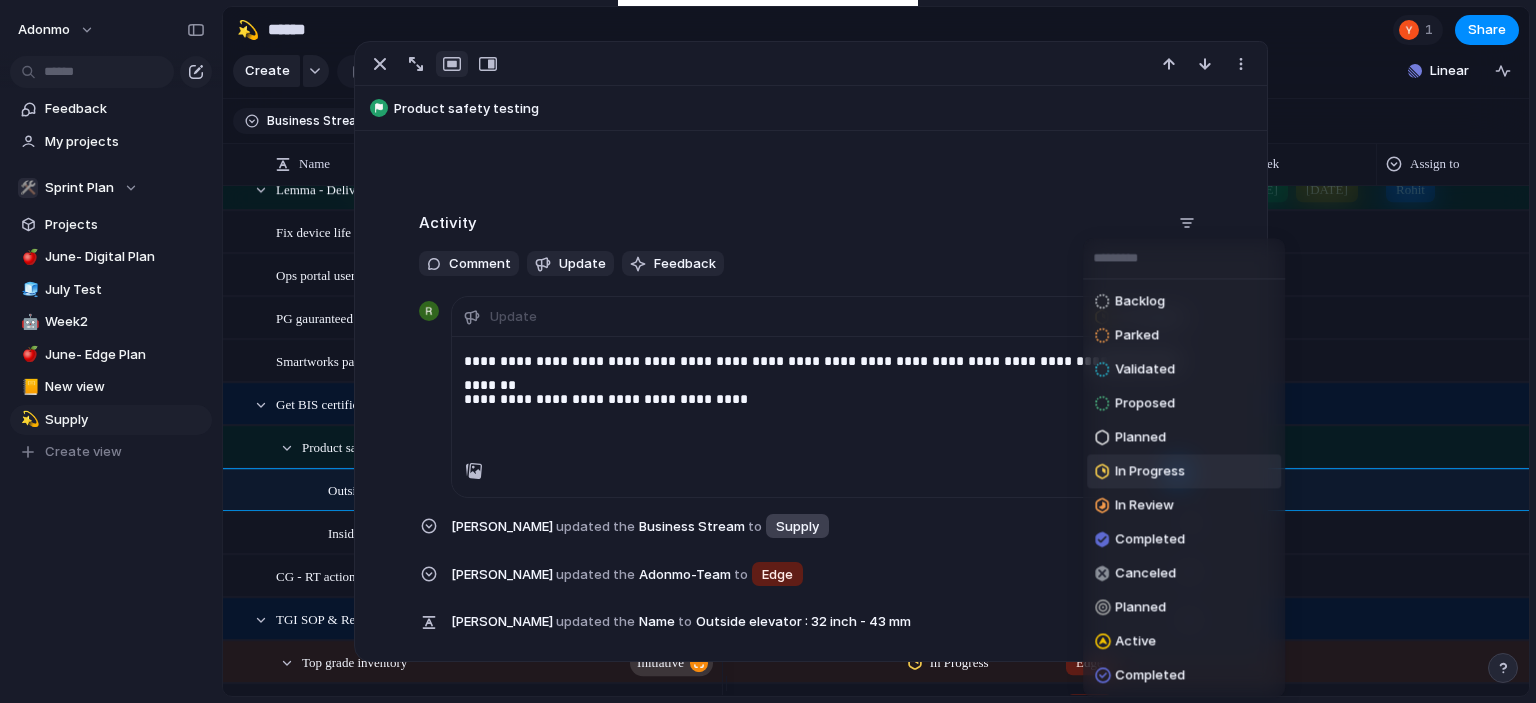 click on "In Progress" at bounding box center [1150, 472] 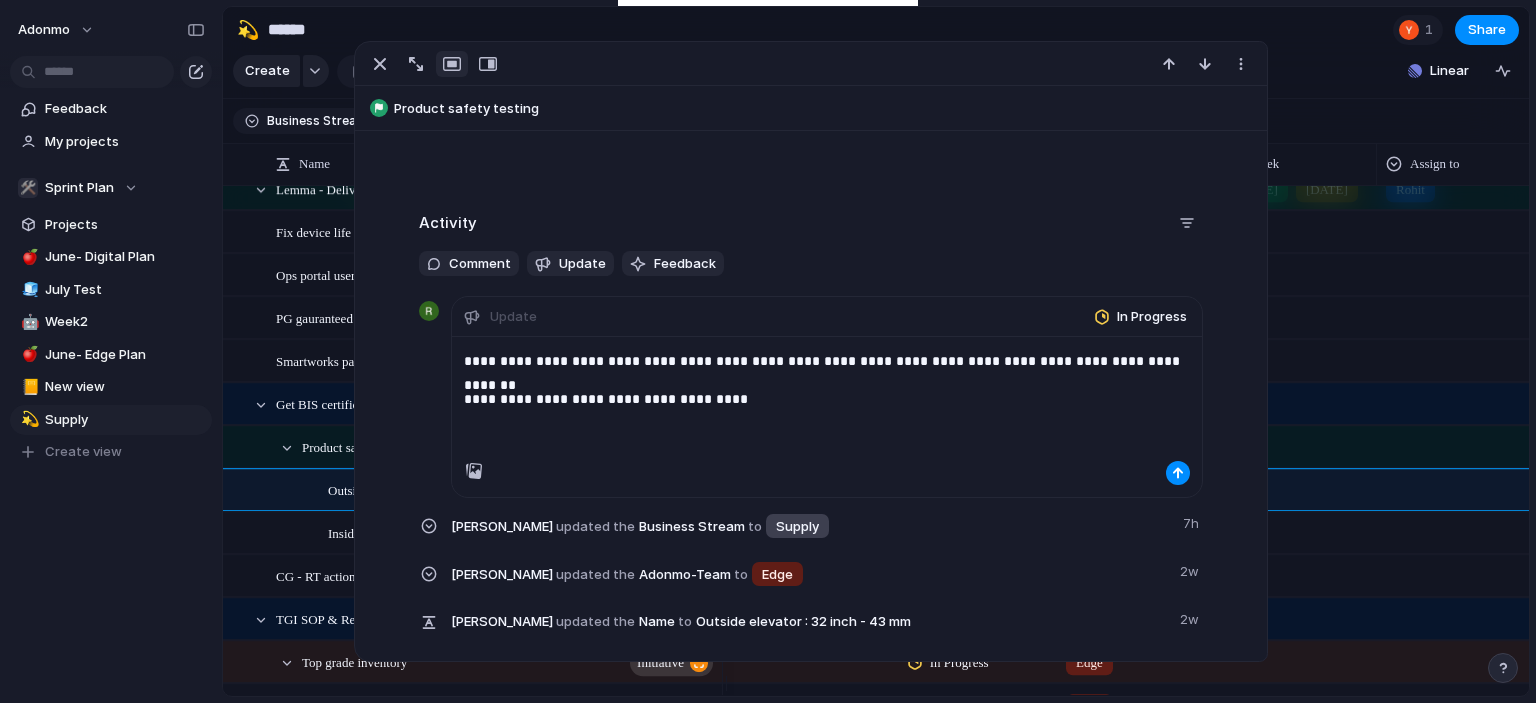 click on "**********" at bounding box center [827, 399] 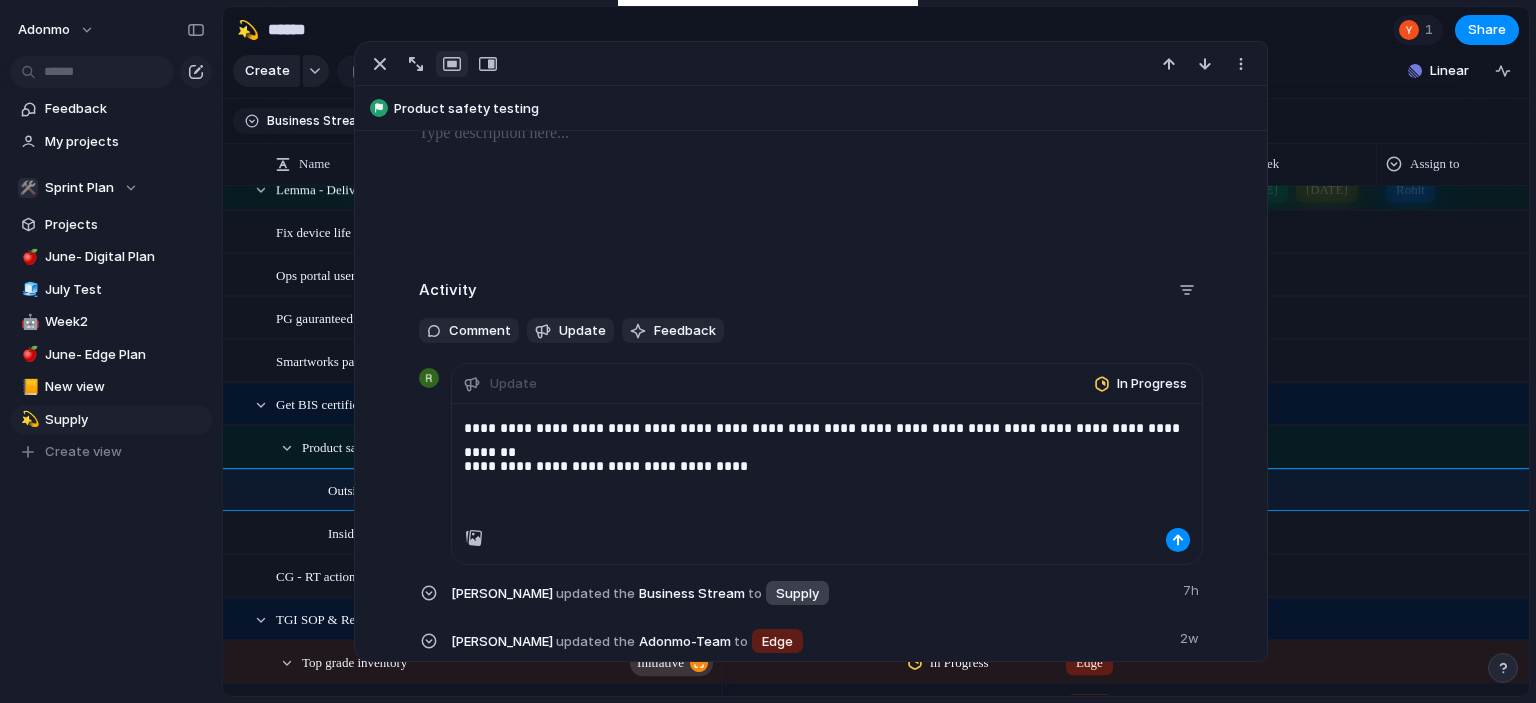 scroll, scrollTop: 544, scrollLeft: 0, axis: vertical 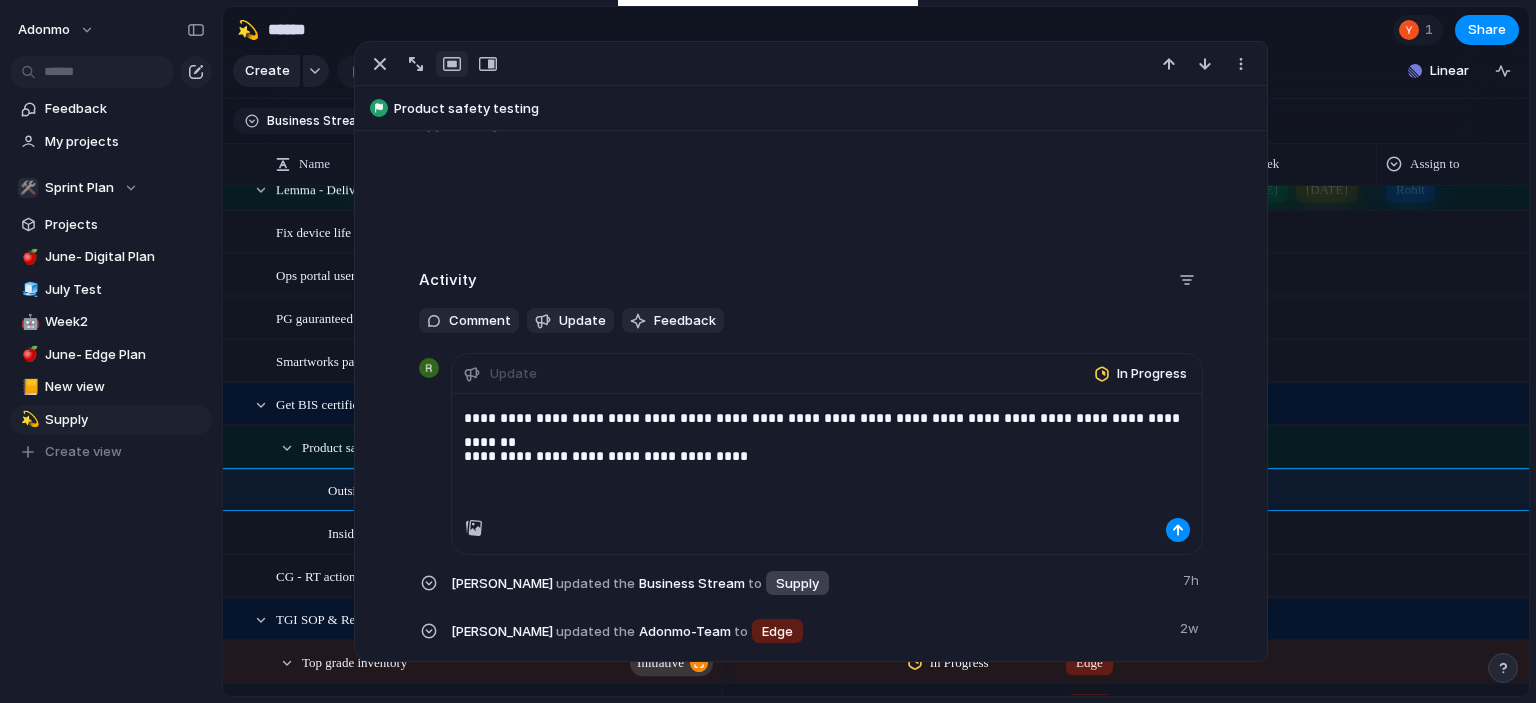click on "**********" at bounding box center (827, 456) 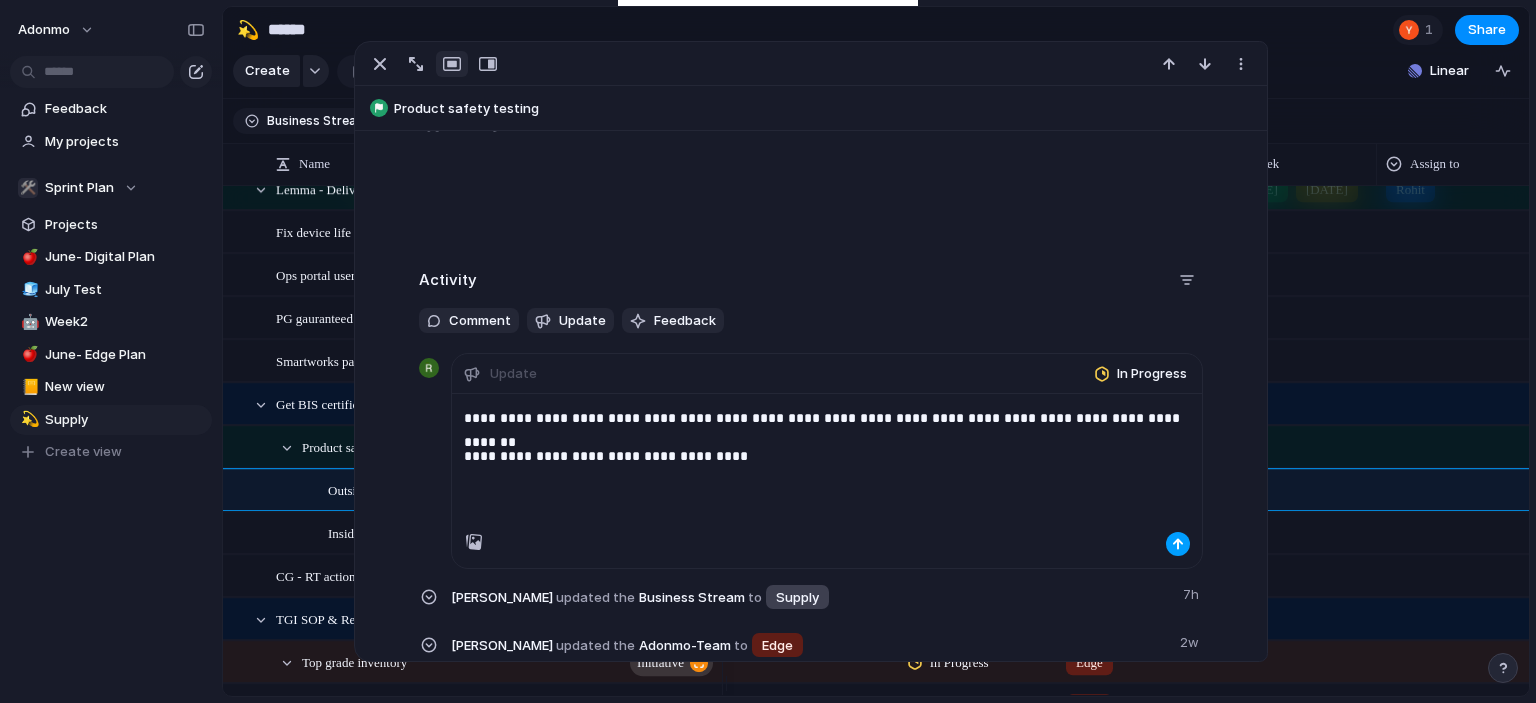 click at bounding box center [1178, 544] 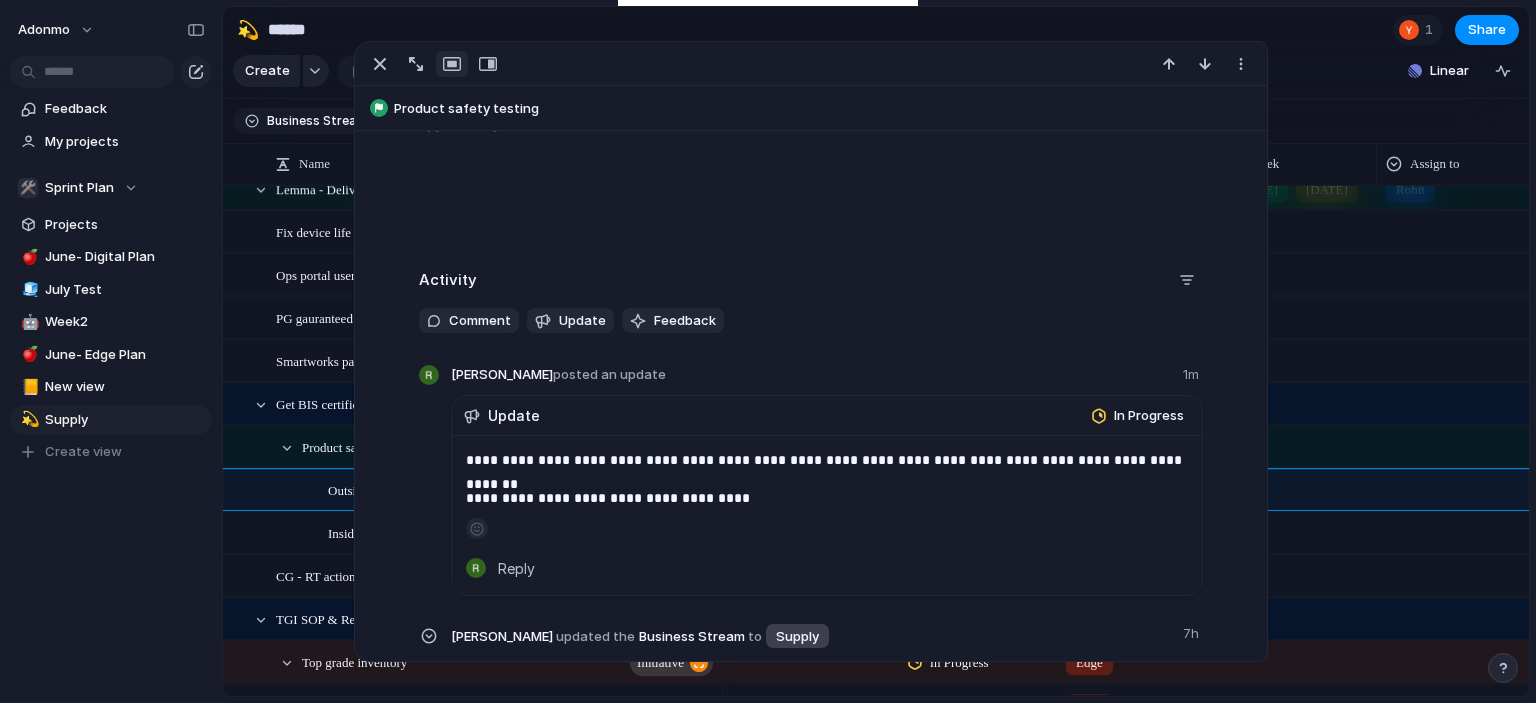 scroll, scrollTop: 774, scrollLeft: 0, axis: vertical 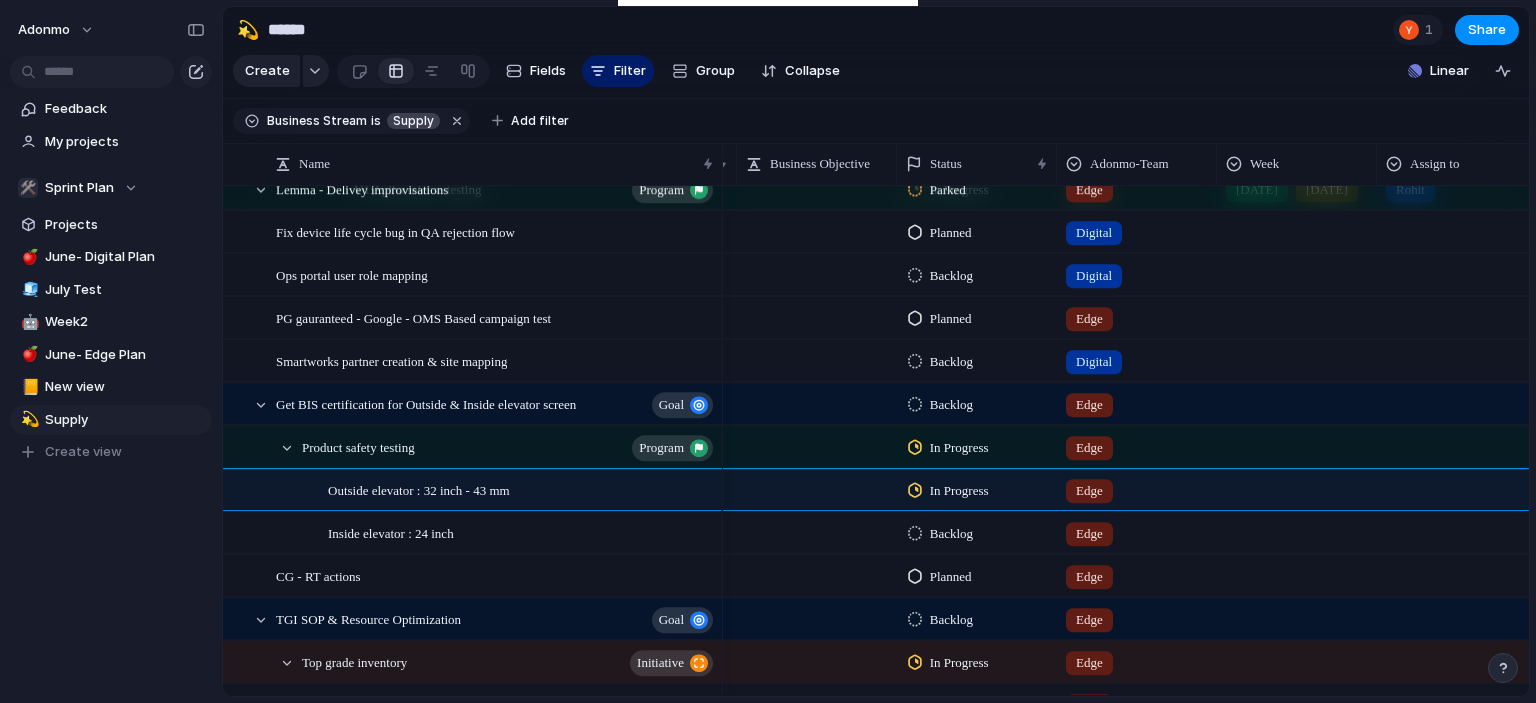 click on "Keep using Index You're approaching the free limit of 300 work items Upgrade plan" at bounding box center [111, 618] 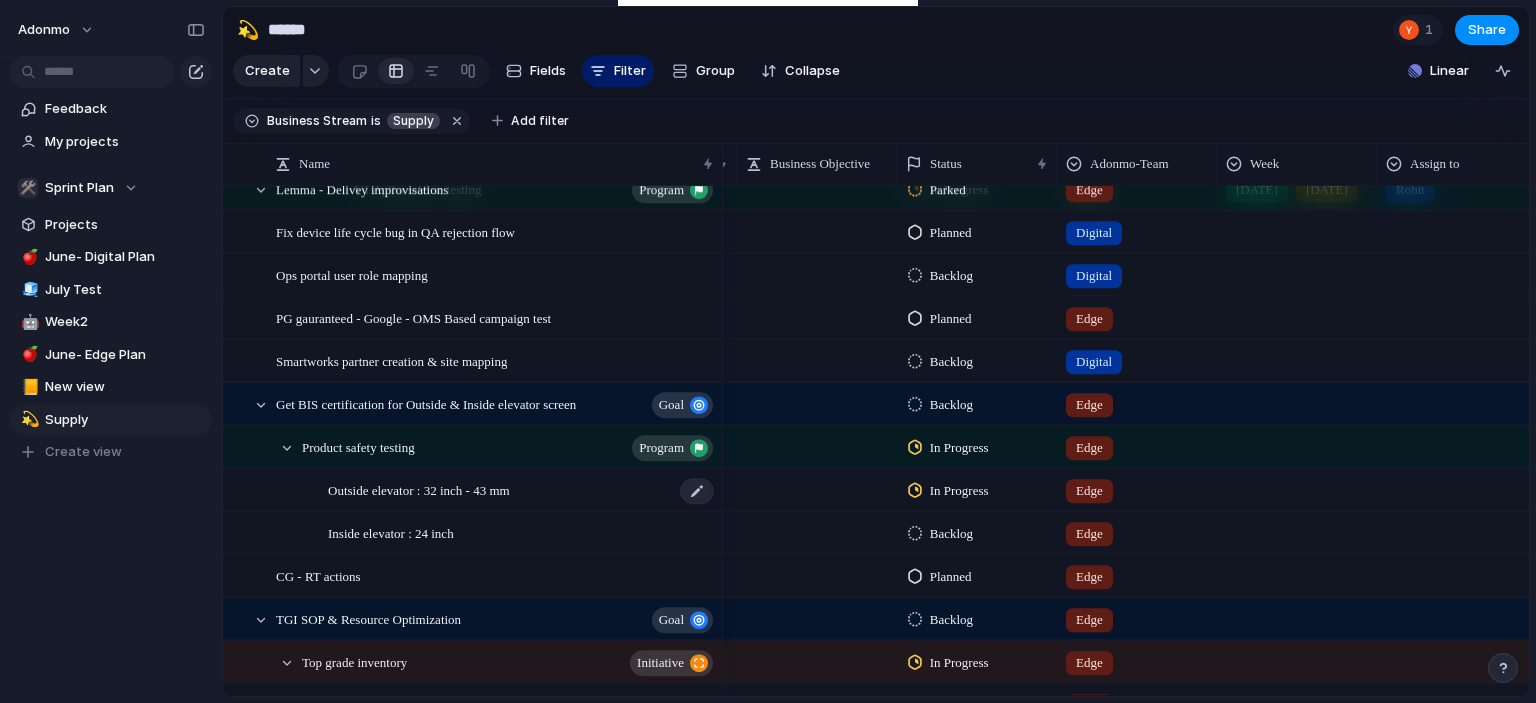 scroll, scrollTop: 2352, scrollLeft: 0, axis: vertical 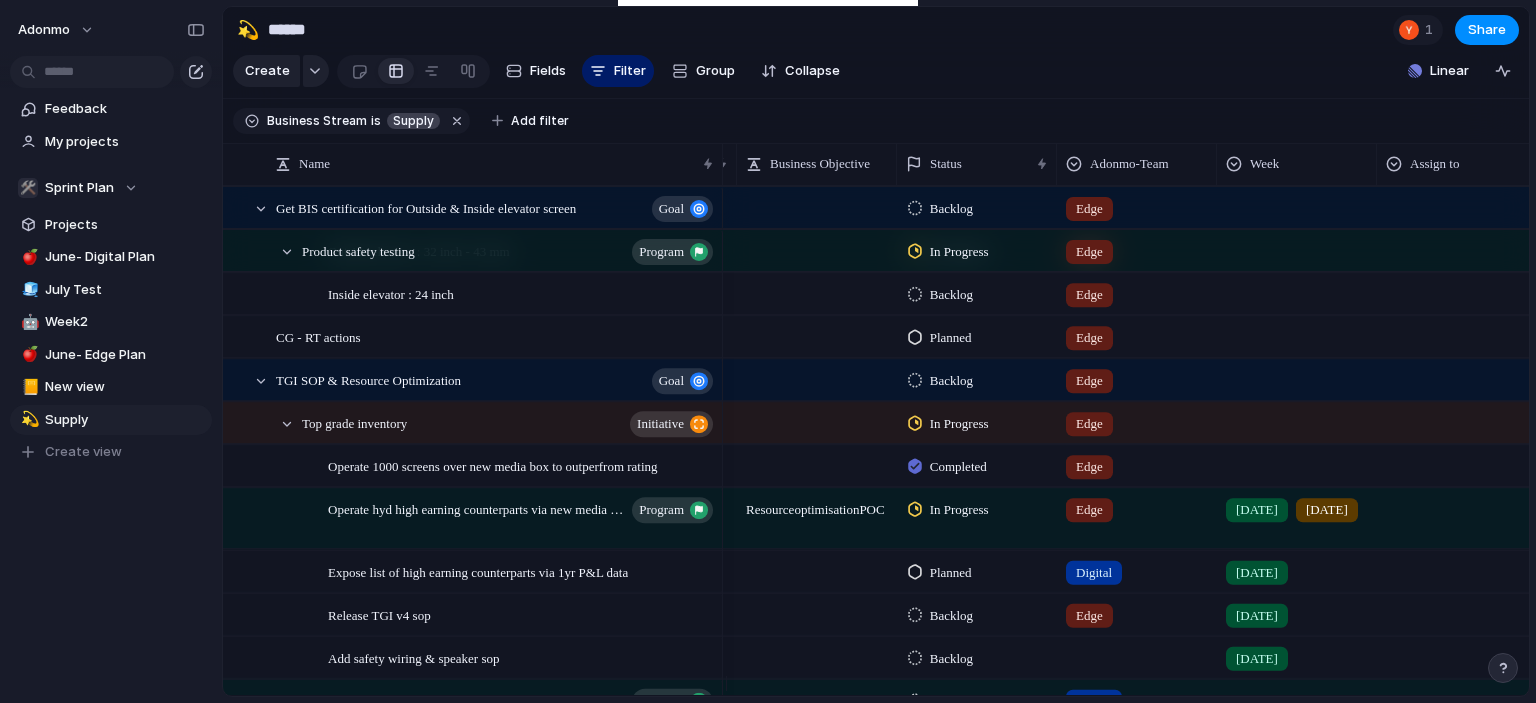click on "Planned" at bounding box center [951, 338] 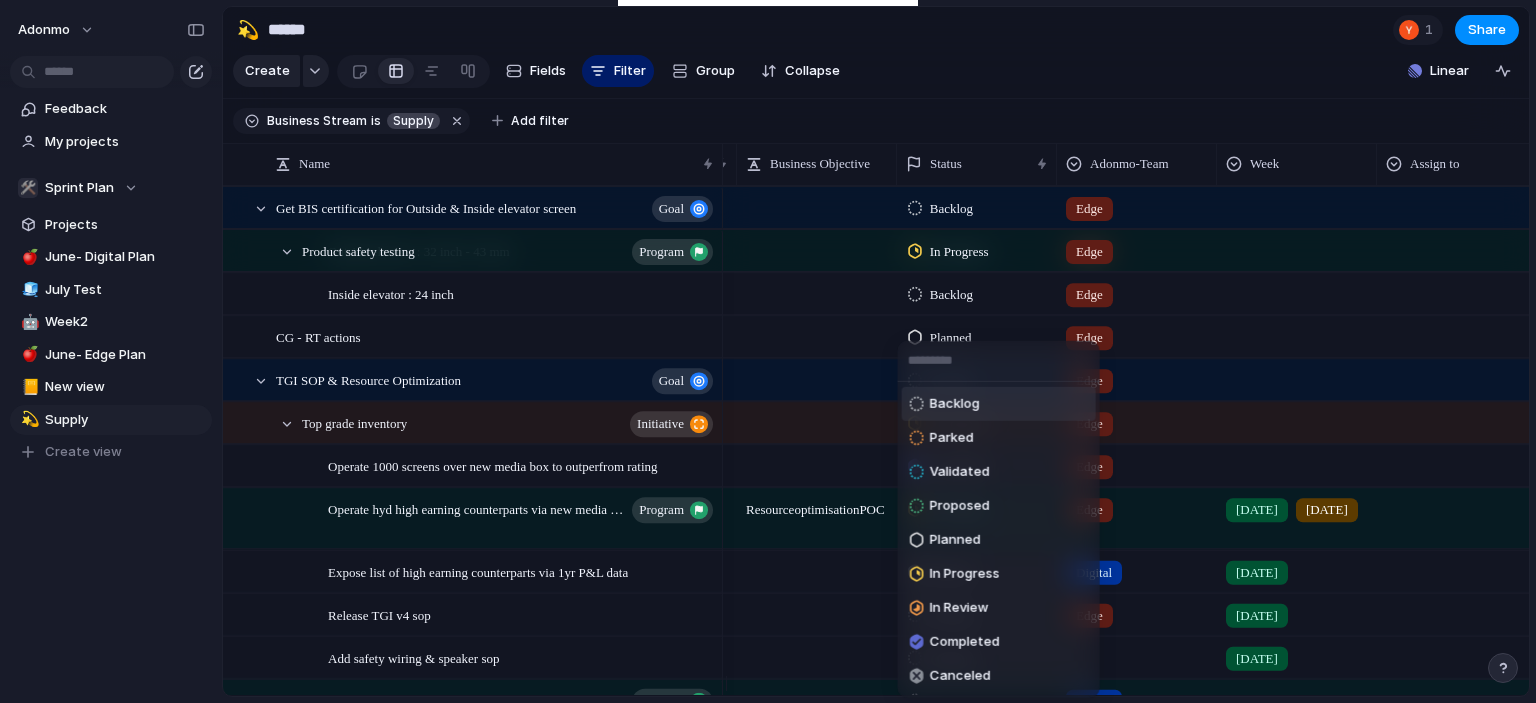 click on "Backlog" at bounding box center (955, 404) 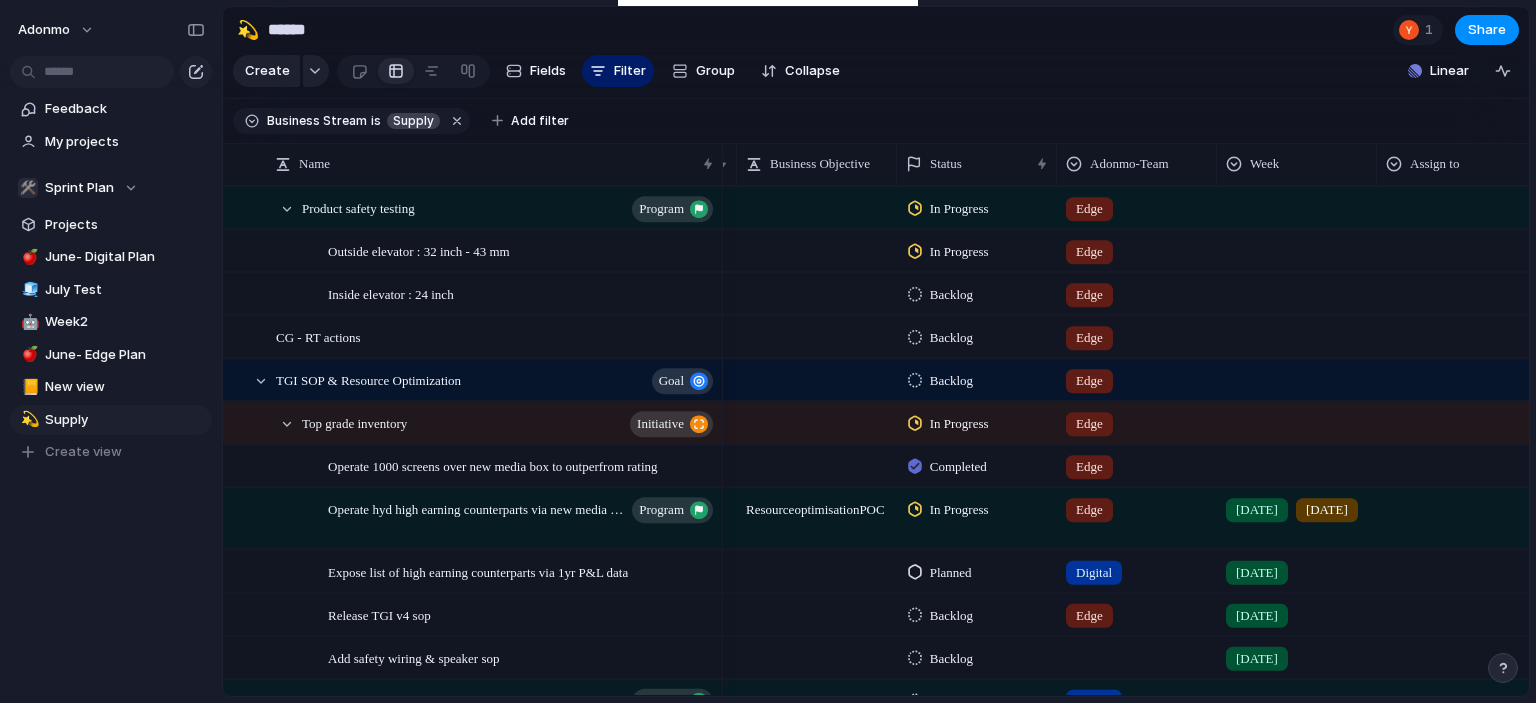 scroll, scrollTop: 2332, scrollLeft: 0, axis: vertical 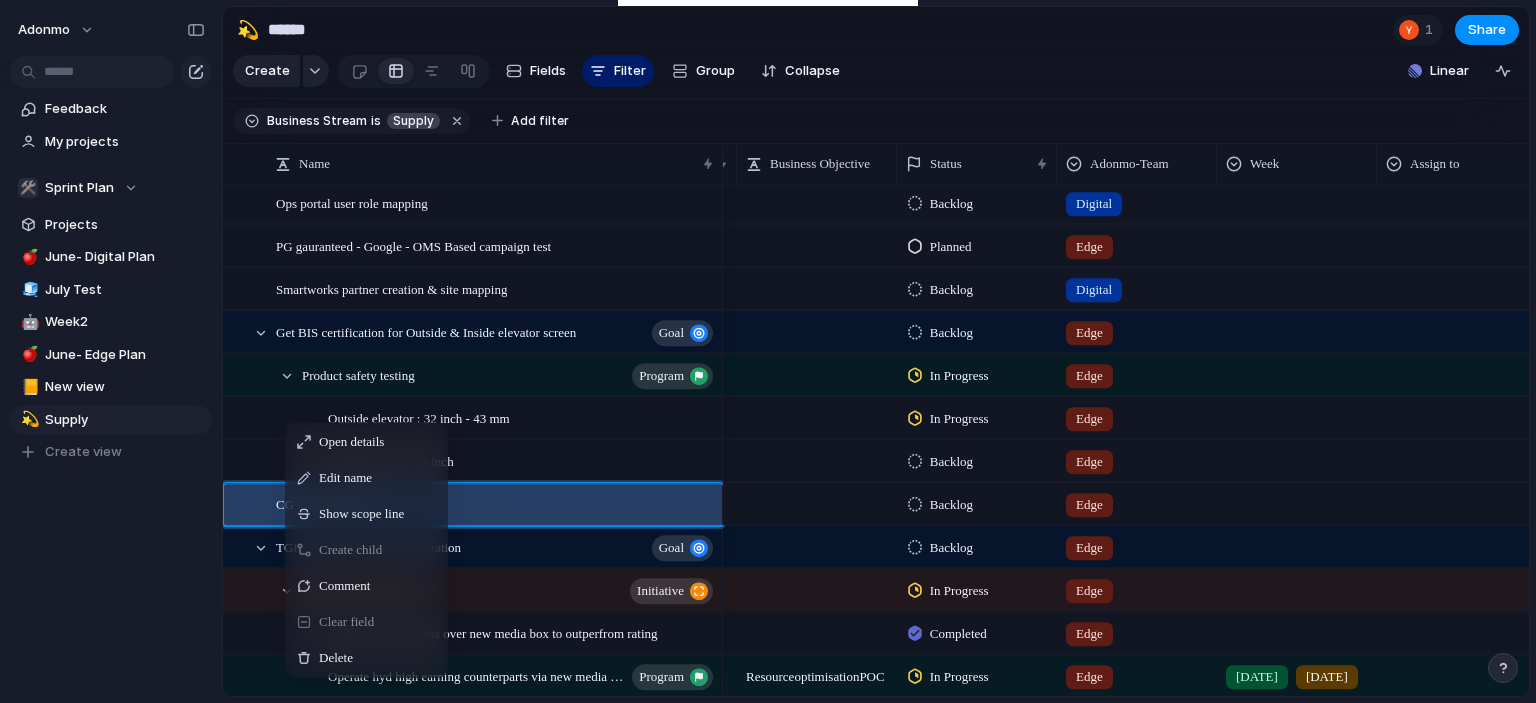 click on "Feedback My projects 🛠️ Sprint Plan Projects 🍎 June- Digital Plan 🧊 July Test 🤖 Week2 🍎 June- Edge Plan 📒 New view 💫 Supply
To pick up a draggable item, press the space bar.
While dragging, use the arrow keys to move the item.
Press space again to drop the item in its new position, or press escape to cancel.
Create view" at bounding box center [111, 314] 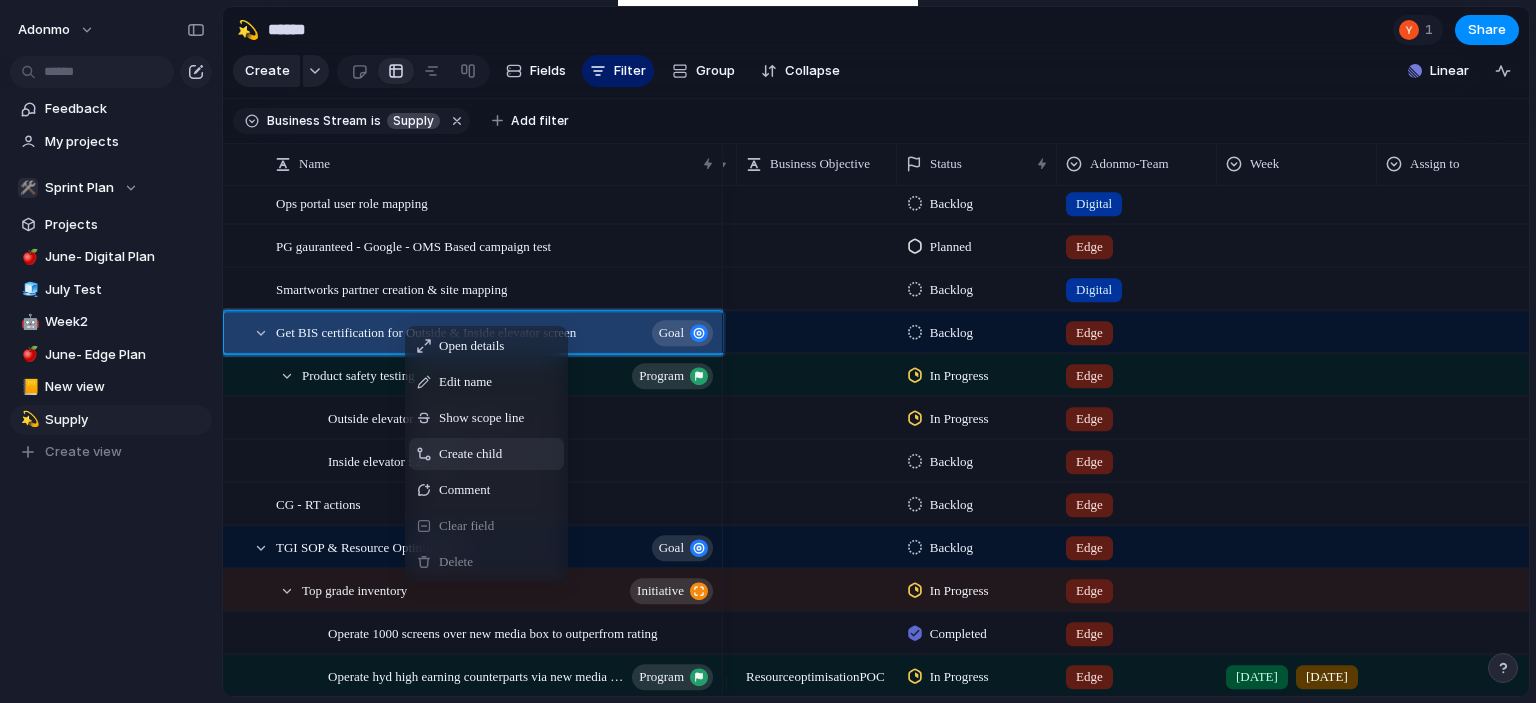 click on "Create child" at bounding box center [486, 454] 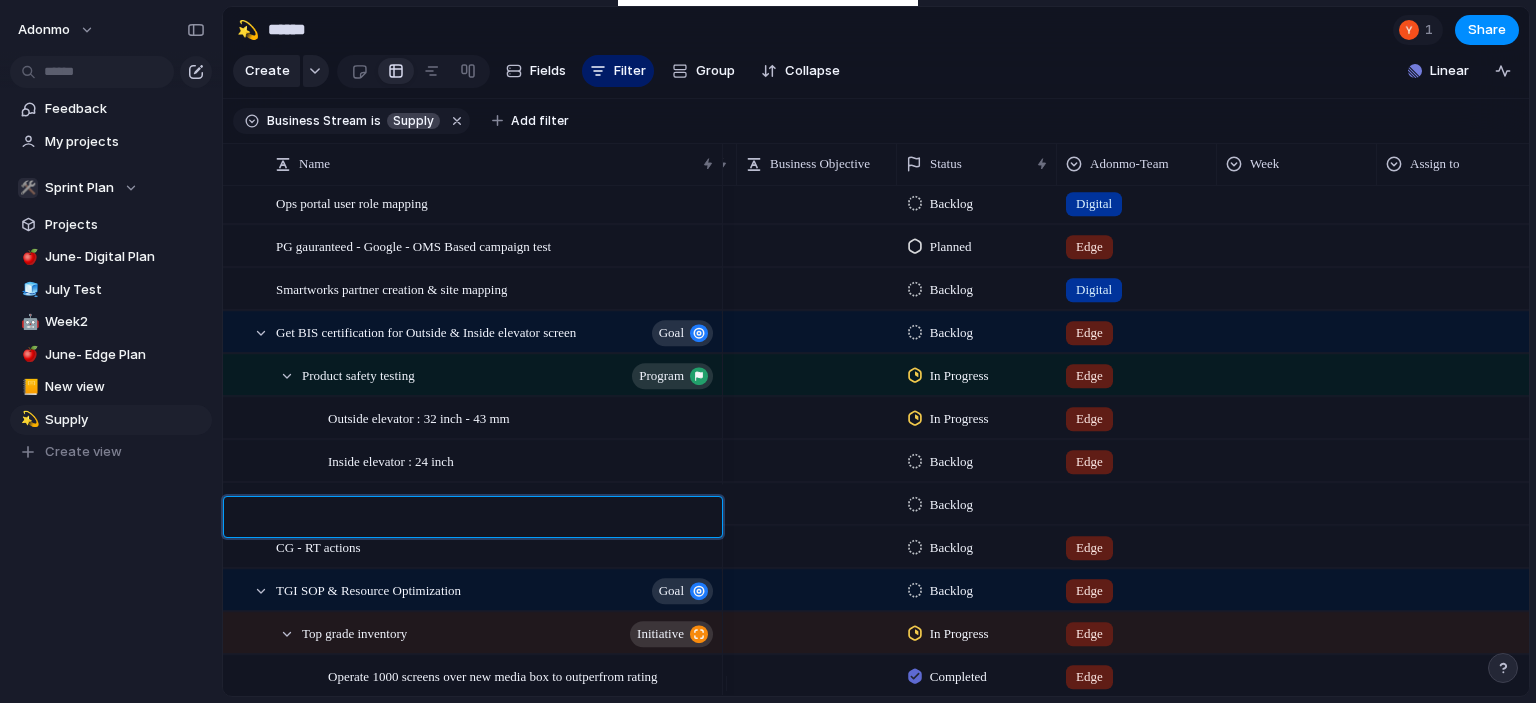 type on "*" 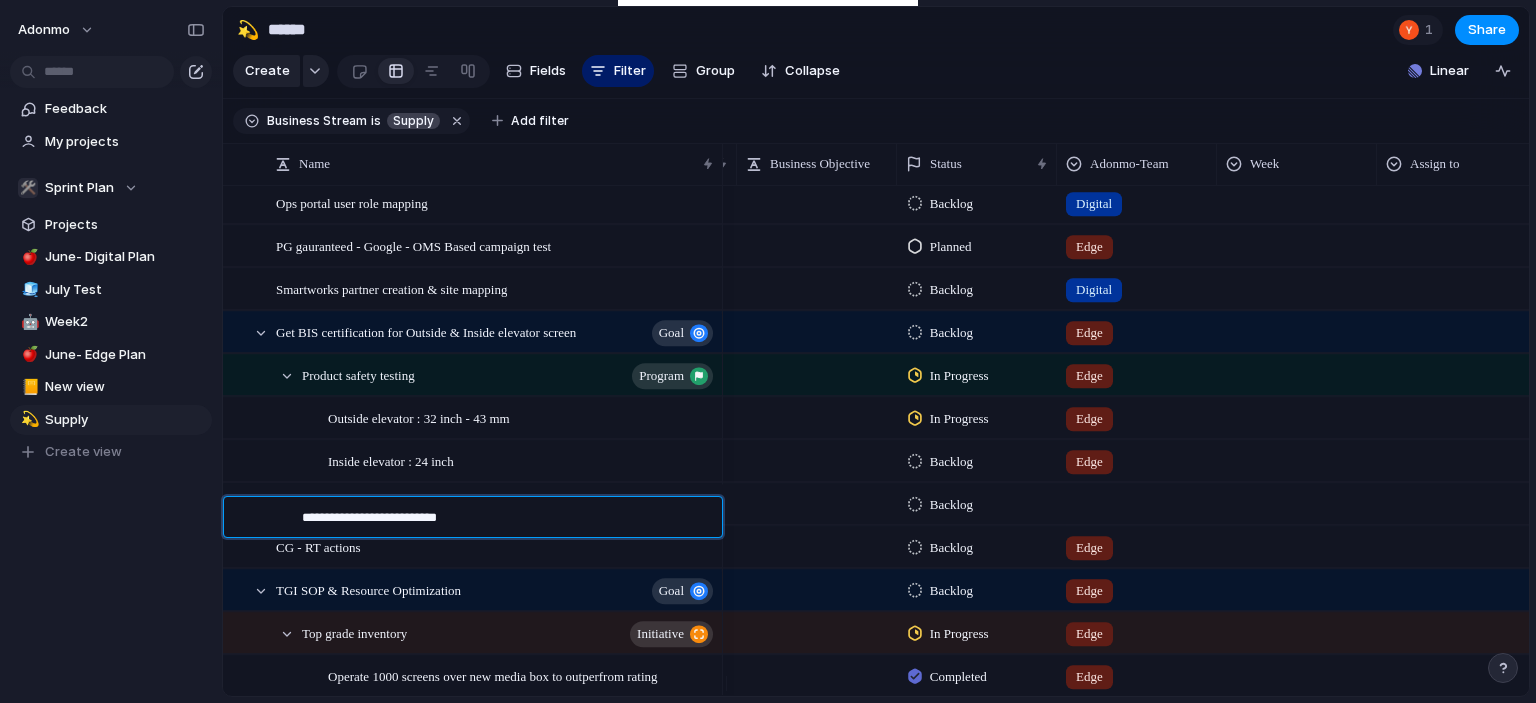type on "**********" 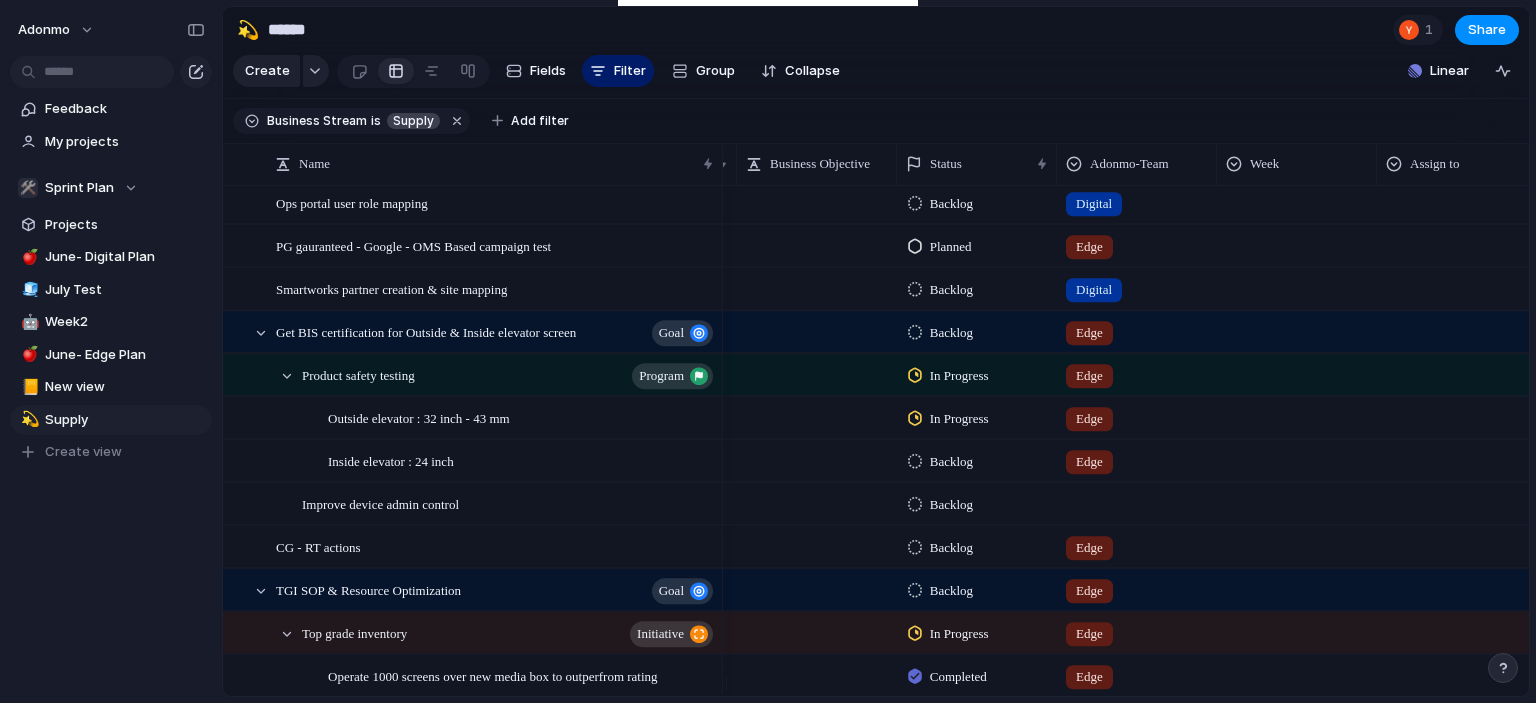 click on "Improve device admin control" at bounding box center [380, 503] 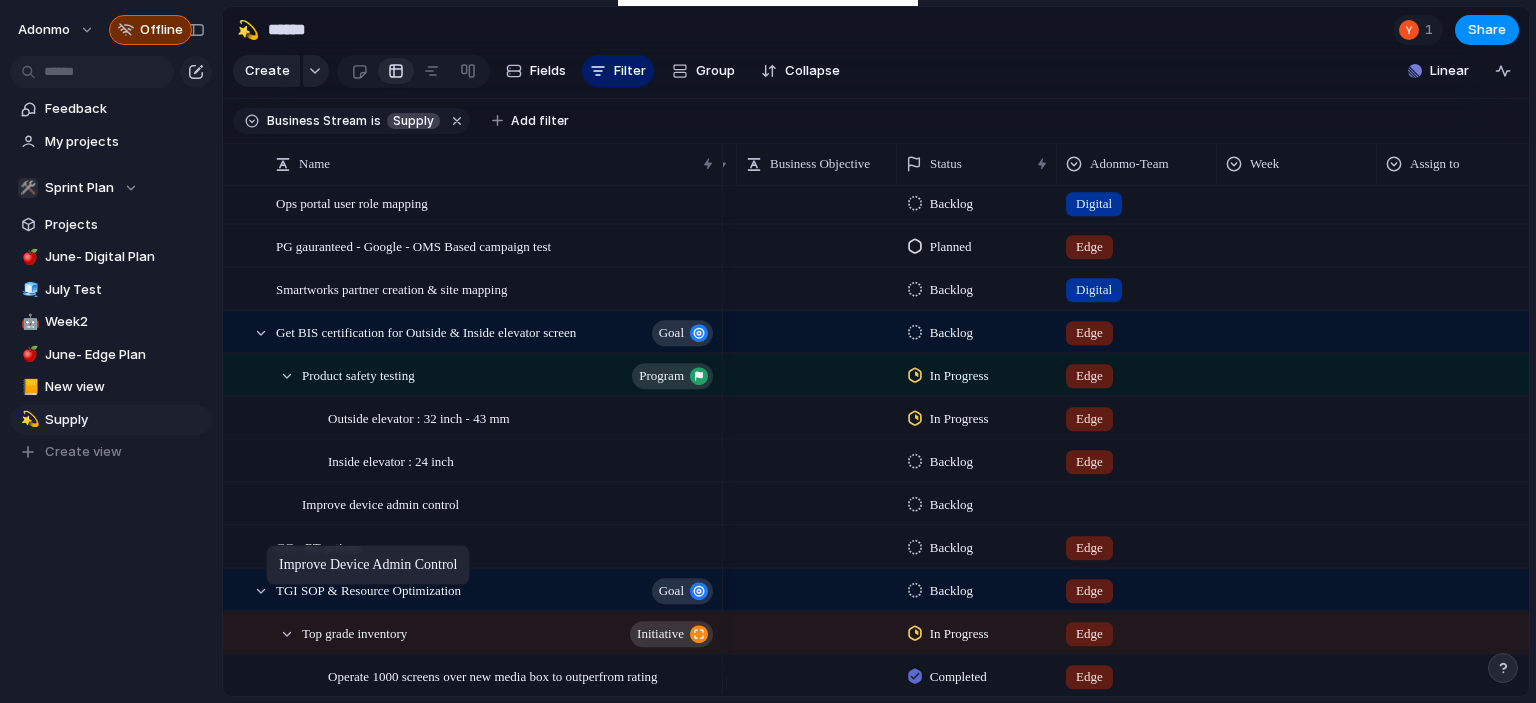 drag, startPoint x: 386, startPoint y: 523, endPoint x: 276, endPoint y: 549, distance: 113.03097 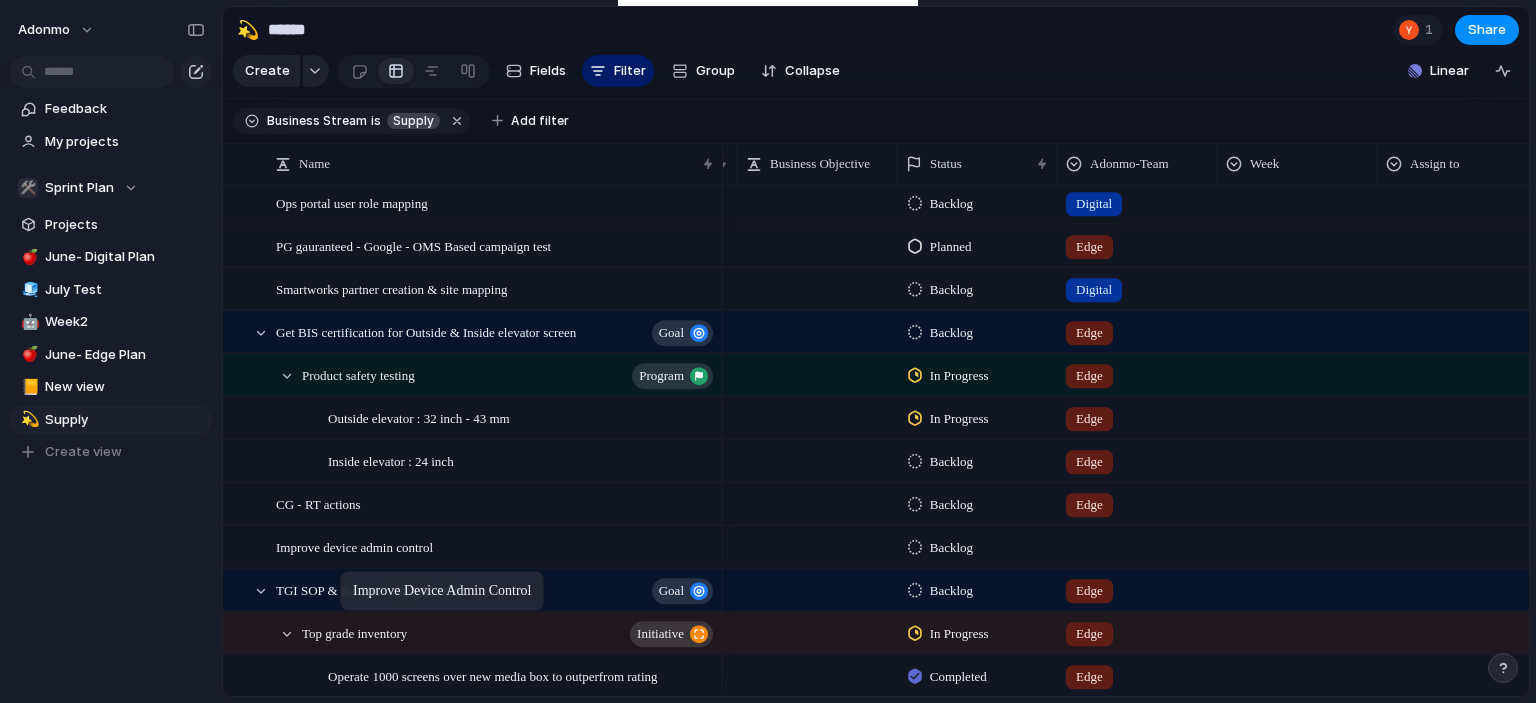 drag, startPoint x: 362, startPoint y: 508, endPoint x: 346, endPoint y: 567, distance: 61.13101 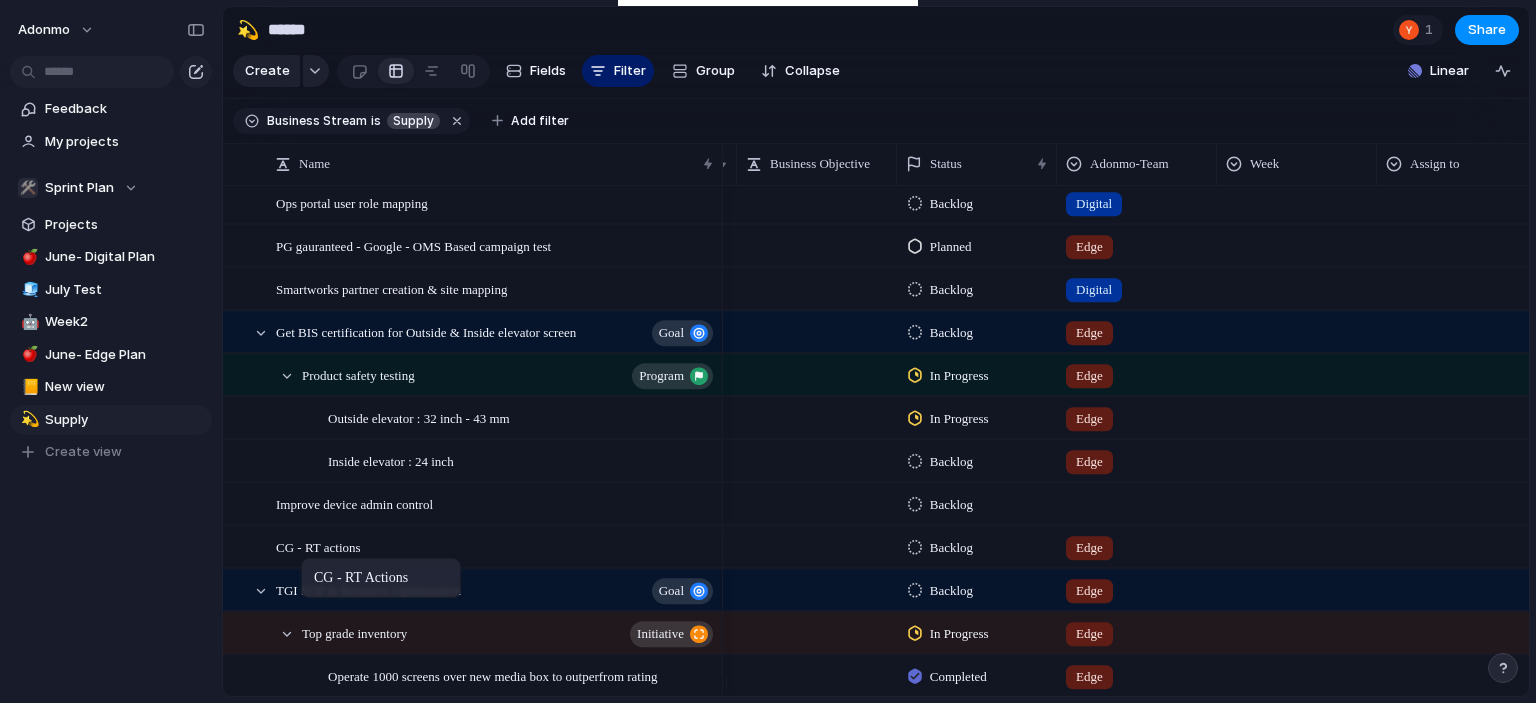 drag, startPoint x: 311, startPoint y: 515, endPoint x: 311, endPoint y: 562, distance: 47 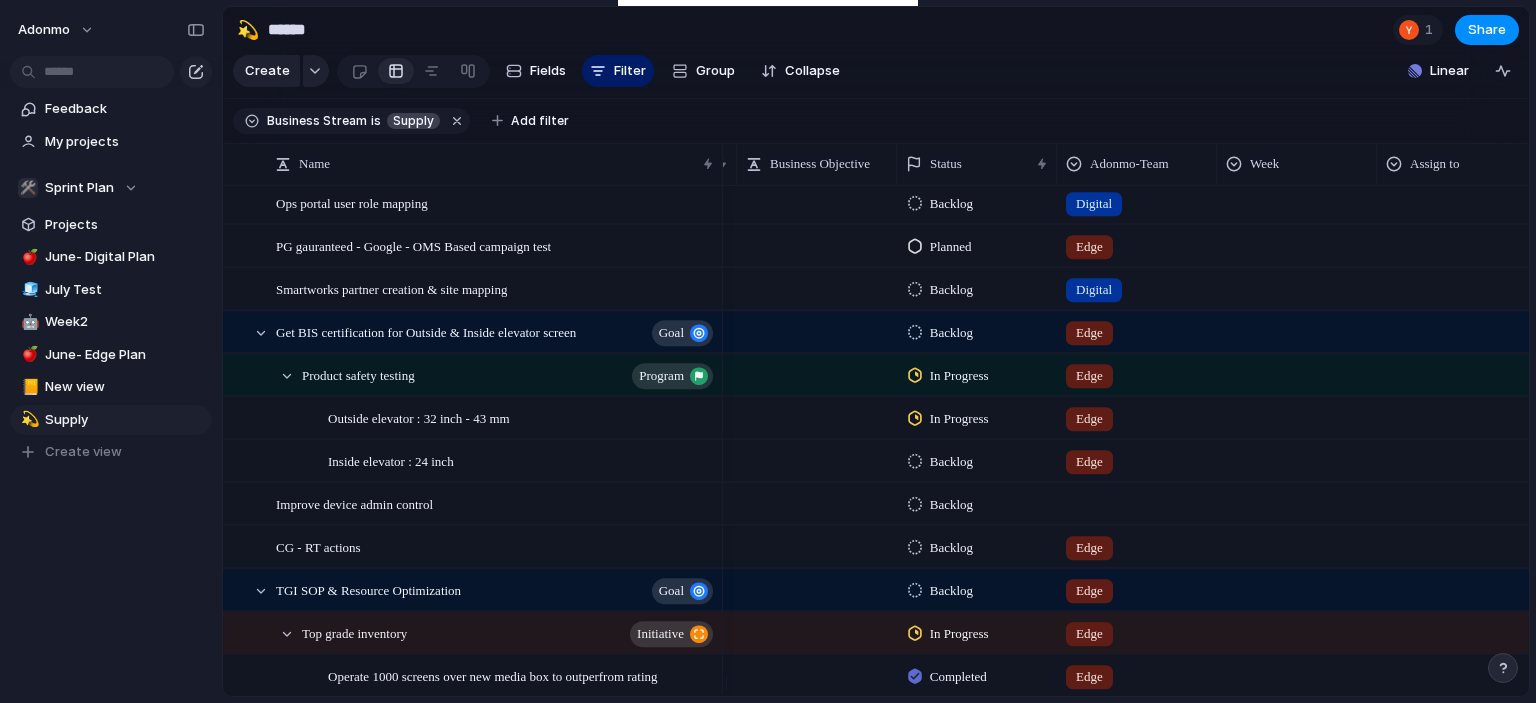 click on "Improve device admin control" at bounding box center (354, 503) 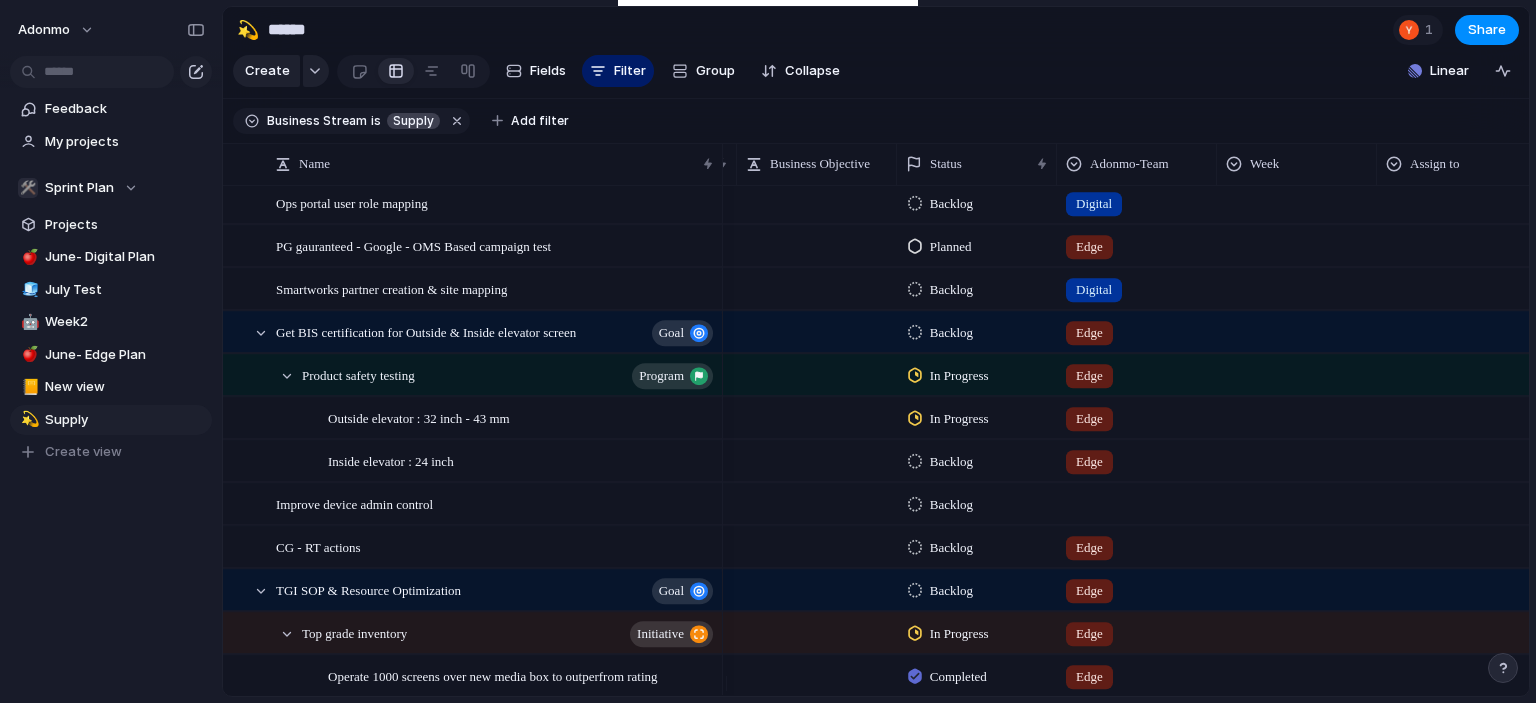 click on "Improve device admin control" at bounding box center [354, 503] 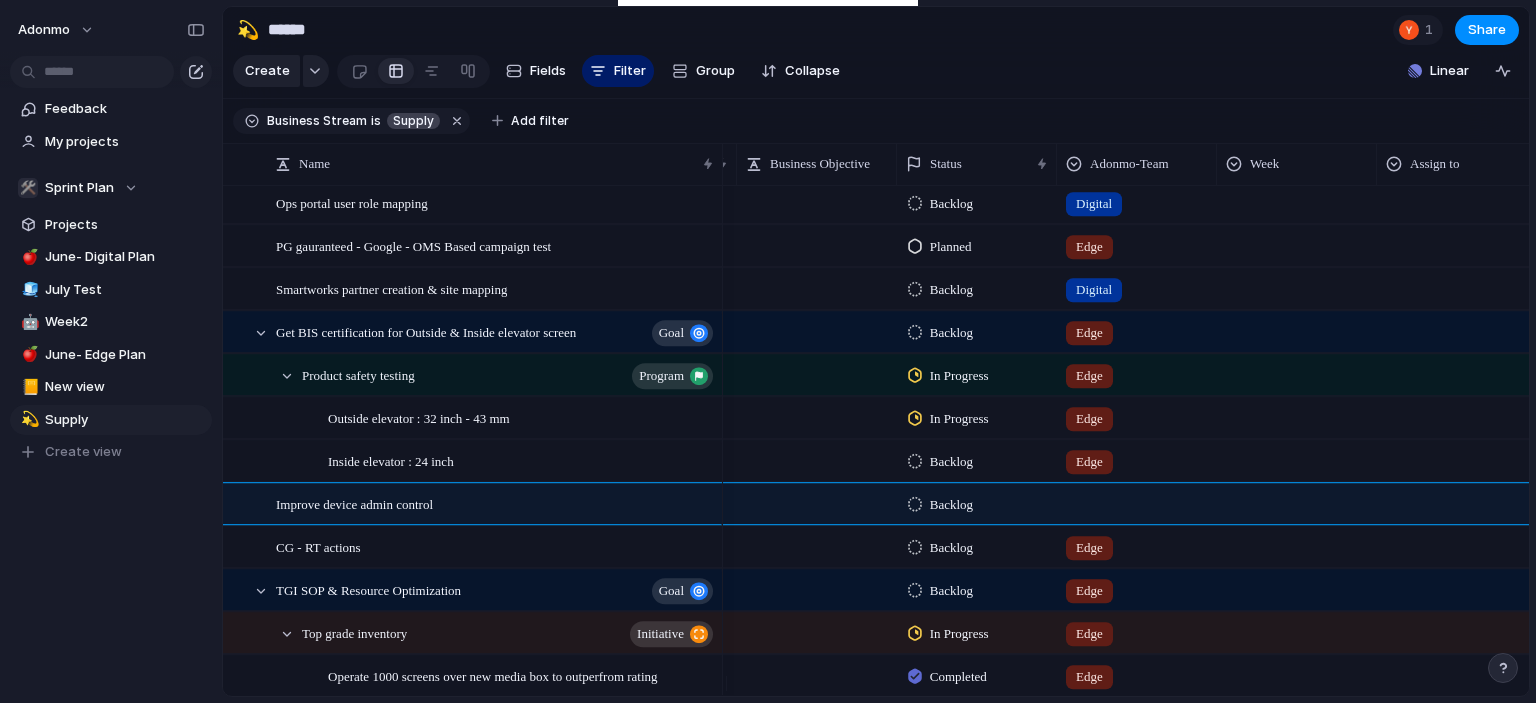 click on "**********" at bounding box center (810, 595) 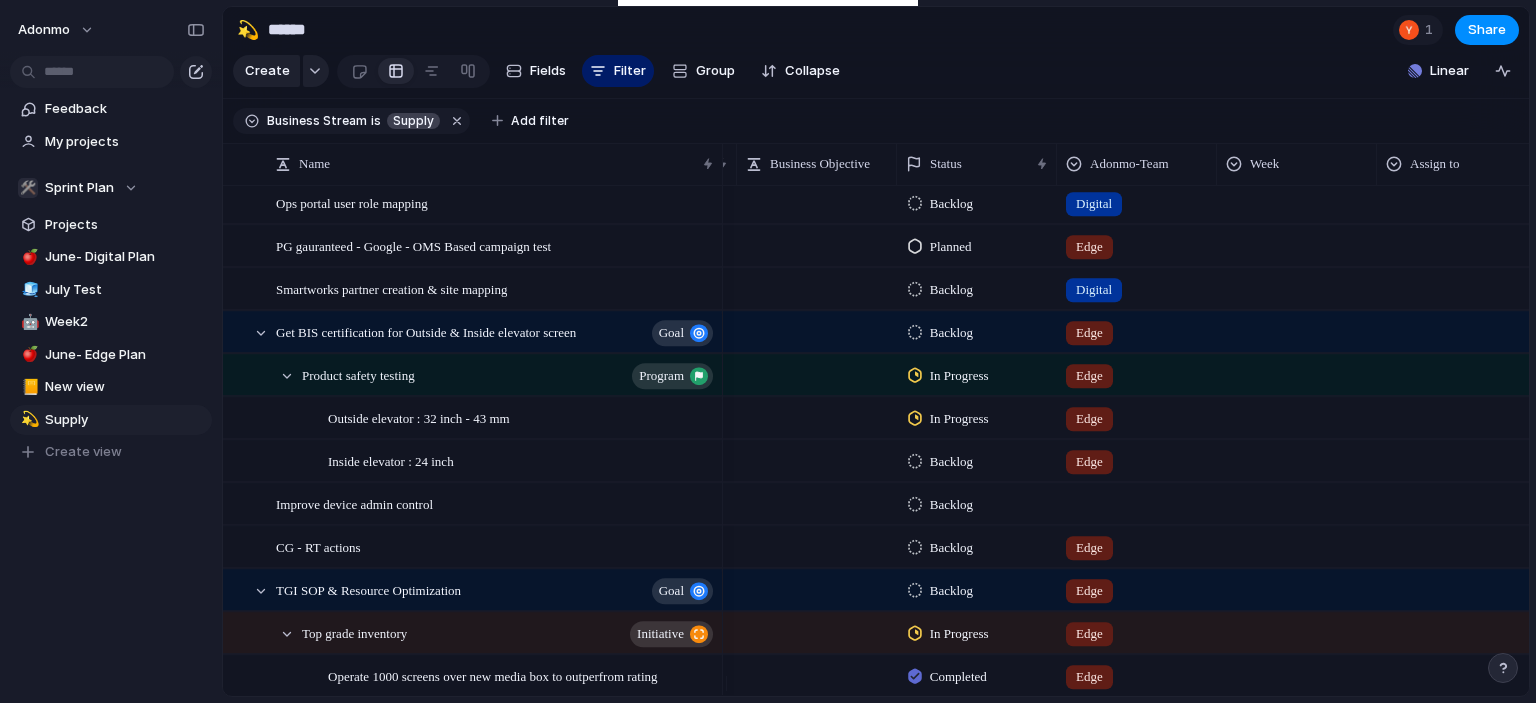 click on "Improve device admin control" at bounding box center (354, 503) 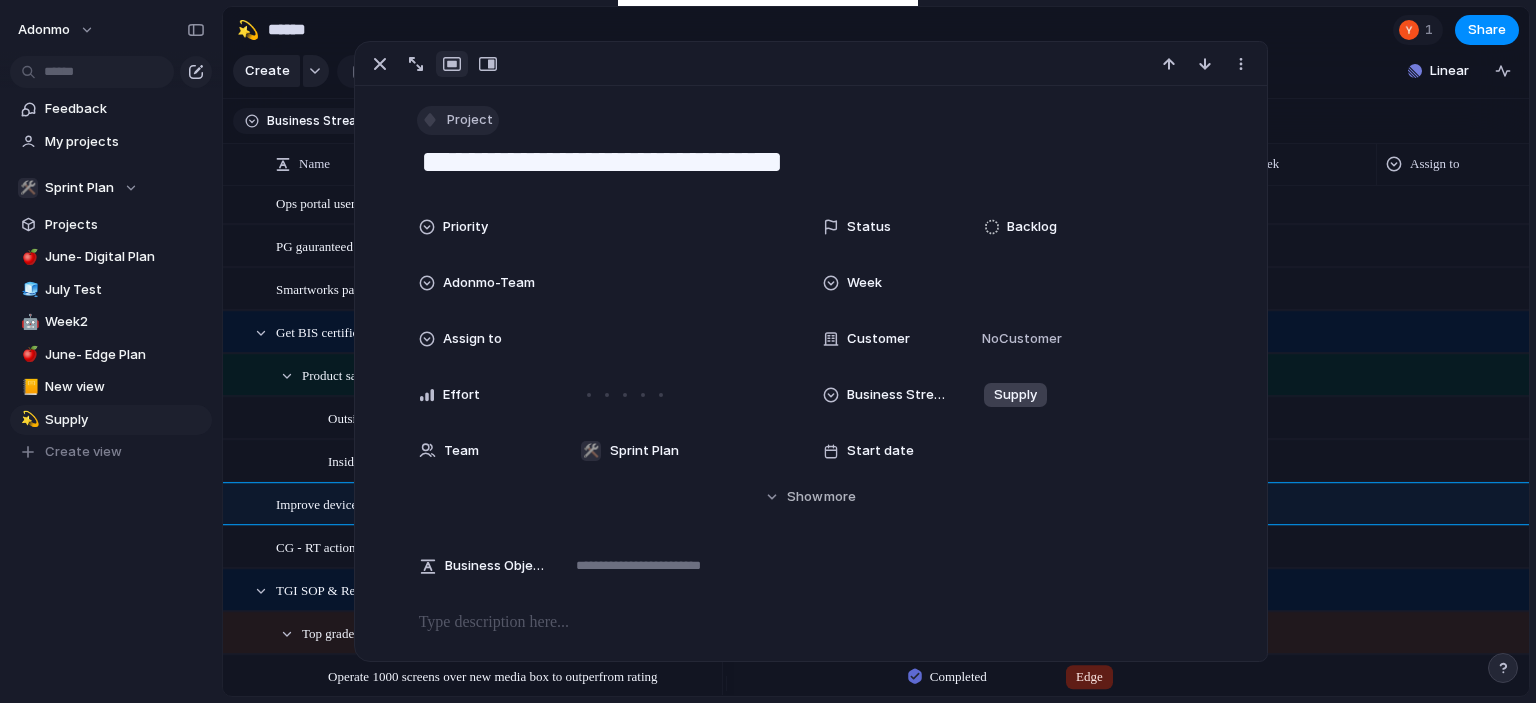 click on "Project" at bounding box center (470, 120) 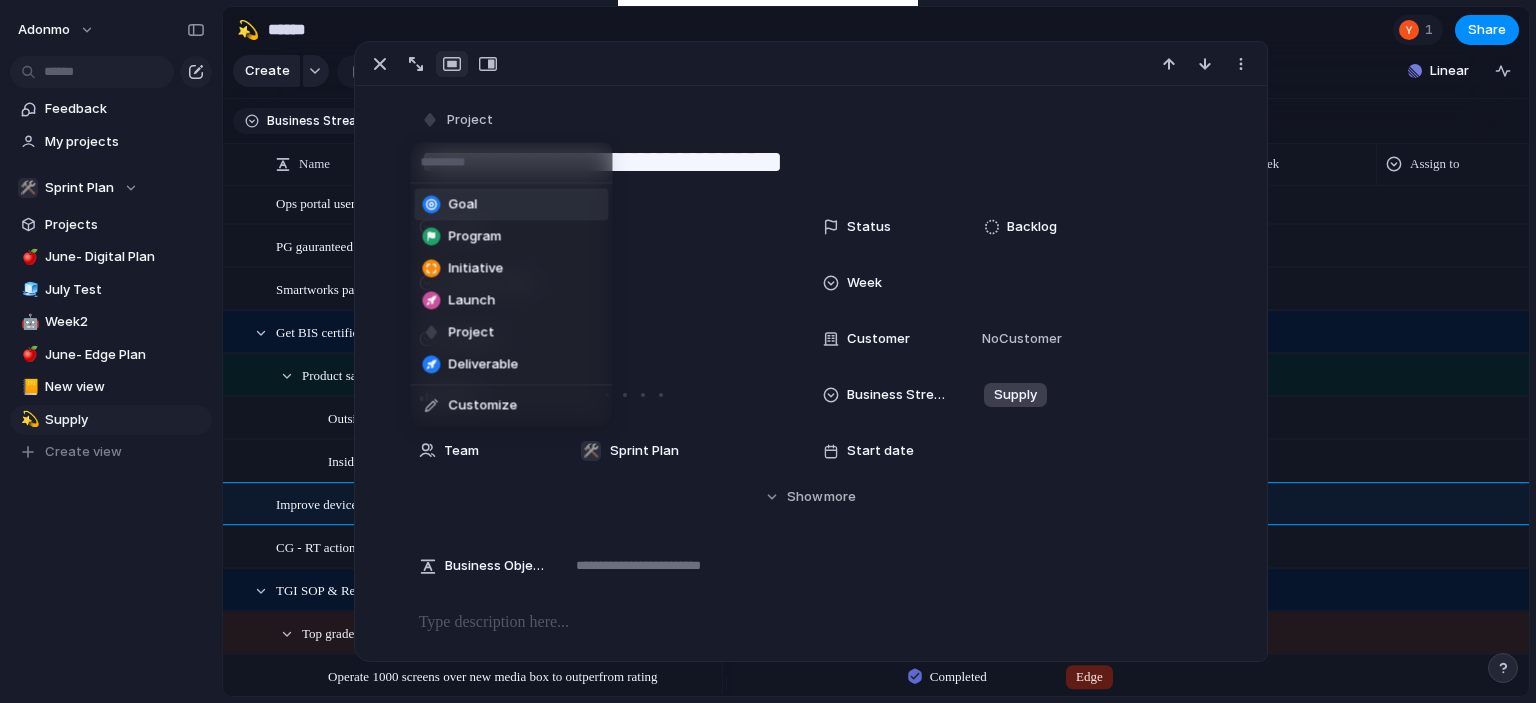 click on "Goal" at bounding box center [511, 204] 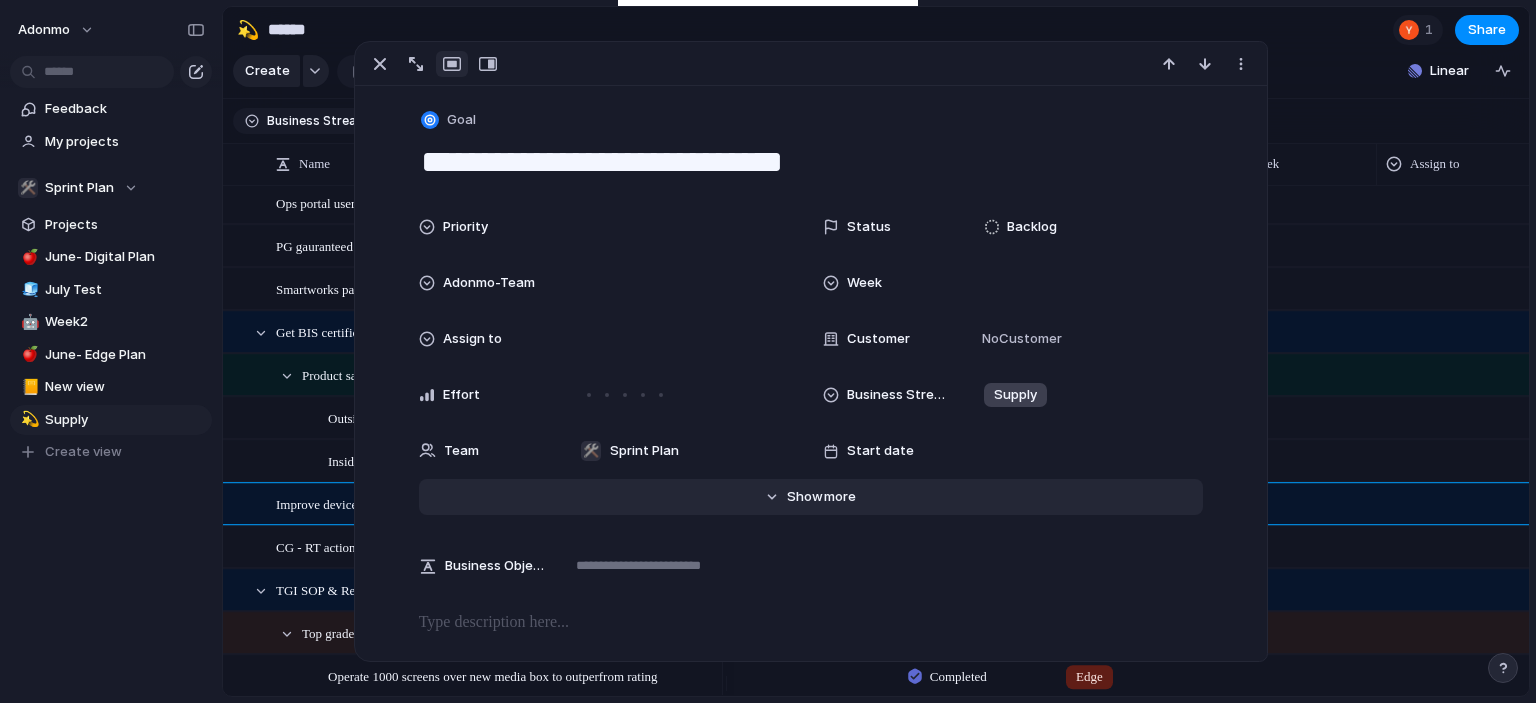 click on "Hide Show more" at bounding box center (811, 497) 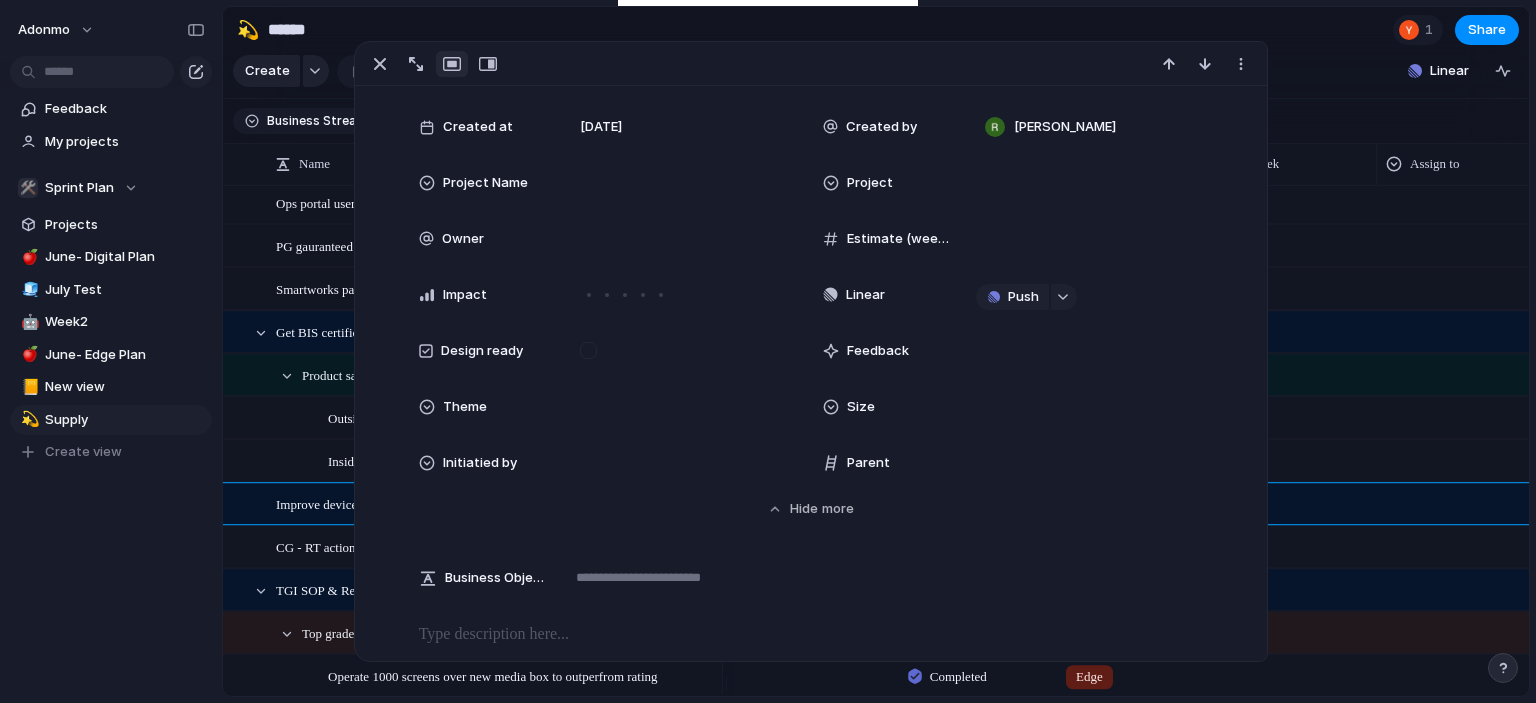 scroll, scrollTop: 440, scrollLeft: 0, axis: vertical 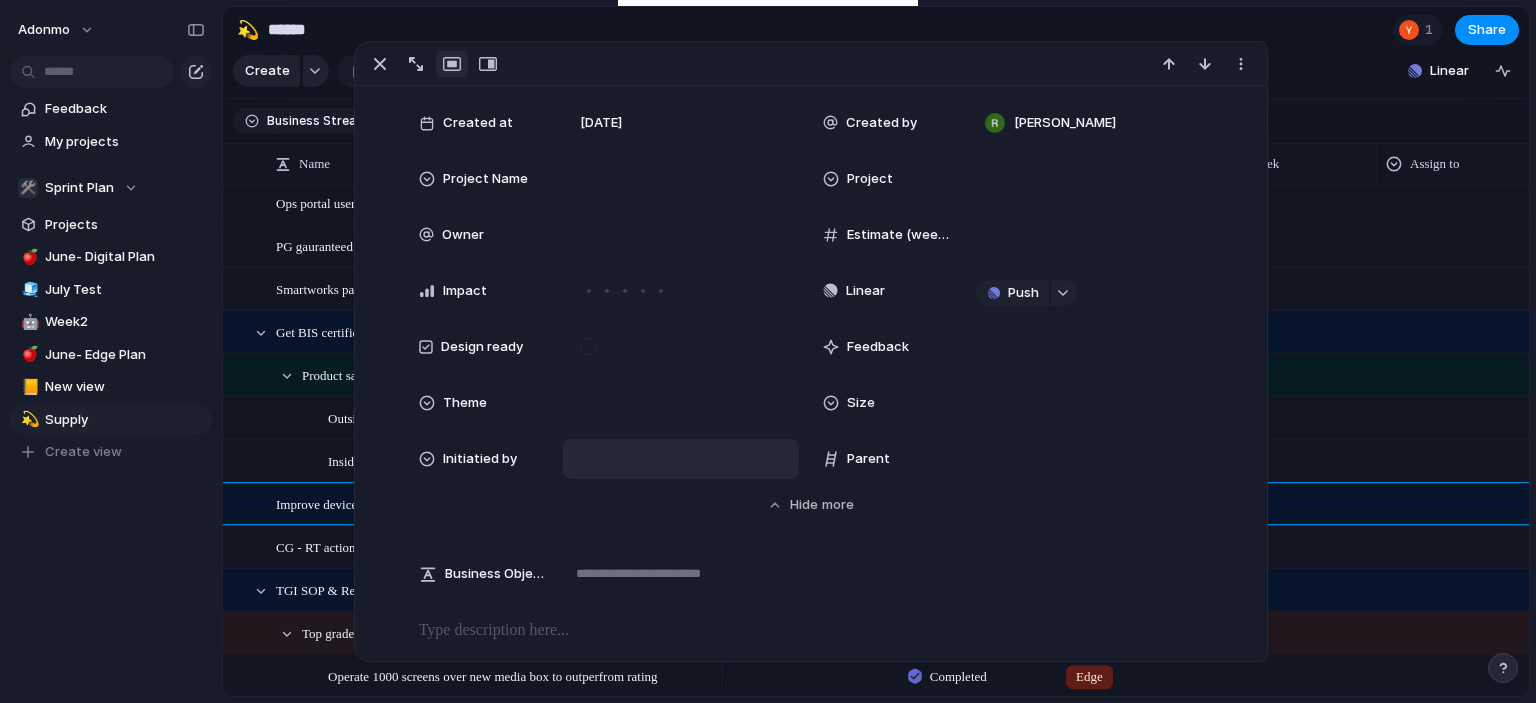 click at bounding box center (681, 459) 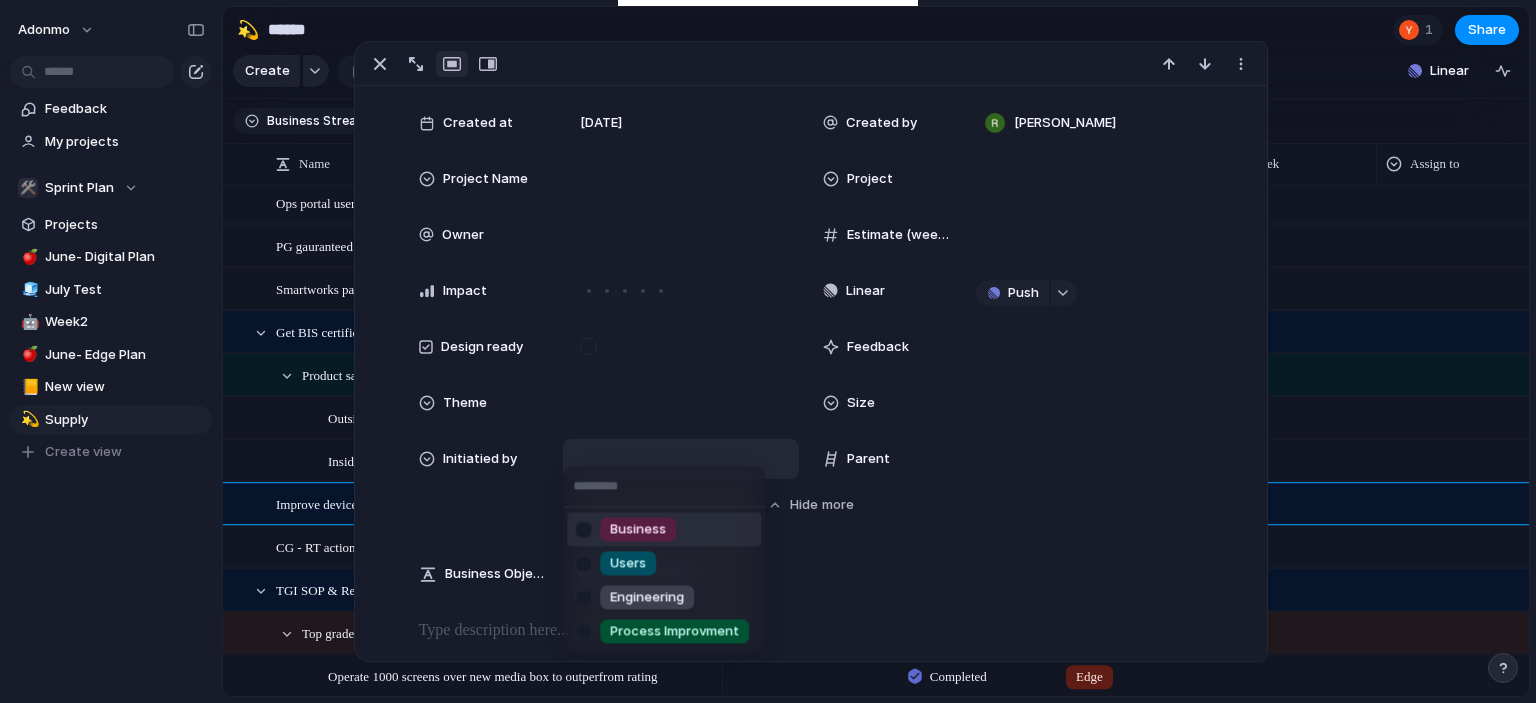 click on "Engineering" at bounding box center (647, 598) 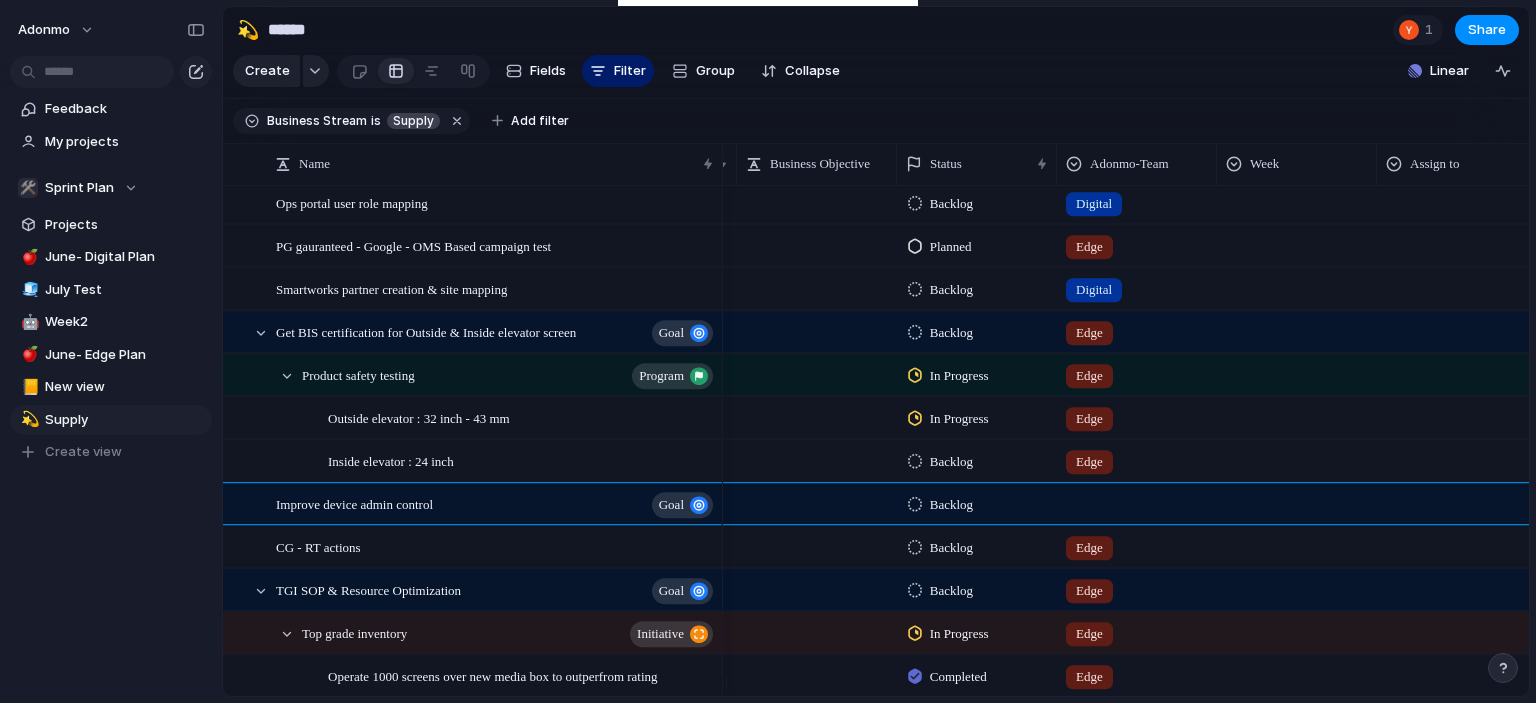 click on "Keep using Index You're approaching the free limit of 300 work items Upgrade plan" at bounding box center [111, 618] 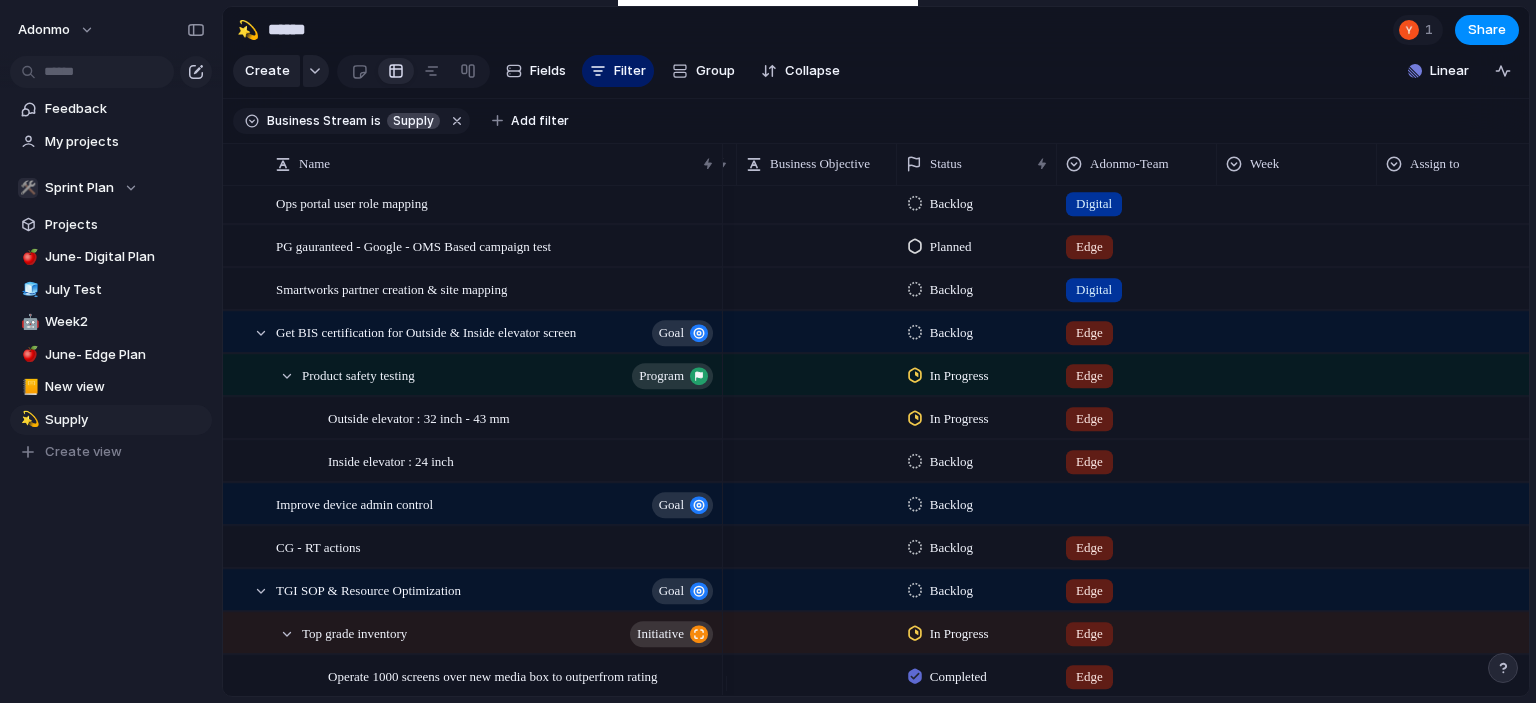 scroll, scrollTop: 2422, scrollLeft: 0, axis: vertical 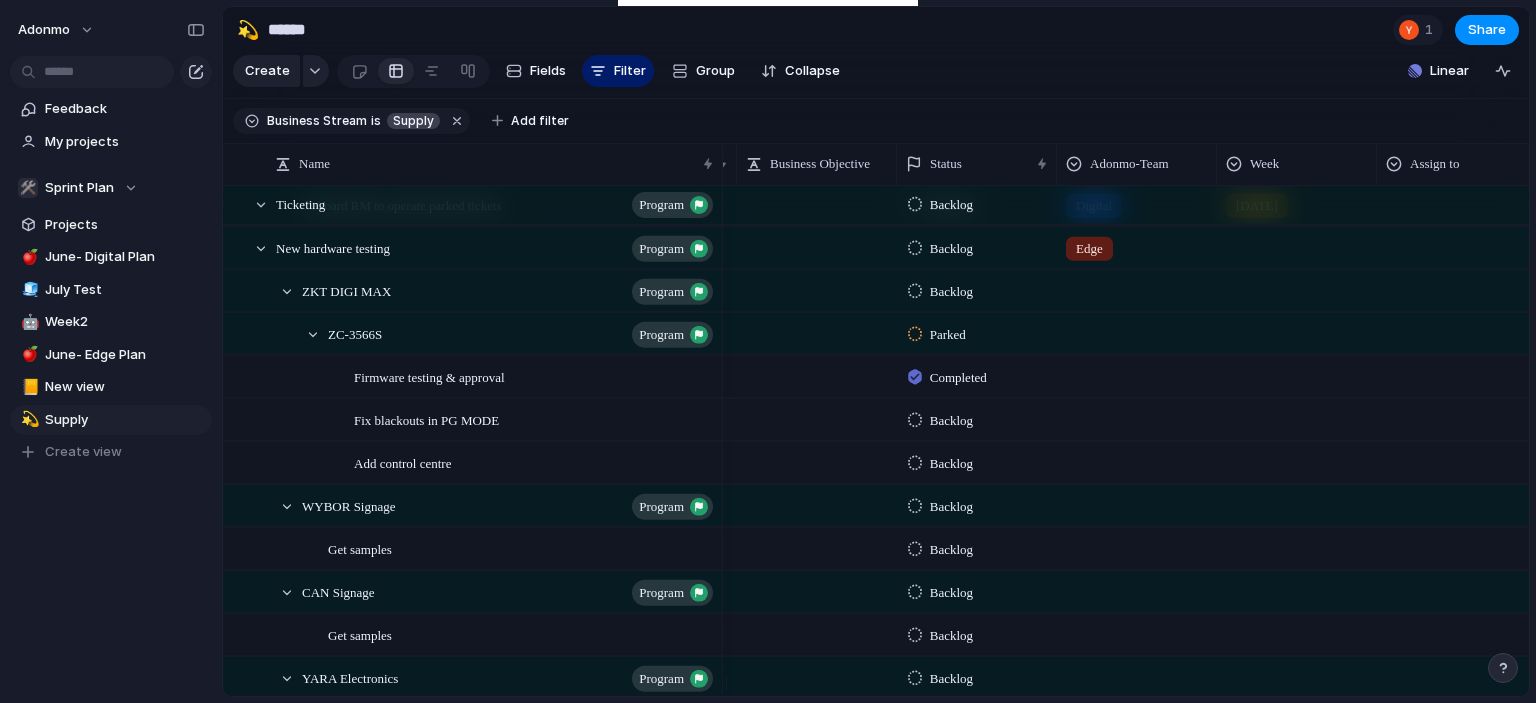 click at bounding box center (1137, 415) 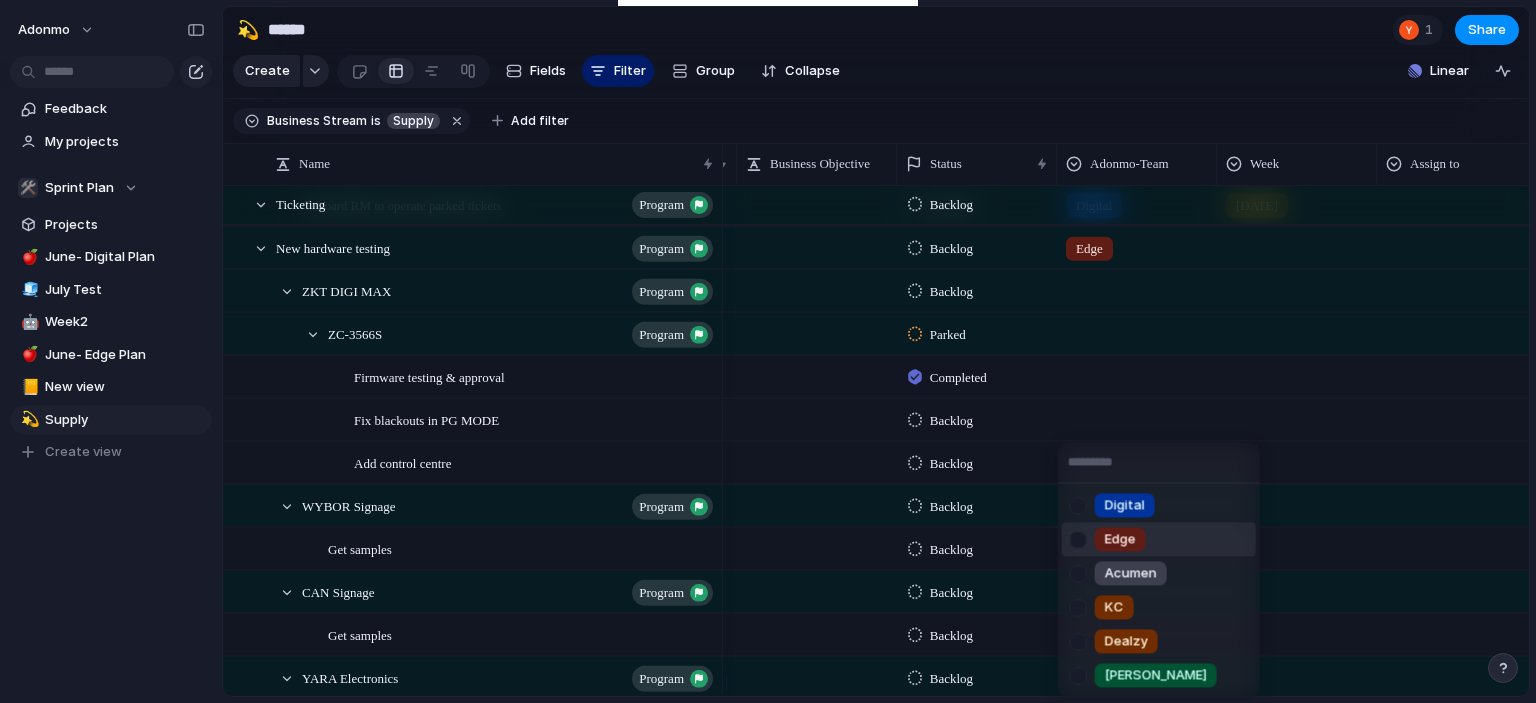click on "Edge" at bounding box center [1120, 540] 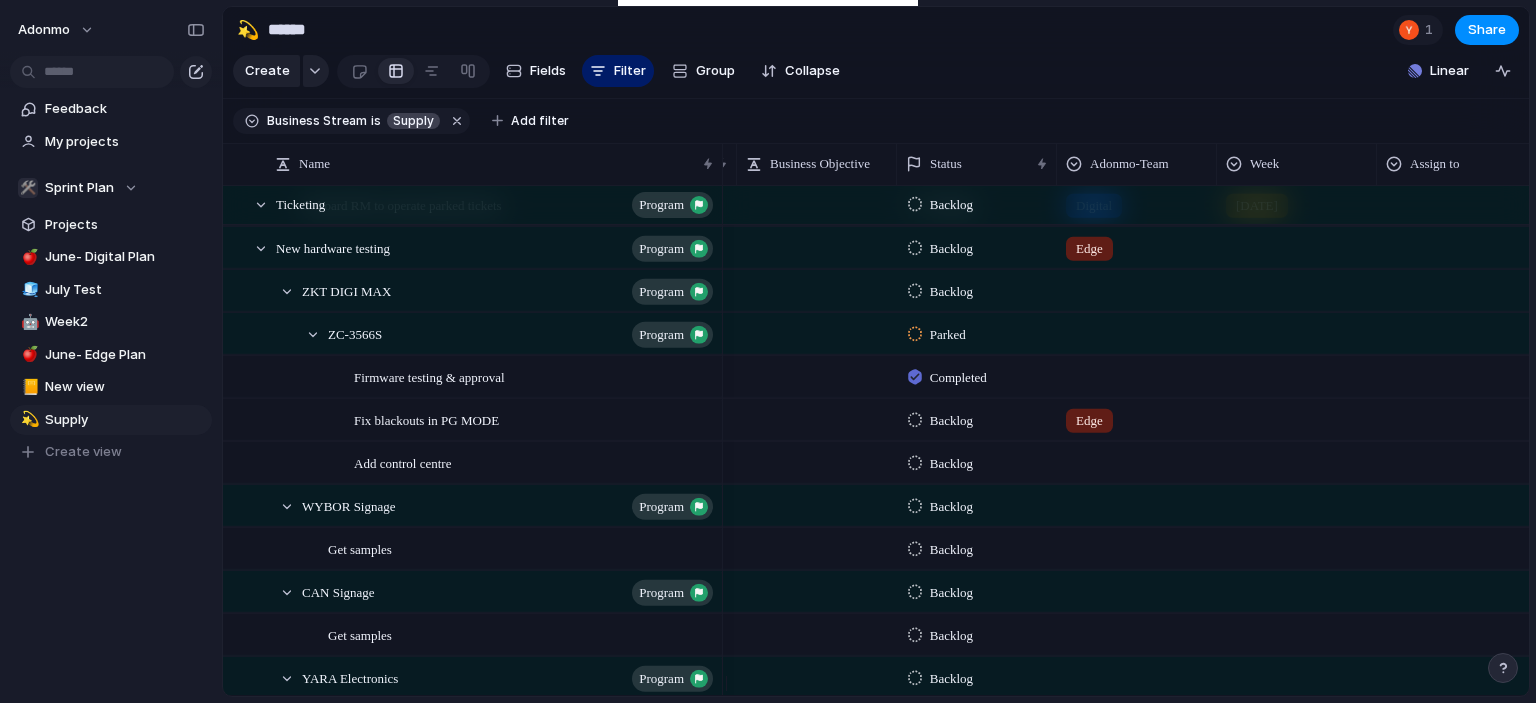 click at bounding box center (1297, 415) 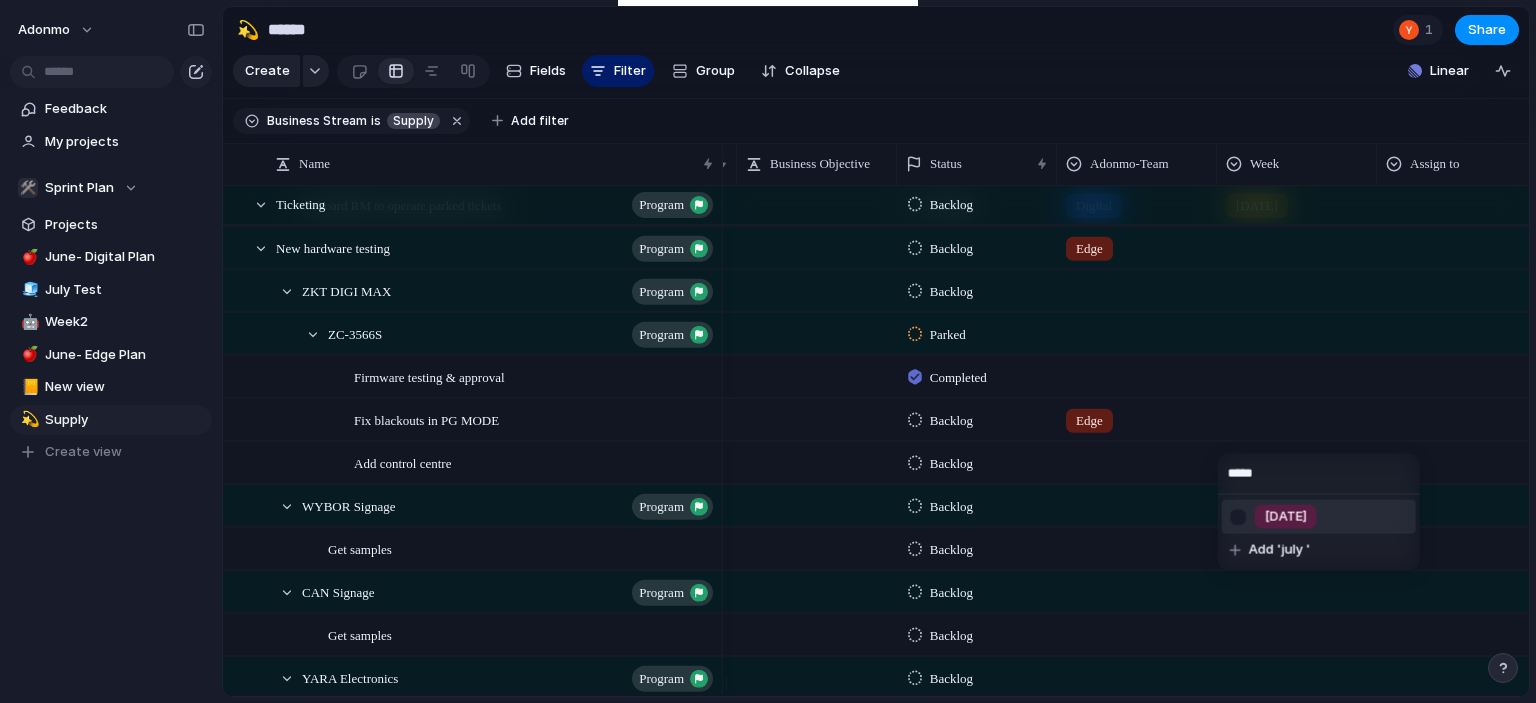 type on "******" 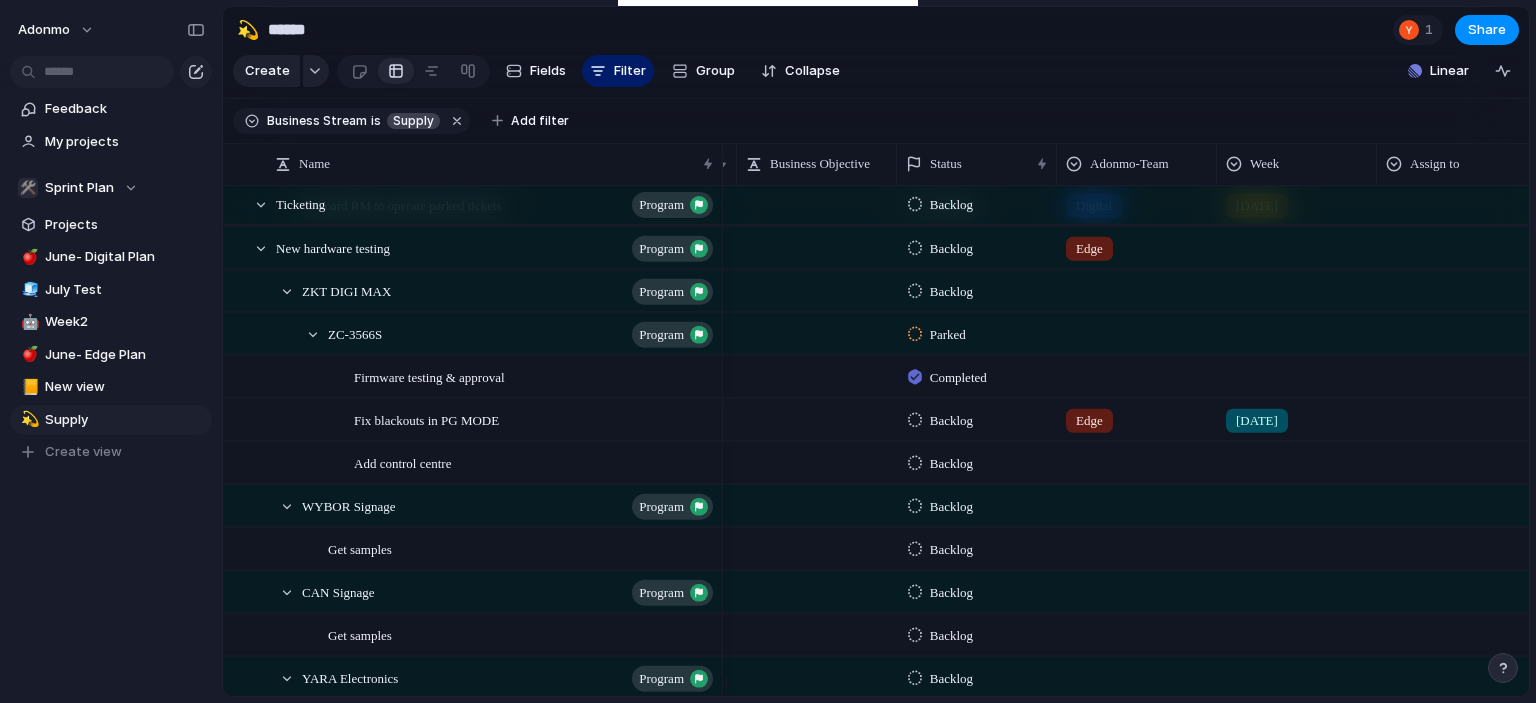 click on "[DATE]" at bounding box center [1257, 420] 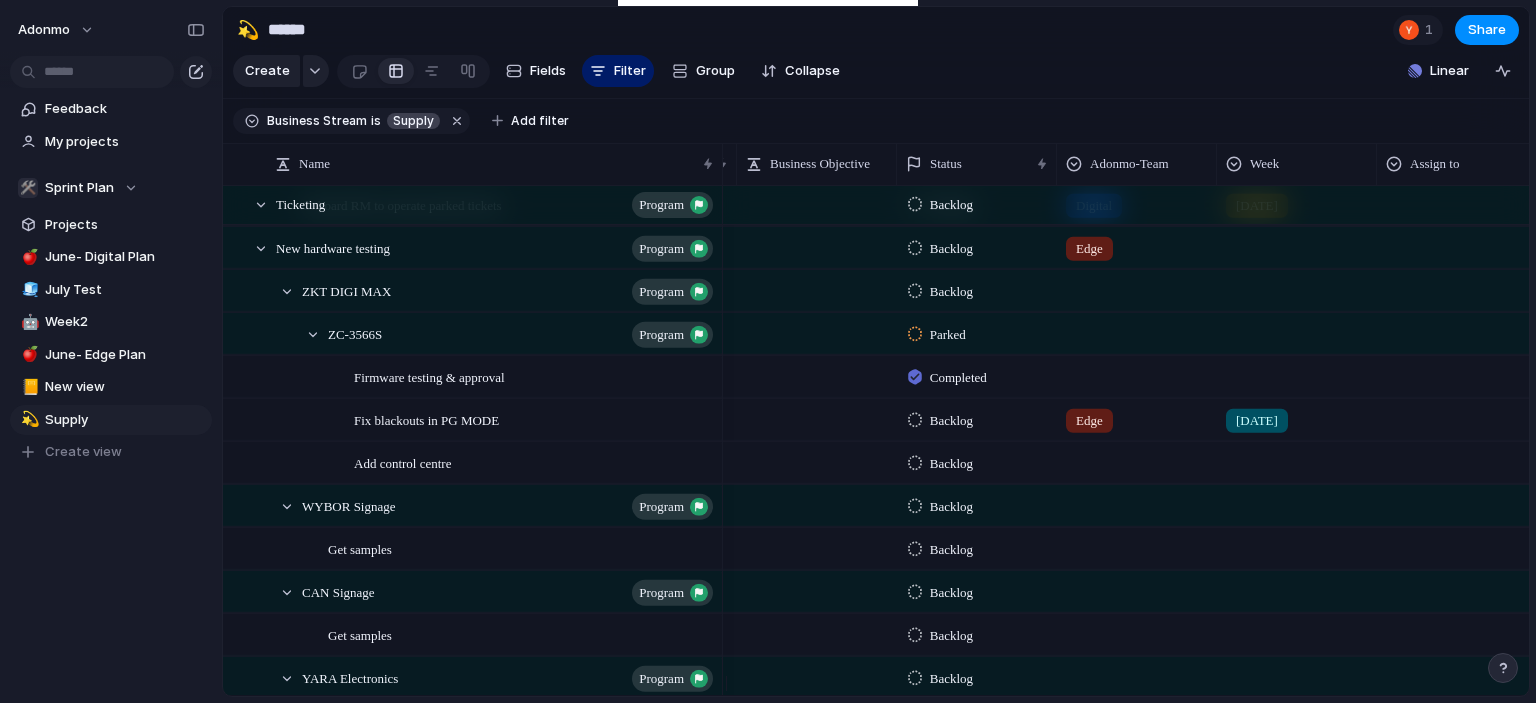 click at bounding box center (1137, 458) 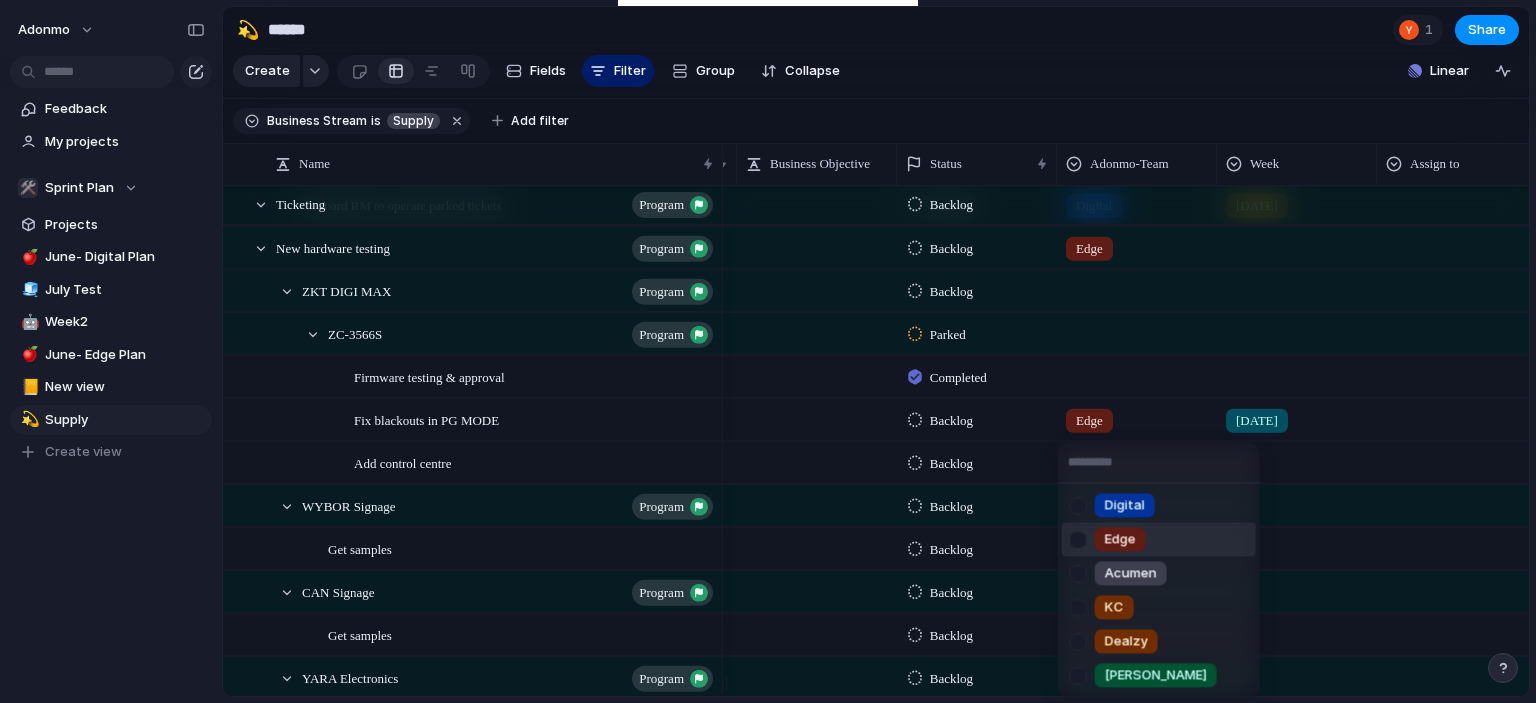 click at bounding box center [1078, 539] 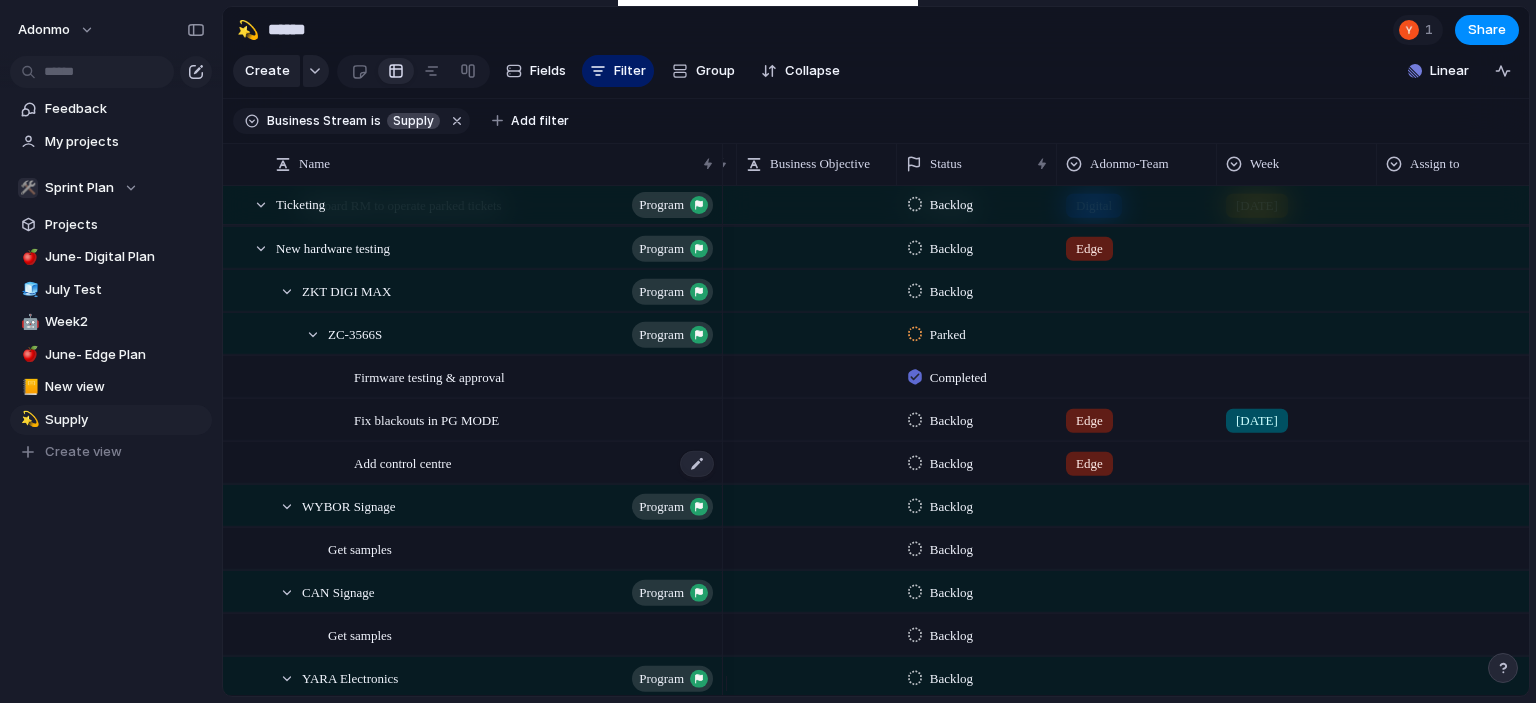 click on "Add control centre" at bounding box center [535, 462] 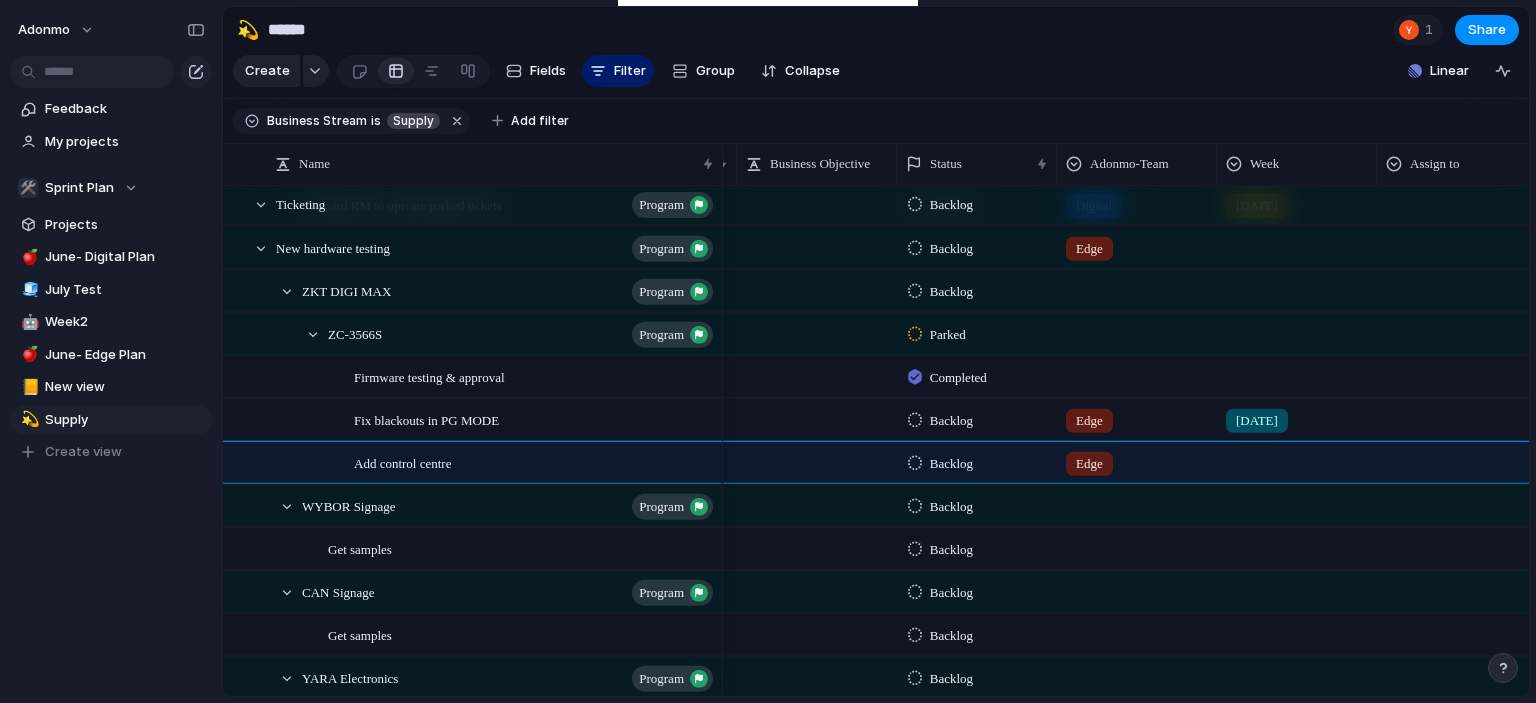 click on "Keep using Index You're approaching the free limit of 300 work items Upgrade plan" at bounding box center (111, 618) 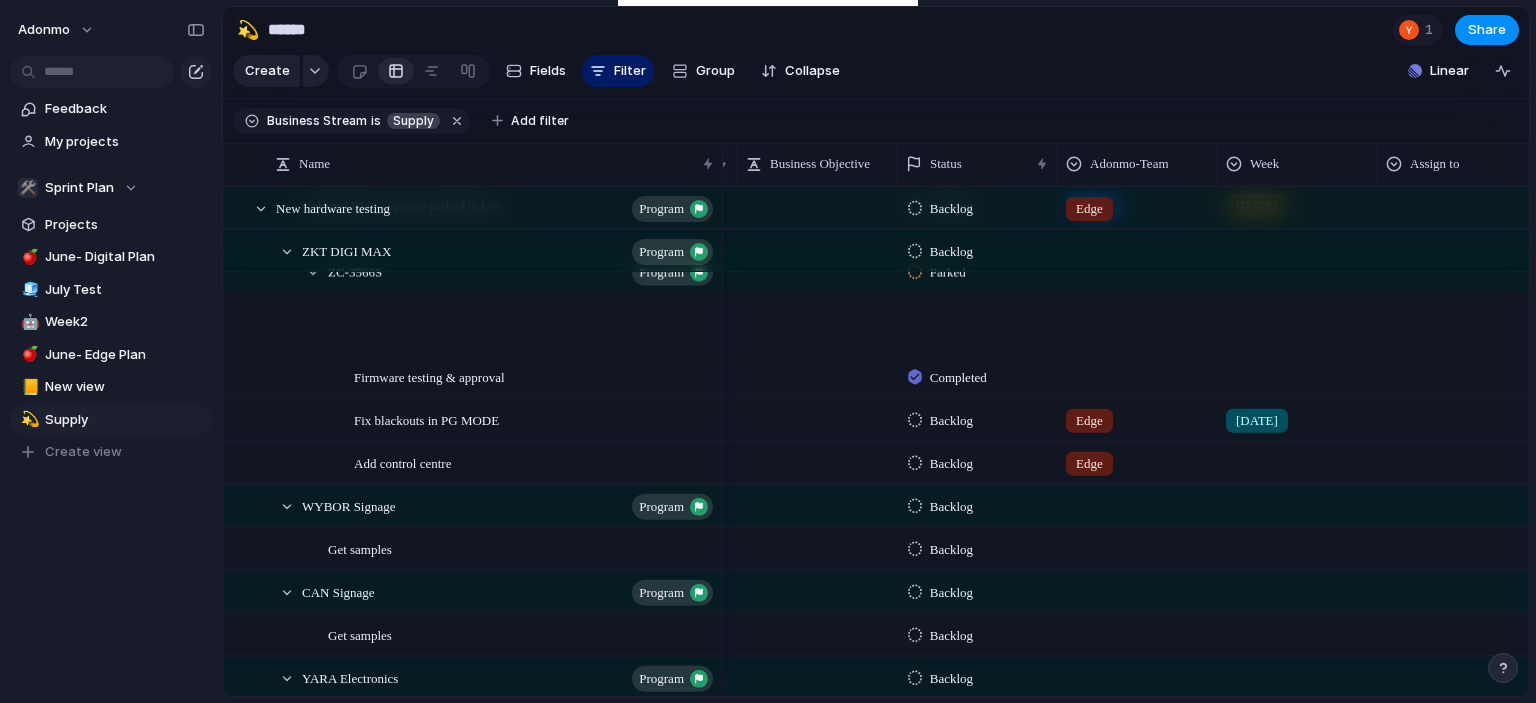 scroll, scrollTop: 3696, scrollLeft: 0, axis: vertical 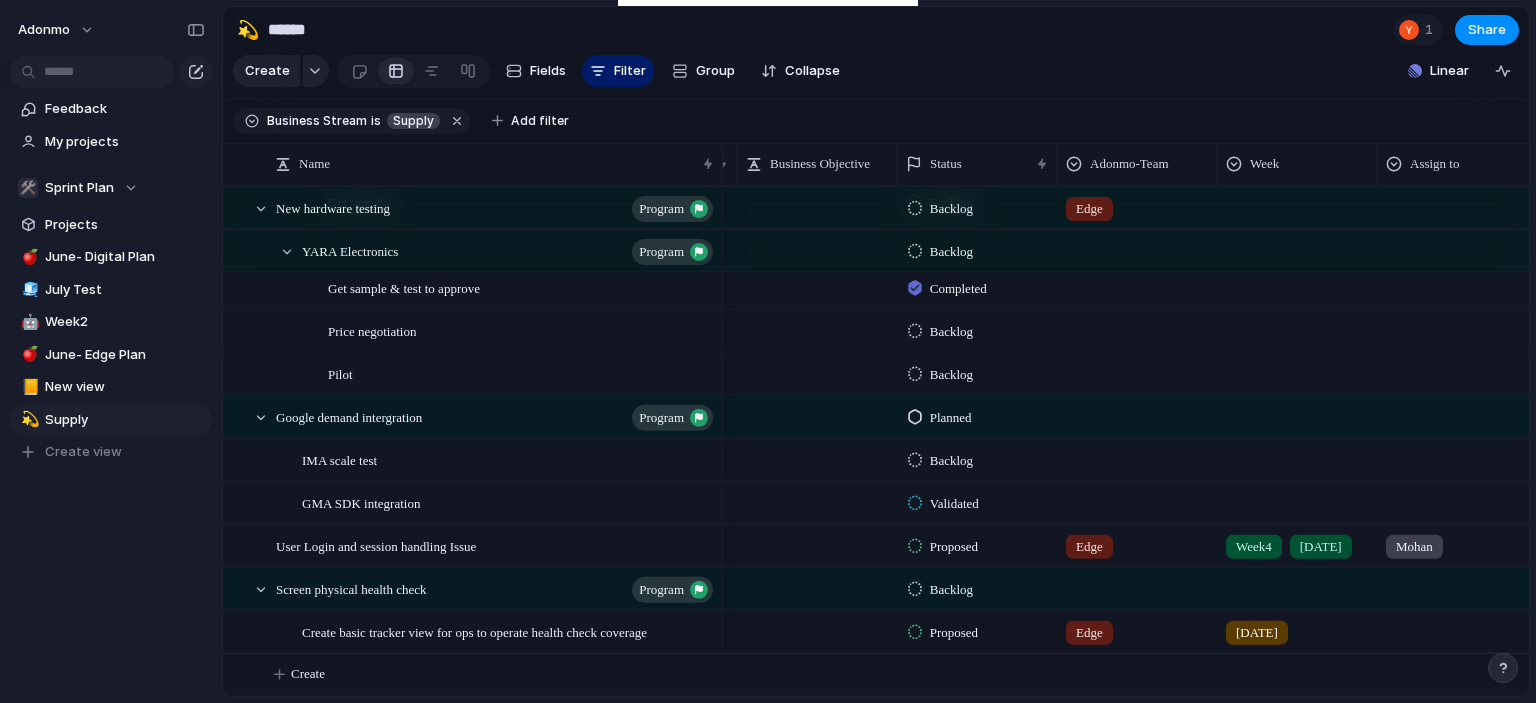 click on "Validated" at bounding box center (954, 503) 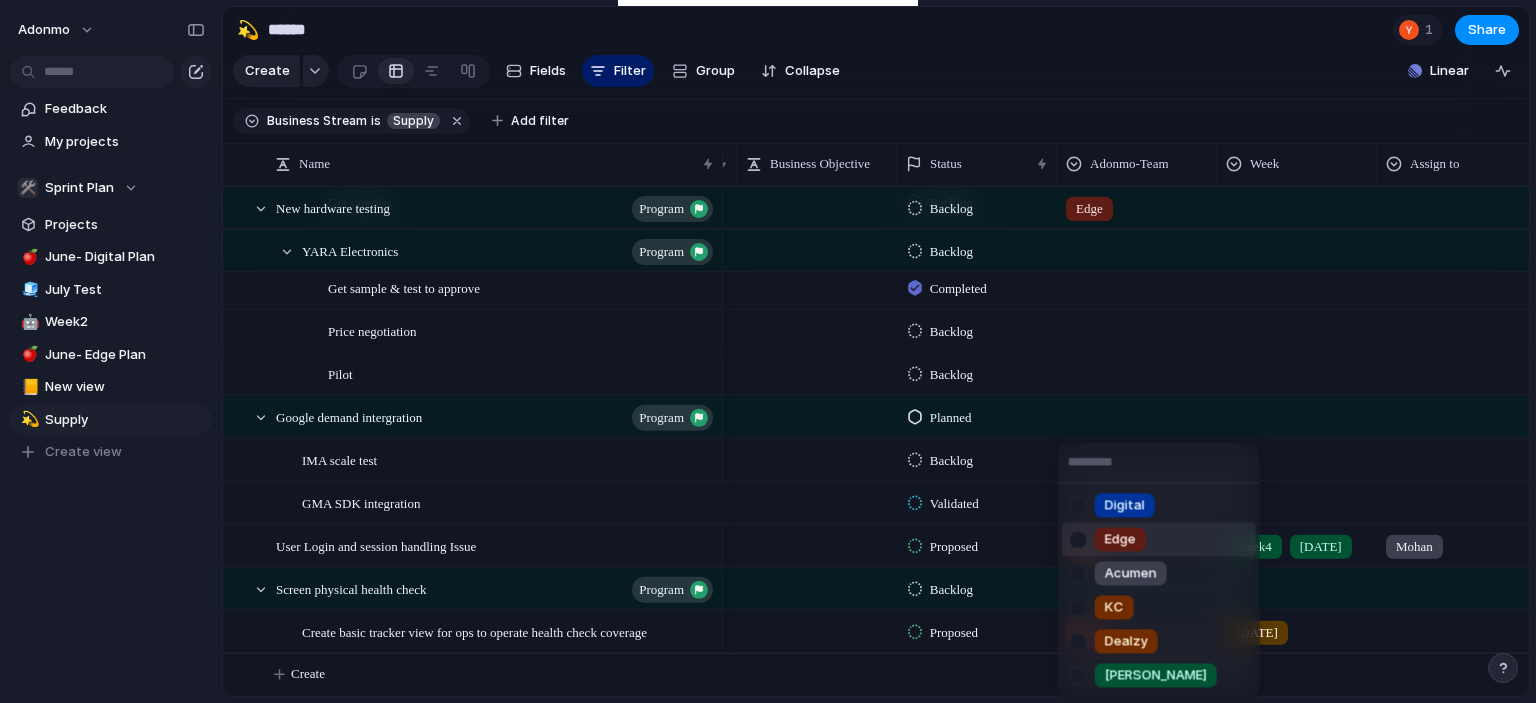 click at bounding box center (1078, 539) 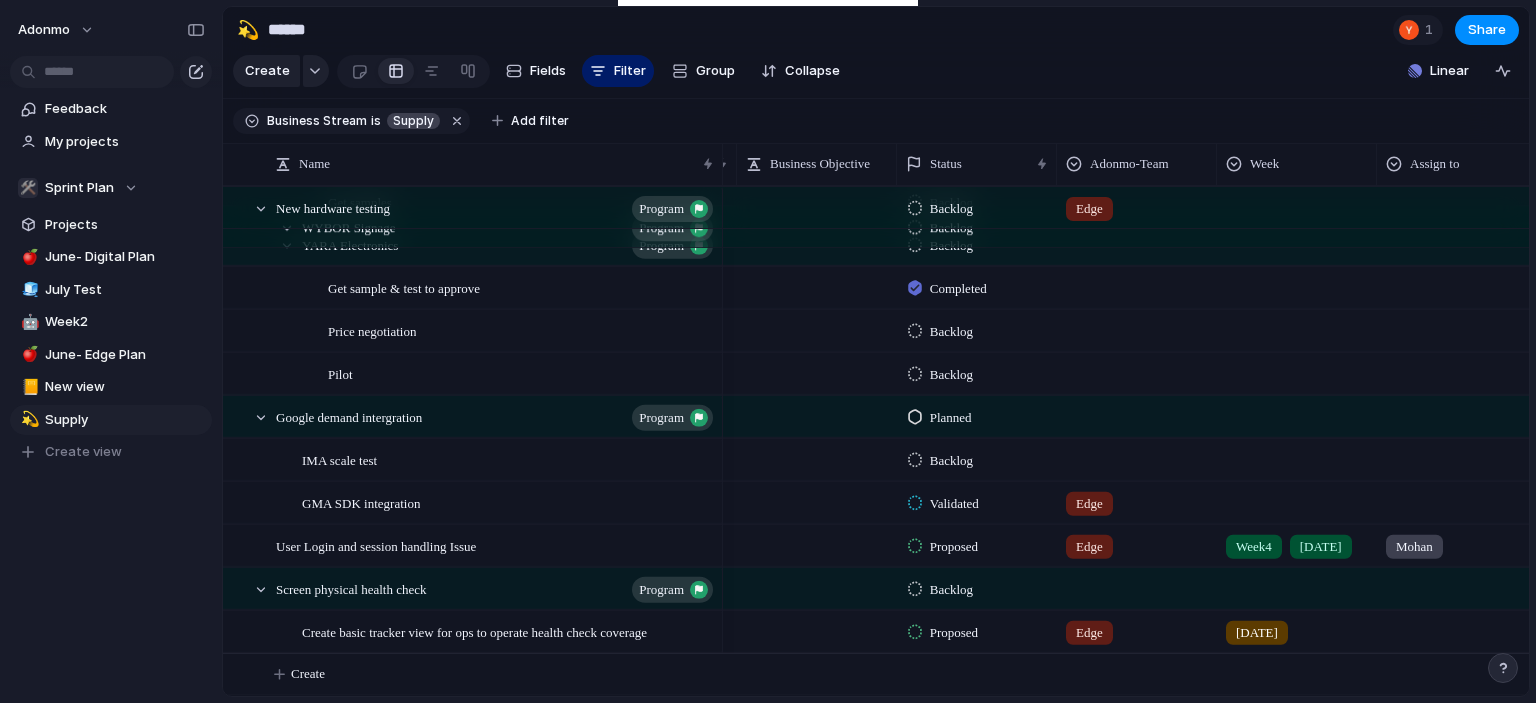 scroll, scrollTop: 3789, scrollLeft: 0, axis: vertical 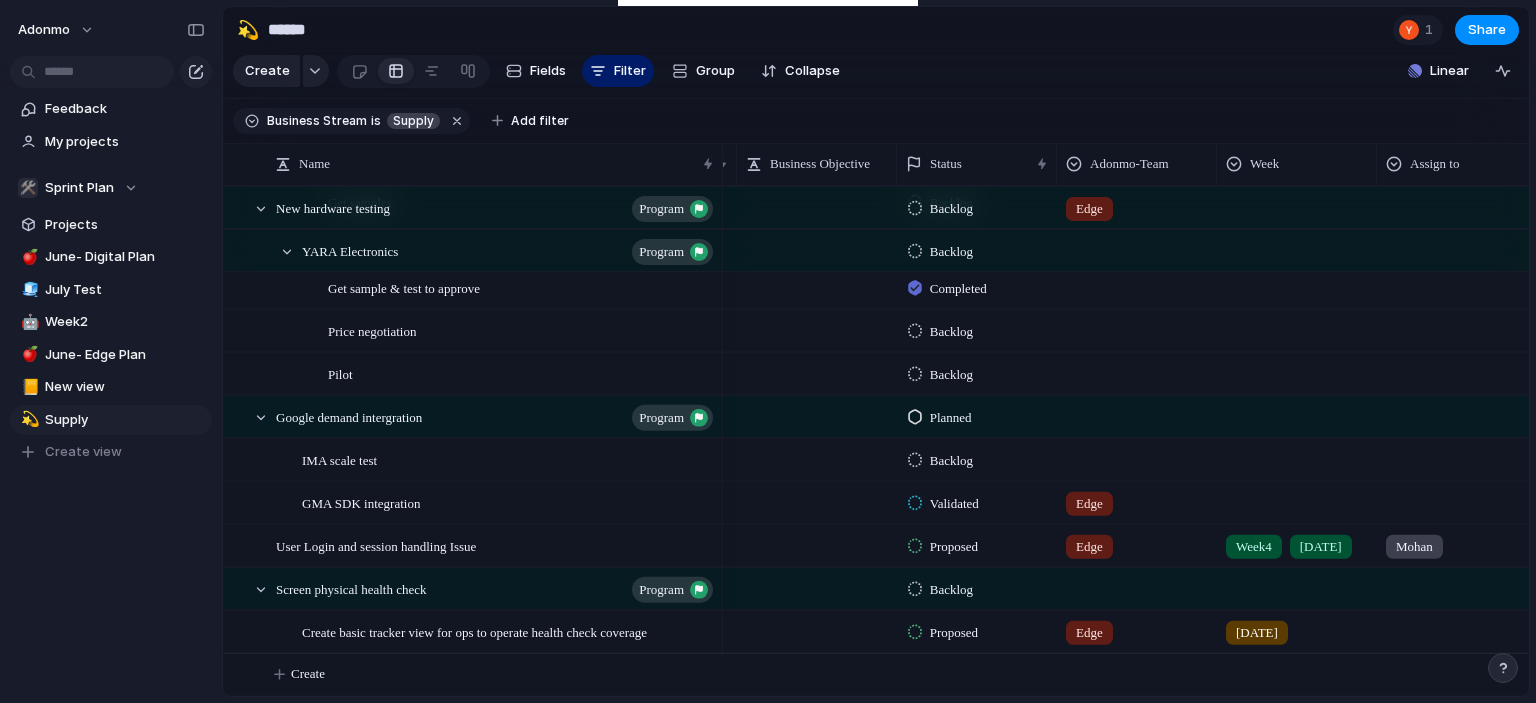 click on "Proposed" at bounding box center (954, 632) 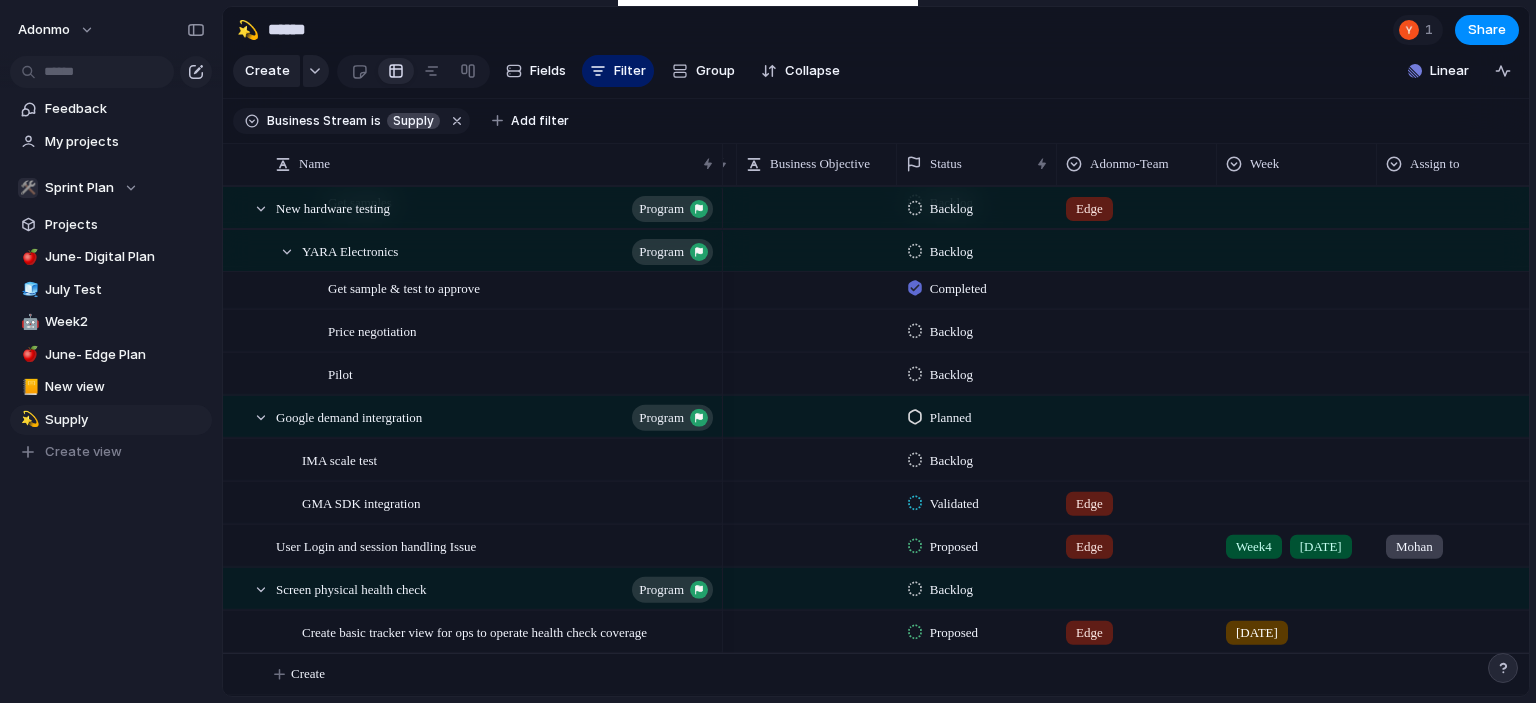 click on "[DATE]" at bounding box center [1257, 632] 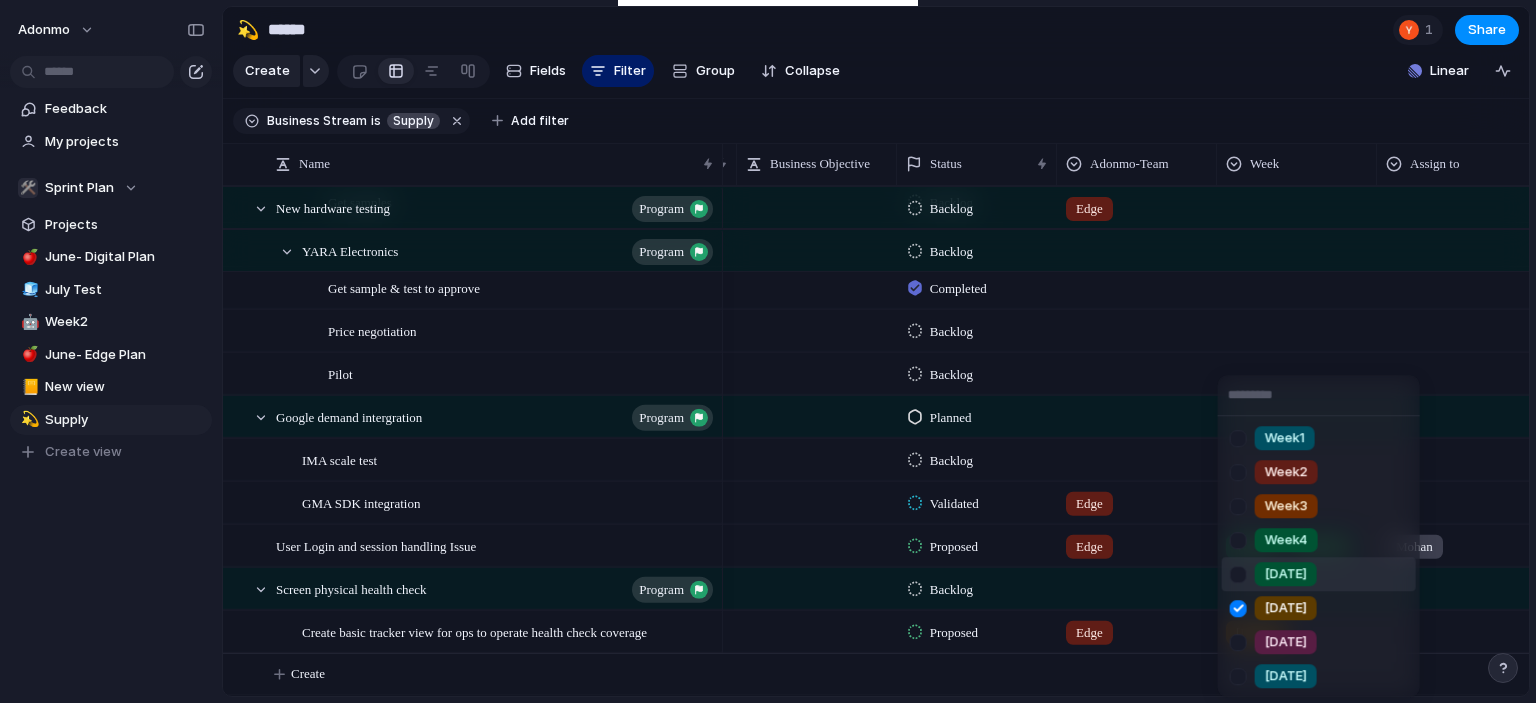 click on "[DATE]" at bounding box center (1286, 574) 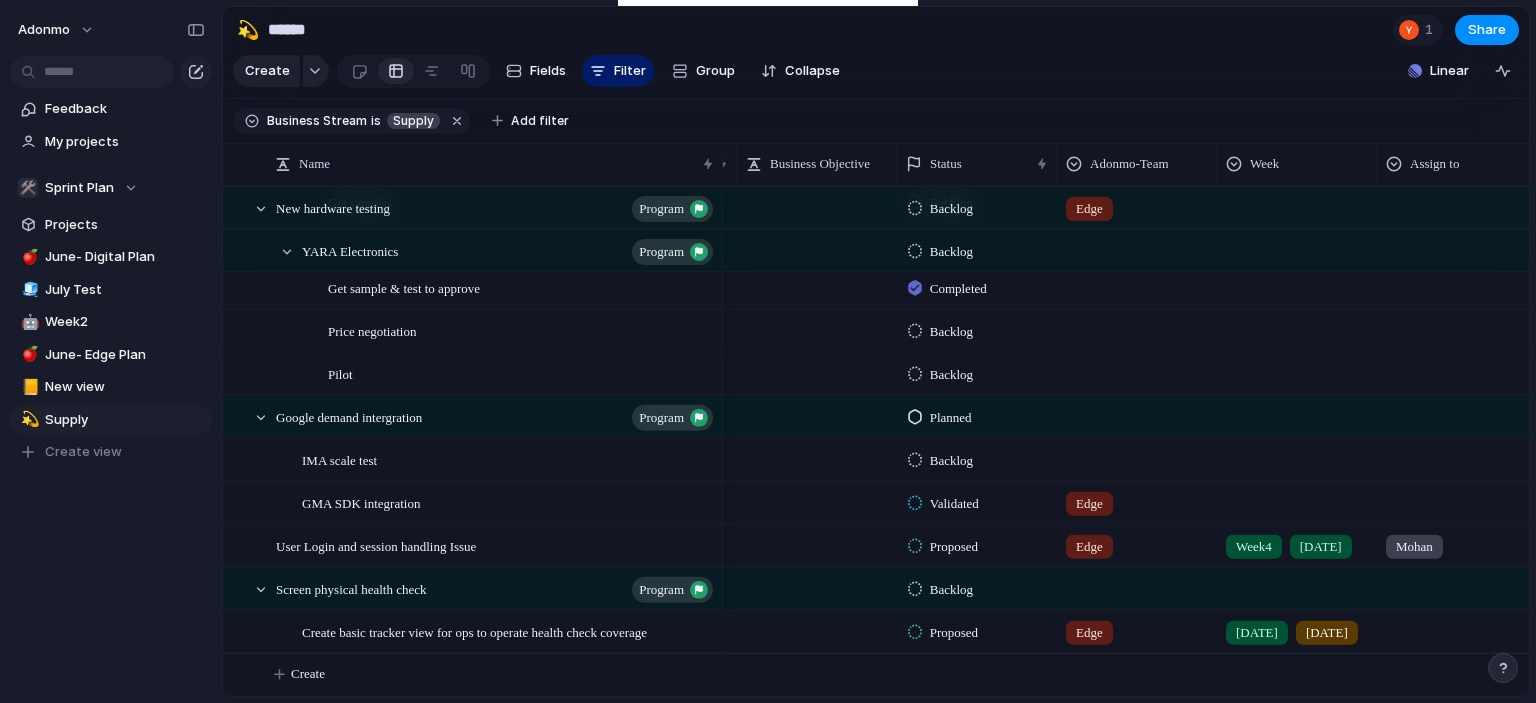 click on "[DATE]" at bounding box center (1257, 632) 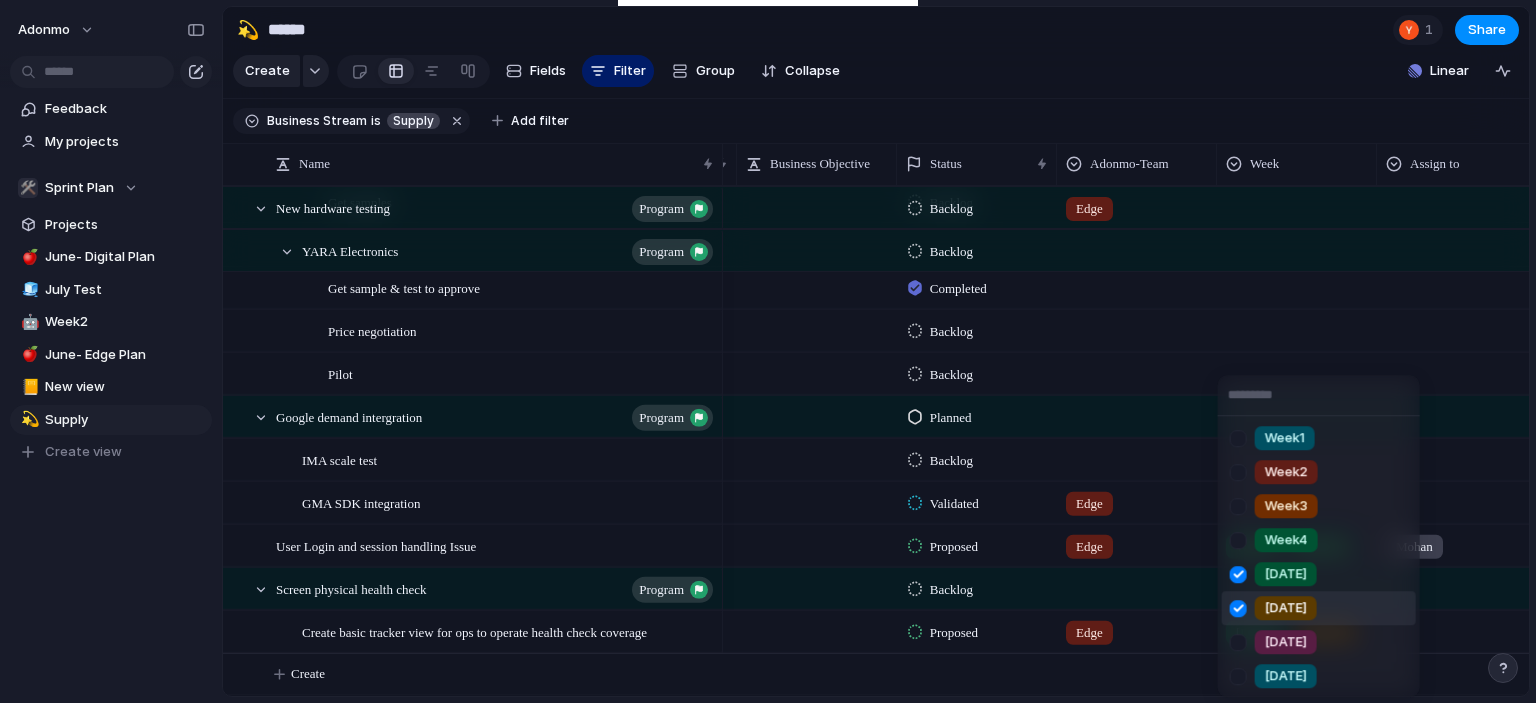 click on "[DATE]" at bounding box center [1286, 608] 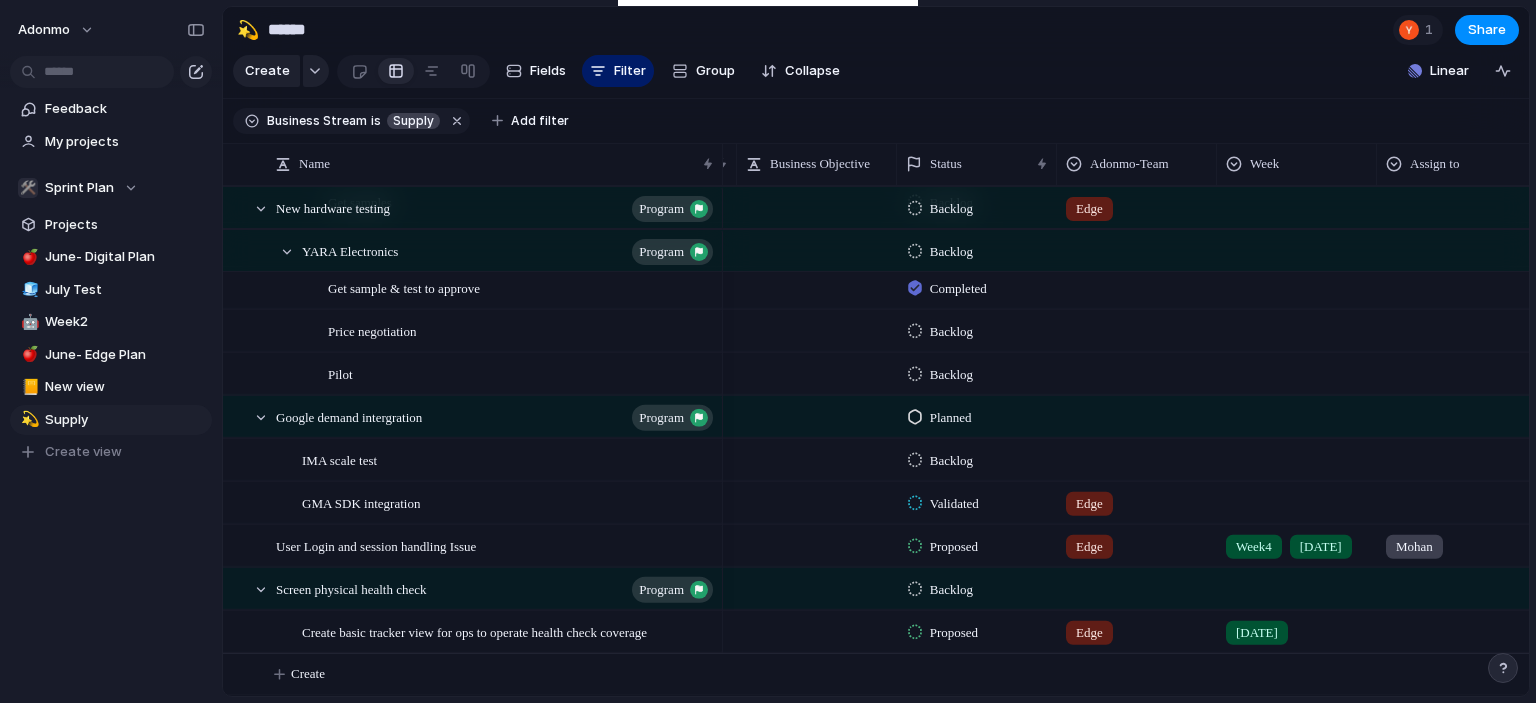 click at bounding box center [915, 632] 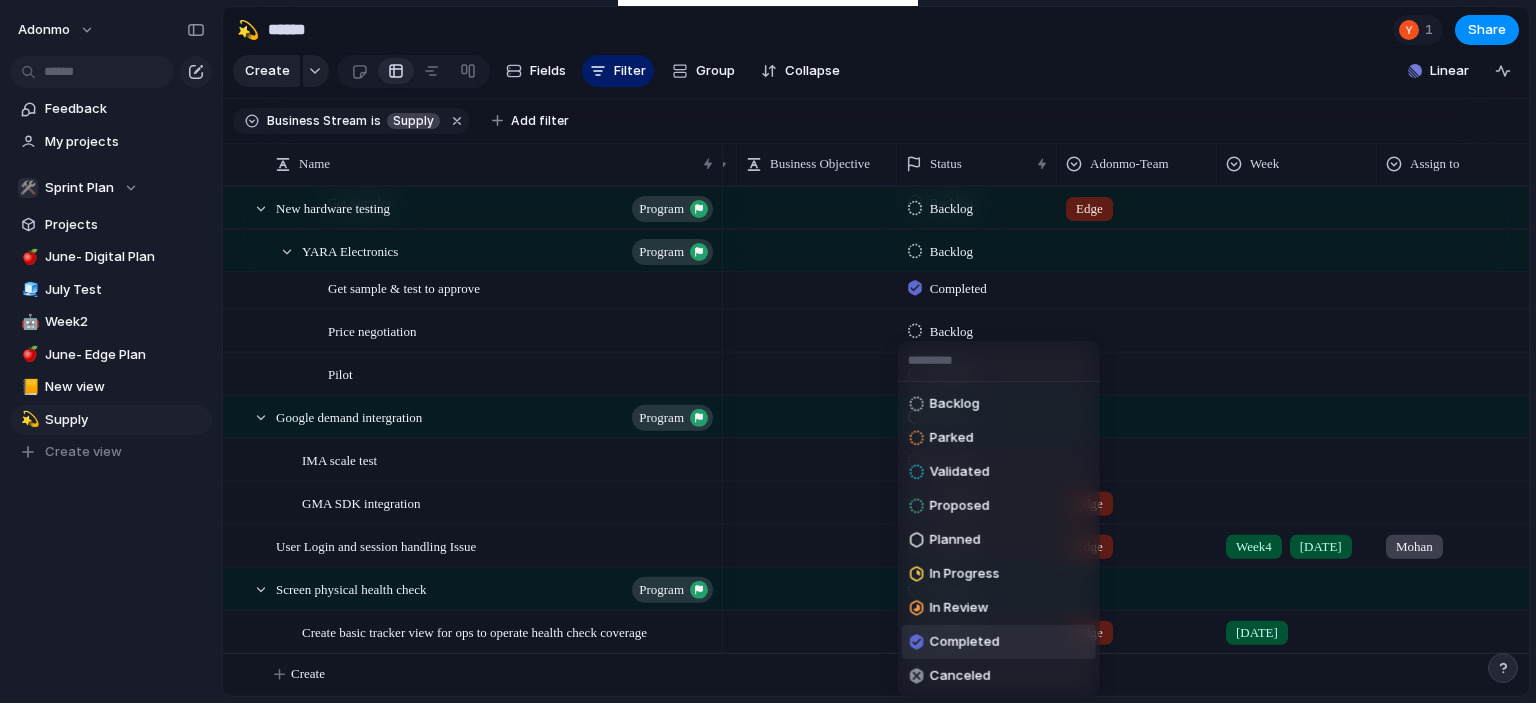 click on "Completed" at bounding box center (999, 642) 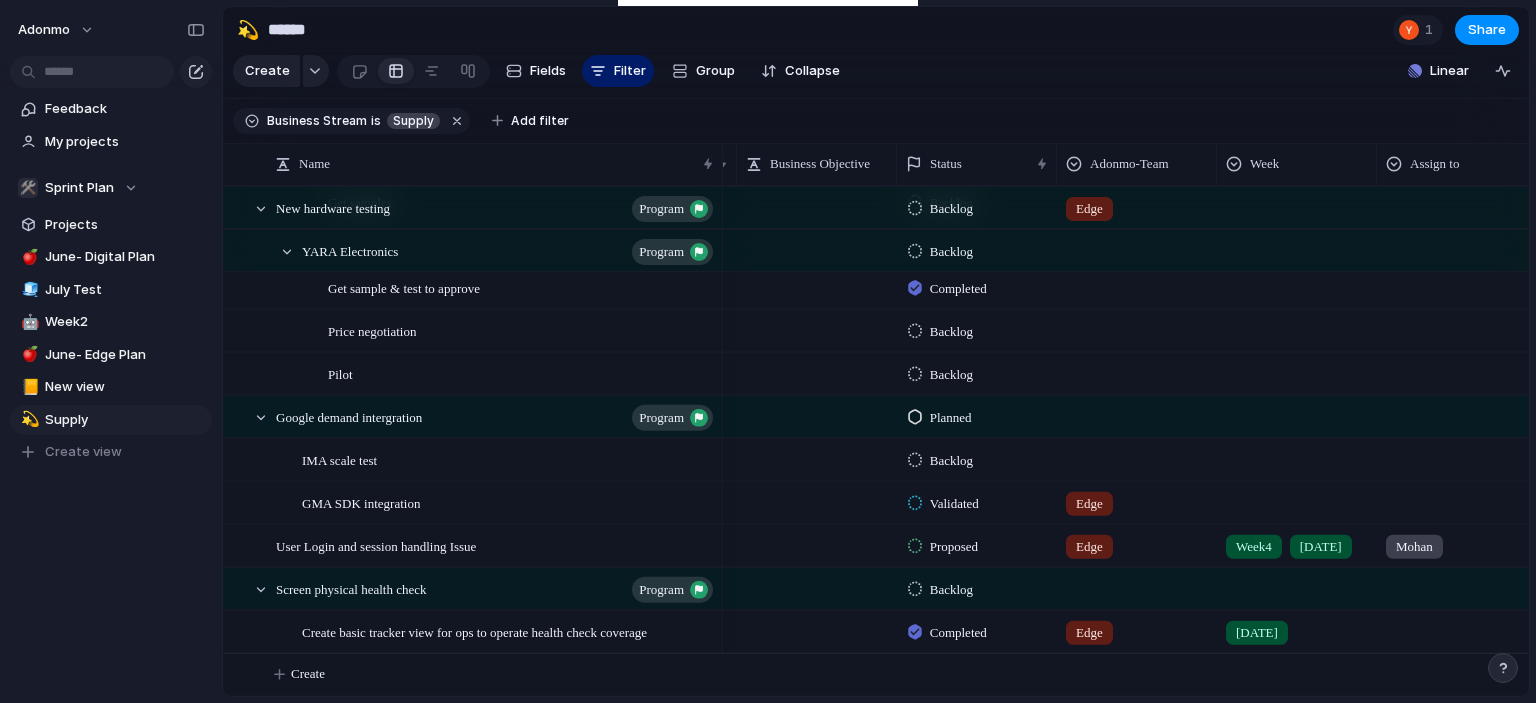 click on "Backlog" at bounding box center [943, 589] 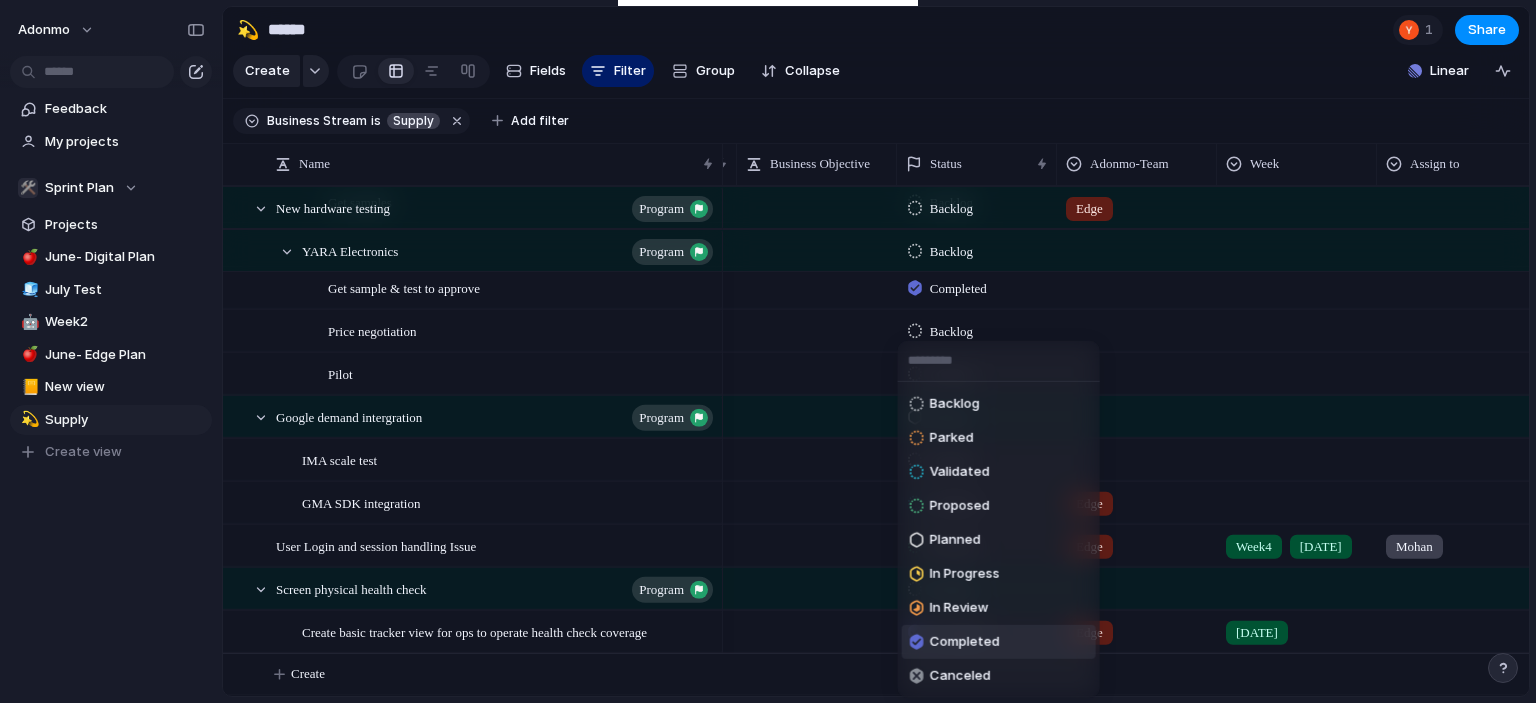 click on "Completed" at bounding box center [999, 642] 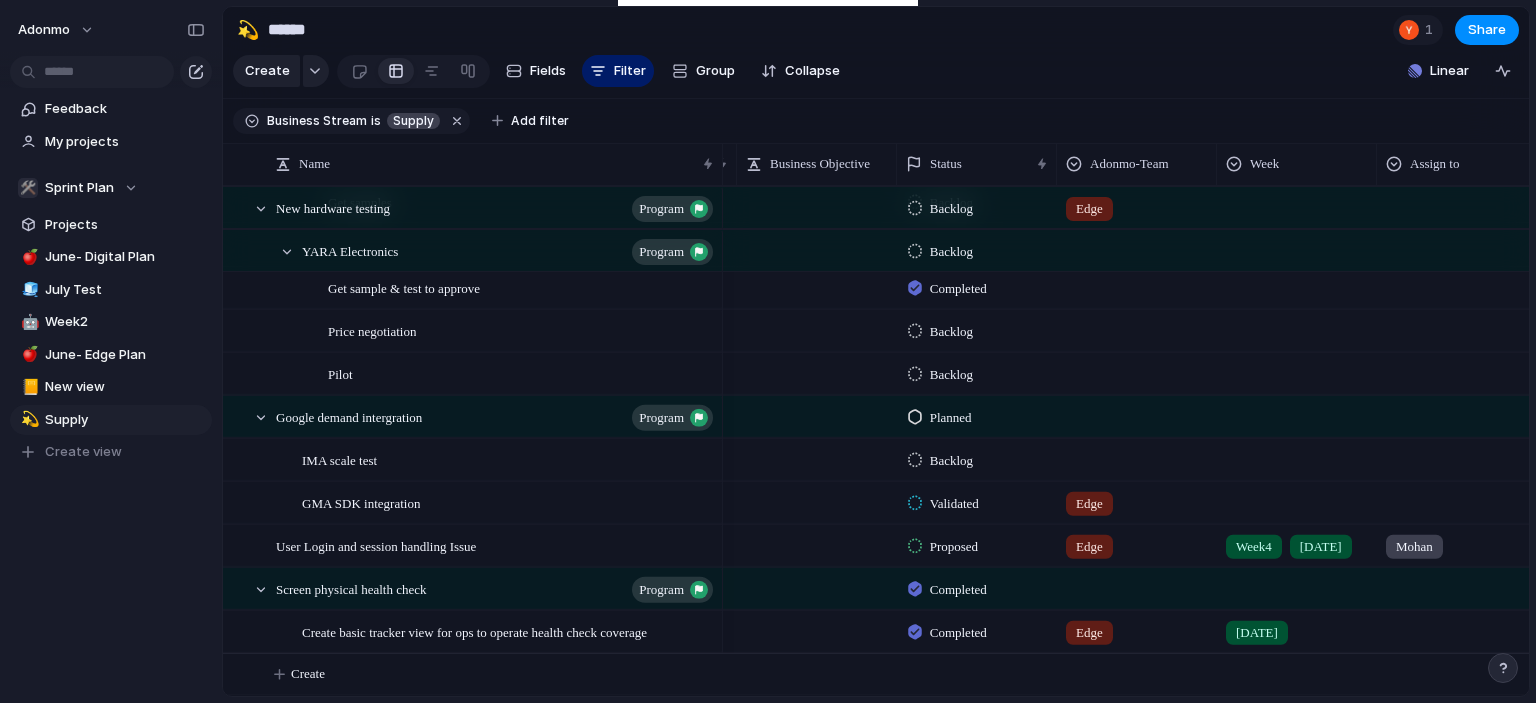 click at bounding box center [1137, 584] 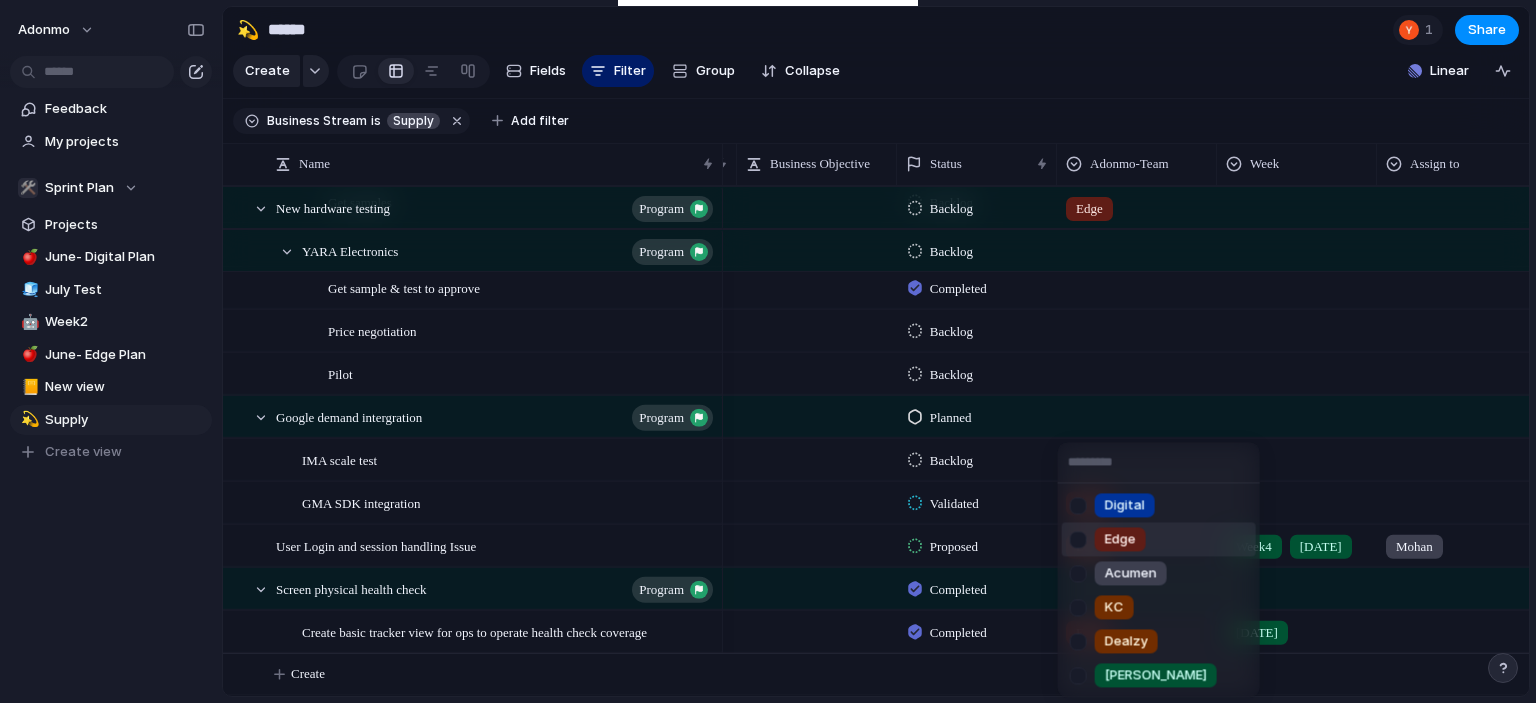 click at bounding box center [1078, 539] 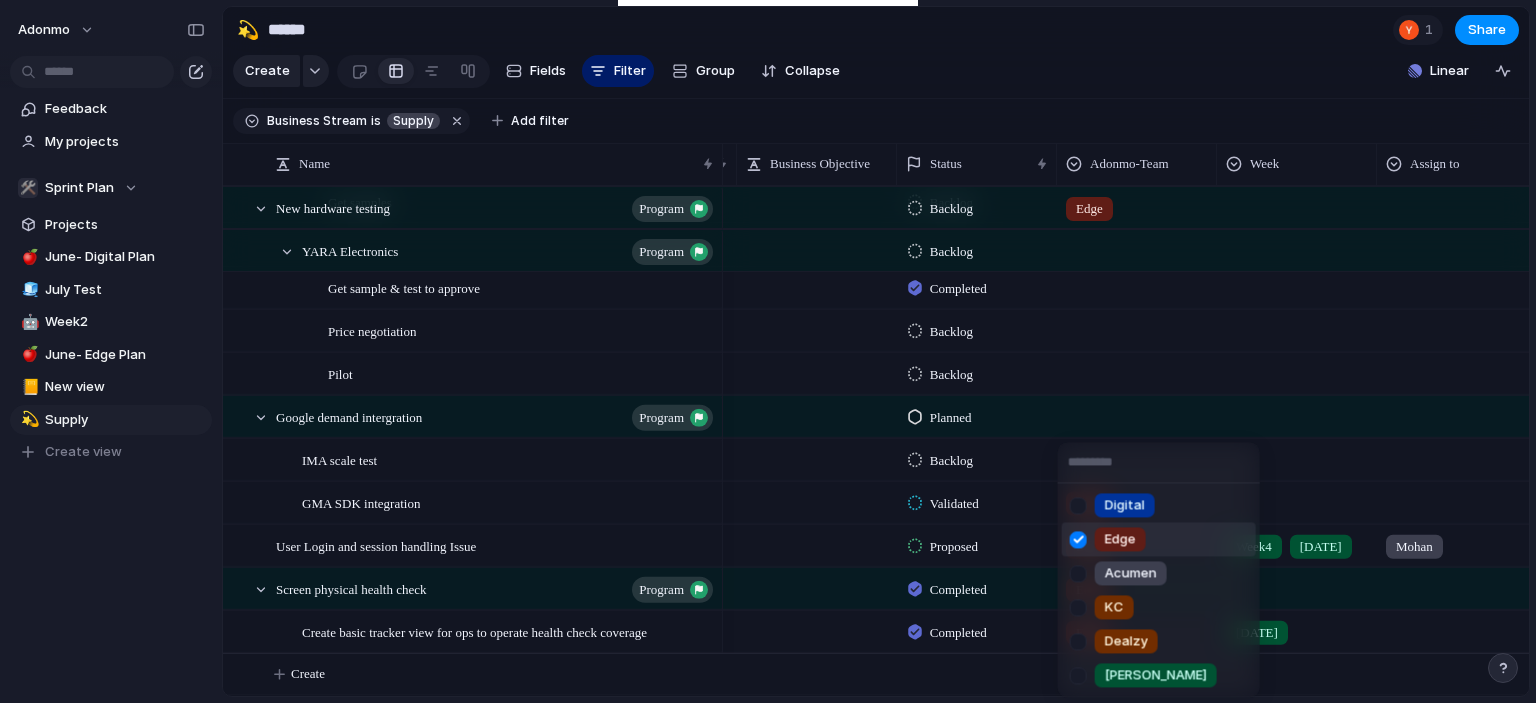 click at bounding box center (1078, 539) 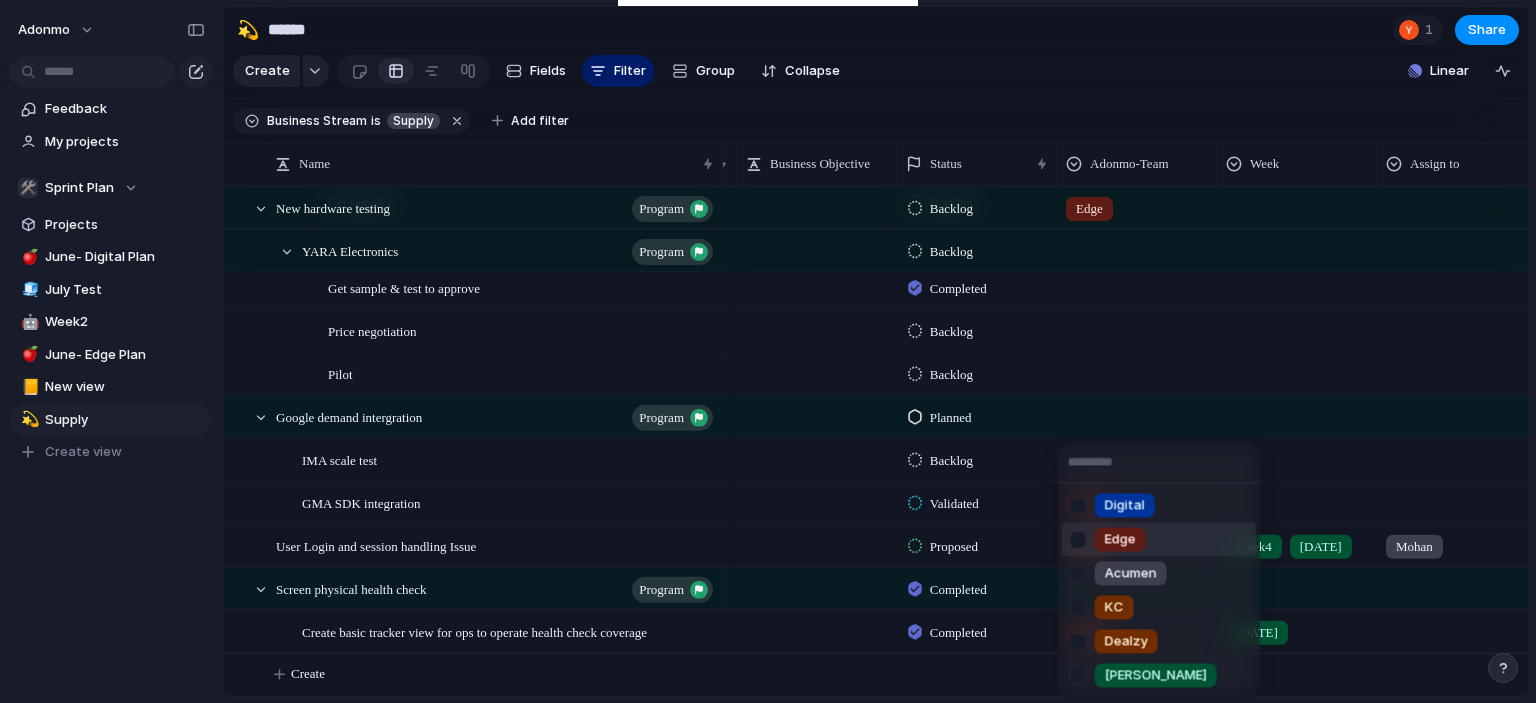 click at bounding box center [1078, 539] 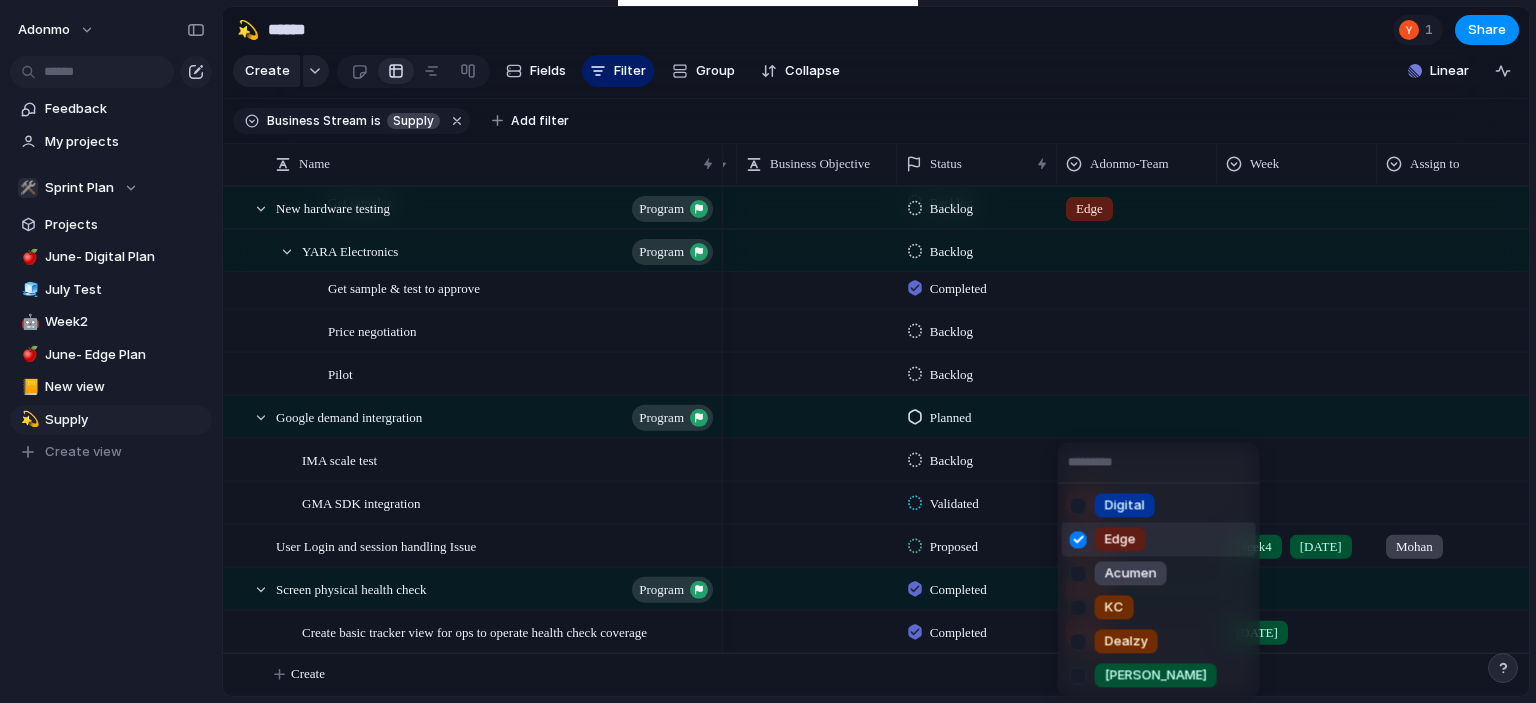 click at bounding box center (1078, 539) 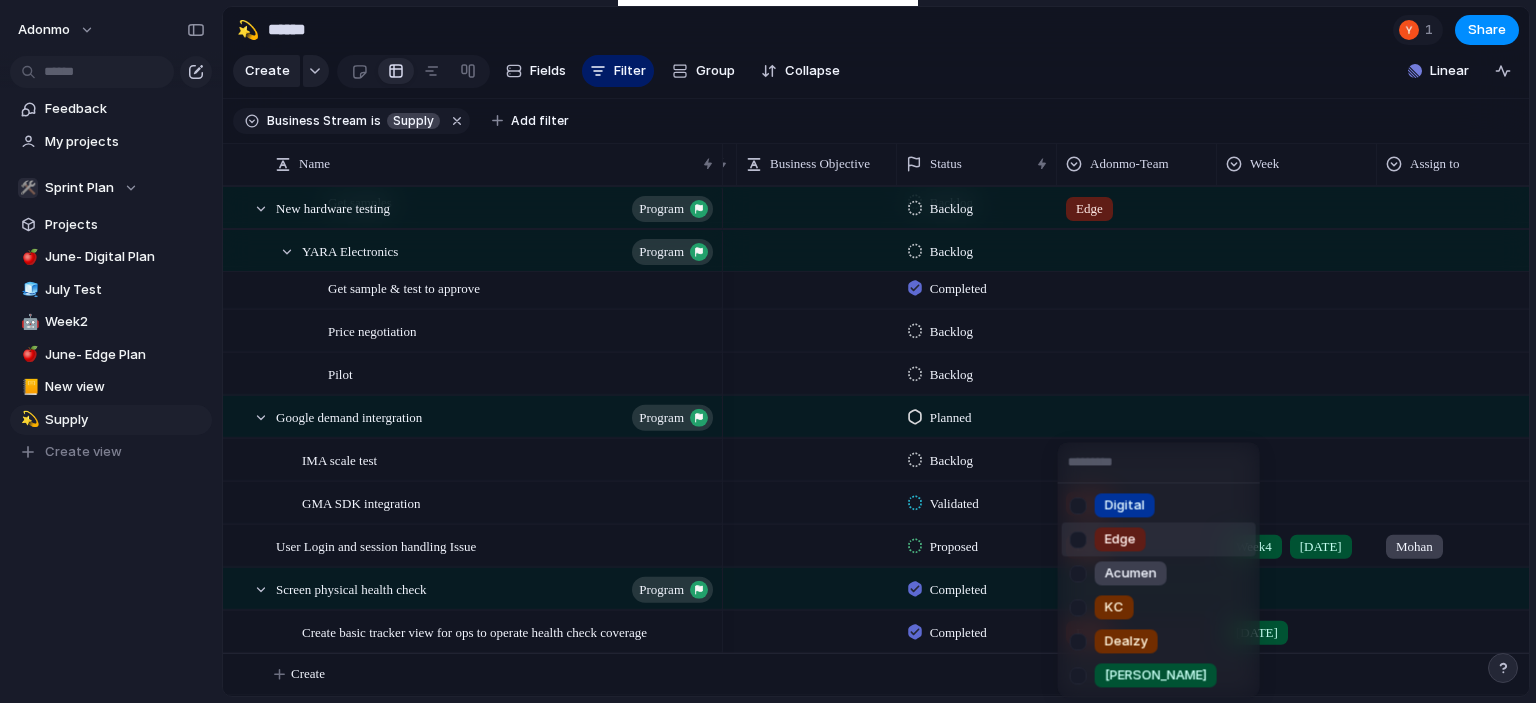 click at bounding box center (1078, 539) 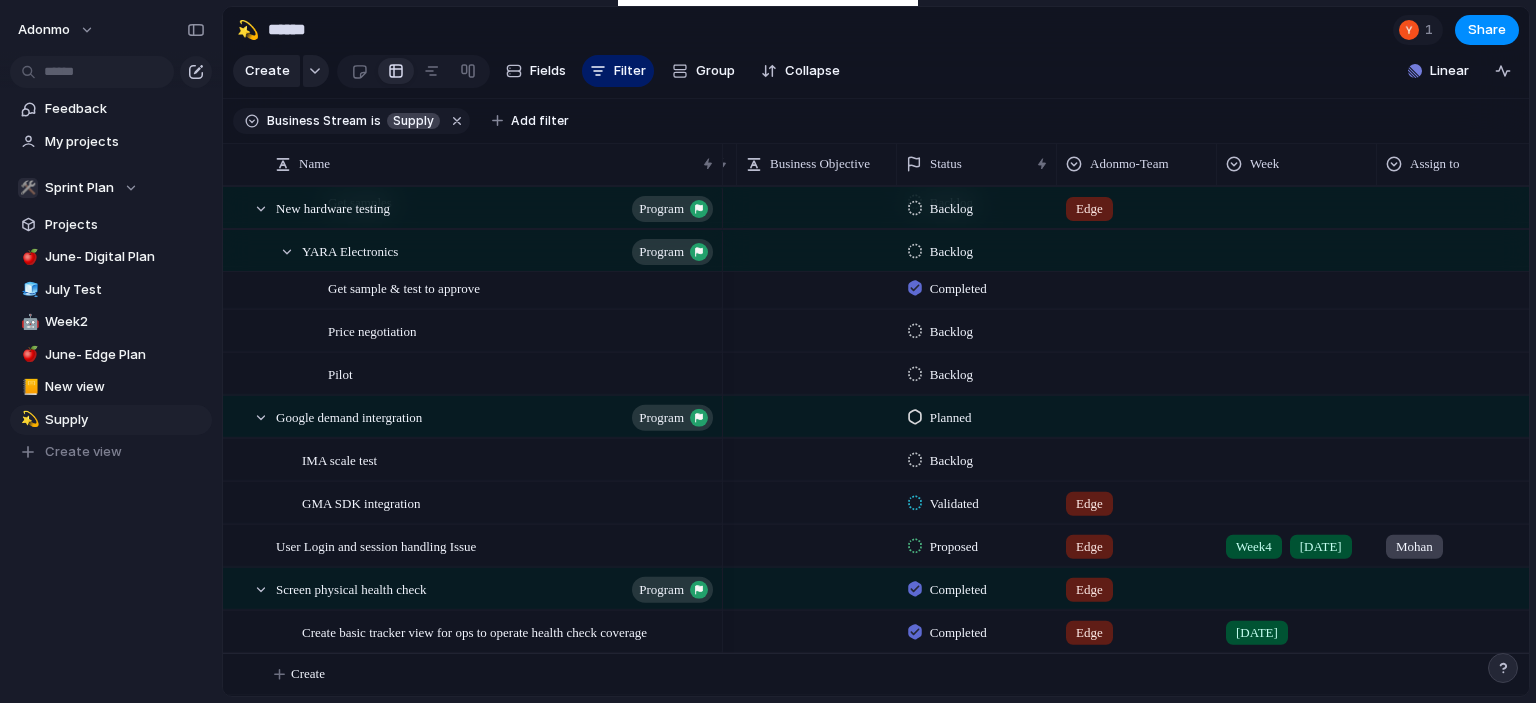 click on "Planned" at bounding box center (951, 417) 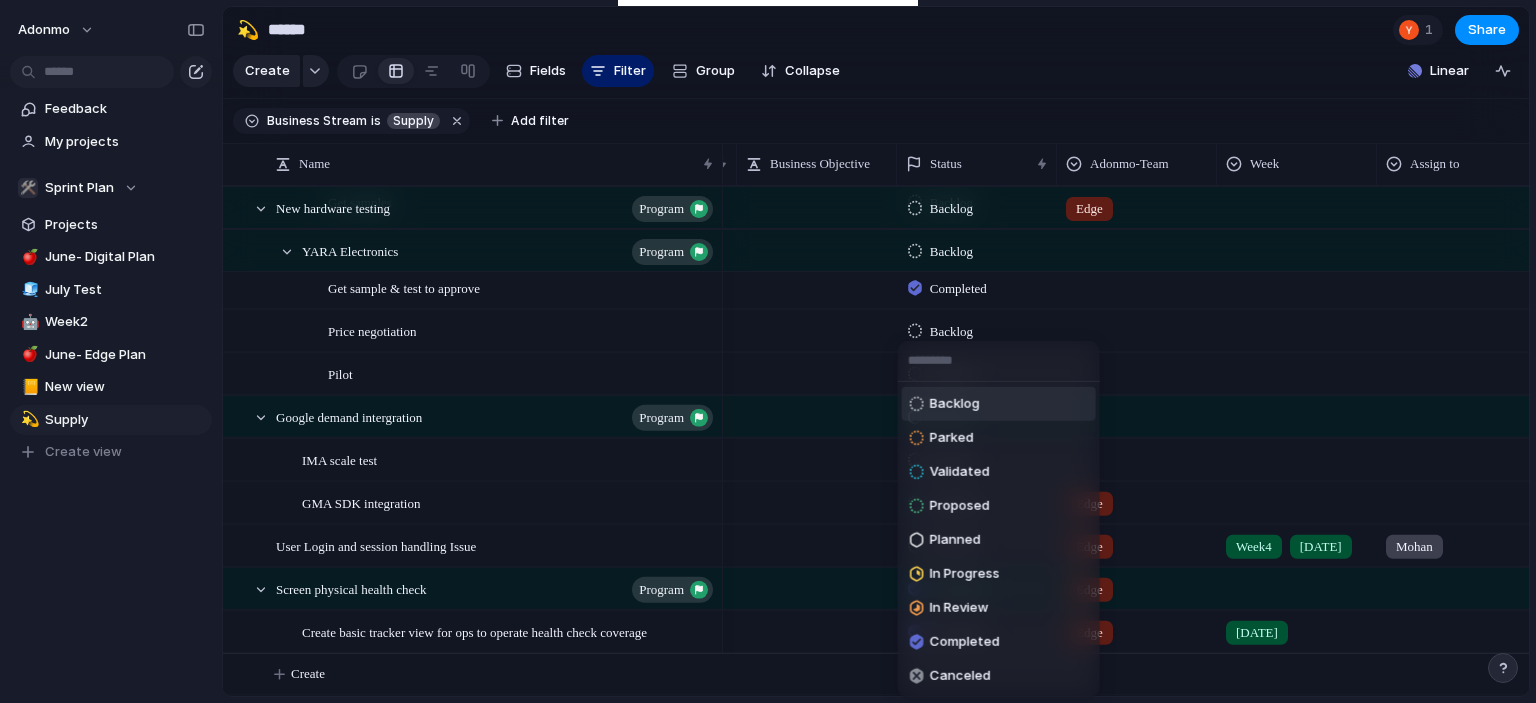 click on "Backlog" at bounding box center (999, 404) 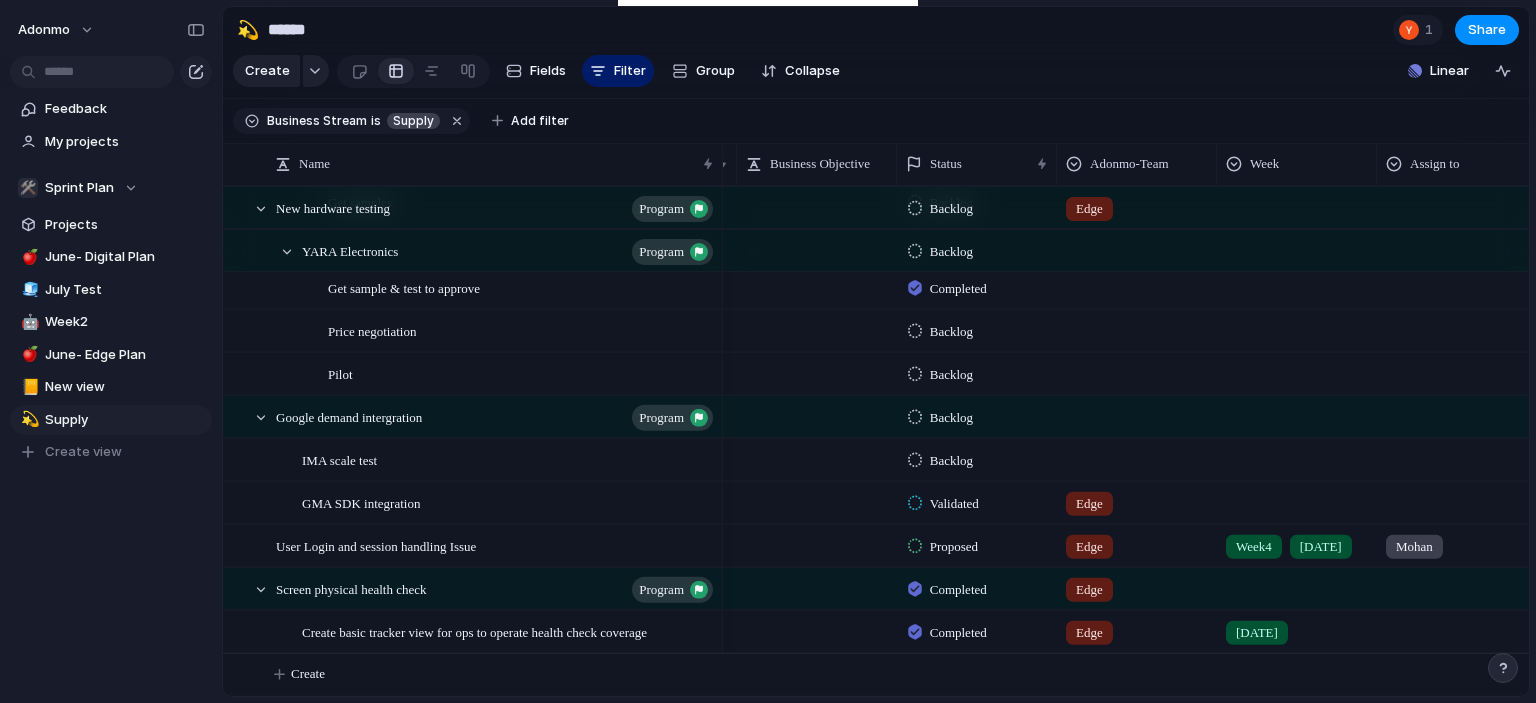 click at bounding box center [1137, 412] 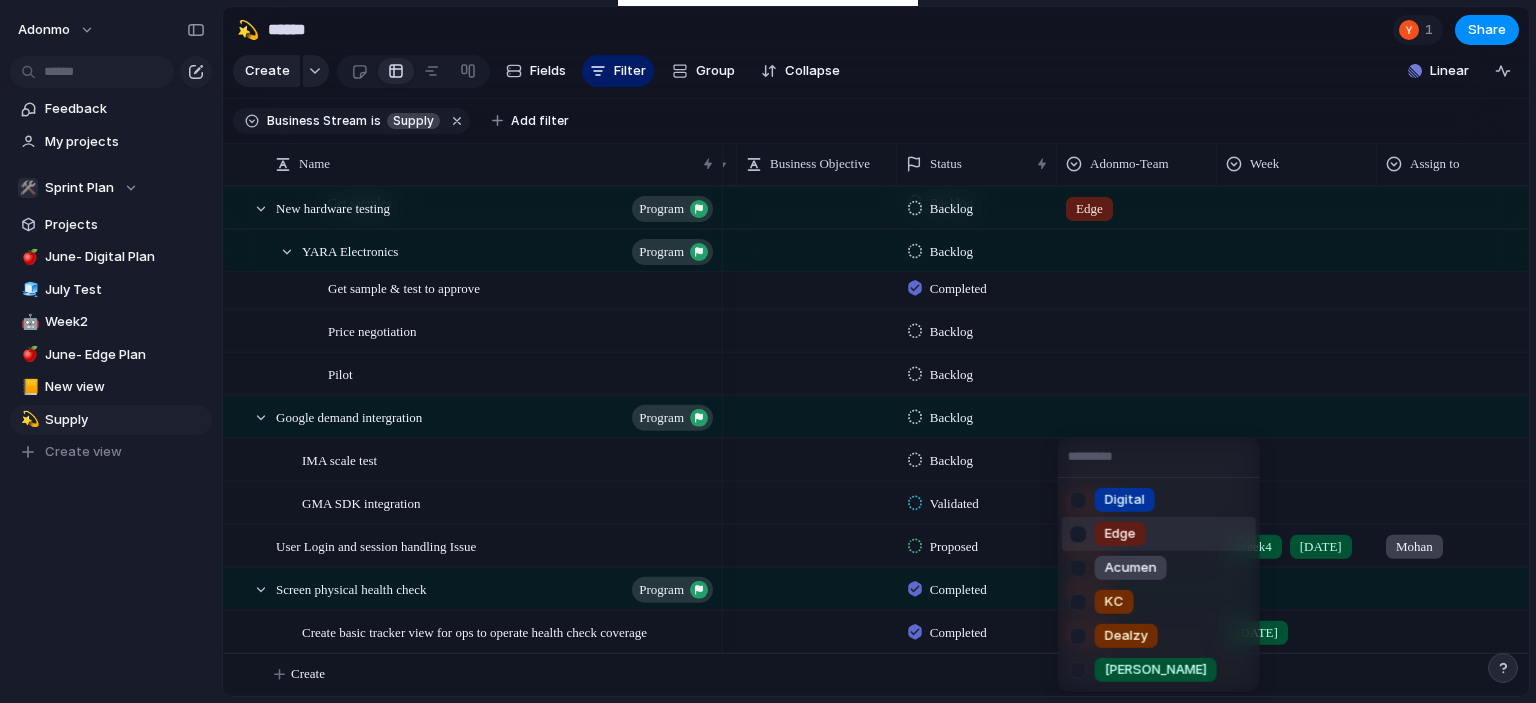 click at bounding box center (1078, 533) 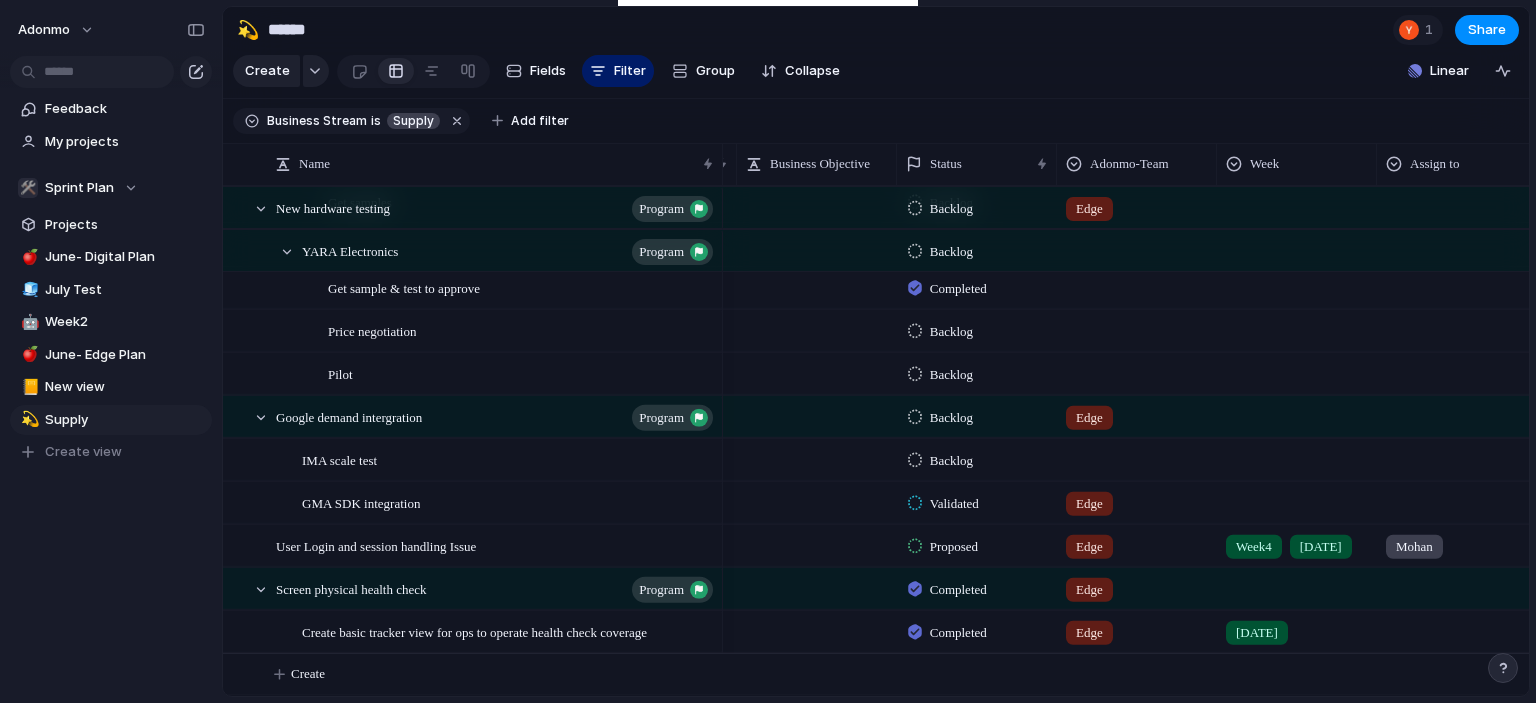 click on "Digital   Edge   Acumen   KC   Dealzy   [PERSON_NAME]" at bounding box center [768, 351] 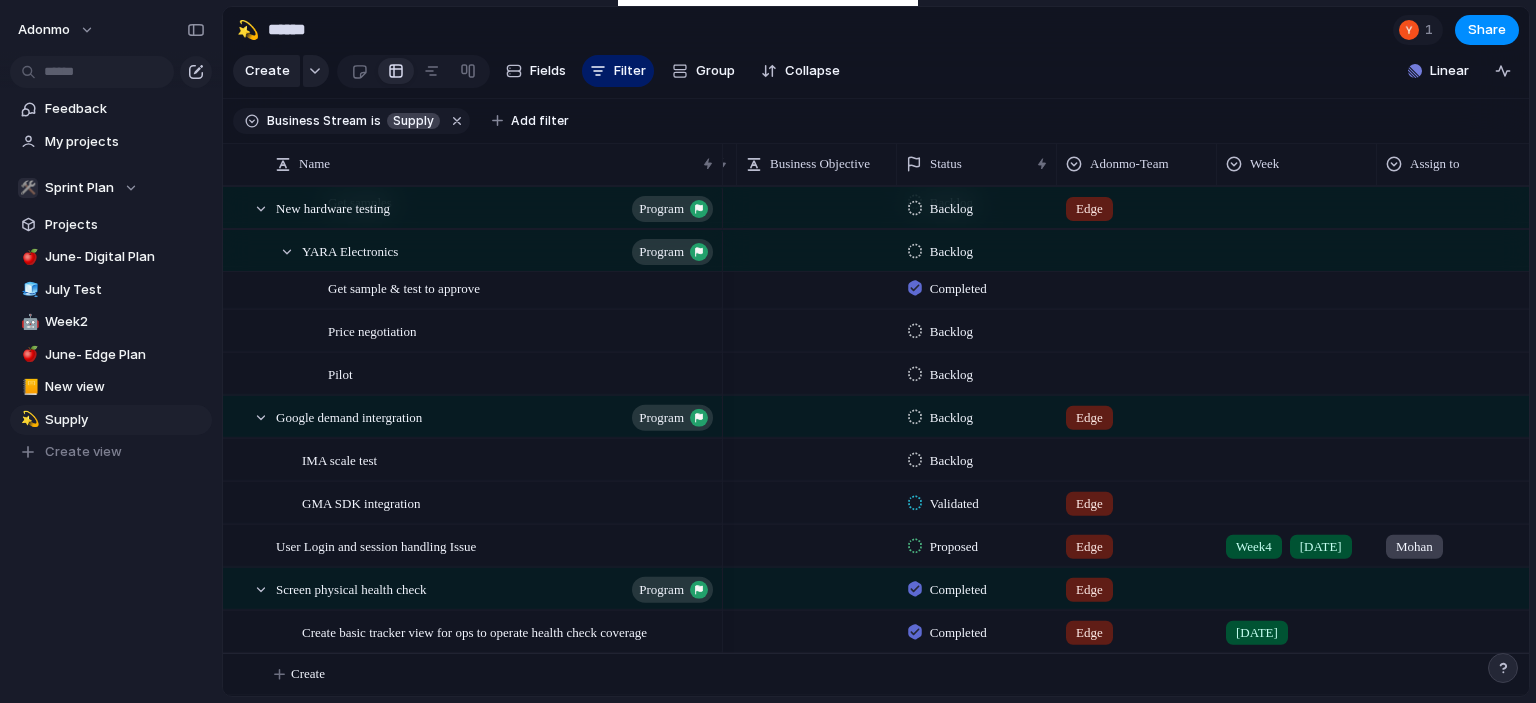 click at bounding box center (1137, 455) 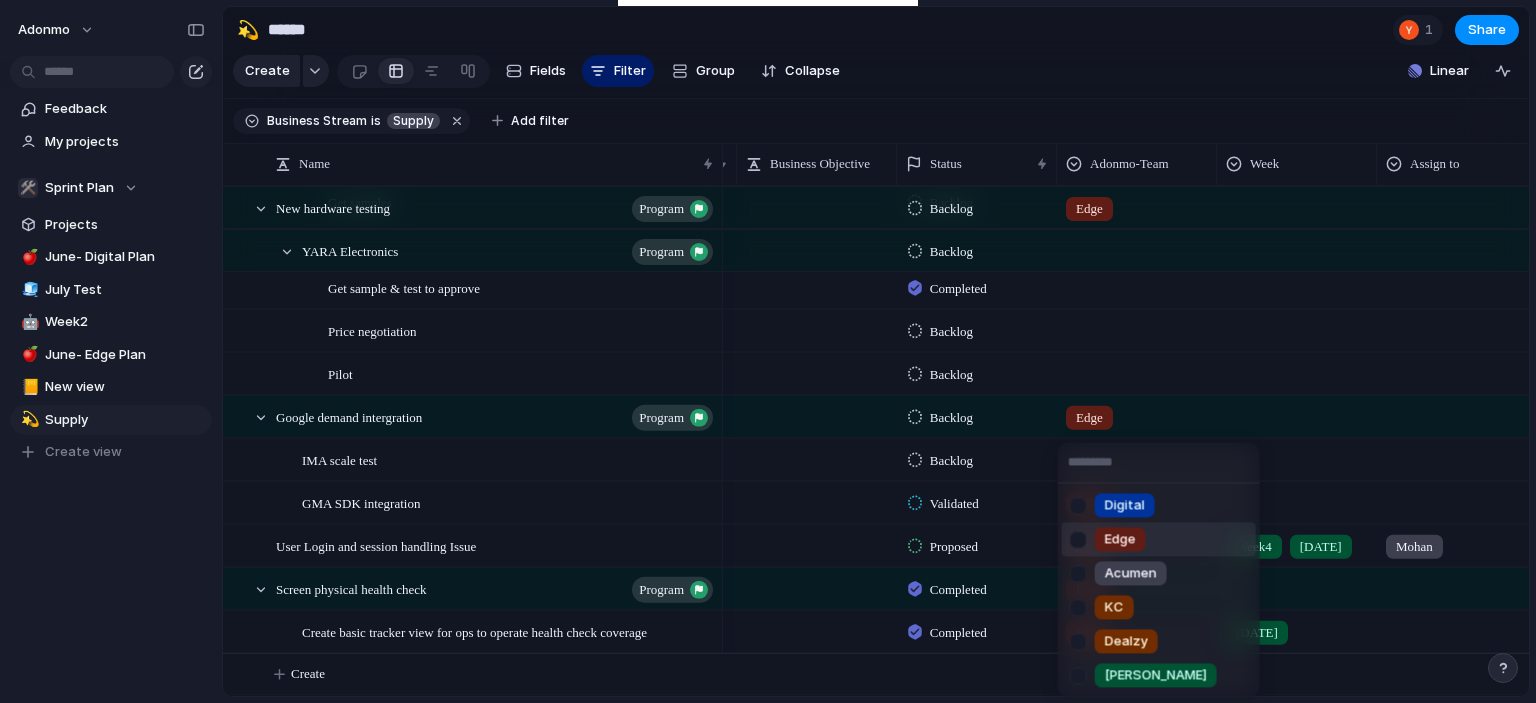 click on "Edge" at bounding box center [1120, 539] 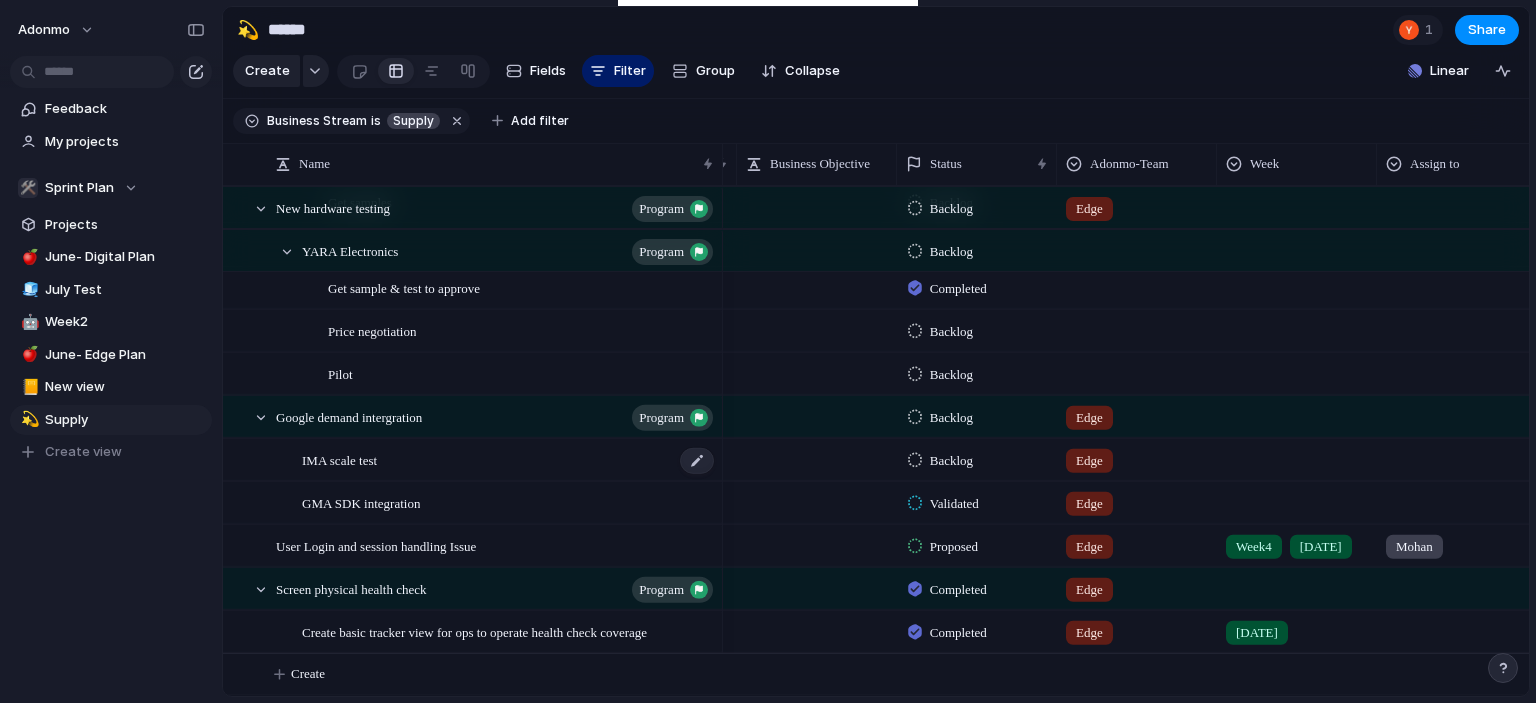 click on "IMA scale test" at bounding box center (509, 459) 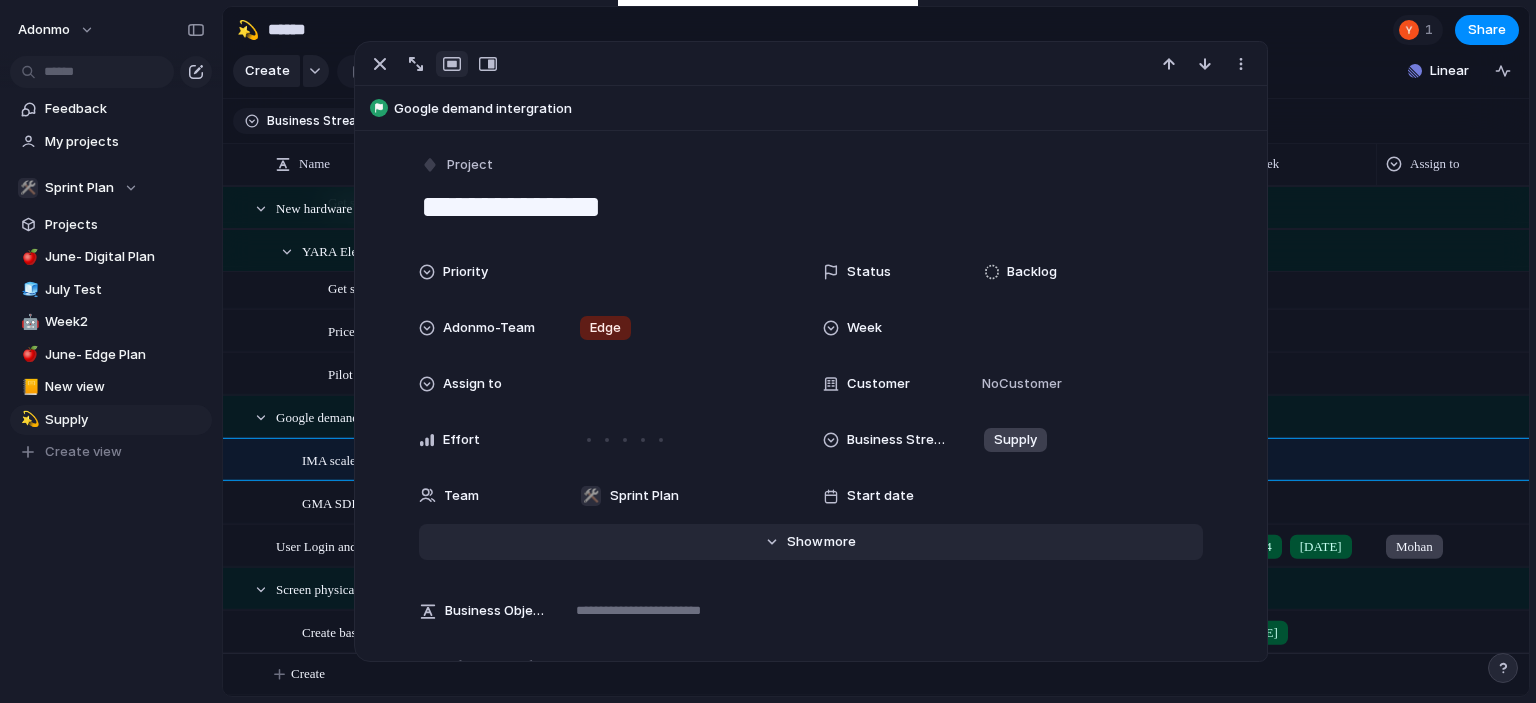 scroll, scrollTop: 536, scrollLeft: 0, axis: vertical 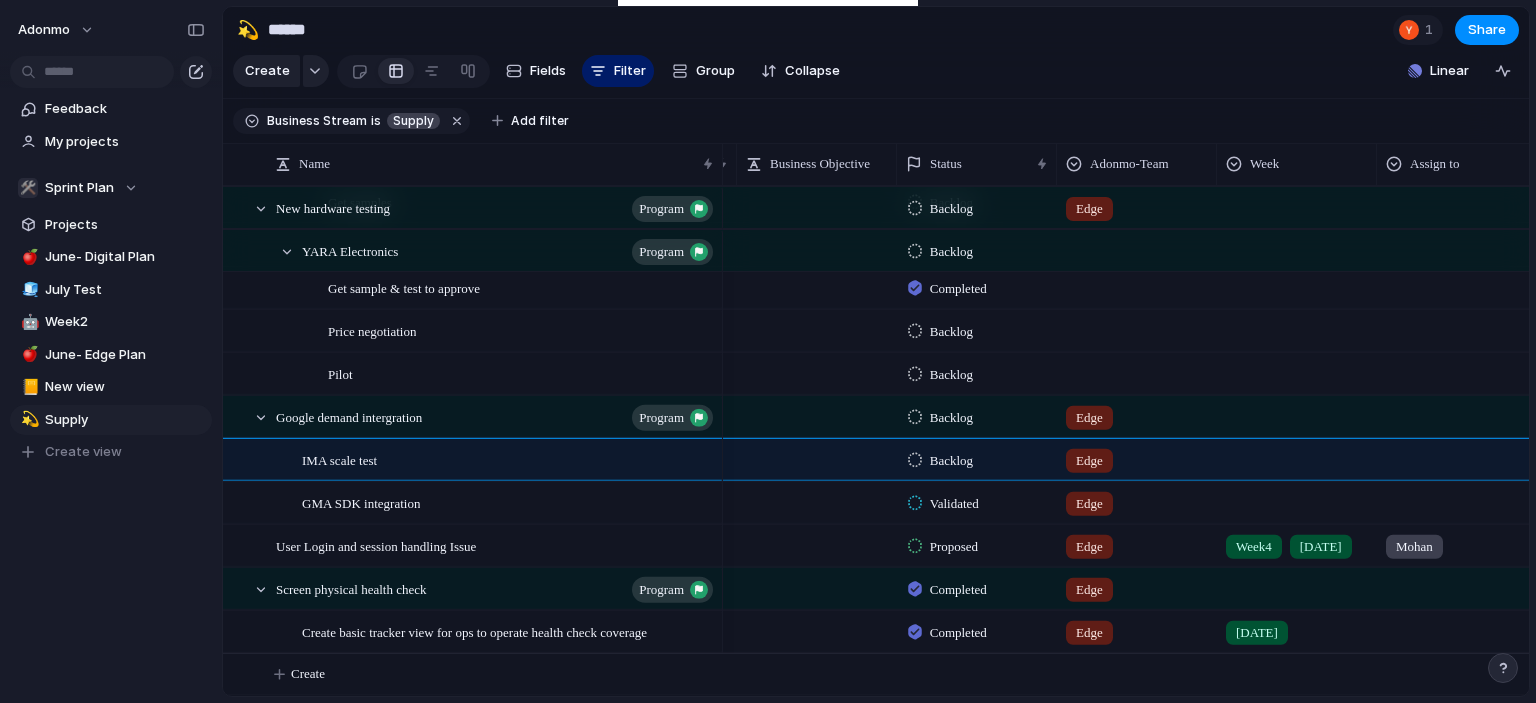 click on "Keep using Index You're approaching the free limit of 300 work items Upgrade plan" at bounding box center [111, 618] 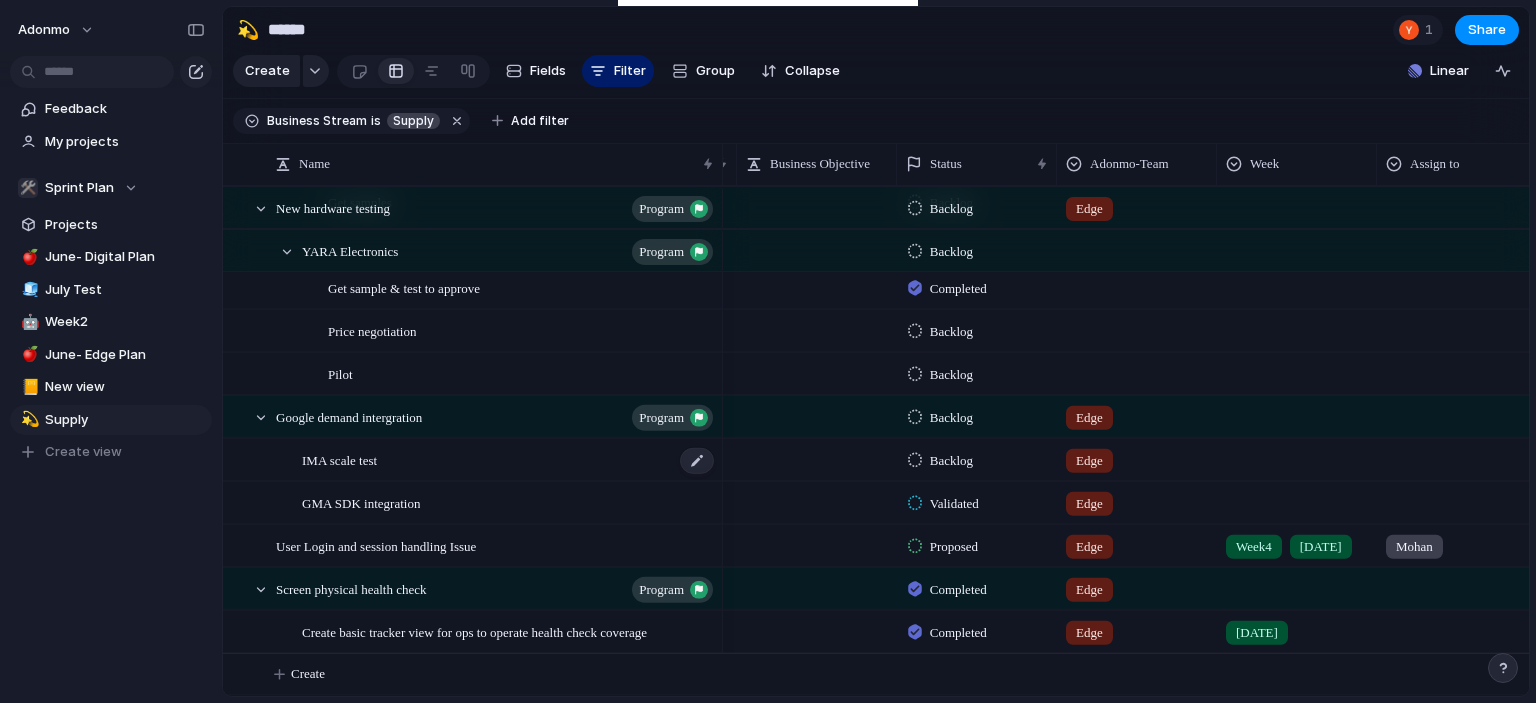 click on "IMA scale test" at bounding box center (509, 459) 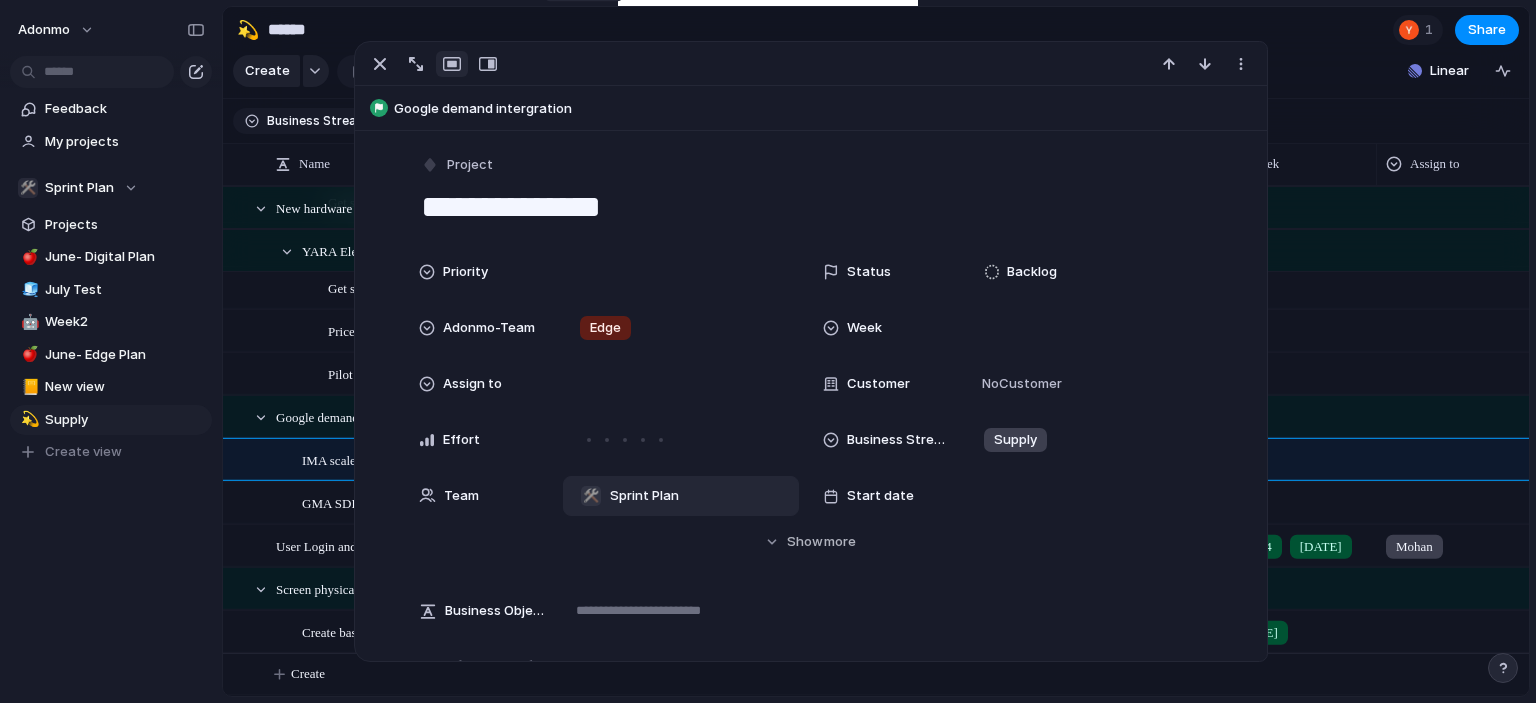 scroll, scrollTop: 536, scrollLeft: 0, axis: vertical 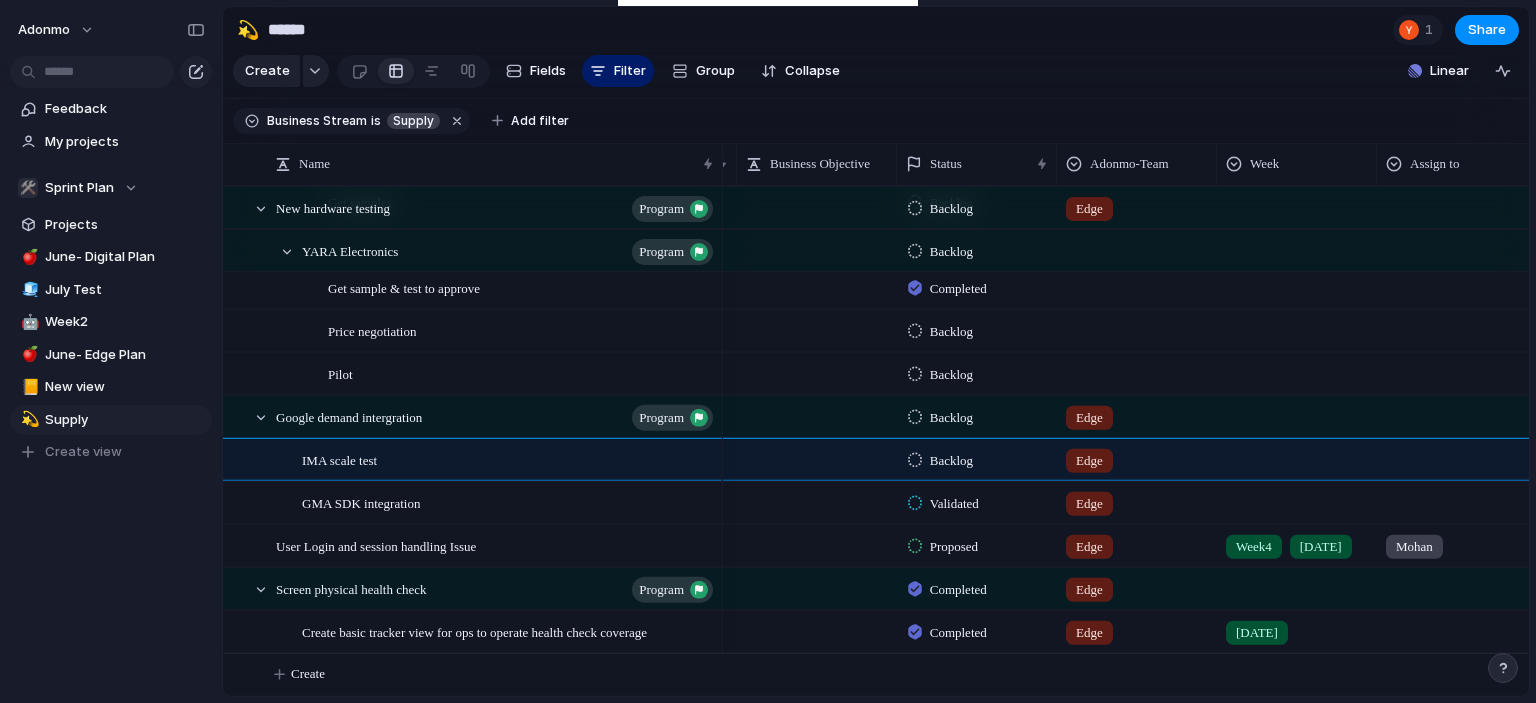 click on "Keep using Index You're approaching the free limit of 300 work items Upgrade plan" at bounding box center [111, 618] 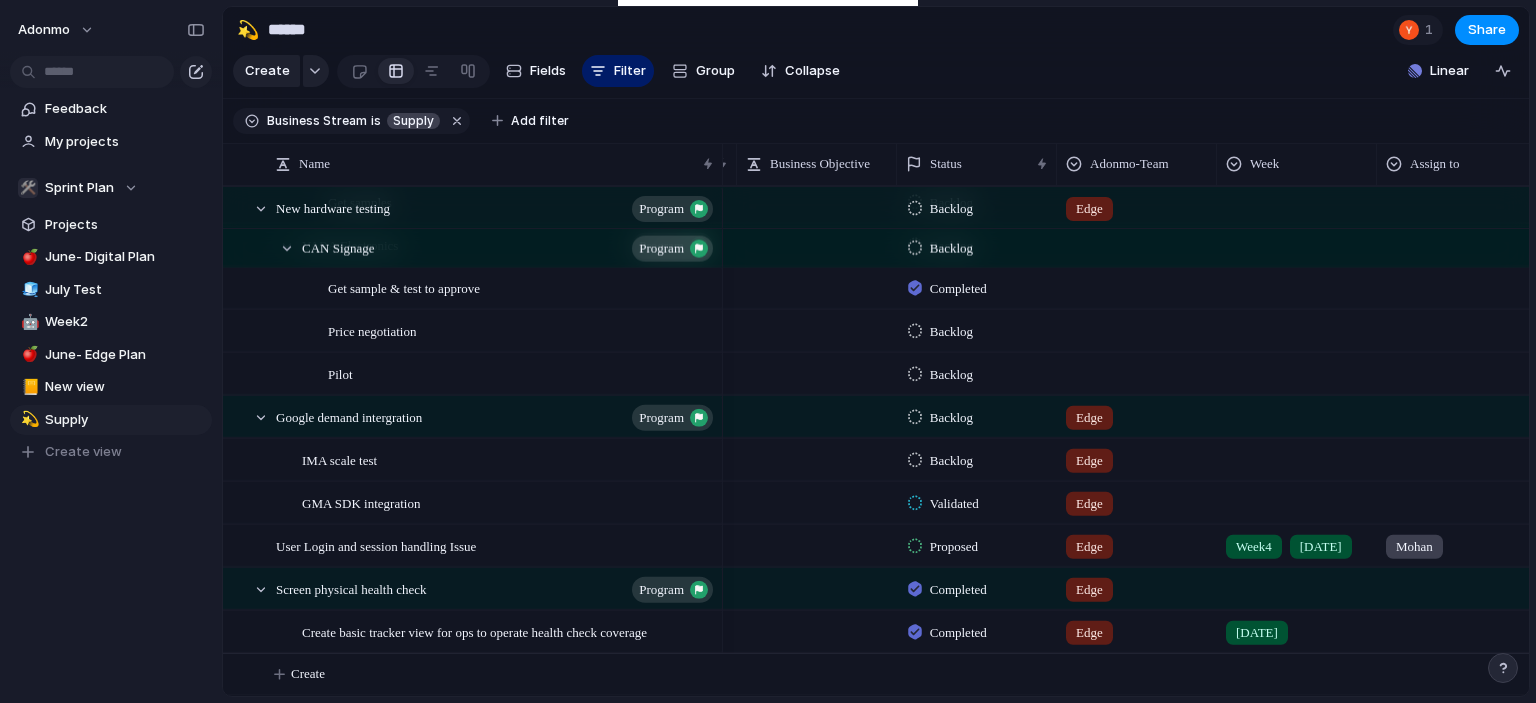 scroll, scrollTop: 3851, scrollLeft: 0, axis: vertical 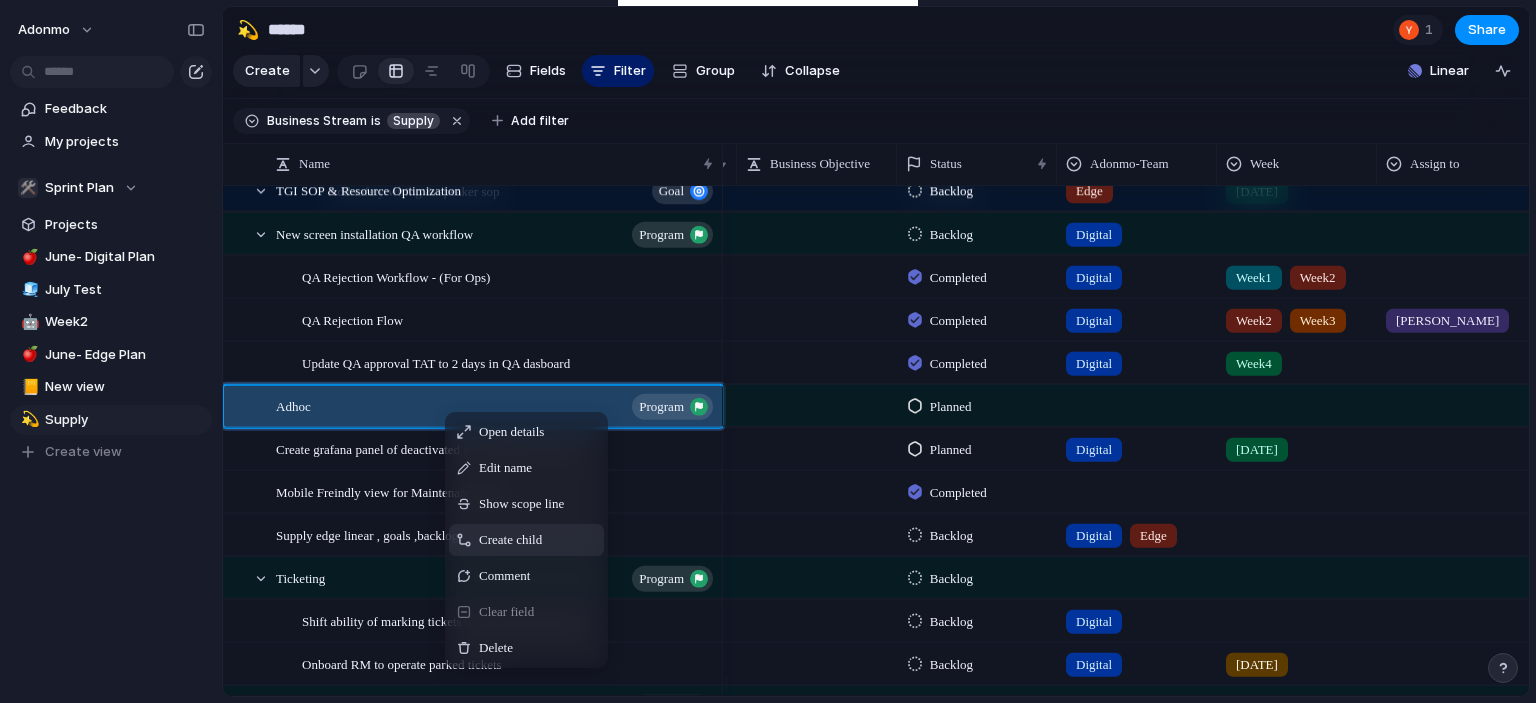 click on "Create child" at bounding box center [526, 540] 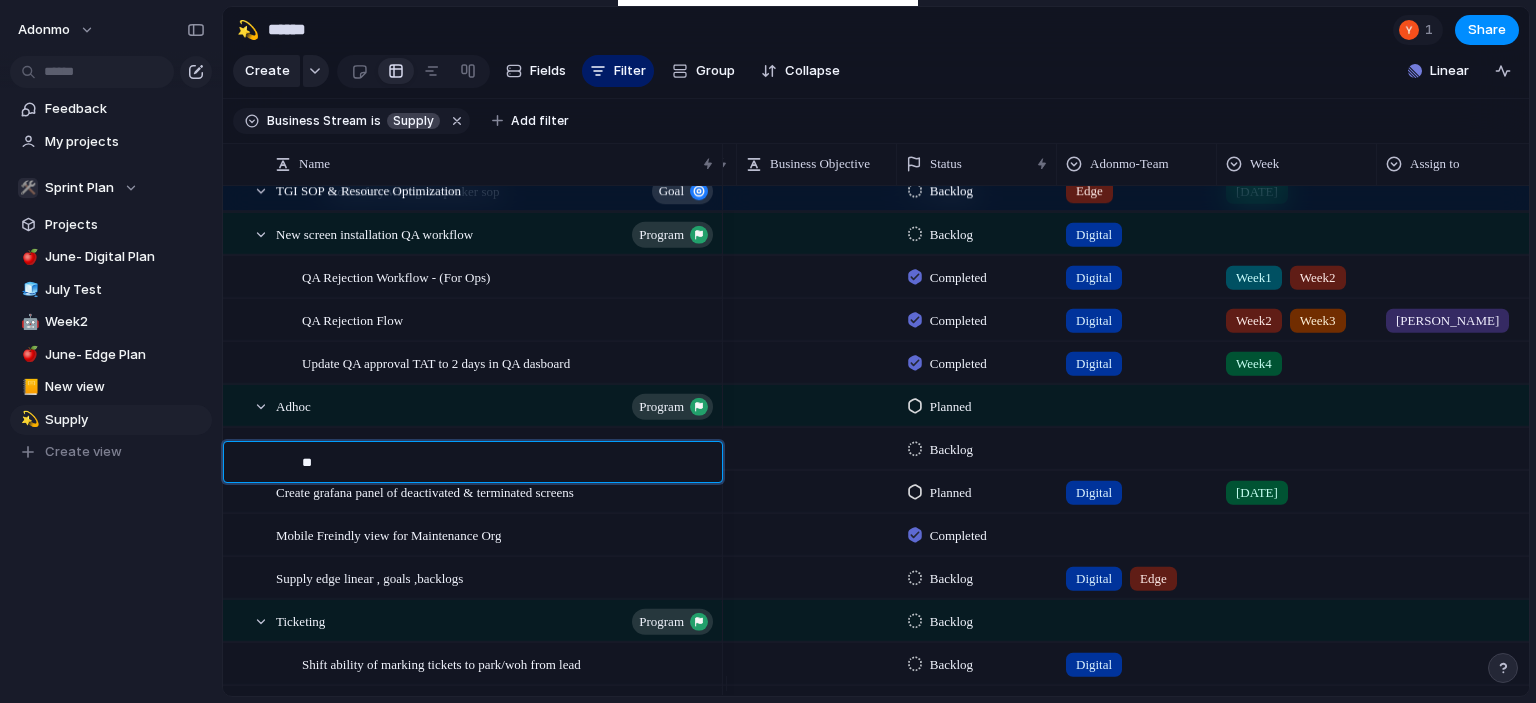 type on "*" 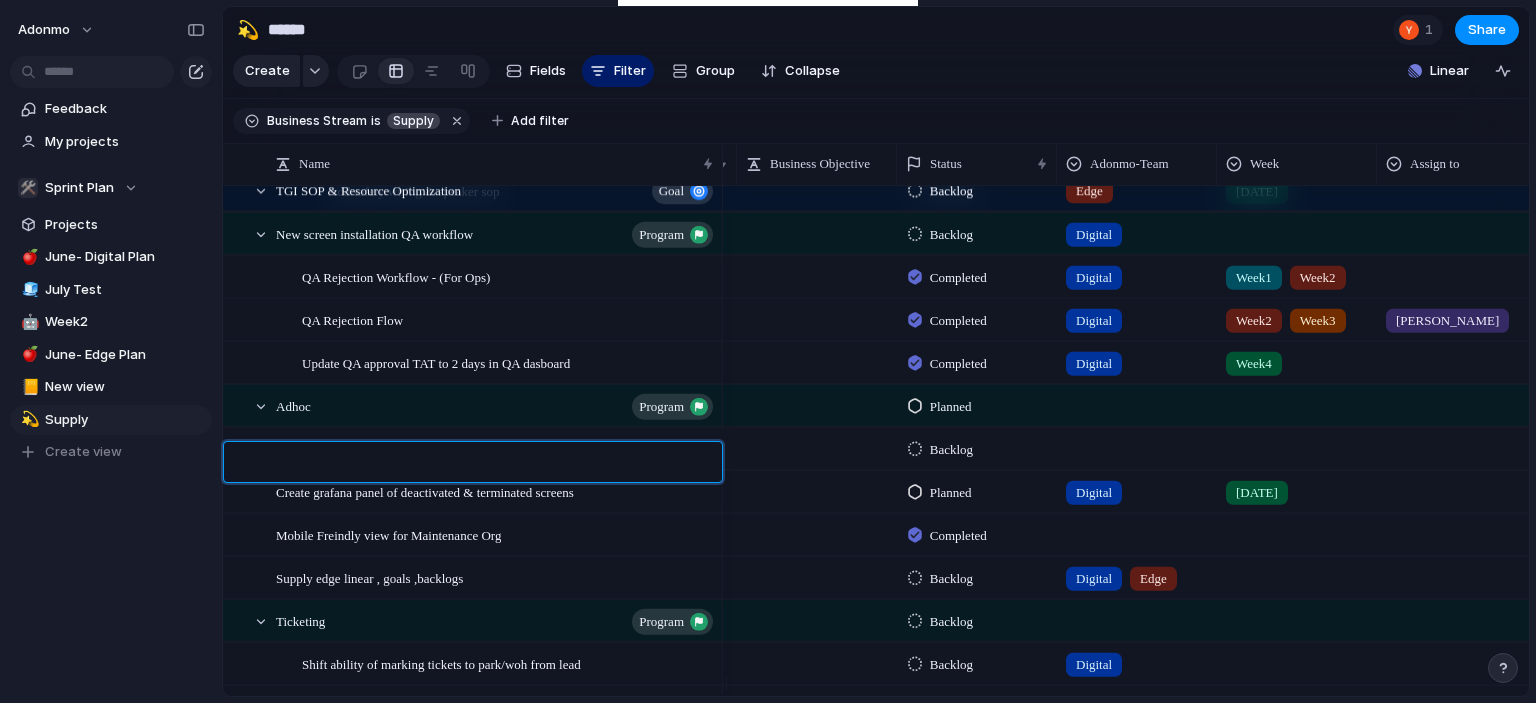 type on "**********" 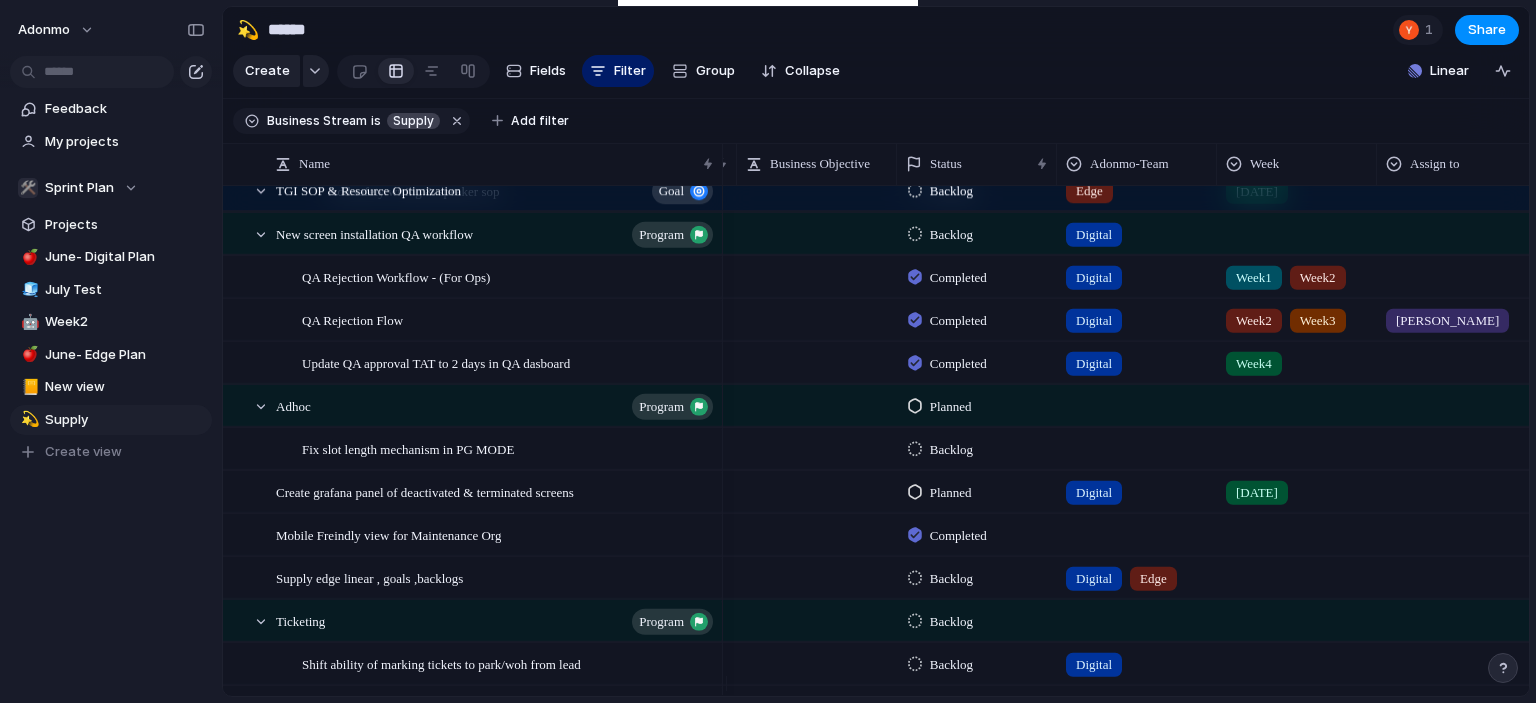 click at bounding box center [1297, 444] 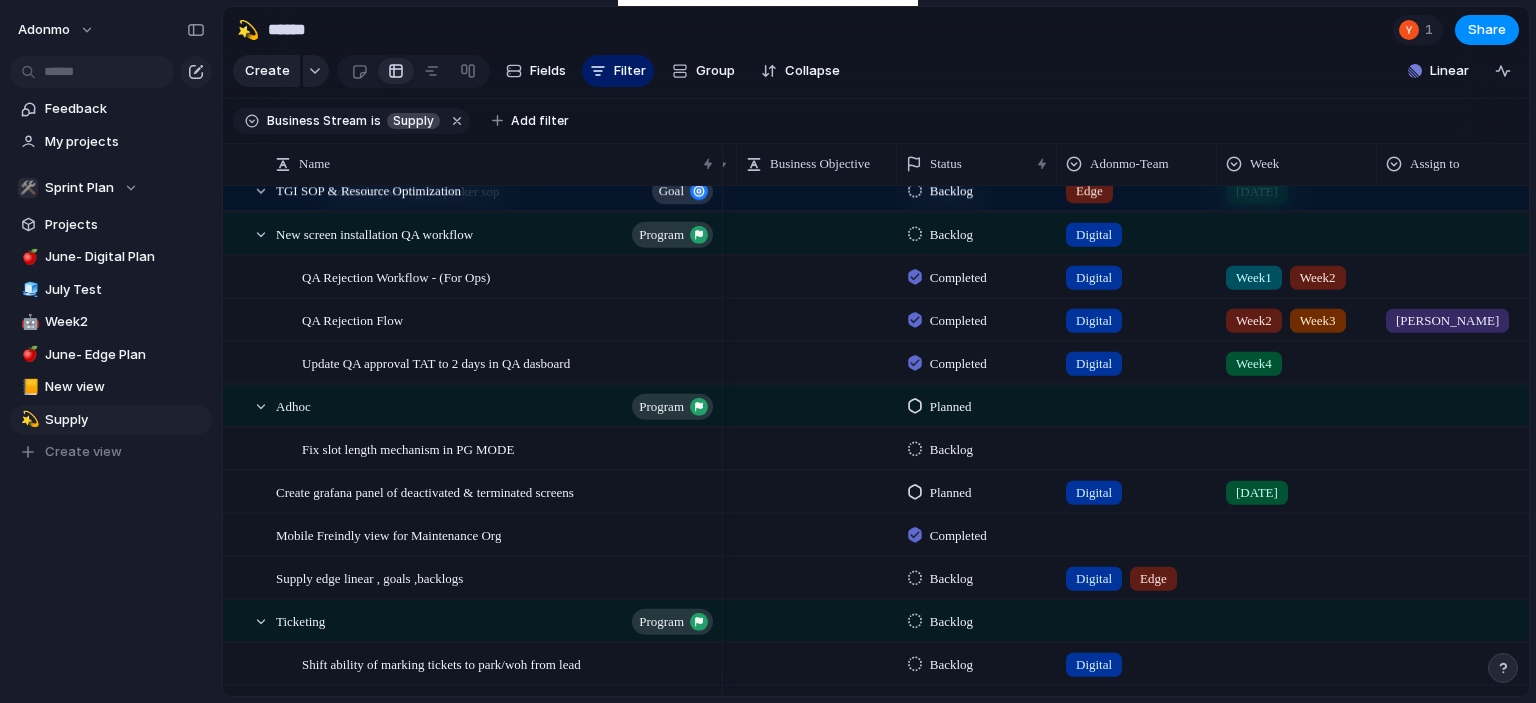 click on "Week1   Week2   Week3   Week4   [DATE]   [DATE]   [DATE]   [DATE]" at bounding box center (768, 351) 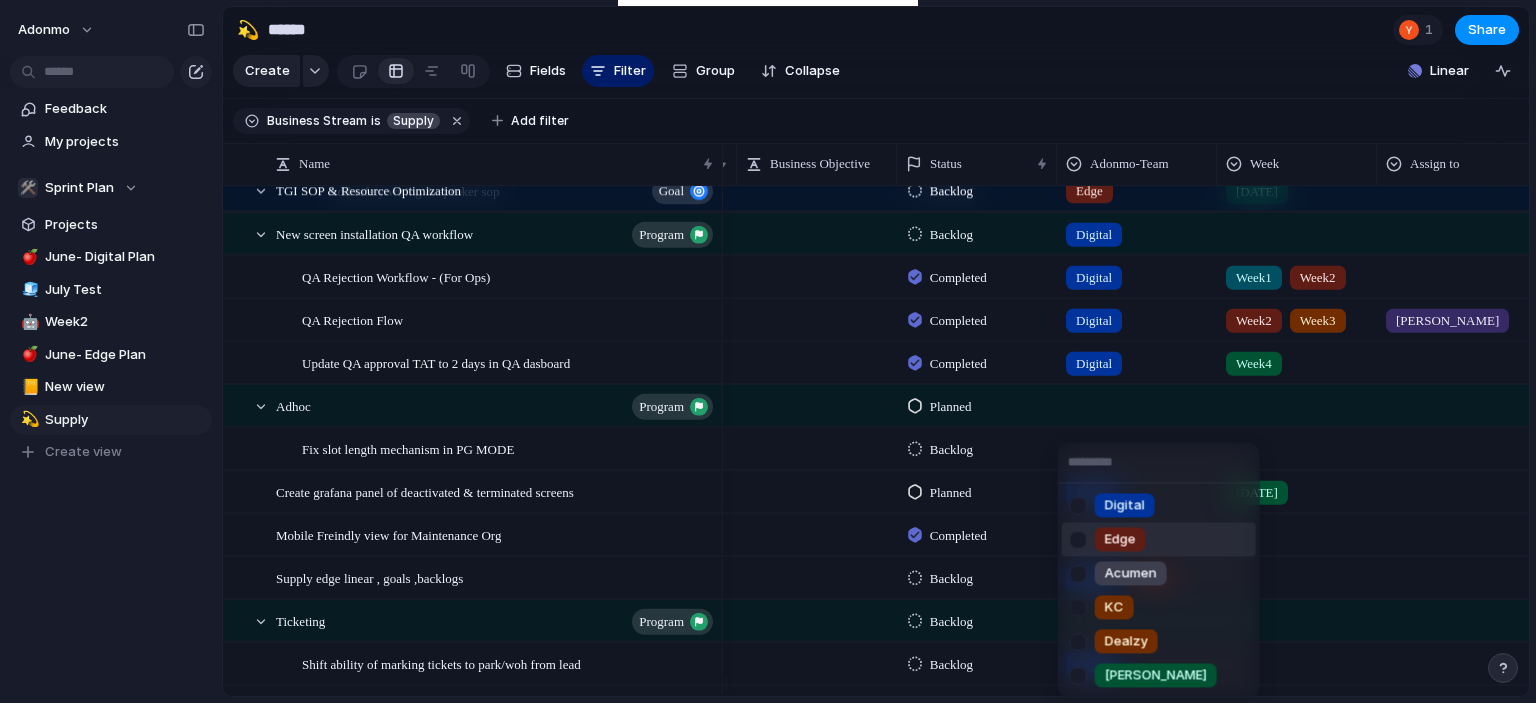 click on "Edge" at bounding box center (1120, 540) 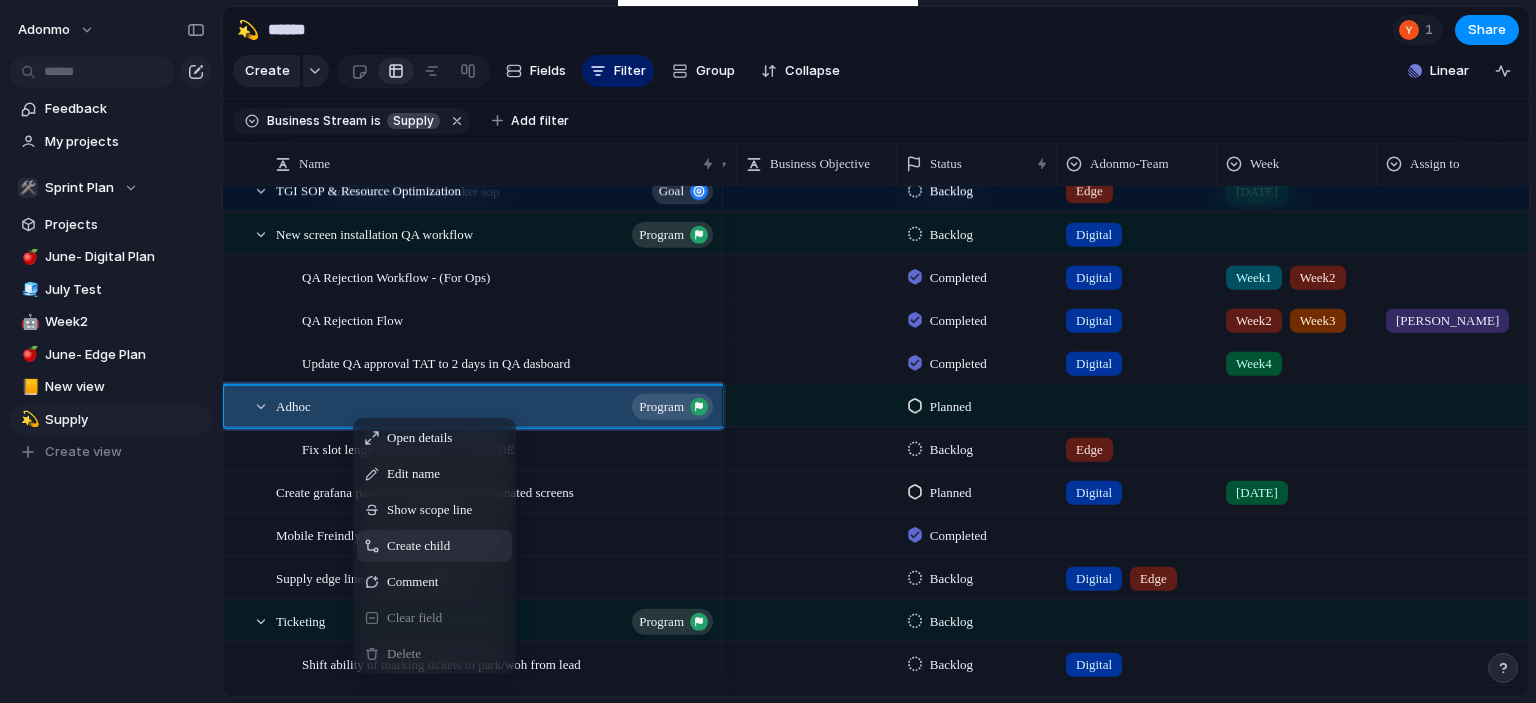 click on "Create child" at bounding box center (434, 546) 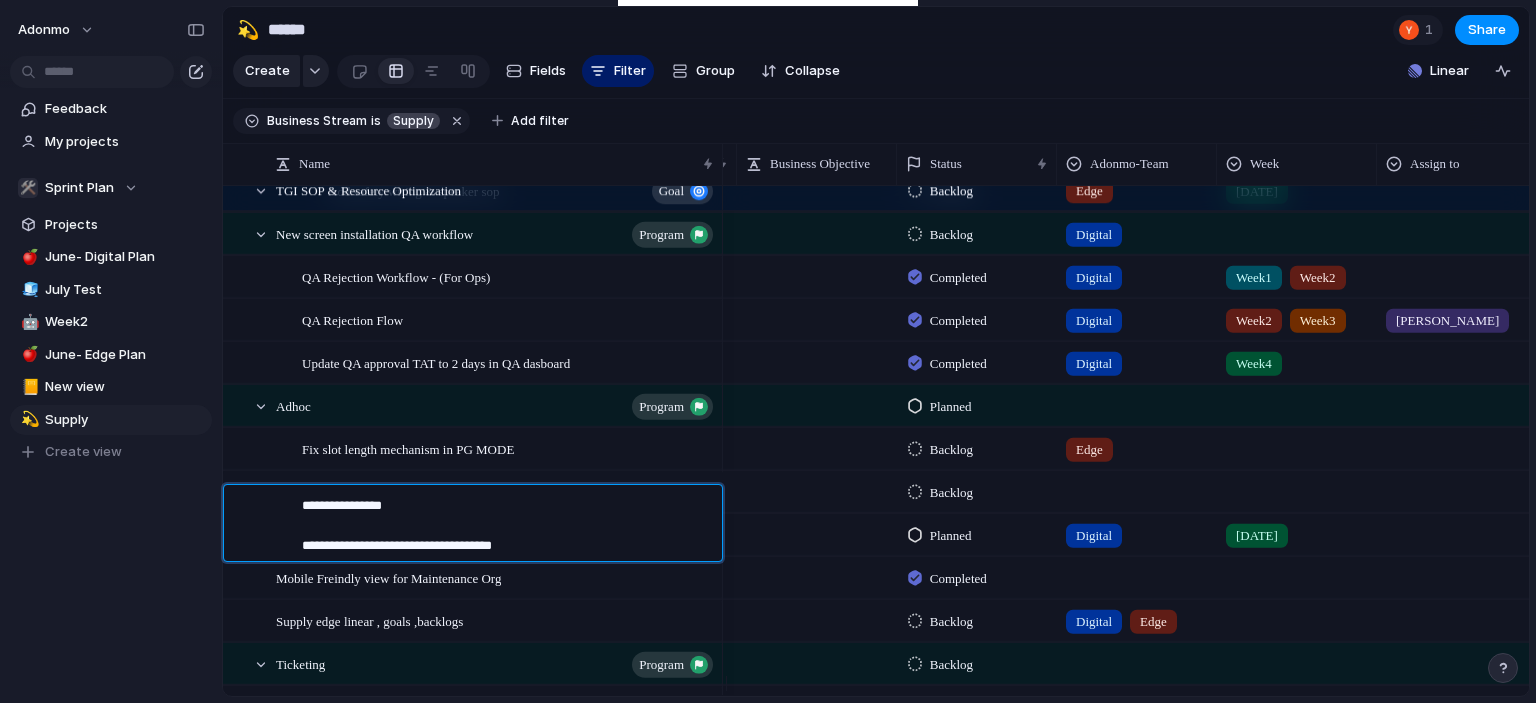 click on "**********" at bounding box center (496, 523) 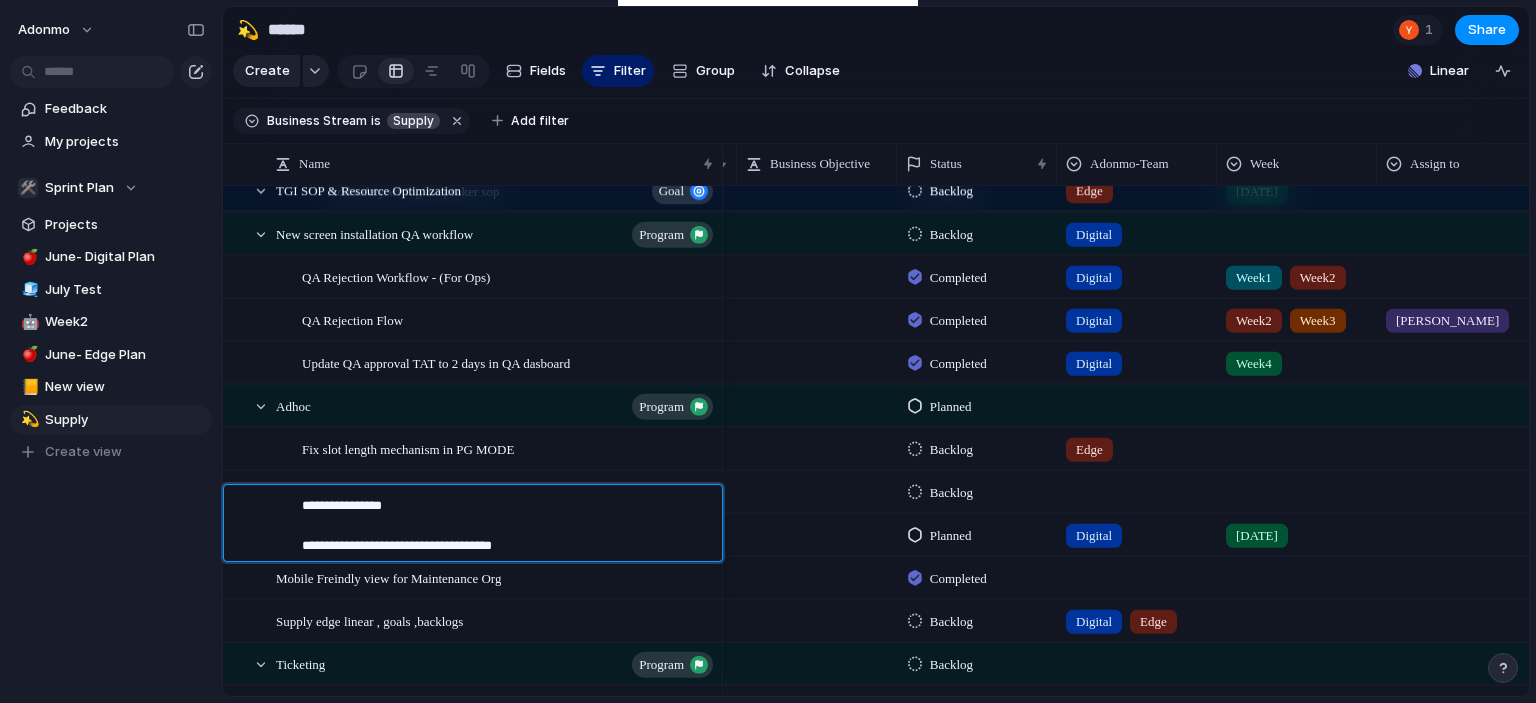 click on "**********" at bounding box center (505, 526) 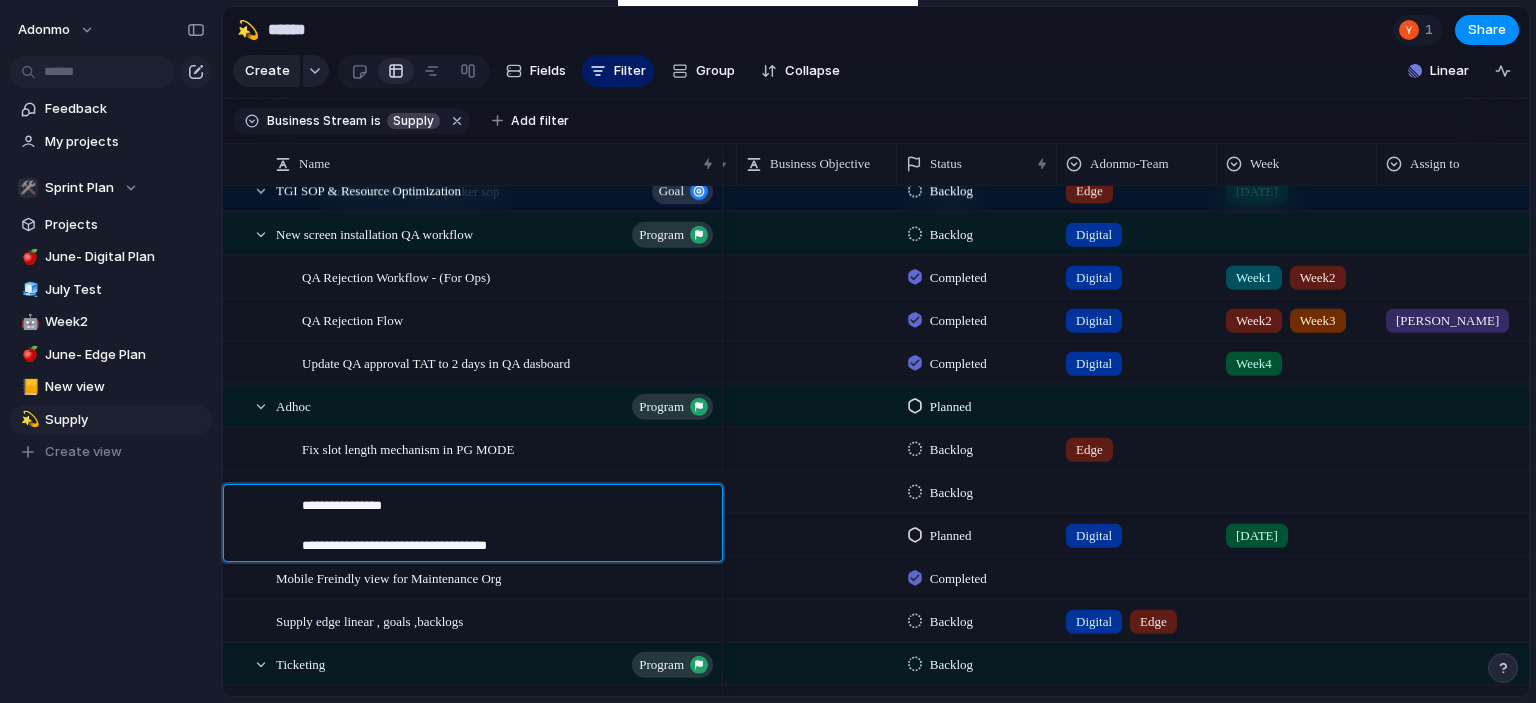 click on "**********" at bounding box center [496, 523] 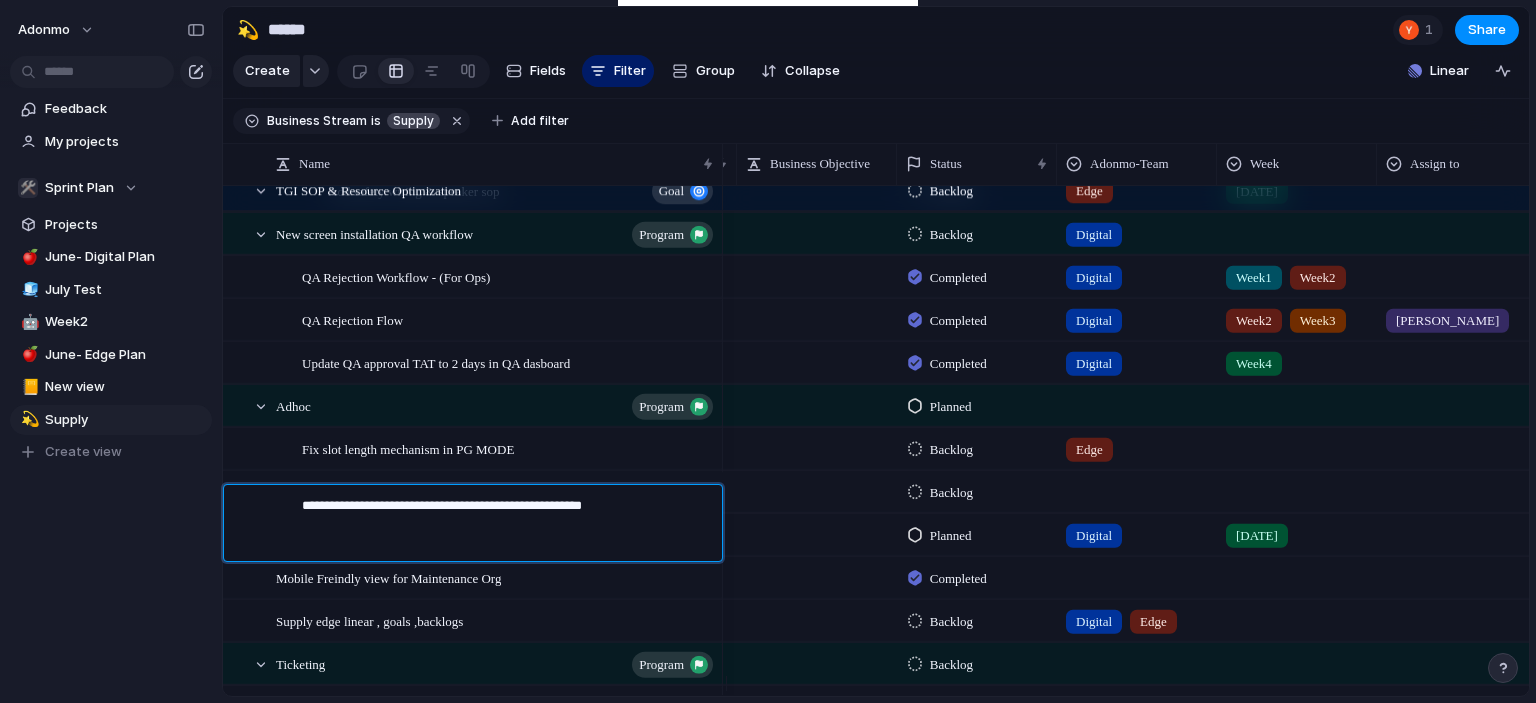 click on "**********" at bounding box center (505, 526) 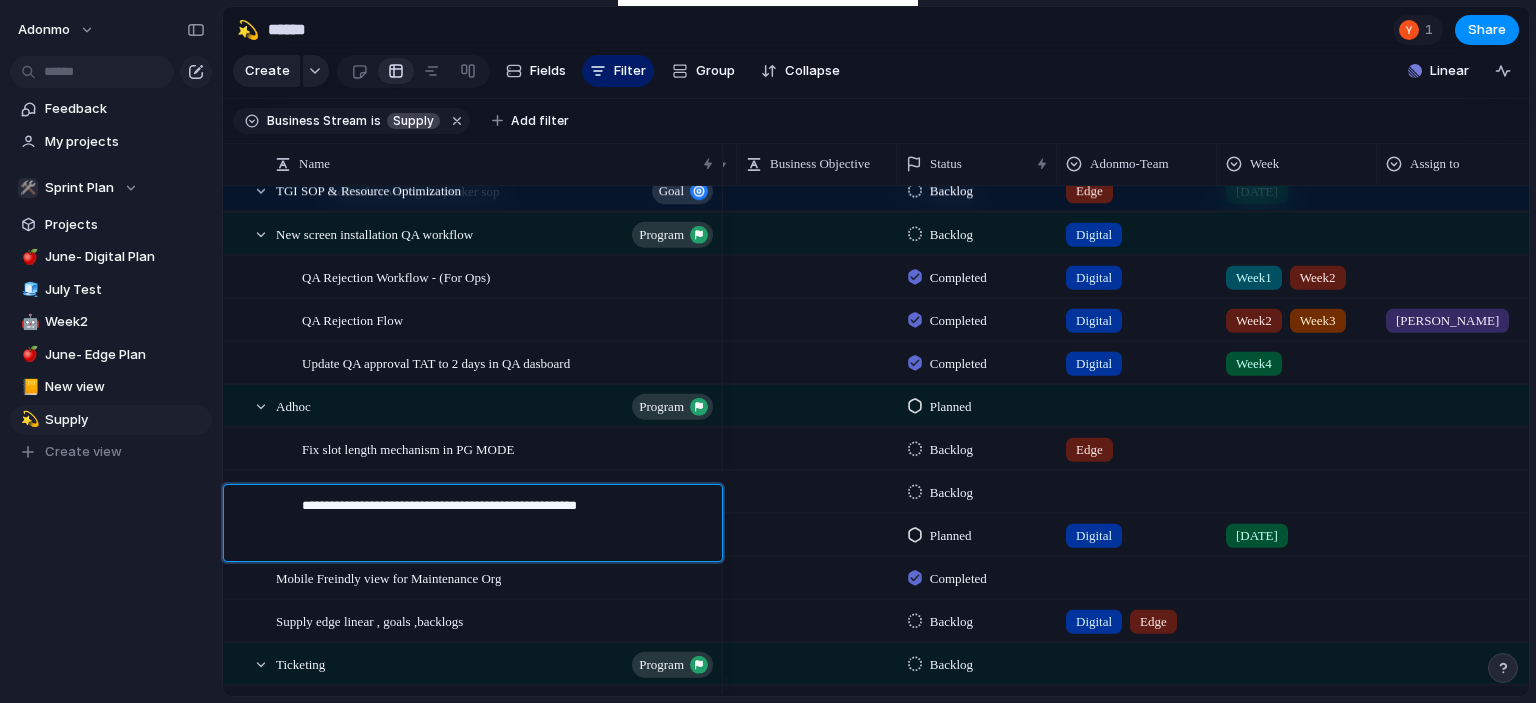 click on "**********" at bounding box center [505, 526] 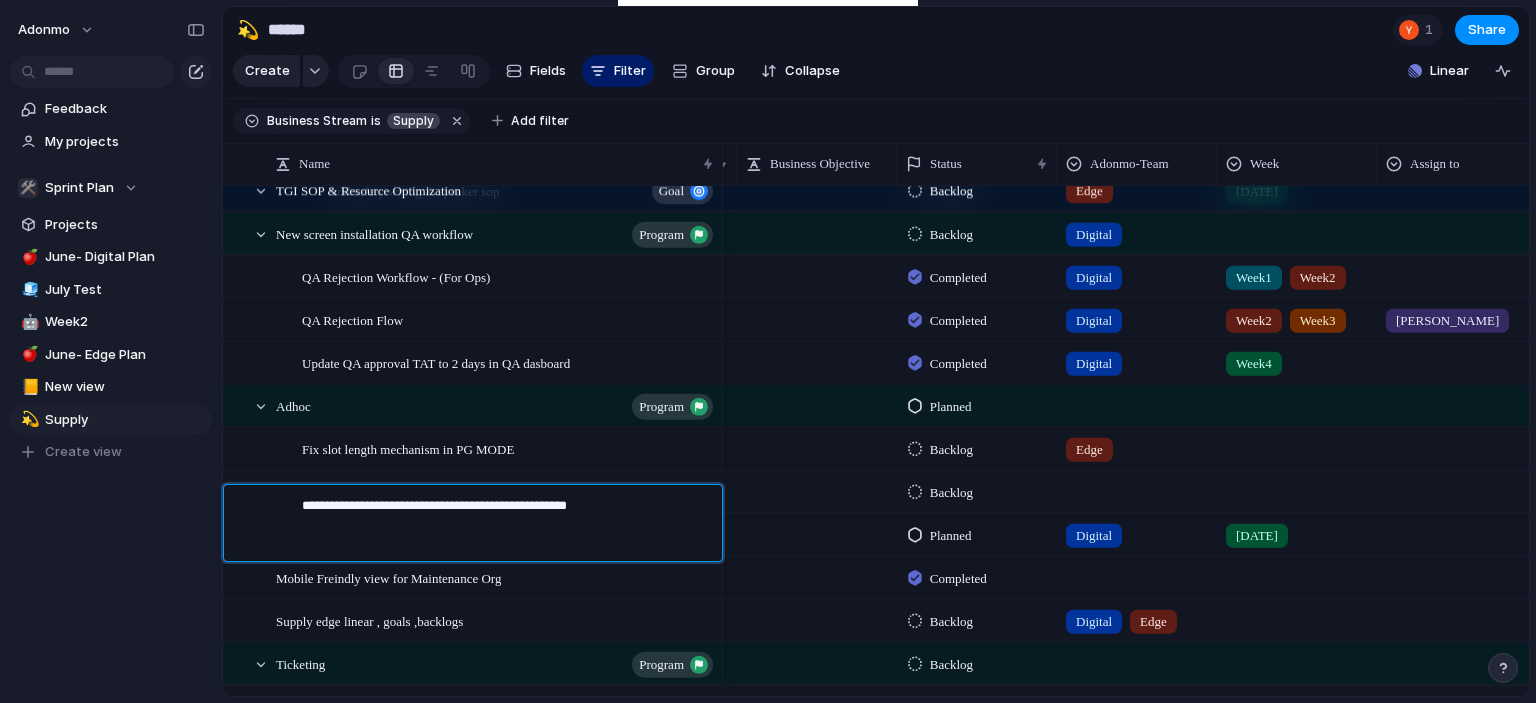 click on "**********" at bounding box center [505, 526] 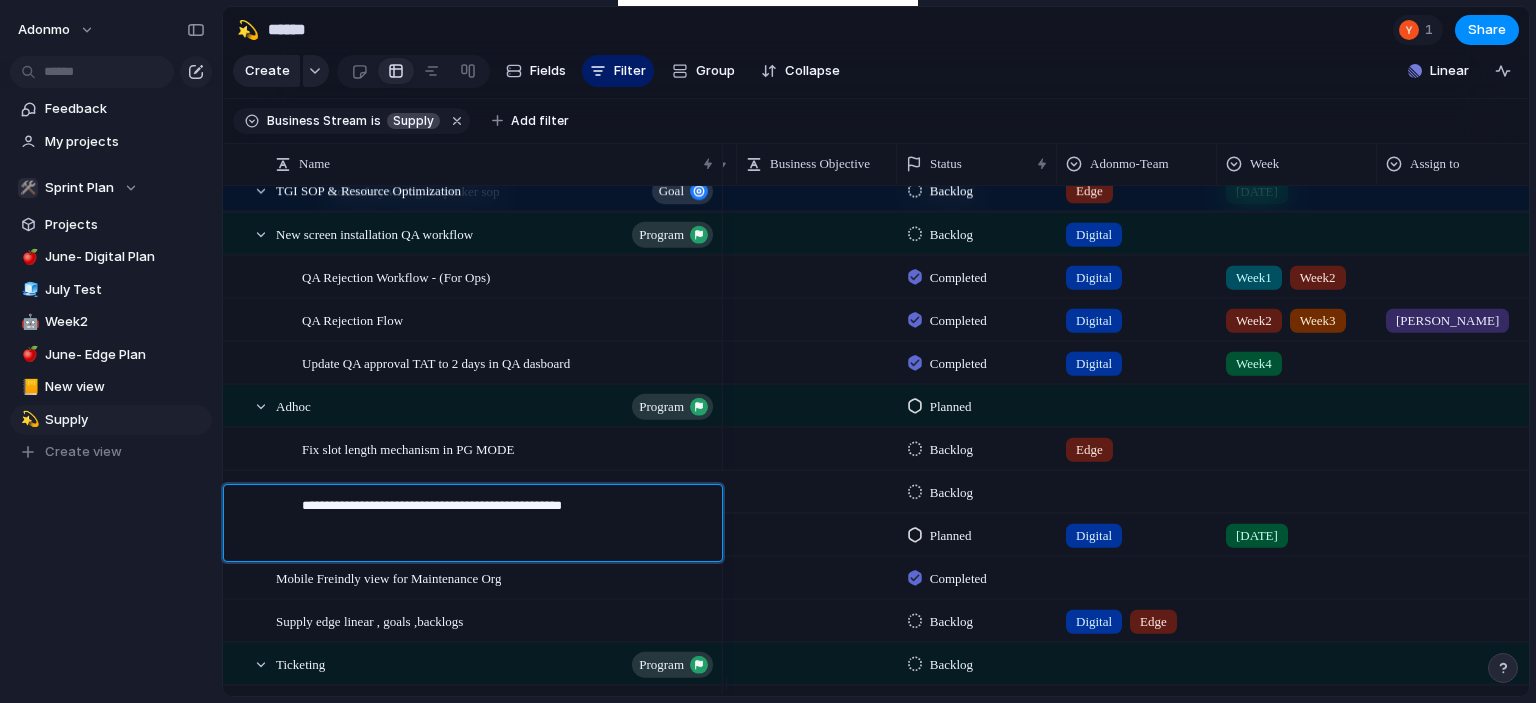 click on "**********" at bounding box center [505, 526] 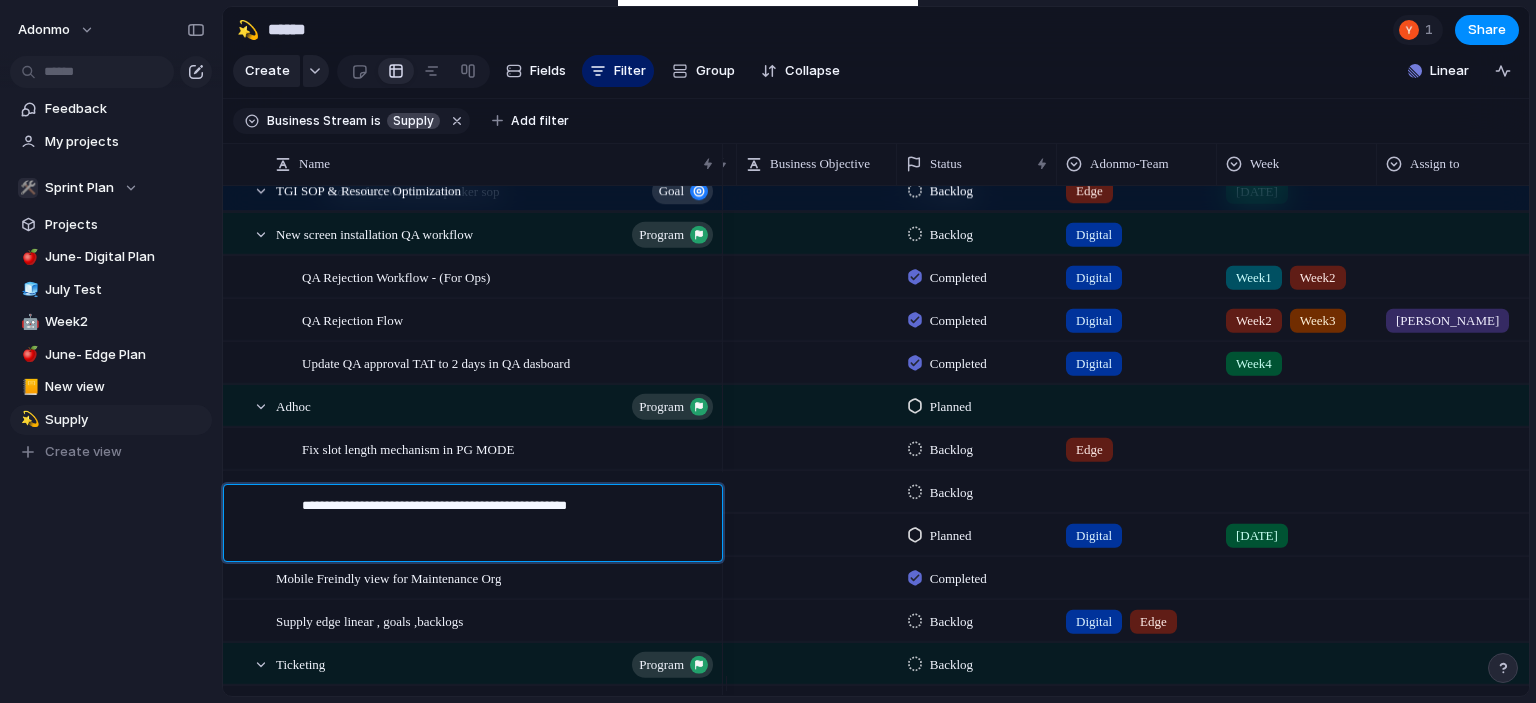 paste on "**********" 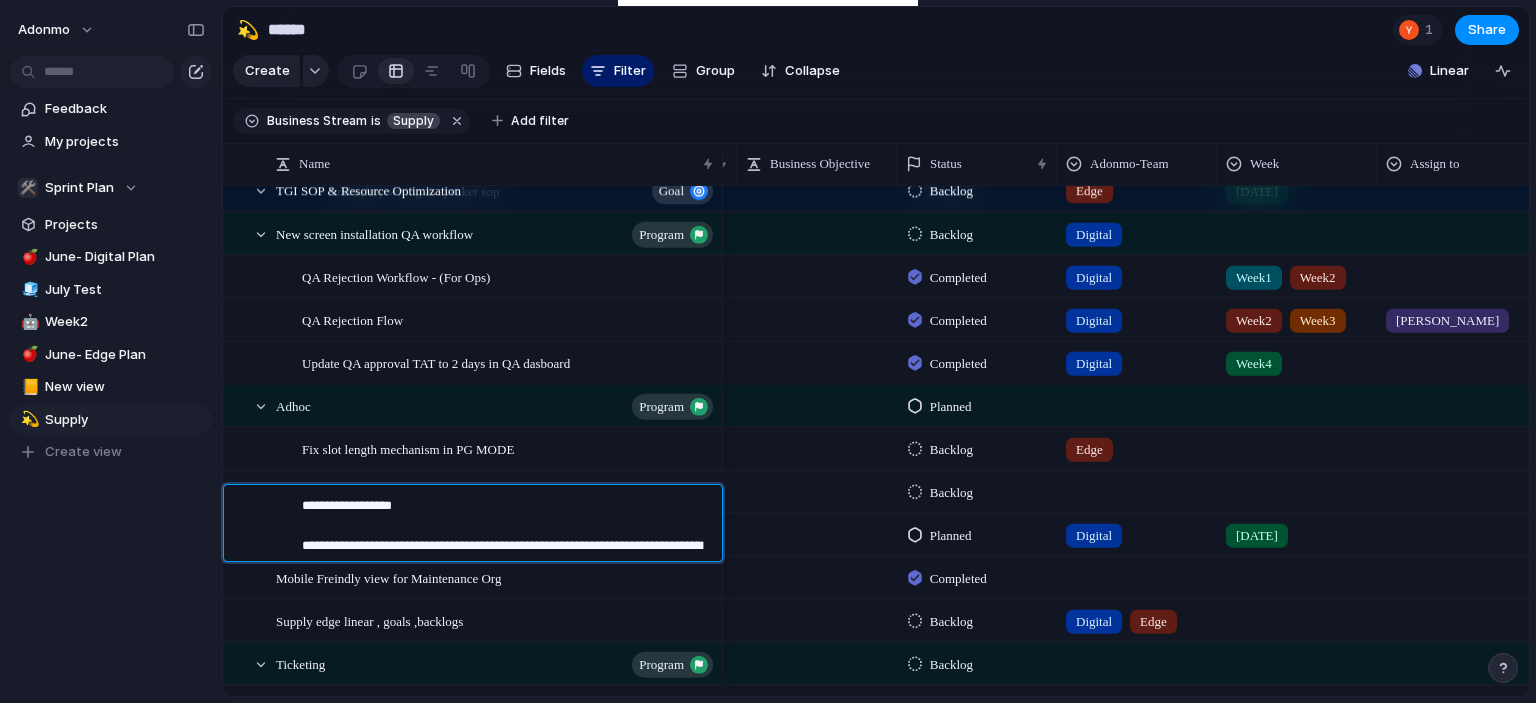 paste on "**********" 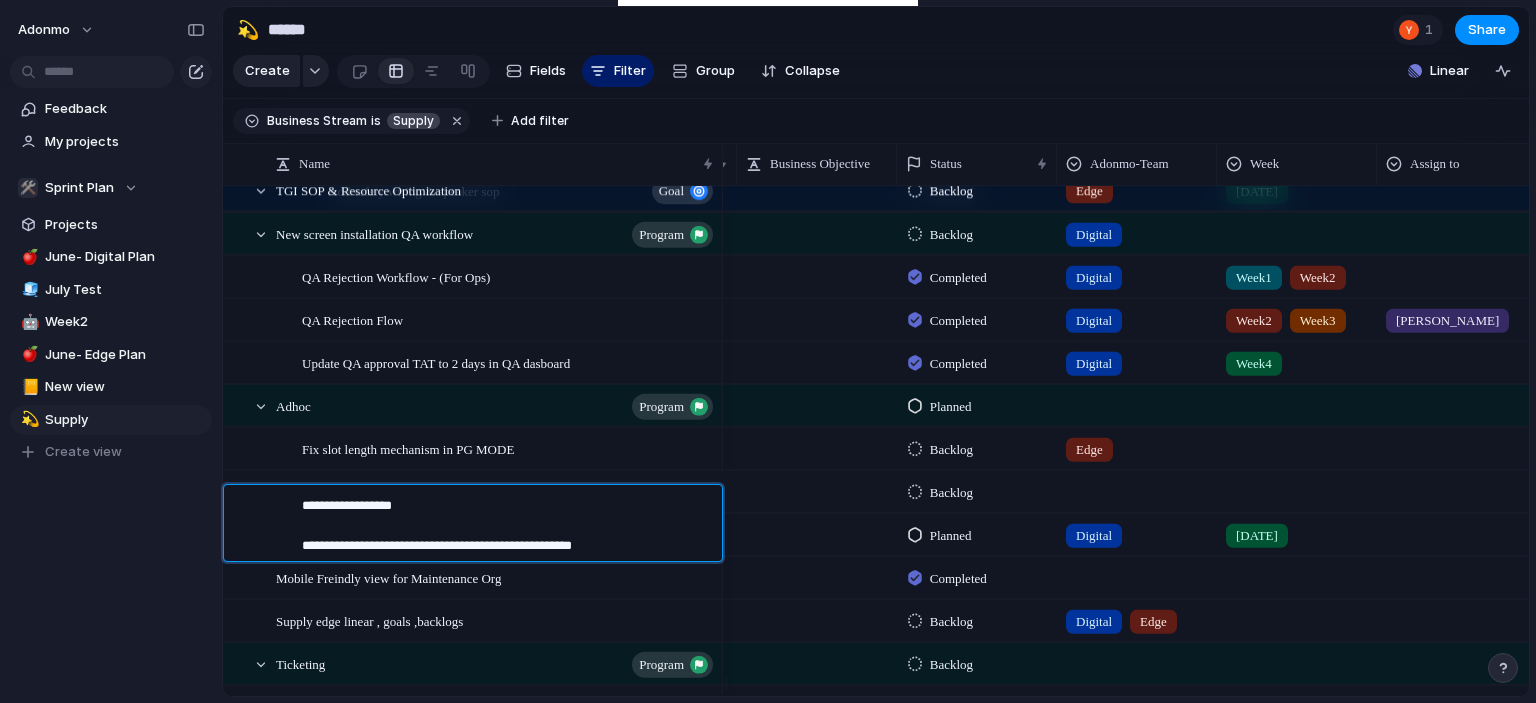 paste on "**********" 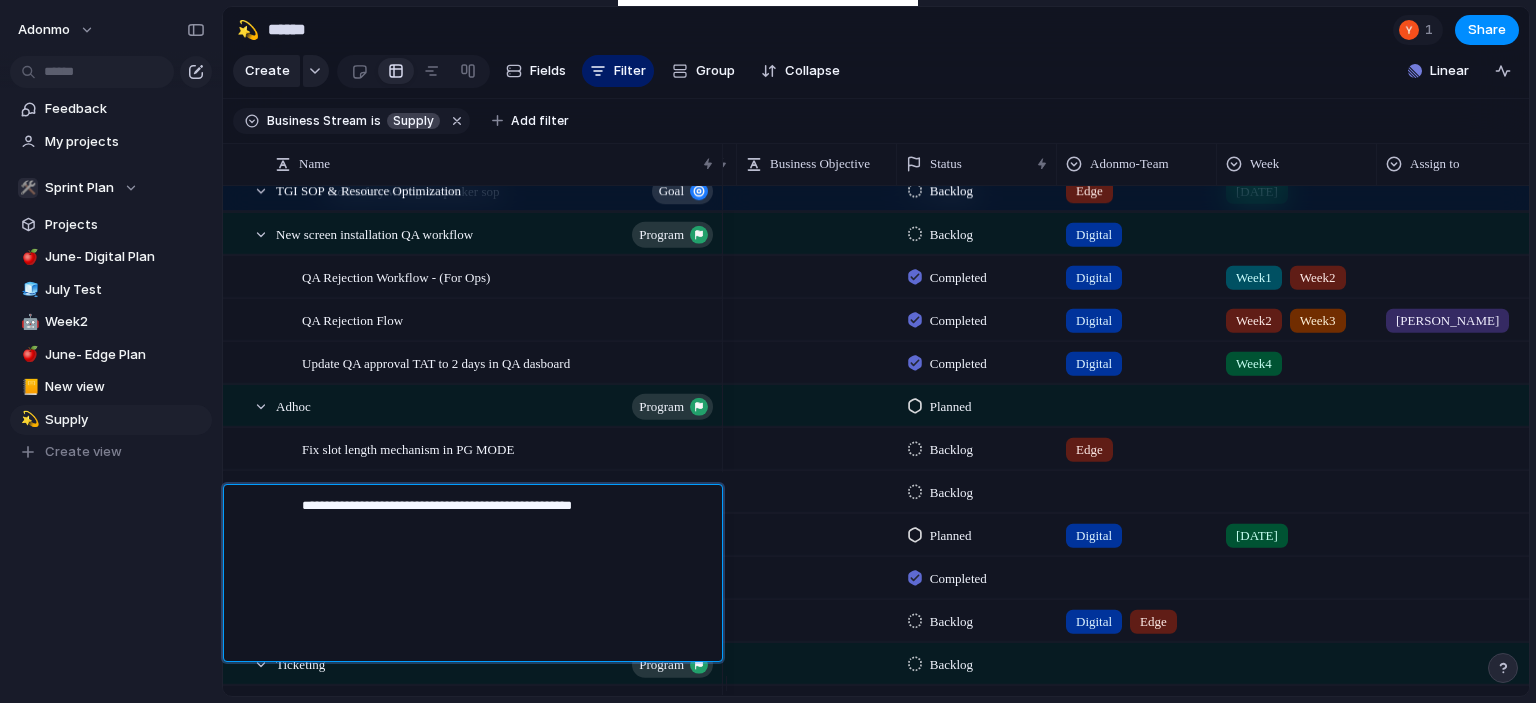 paste on "**********" 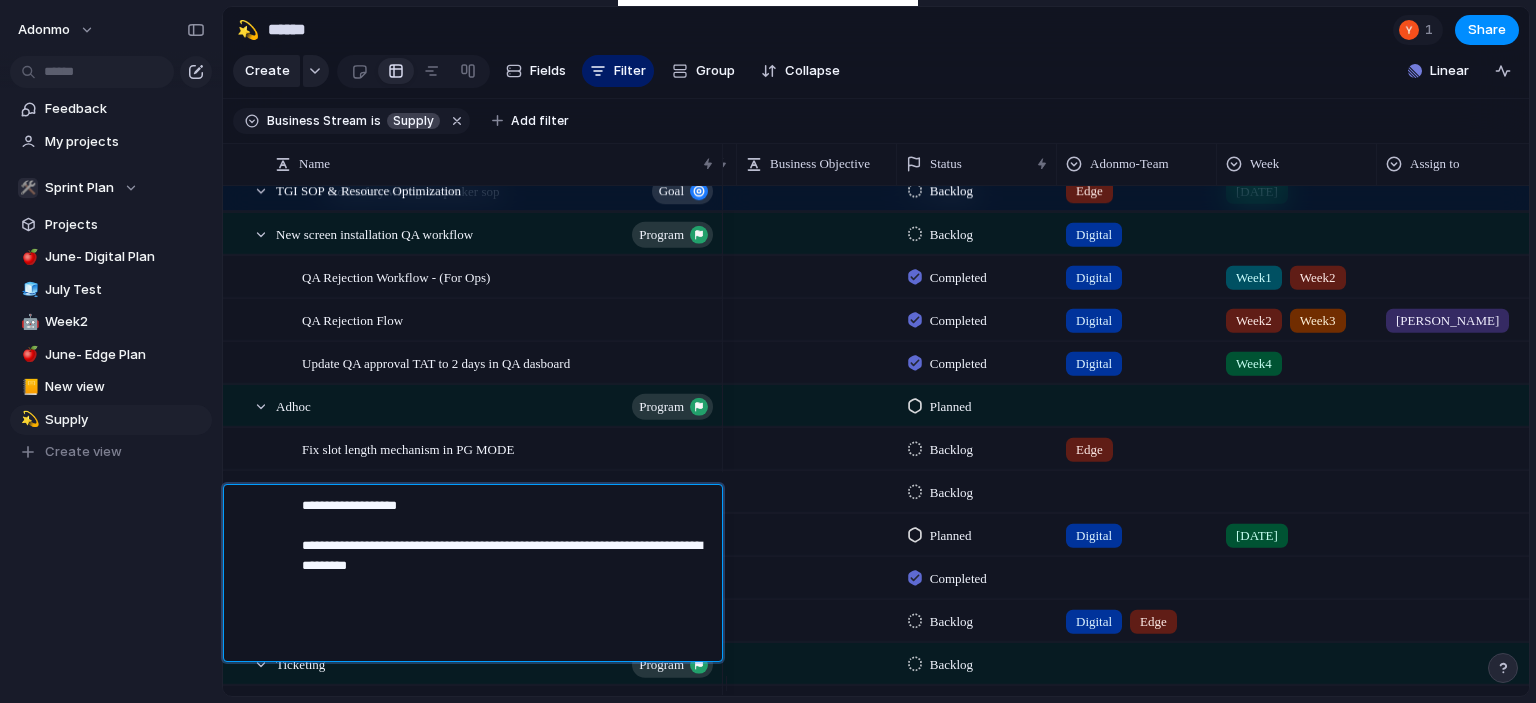 click on "**********" at bounding box center (505, 576) 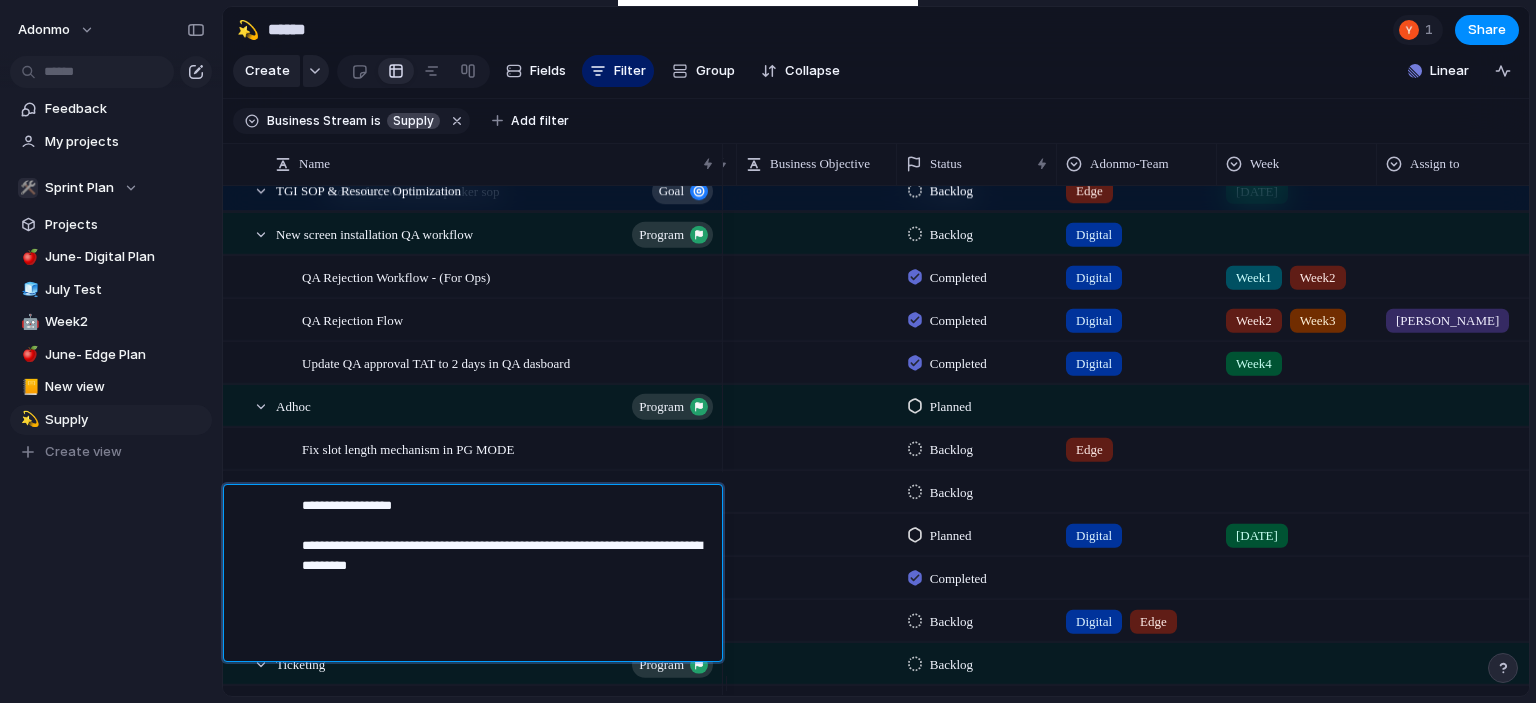 drag, startPoint x: 541, startPoint y: 547, endPoint x: 580, endPoint y: 573, distance: 46.872166 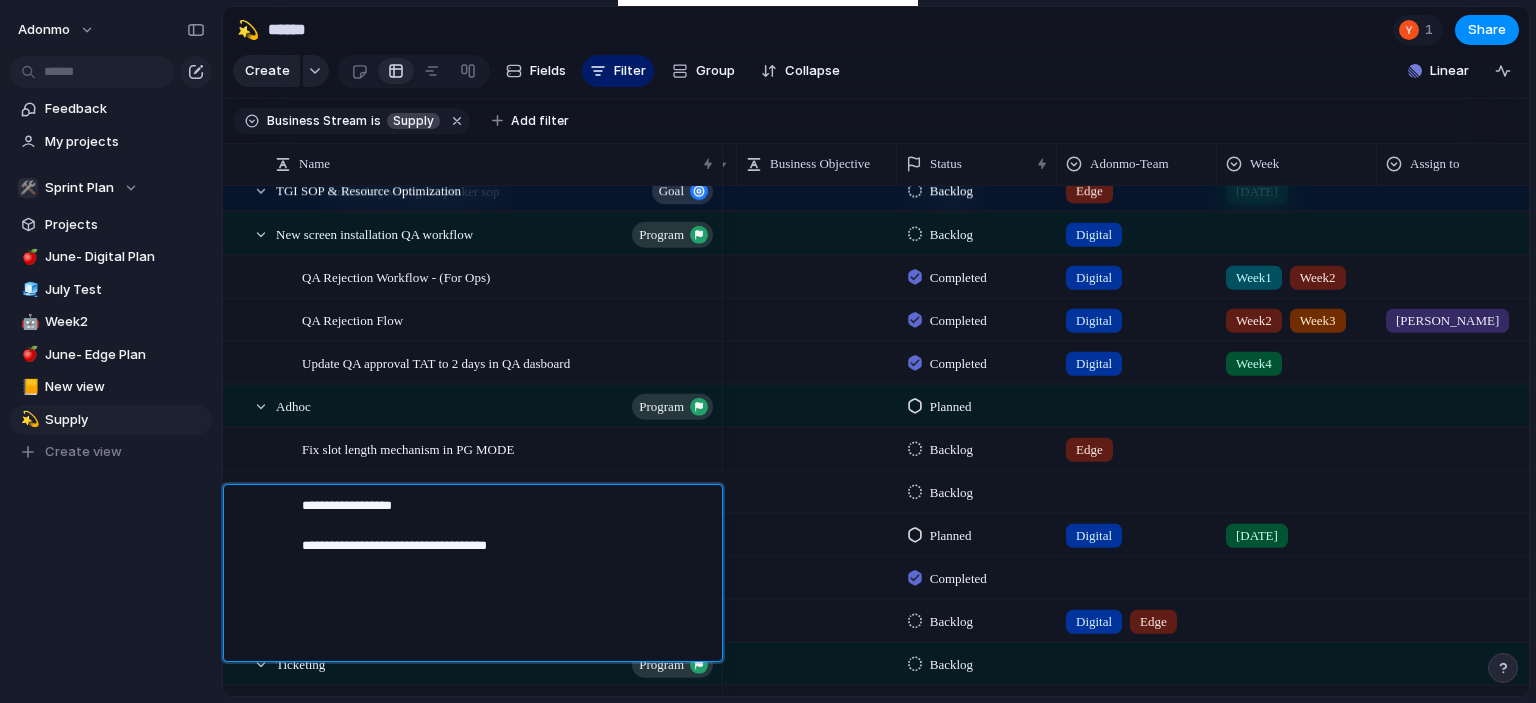 click on "**********" at bounding box center (505, 576) 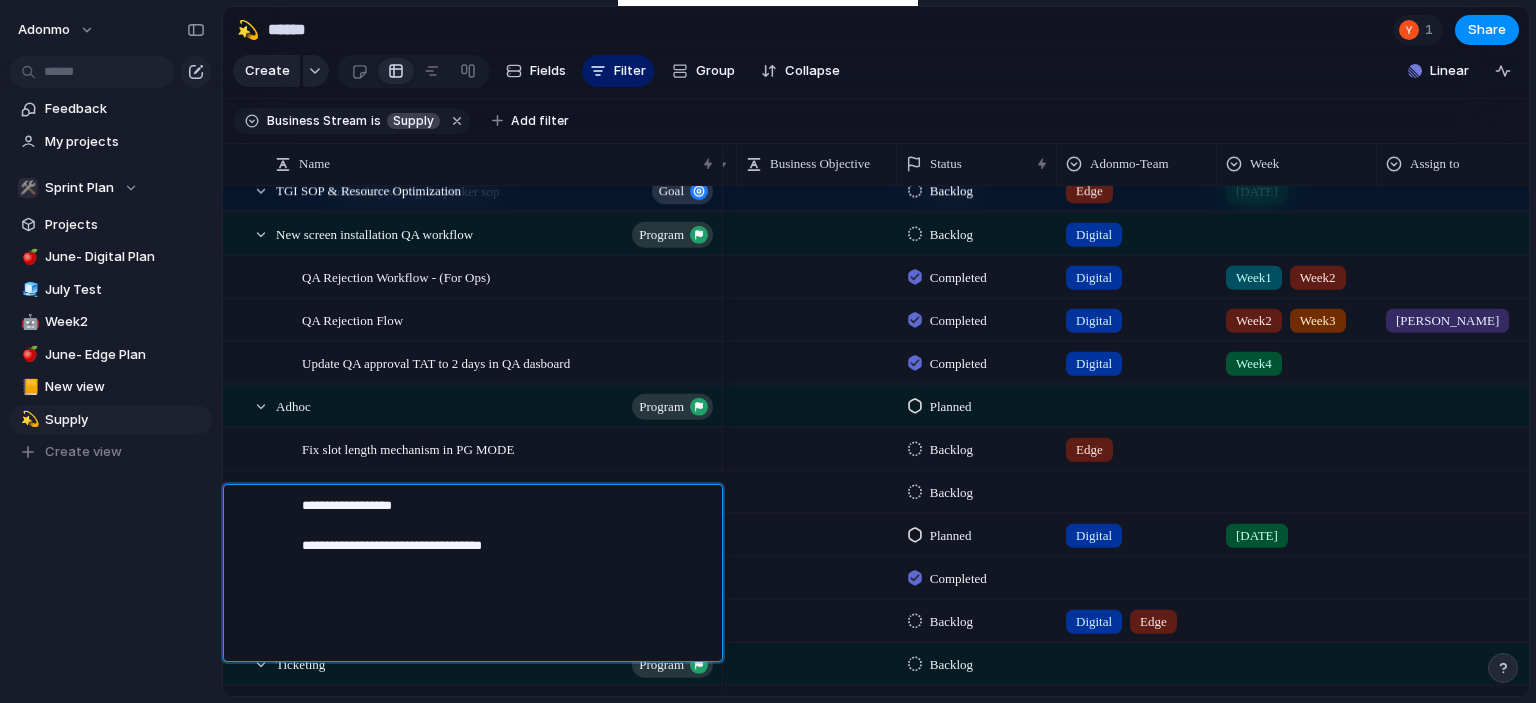 click on "**********" at bounding box center (505, 576) 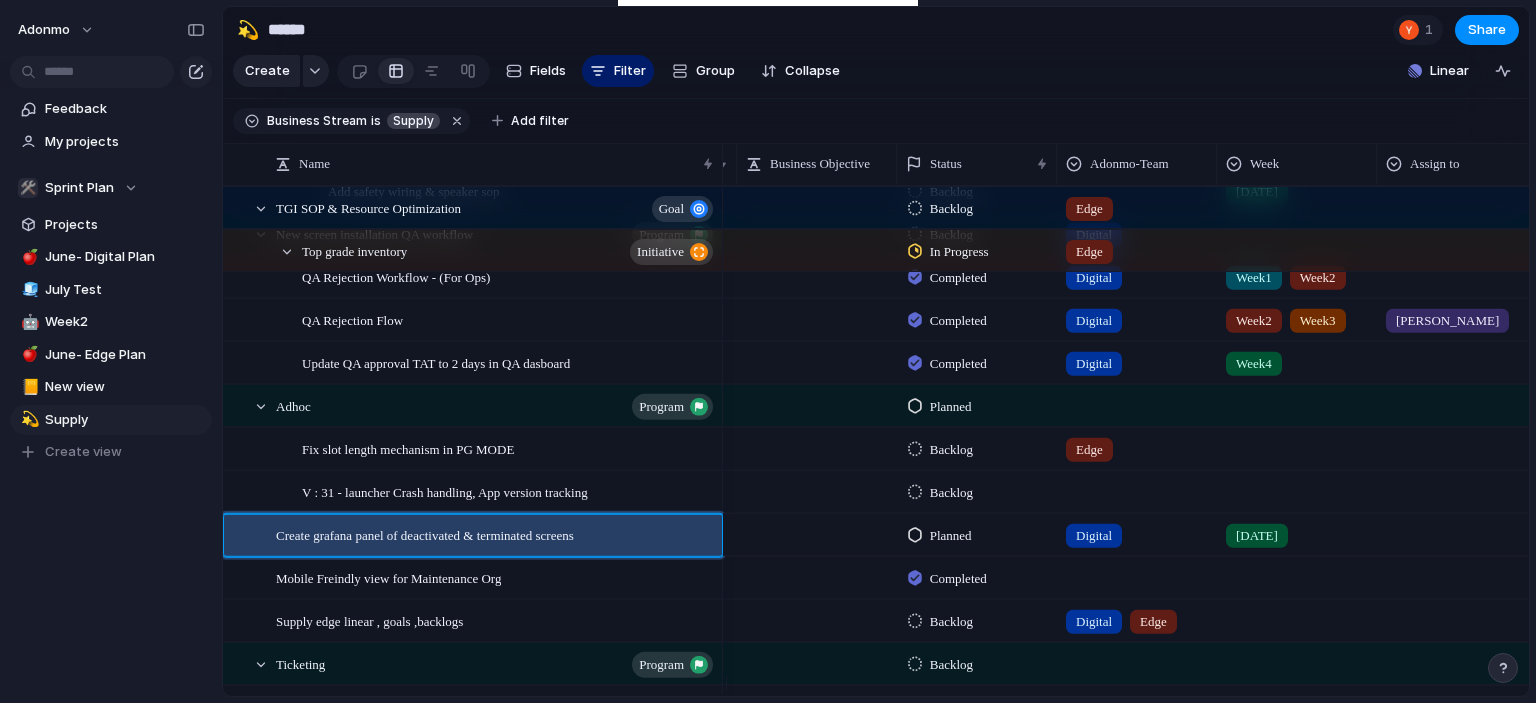 scroll, scrollTop: 2926, scrollLeft: 0, axis: vertical 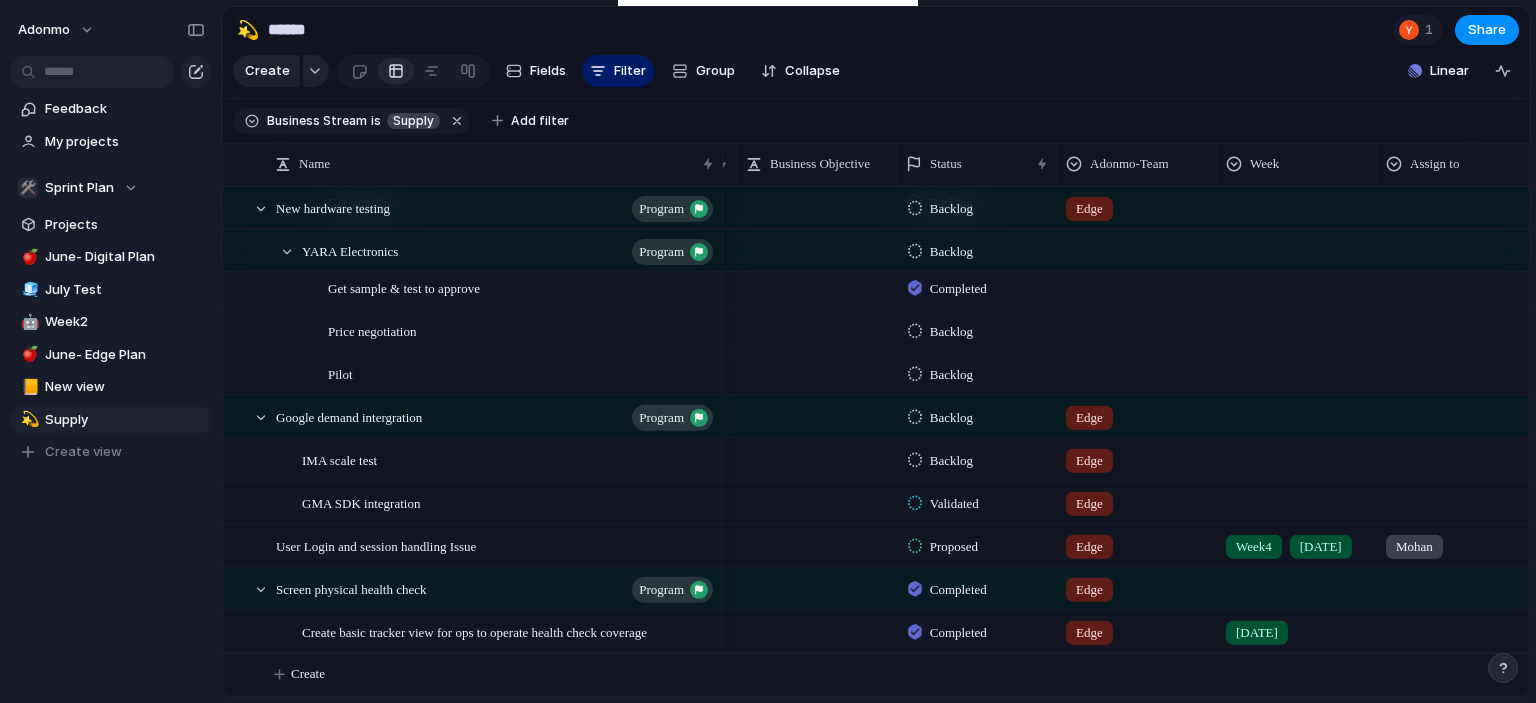 click at bounding box center [817, 415] 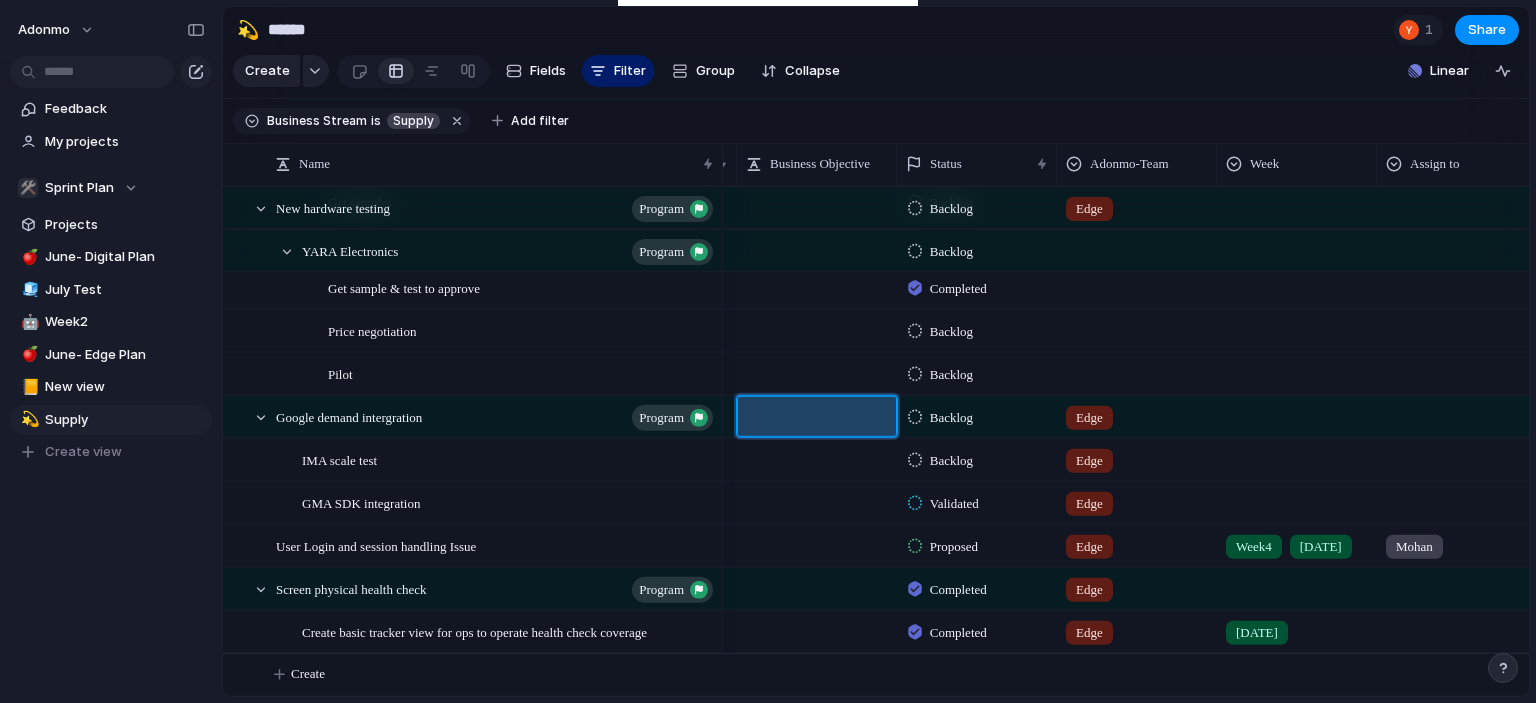 click at bounding box center [817, 458] 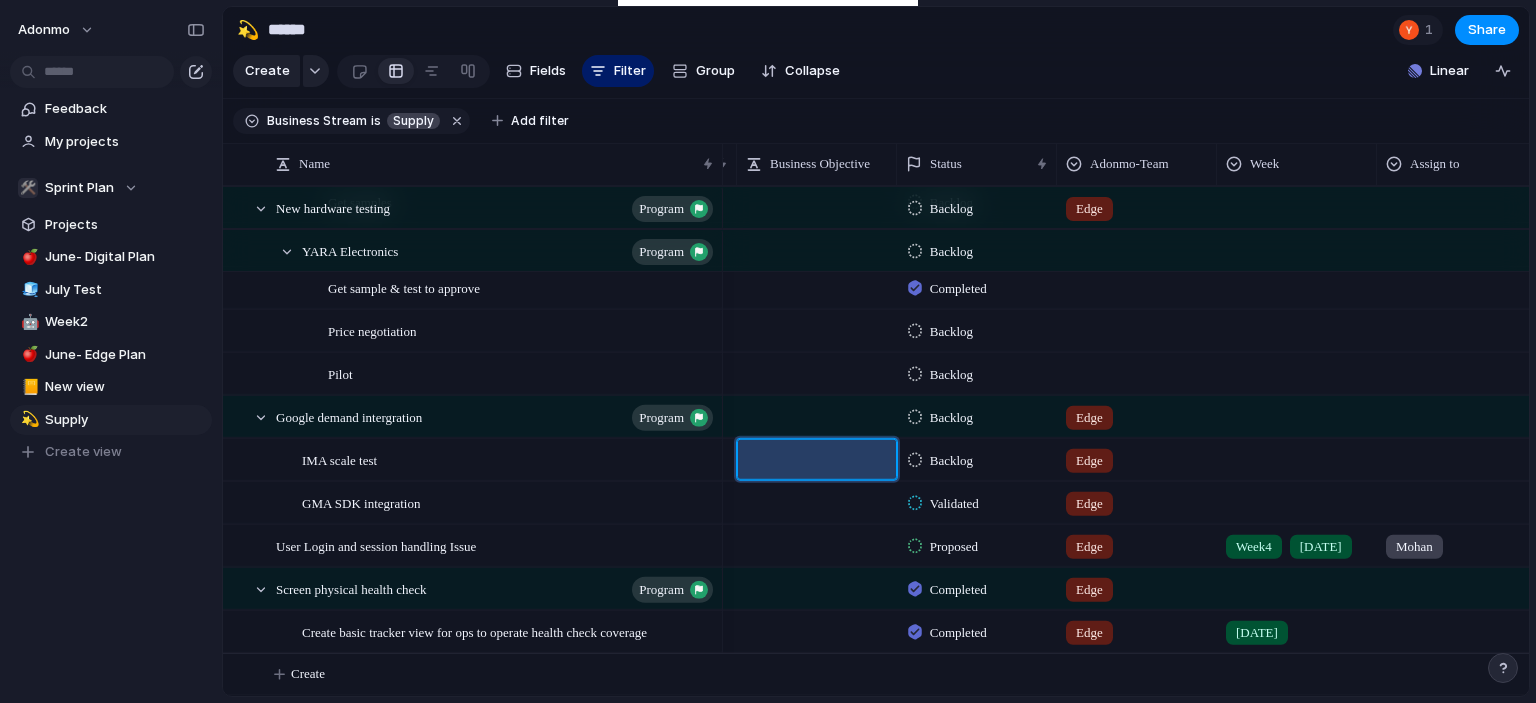 click at bounding box center (817, 406) 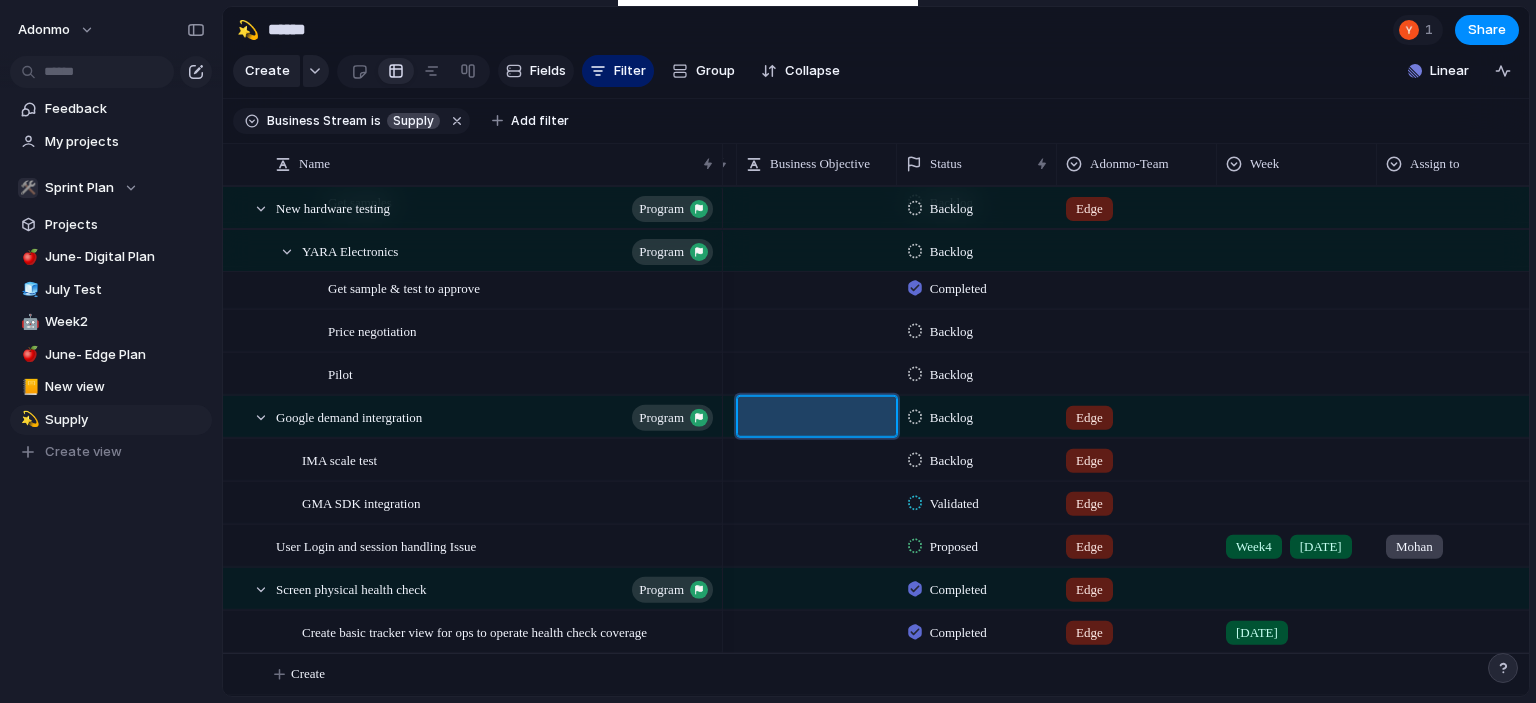 type 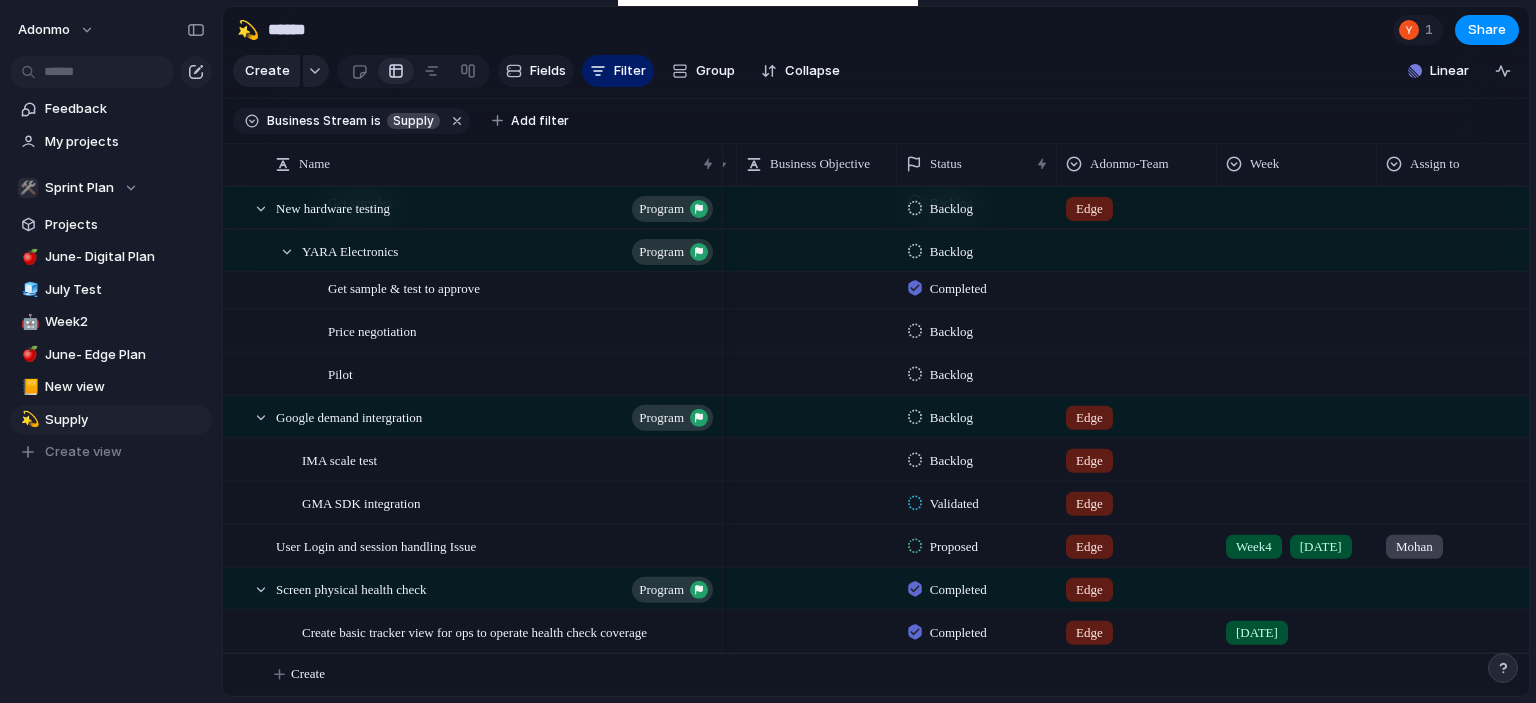 click on "Fields" at bounding box center (548, 71) 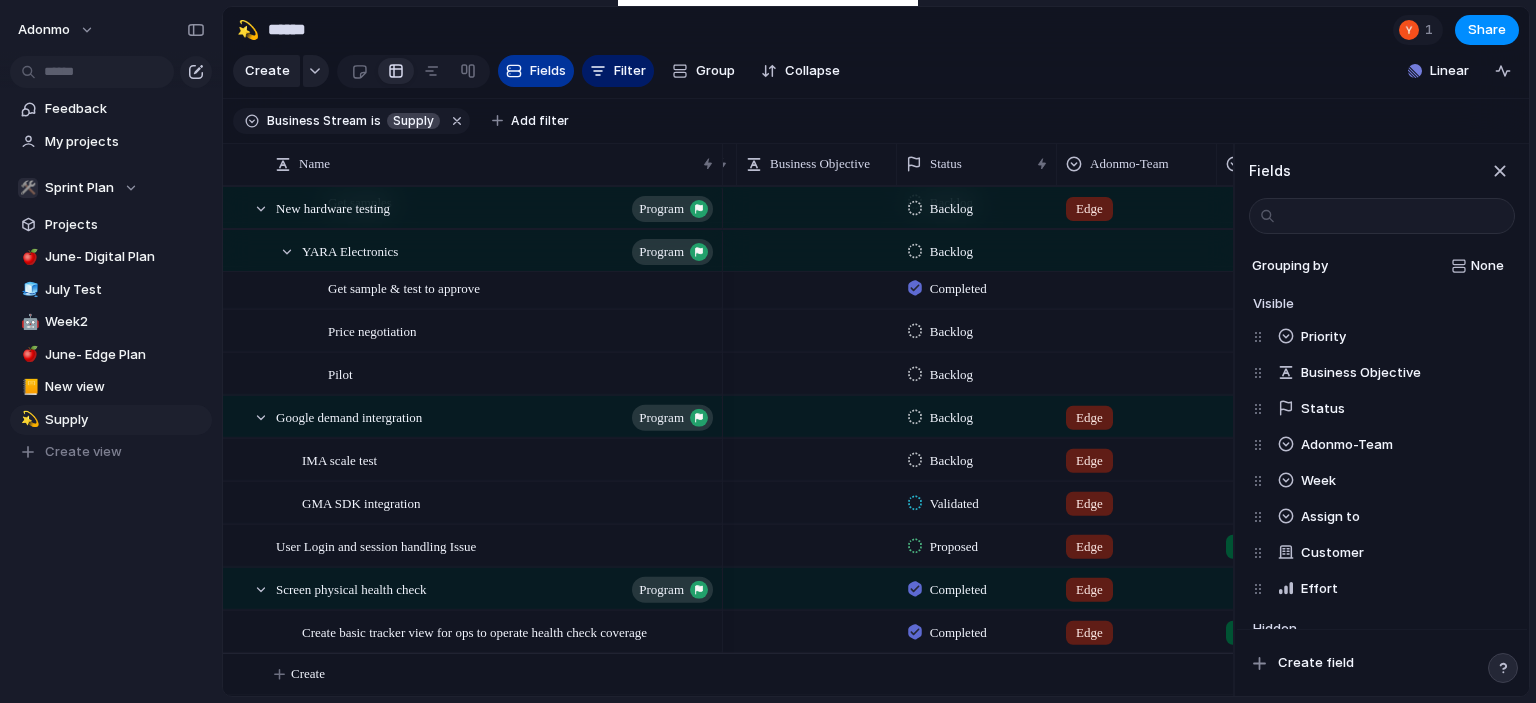 click on "Fields" at bounding box center (548, 71) 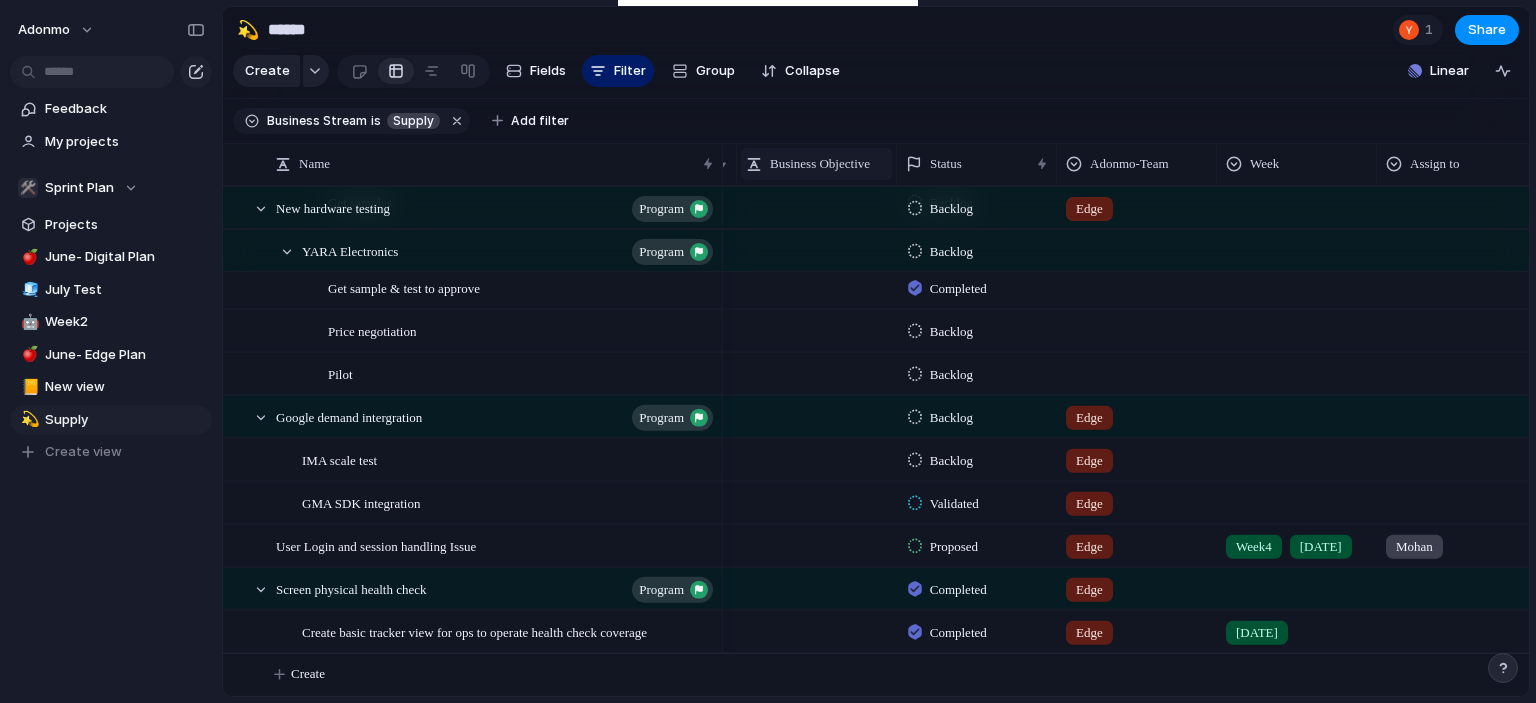 drag, startPoint x: 548, startPoint y: 74, endPoint x: 835, endPoint y: 191, distance: 309.93225 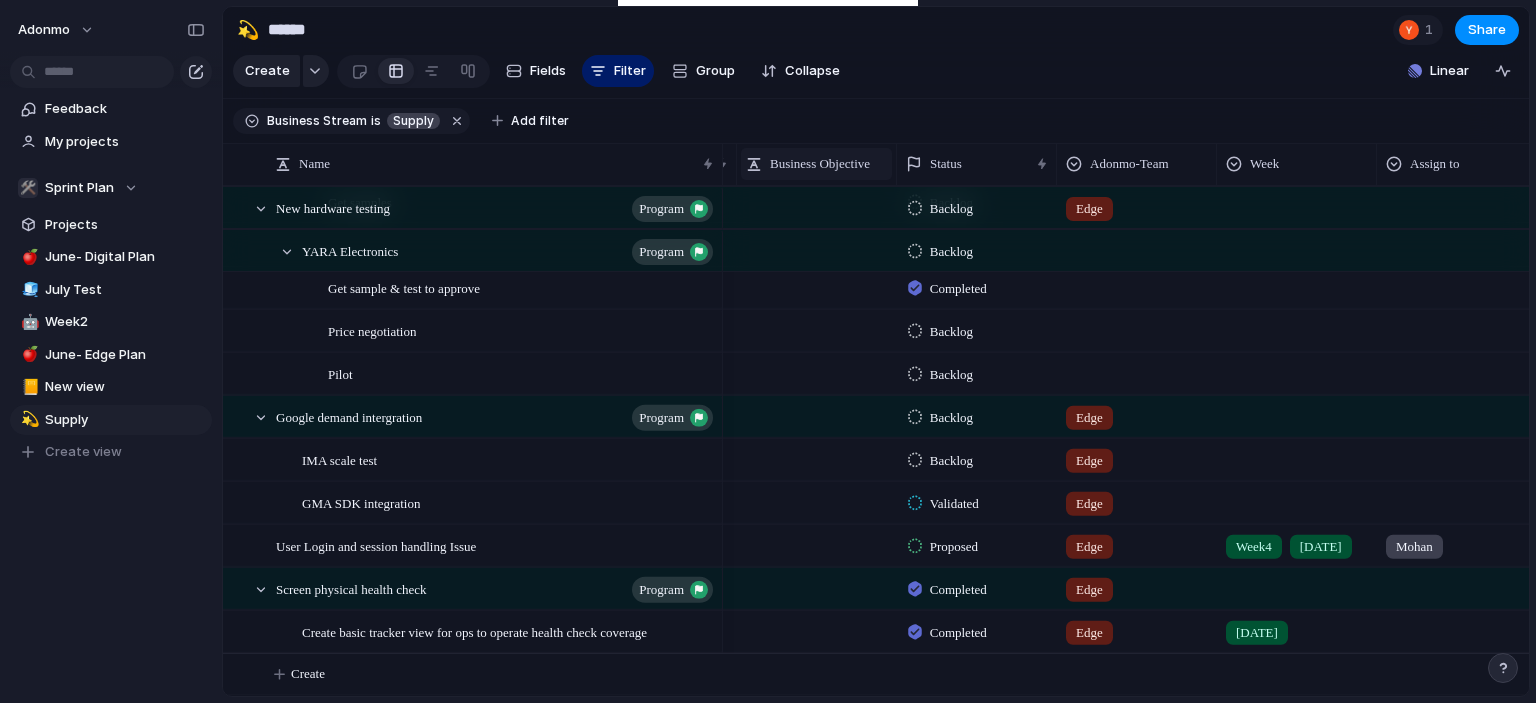 scroll, scrollTop: 0, scrollLeft: 0, axis: both 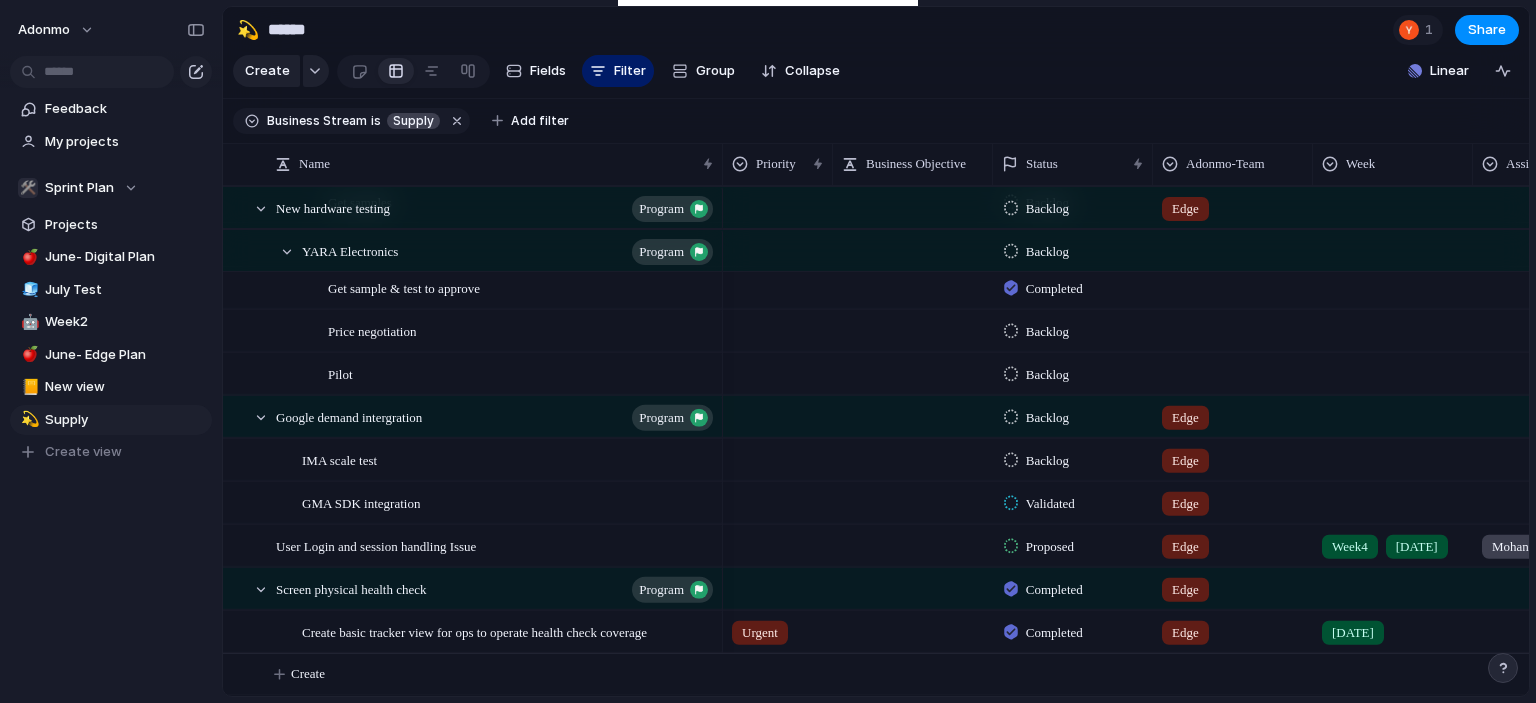 click at bounding box center [778, 412] 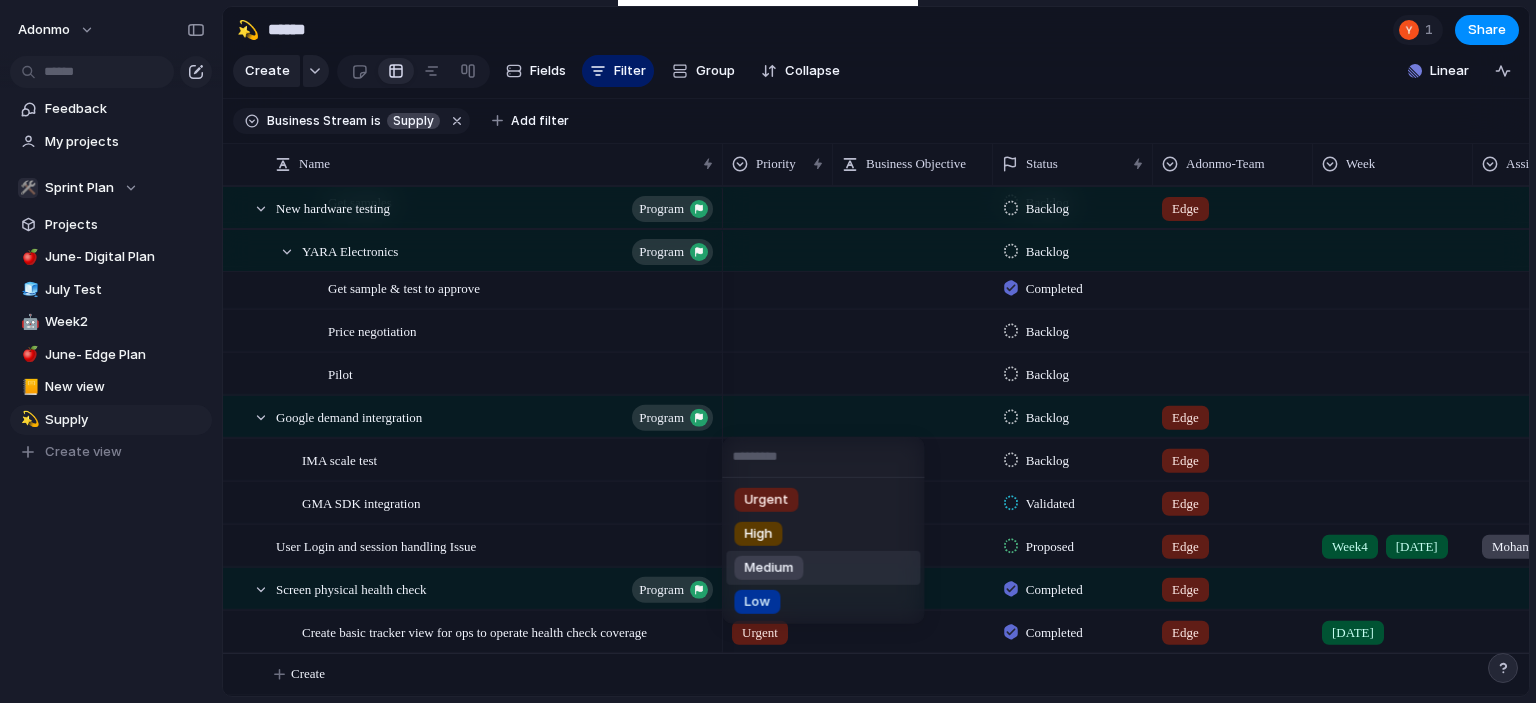 click on "Medium" at bounding box center (768, 568) 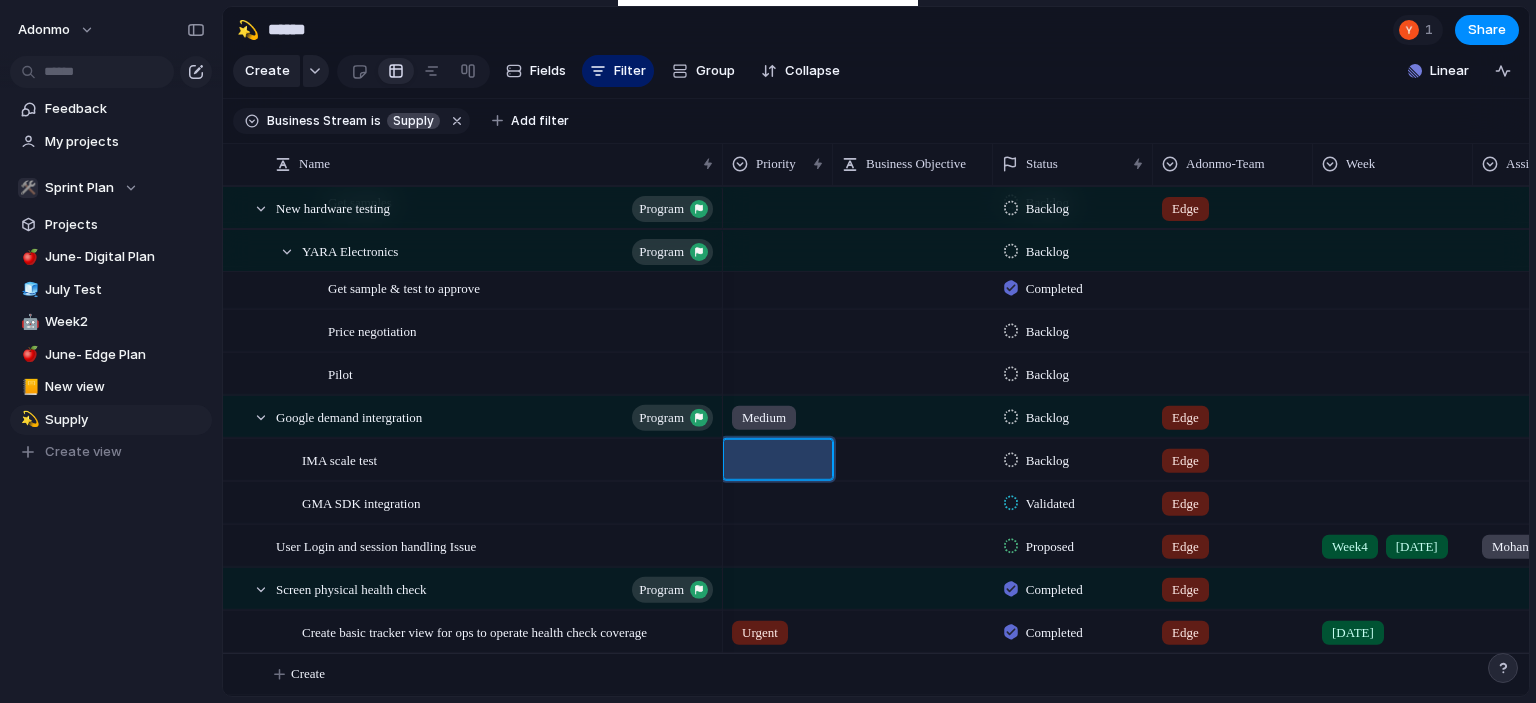 click at bounding box center [778, 455] 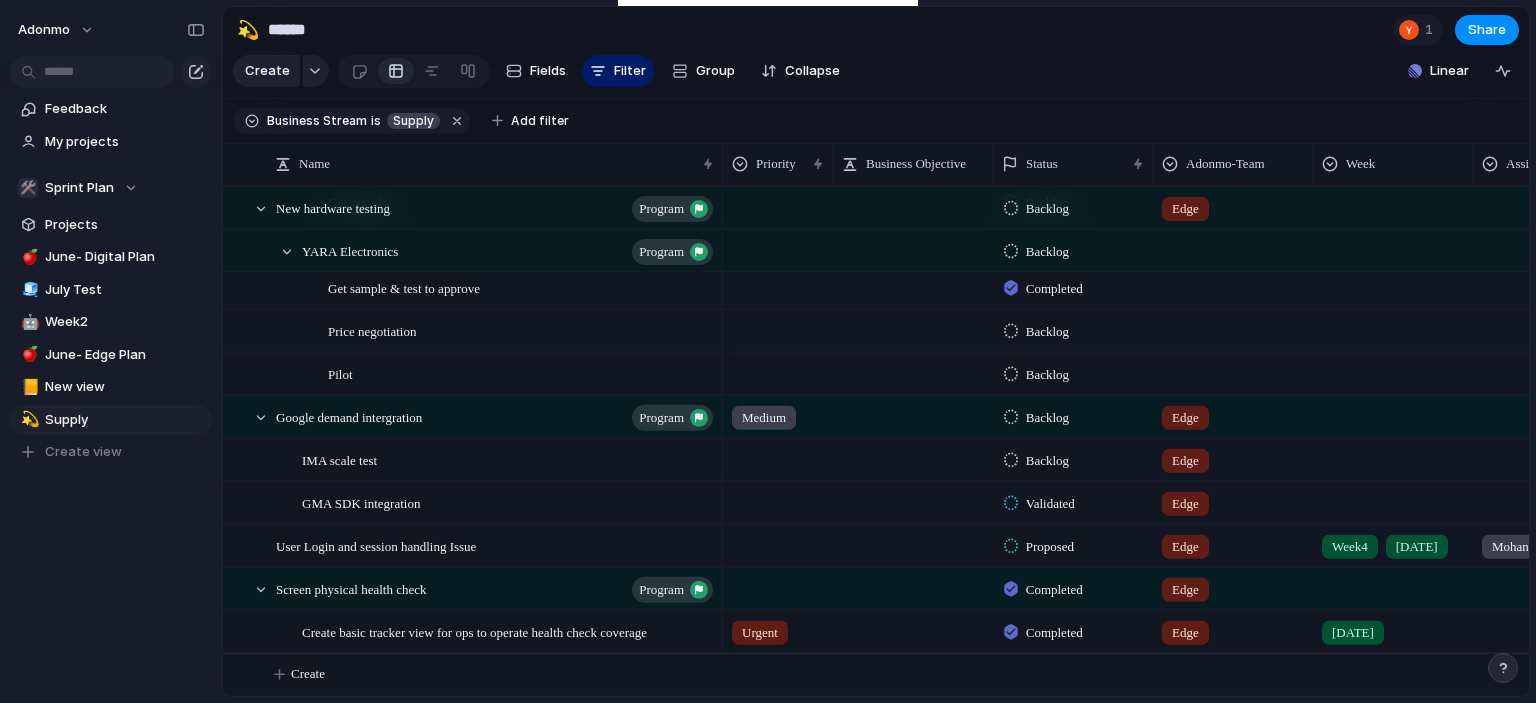 click on "Urgent   High   Medium   Low" at bounding box center (768, 351) 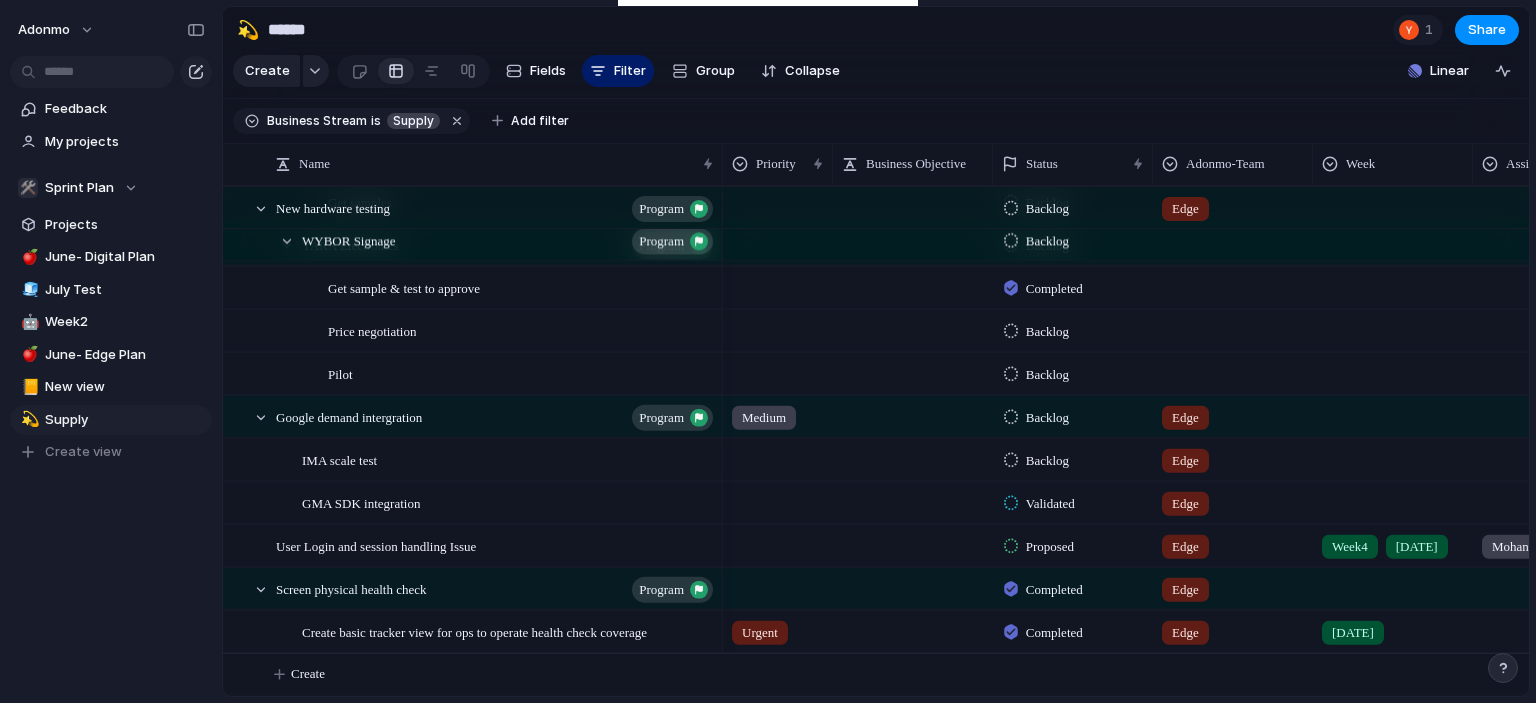 scroll, scrollTop: 3862, scrollLeft: 0, axis: vertical 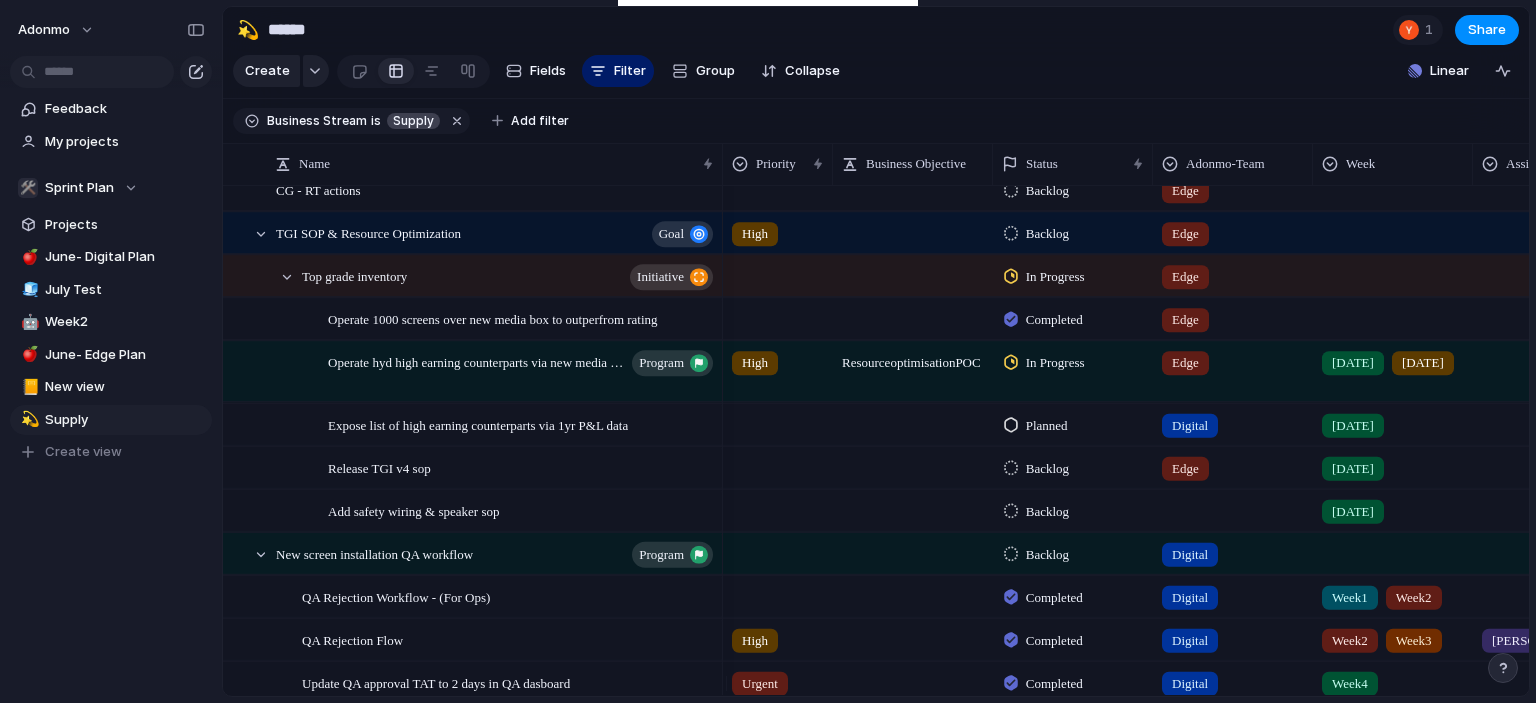 click on "[DATE] [DATE]" at bounding box center [1393, 371] 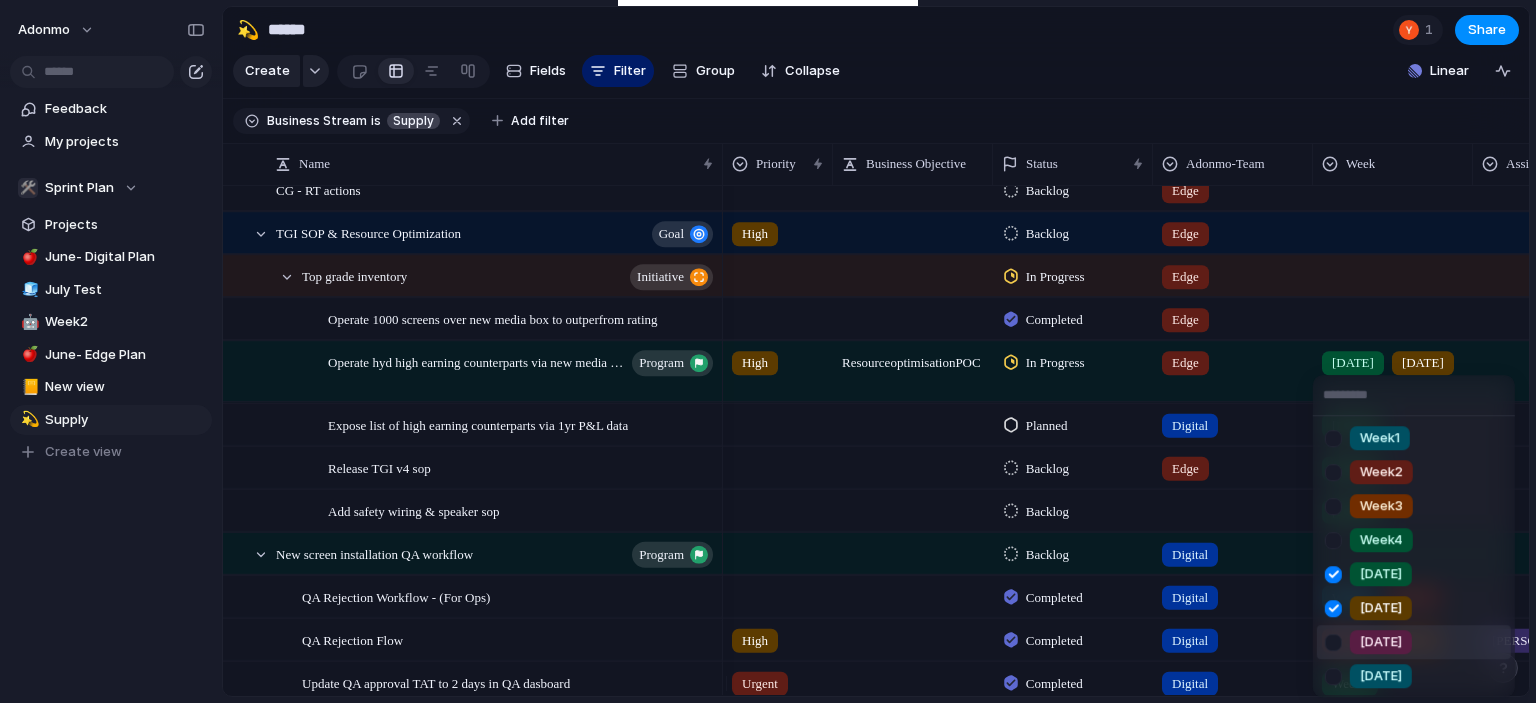 click on "[DATE]" at bounding box center (1381, 642) 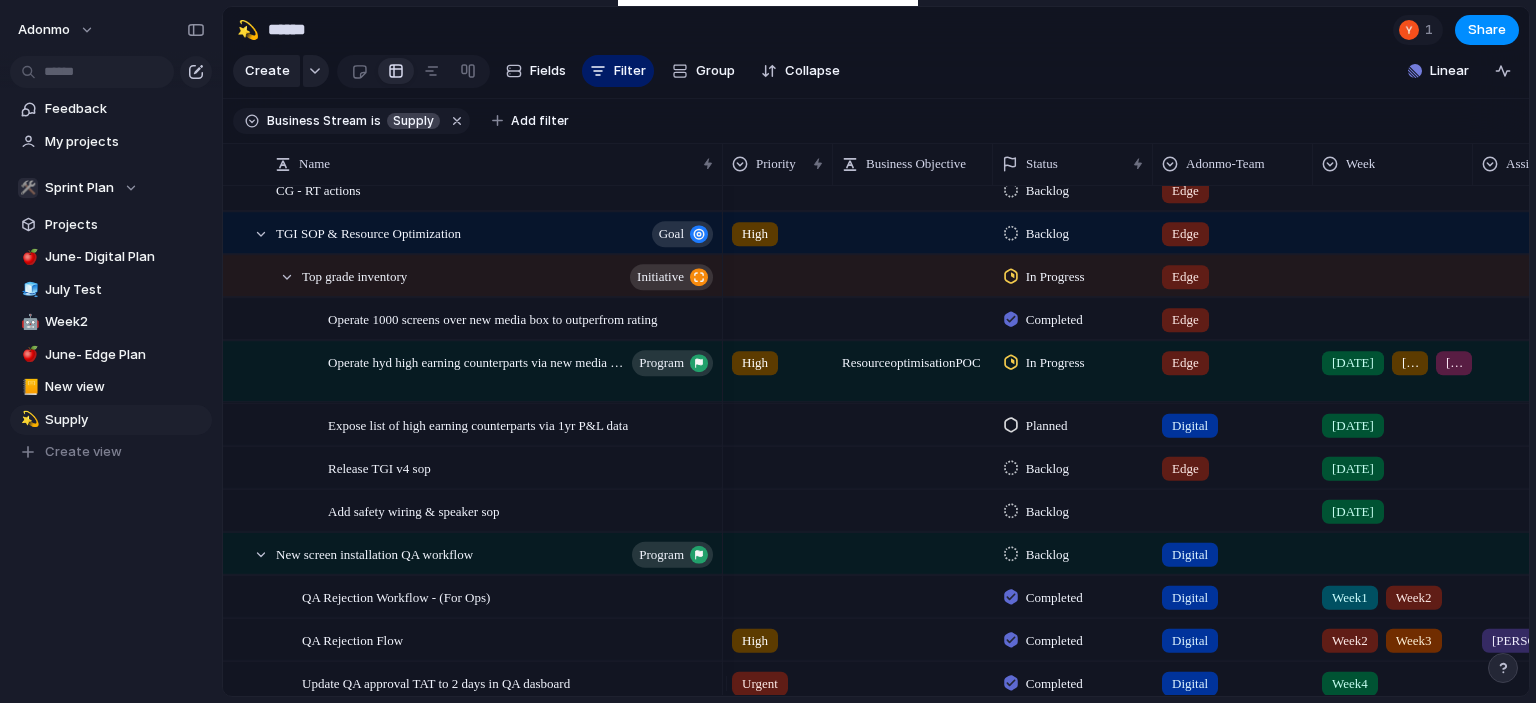 click on "[DATE] [DATE] [DATE]" at bounding box center [1393, 371] 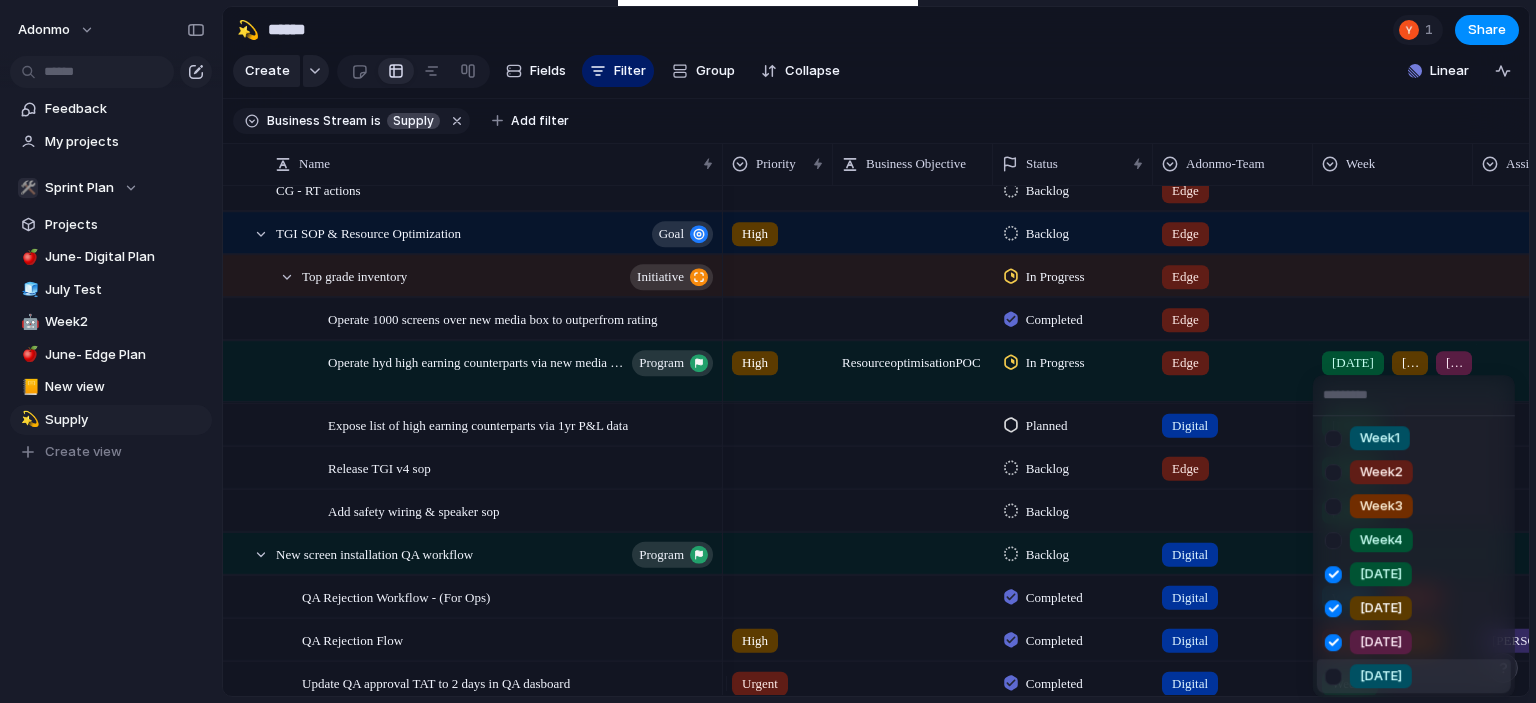 click at bounding box center (1333, 676) 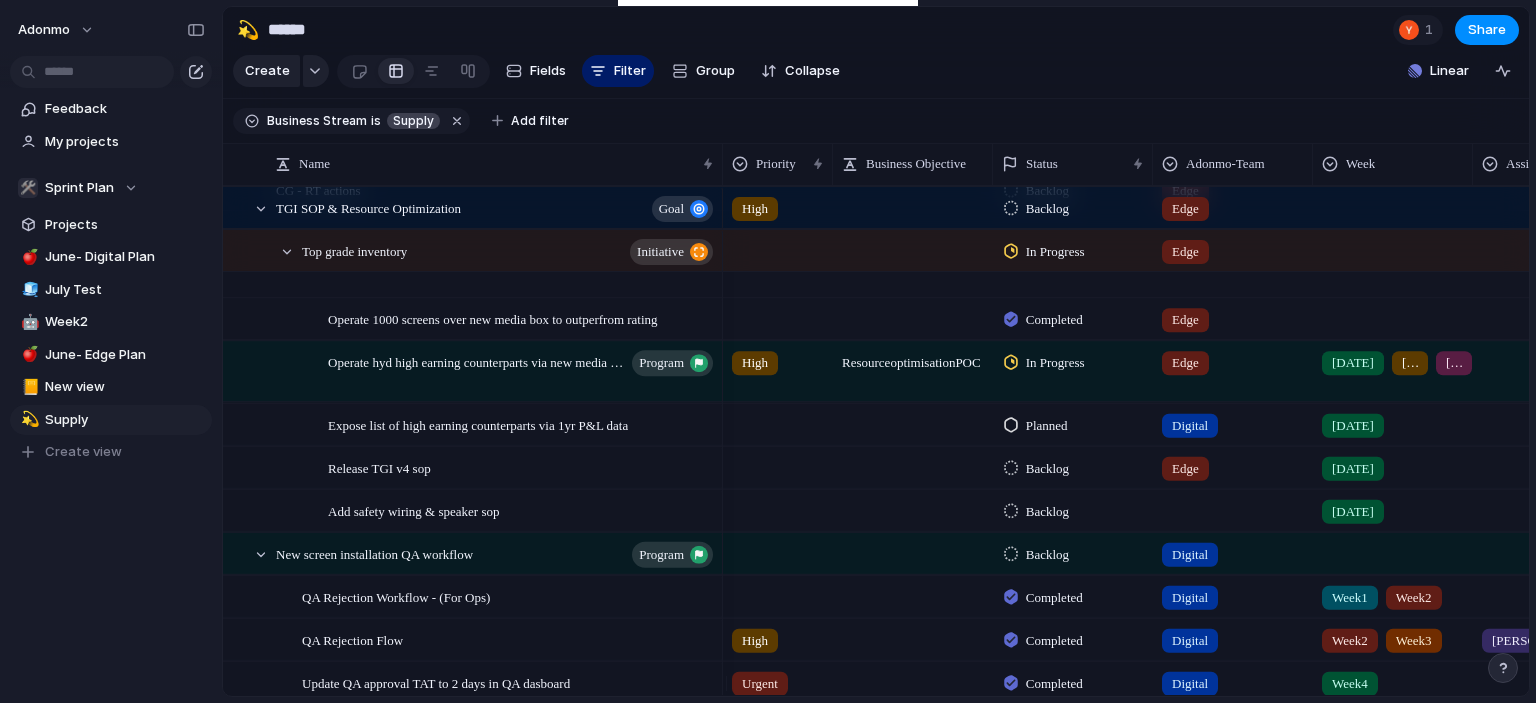 scroll, scrollTop: 2744, scrollLeft: 0, axis: vertical 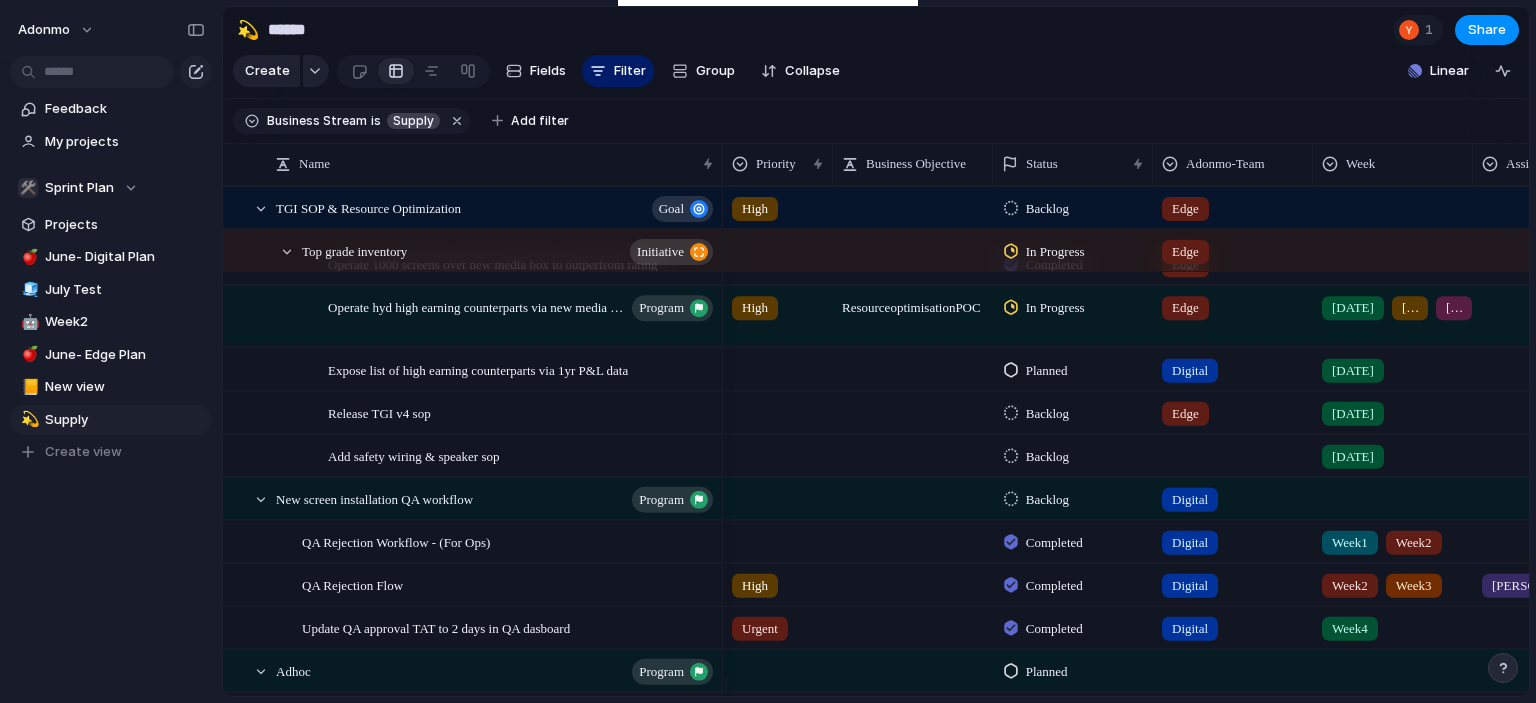 click on "Planned" at bounding box center (1039, 370) 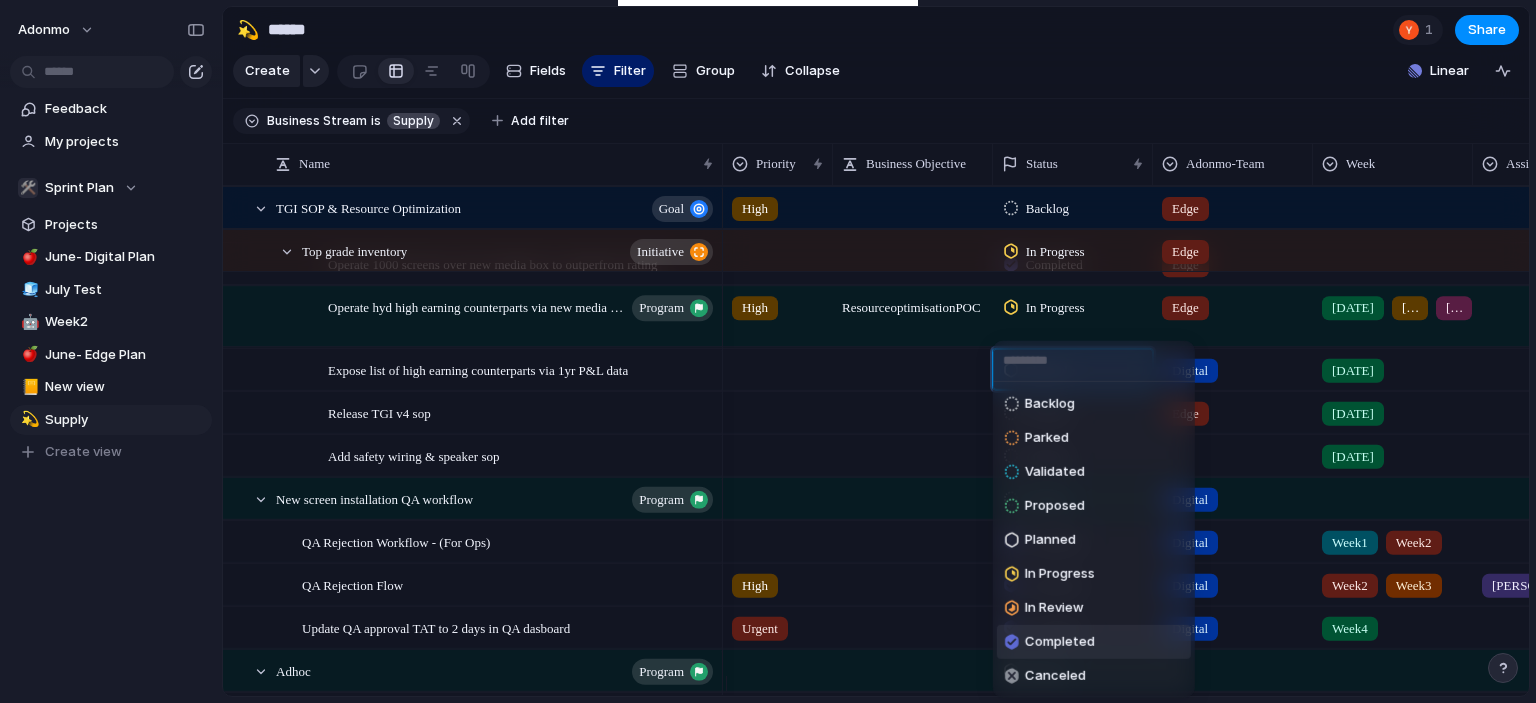 click on "Completed" at bounding box center (1050, 642) 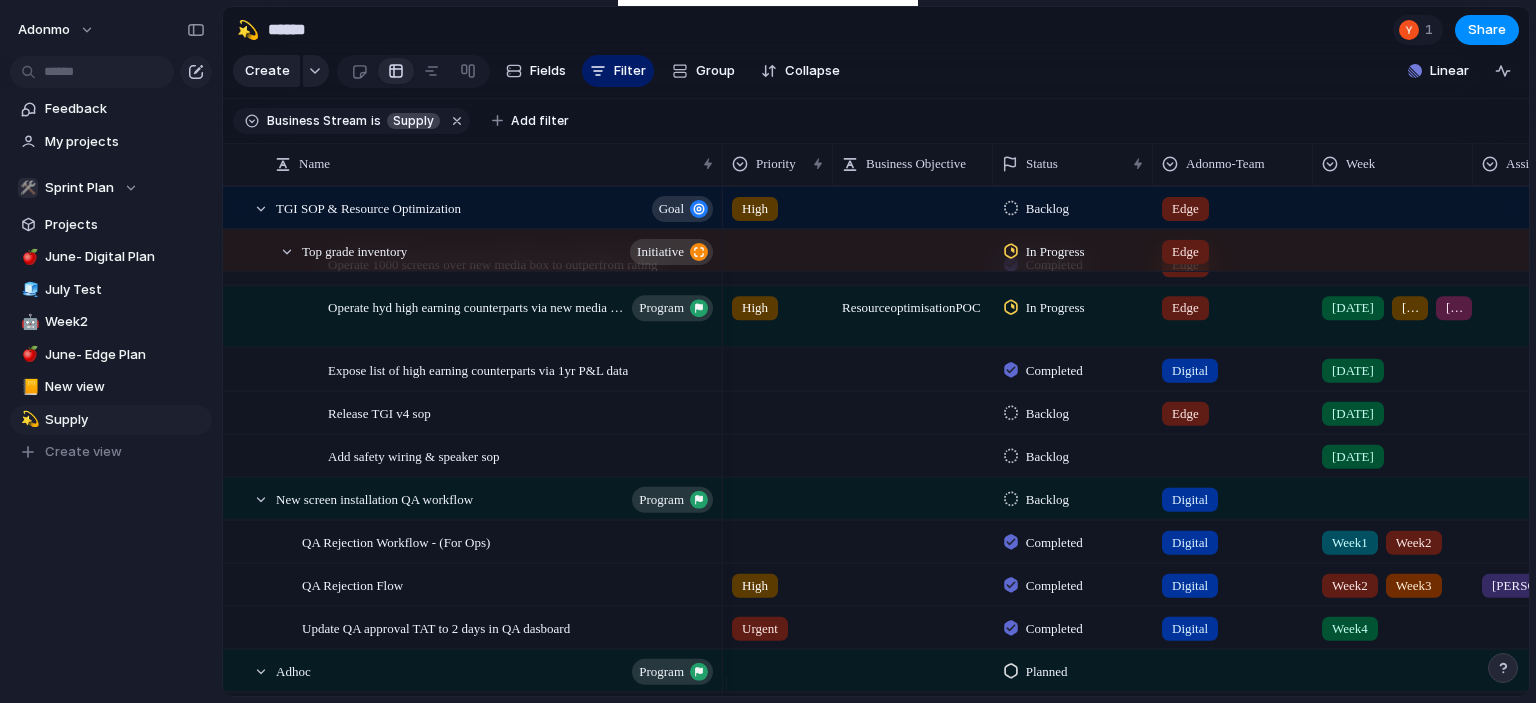 click on "Completed" at bounding box center [1054, 370] 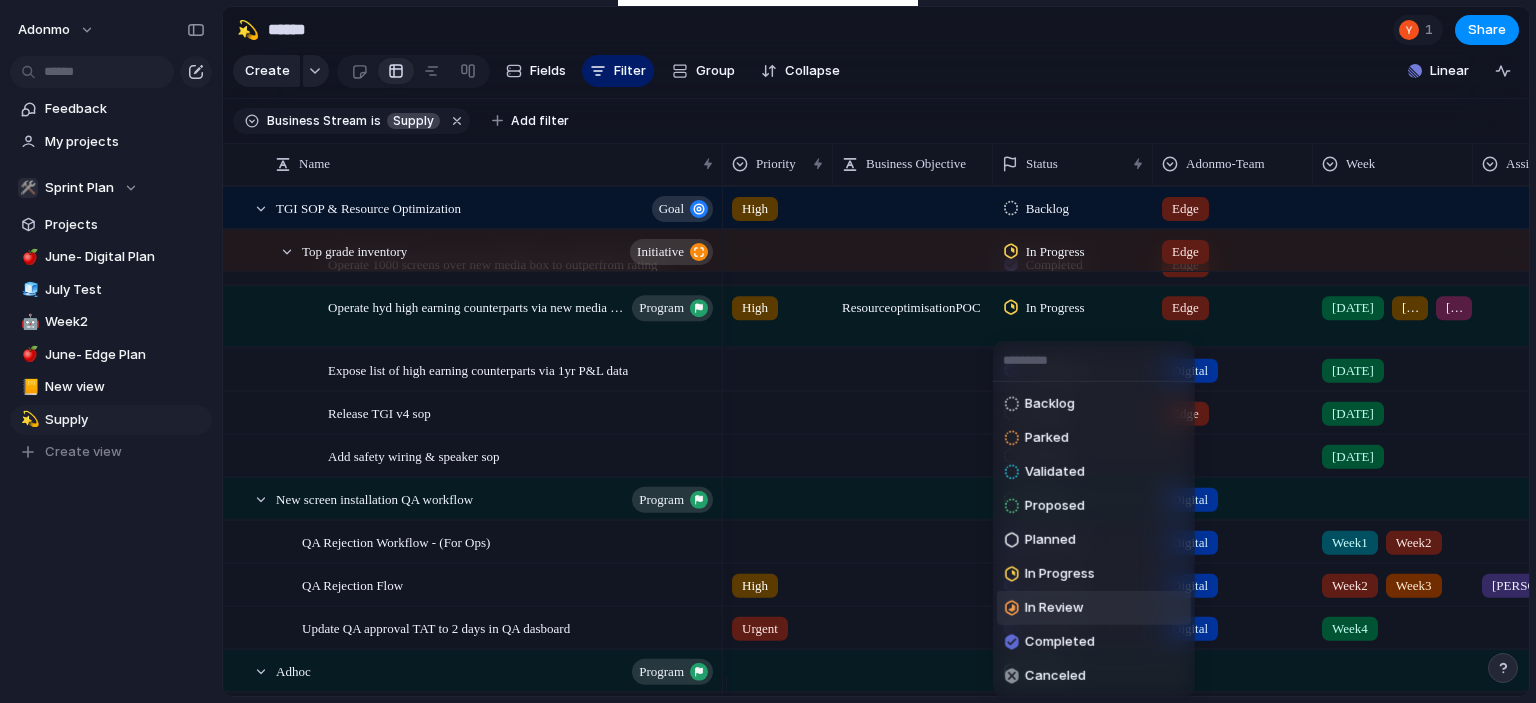 click on "In Review" at bounding box center (1054, 608) 